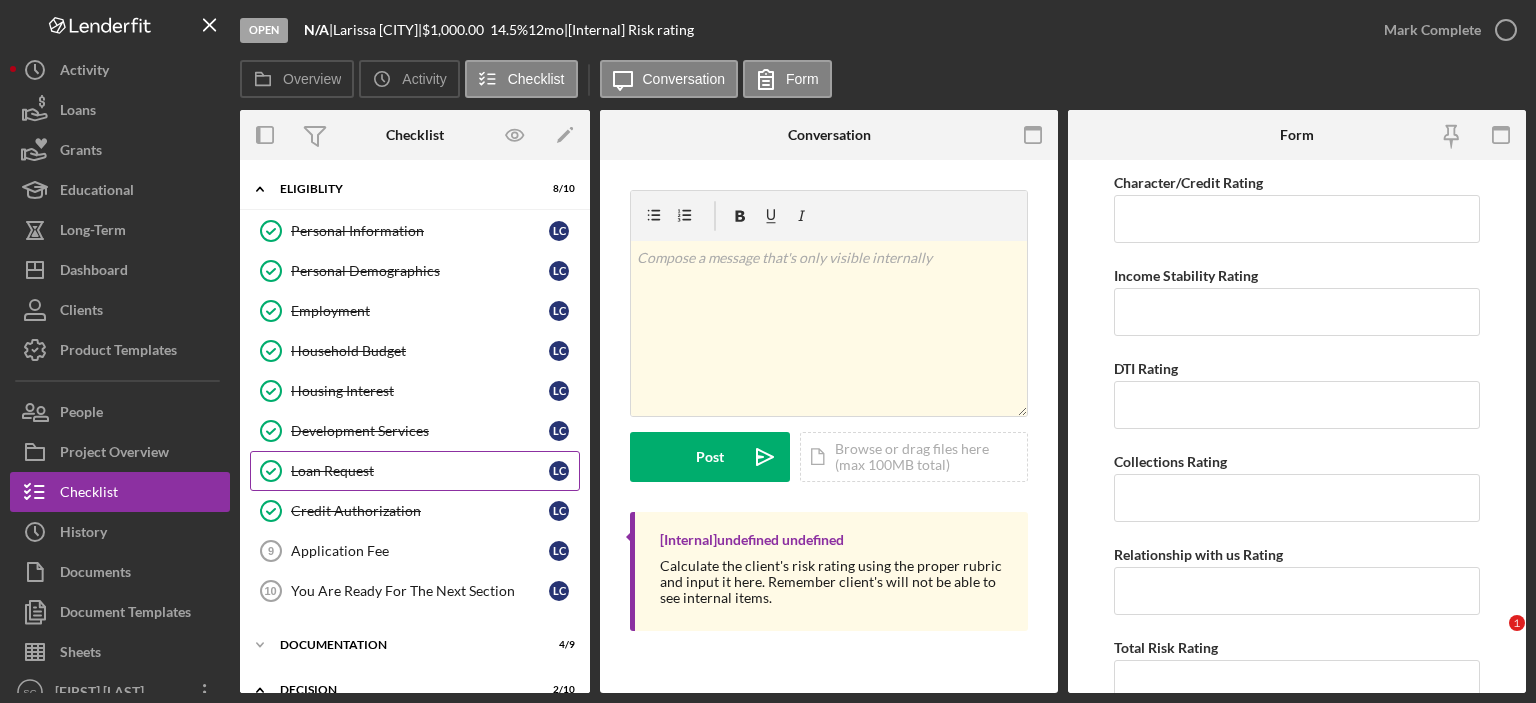 scroll, scrollTop: 0, scrollLeft: 0, axis: both 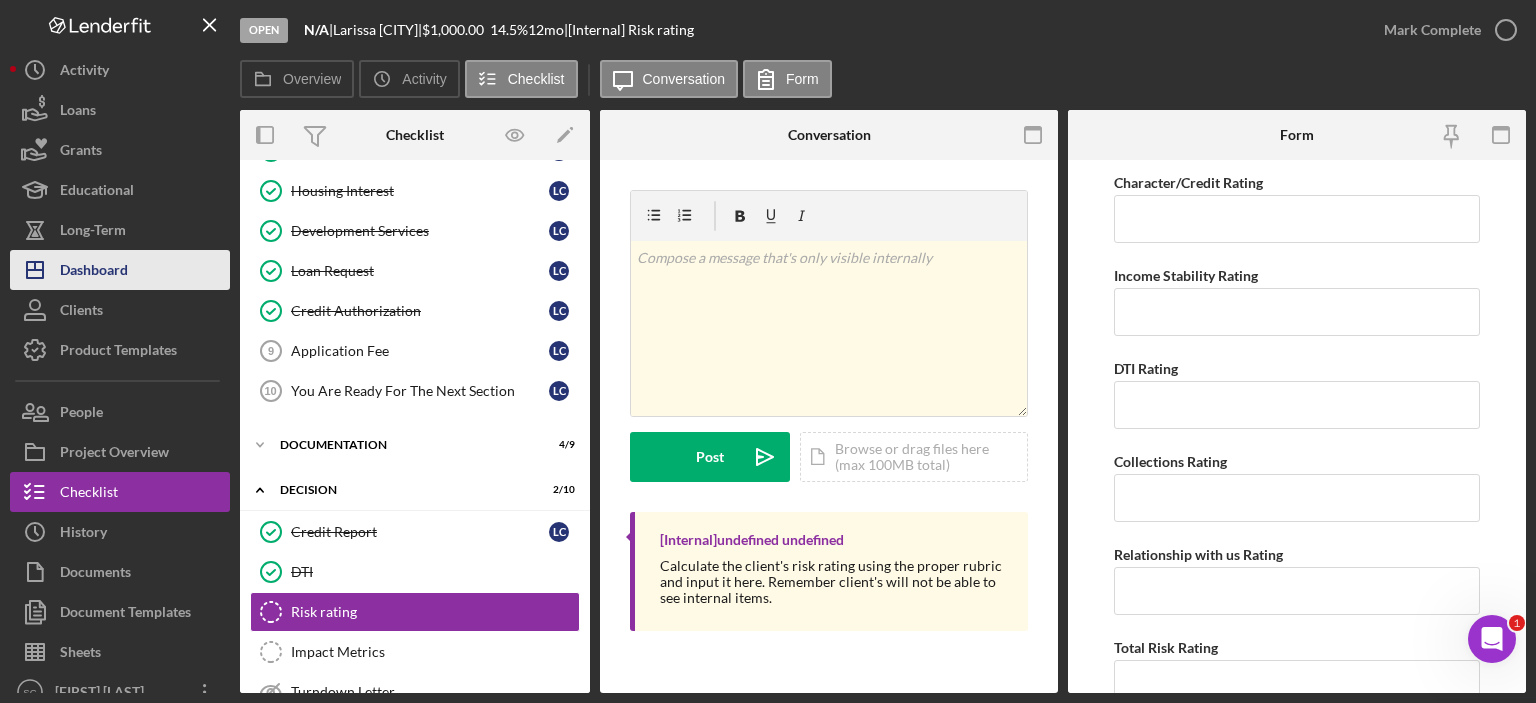 click on "Dashboard" at bounding box center [94, 272] 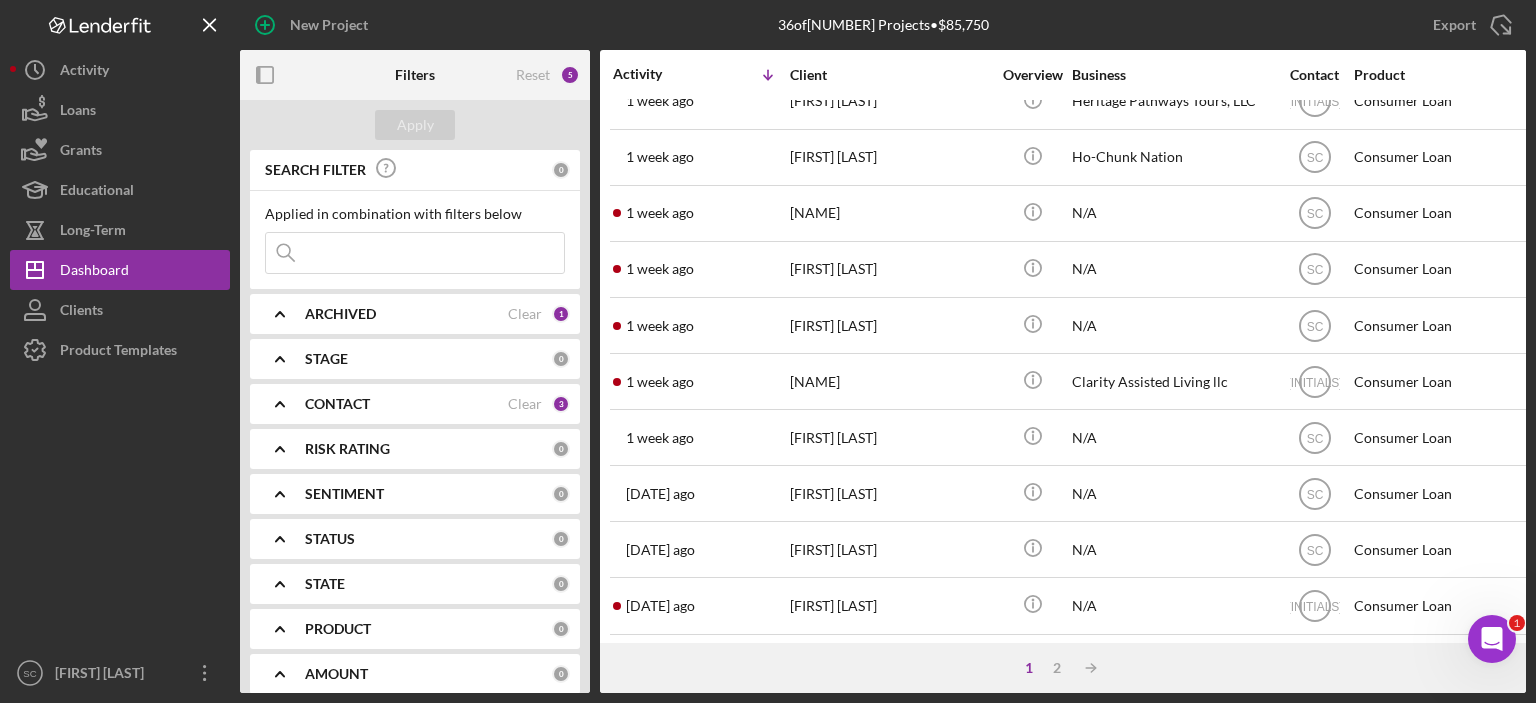scroll, scrollTop: 884, scrollLeft: 0, axis: vertical 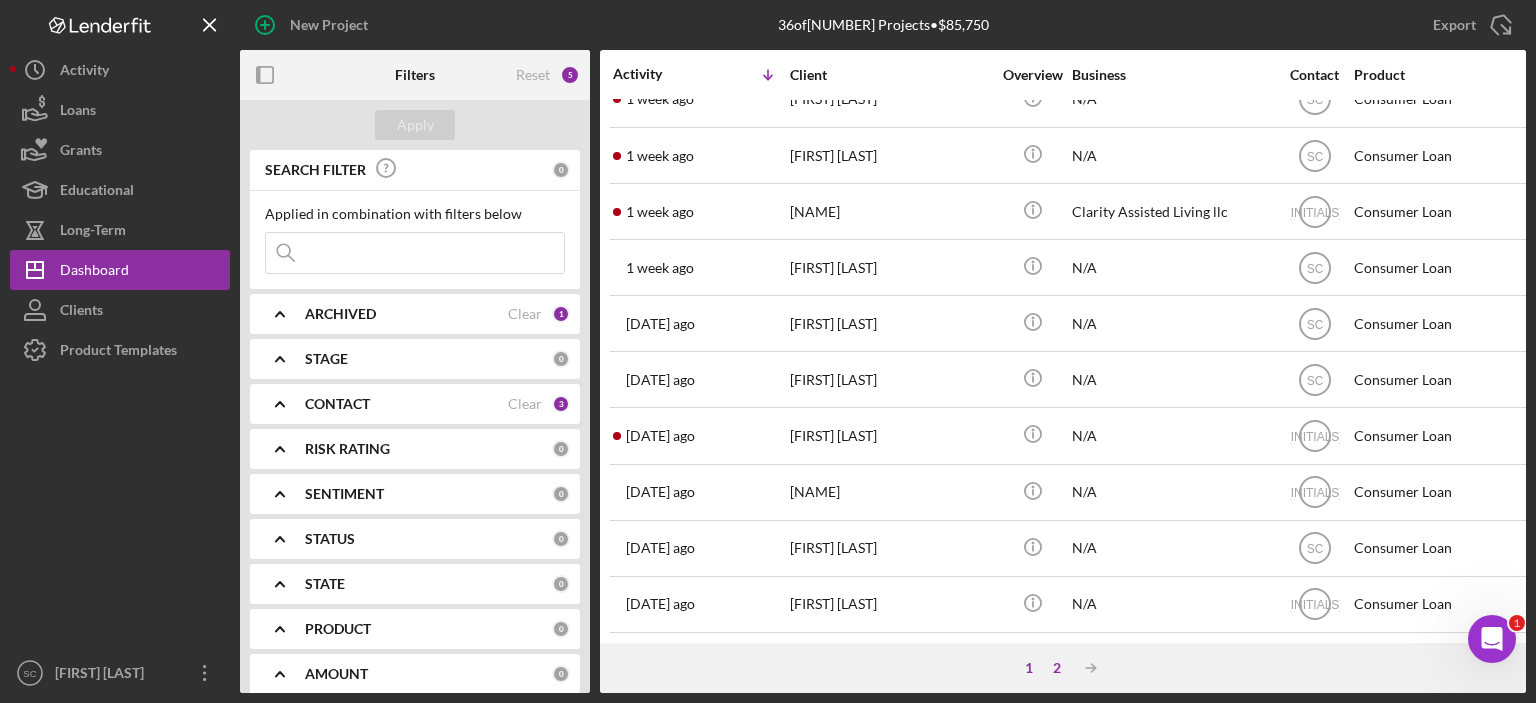 click on "2" at bounding box center (1057, 668) 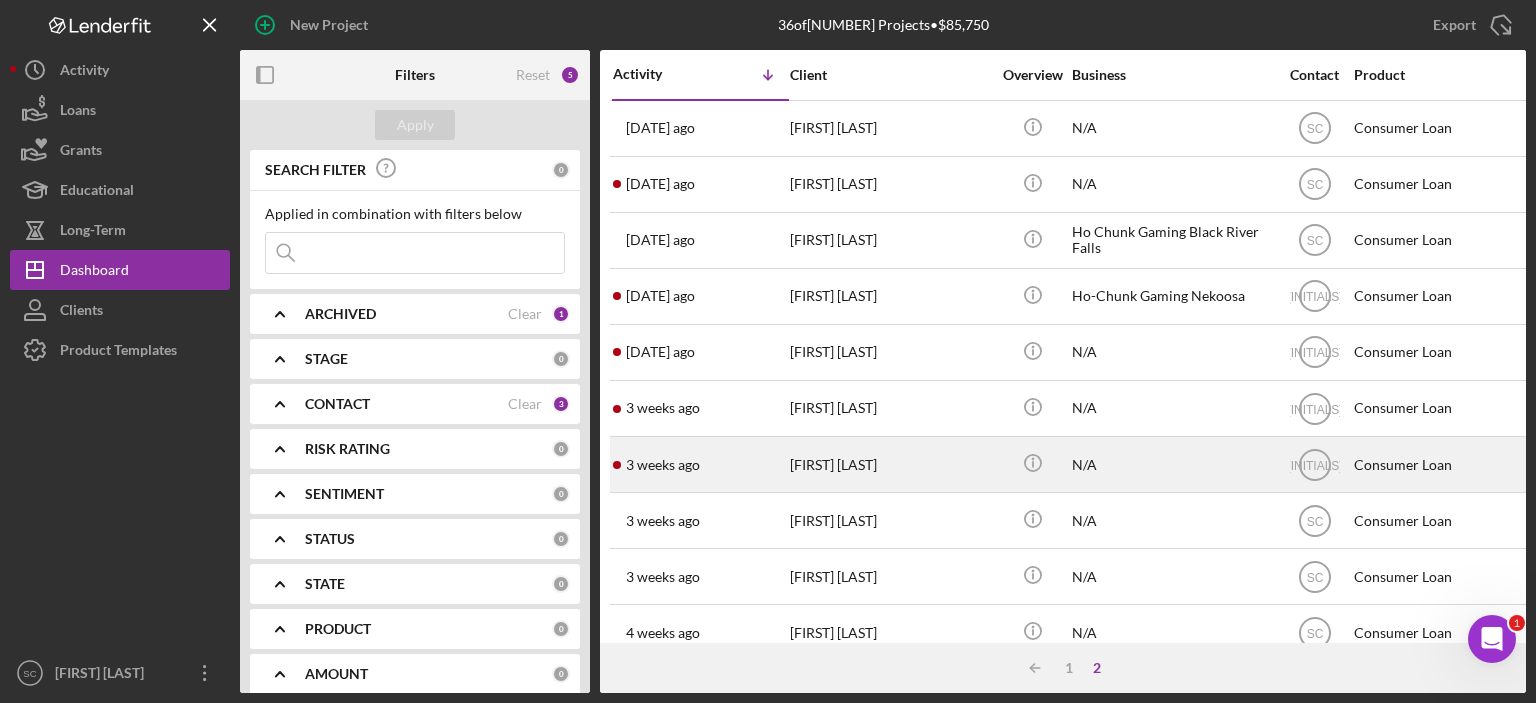 scroll, scrollTop: 99, scrollLeft: 0, axis: vertical 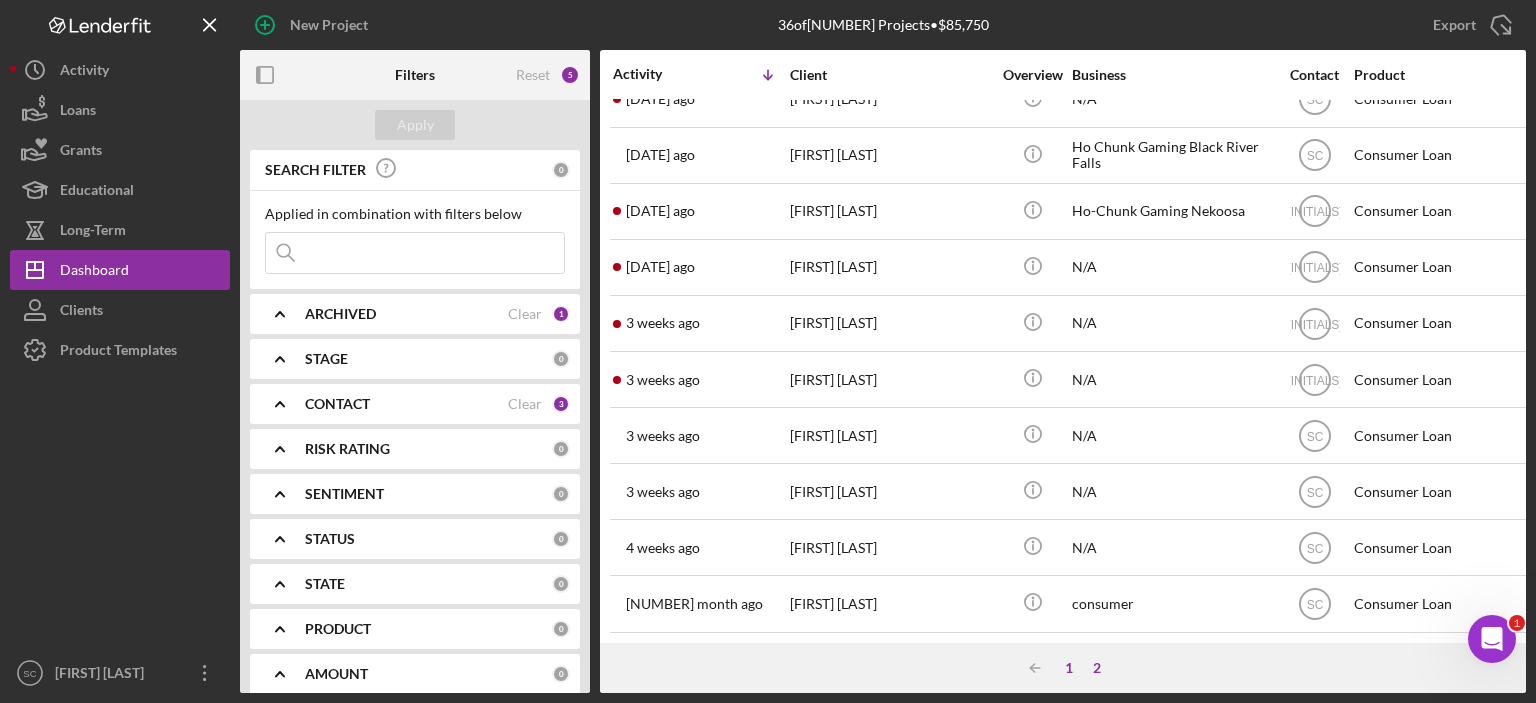 click on "1" at bounding box center [1069, 668] 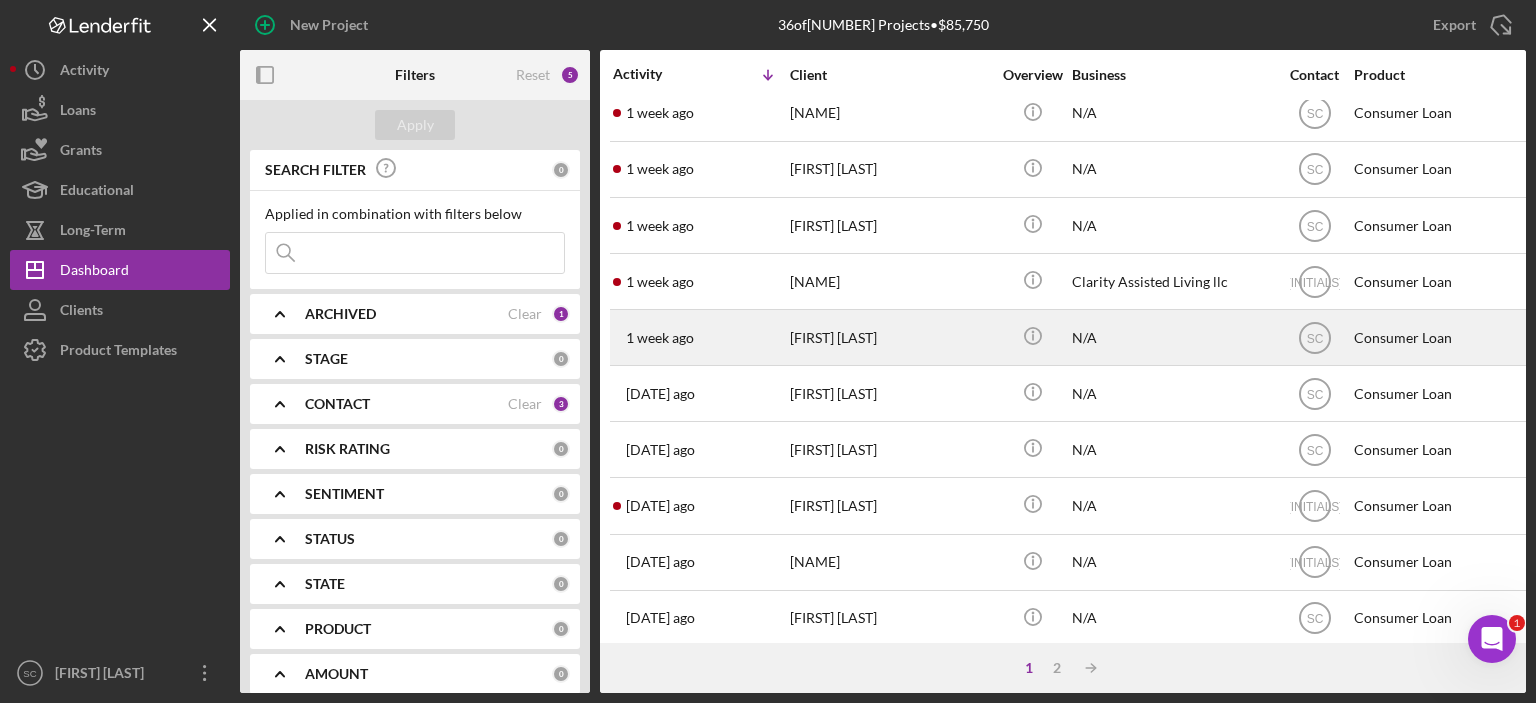 scroll, scrollTop: 884, scrollLeft: 0, axis: vertical 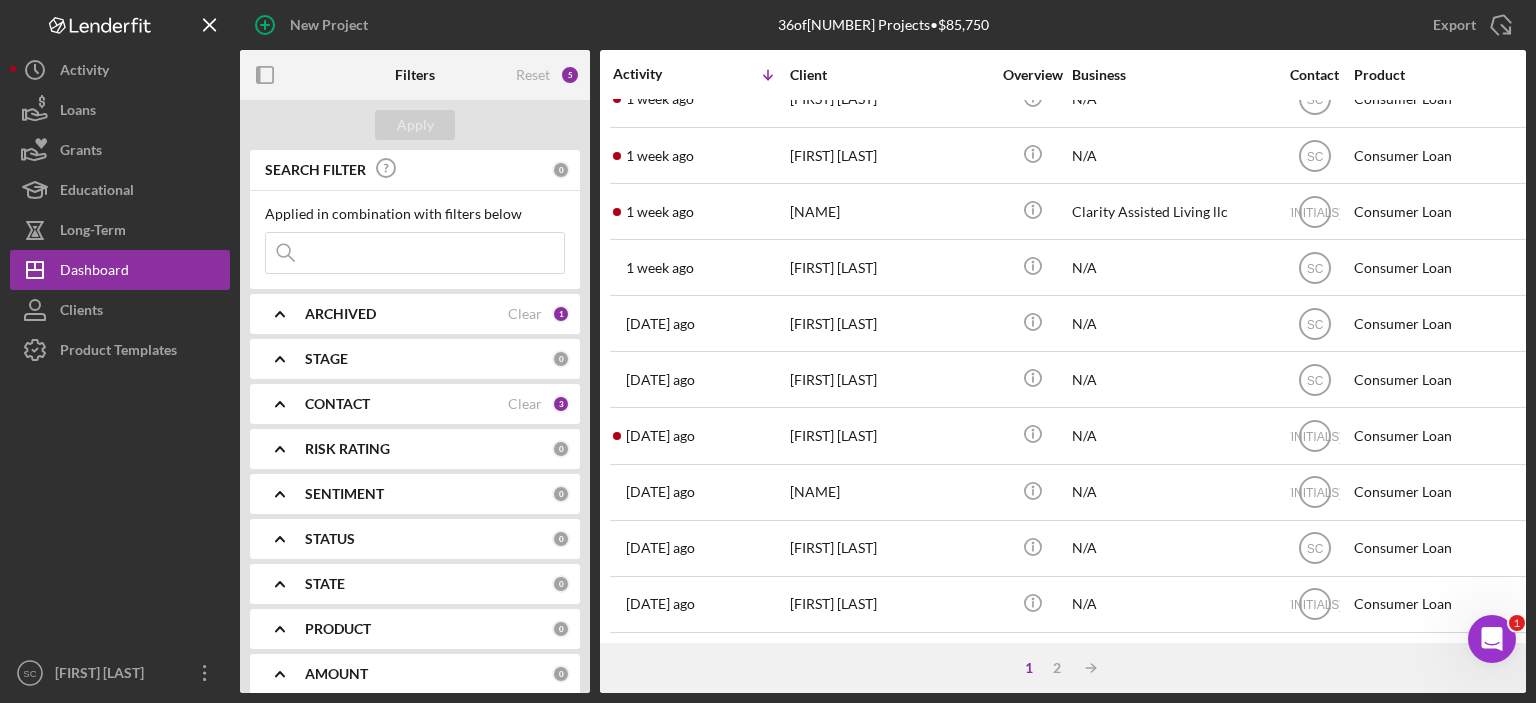 click on "ARCHIVED Clear 1" at bounding box center (437, 314) 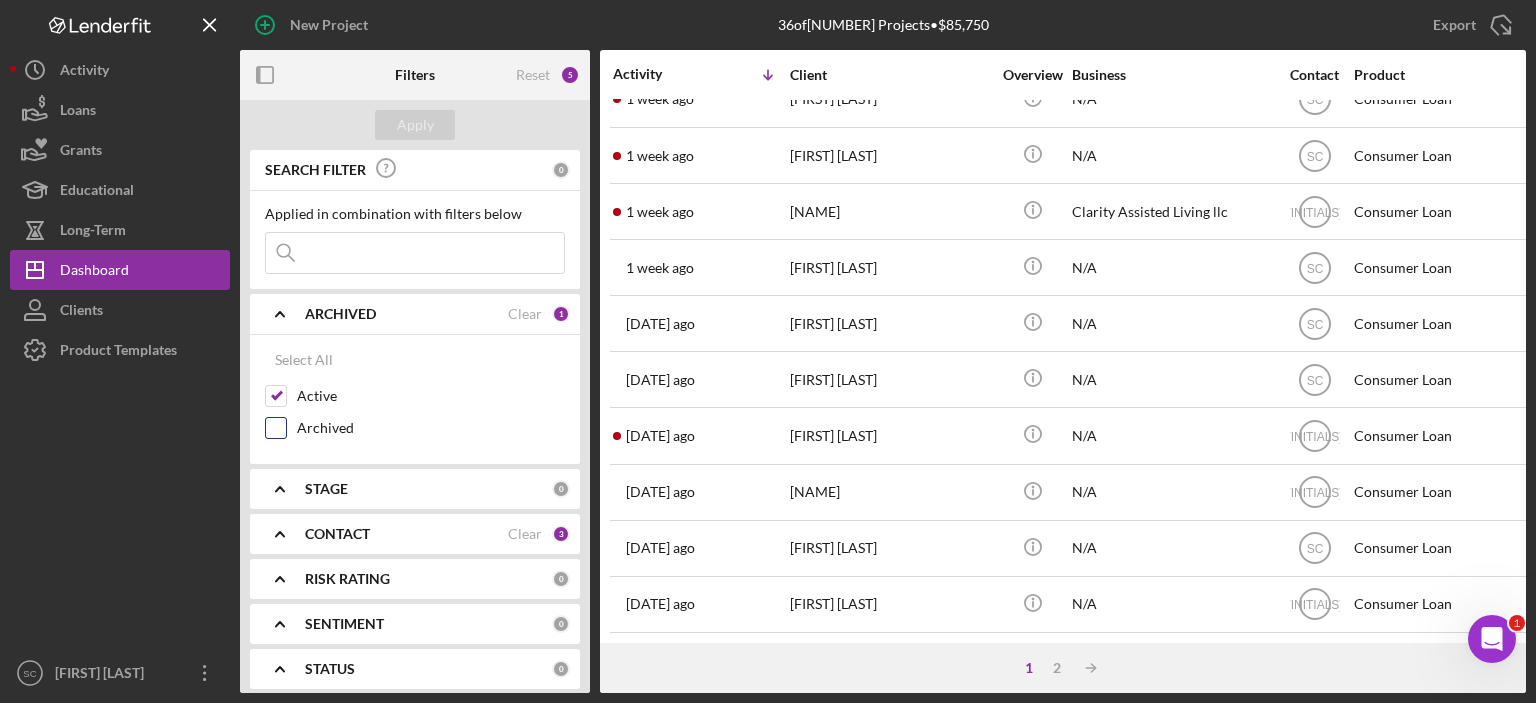 click on "Archived" at bounding box center [276, 428] 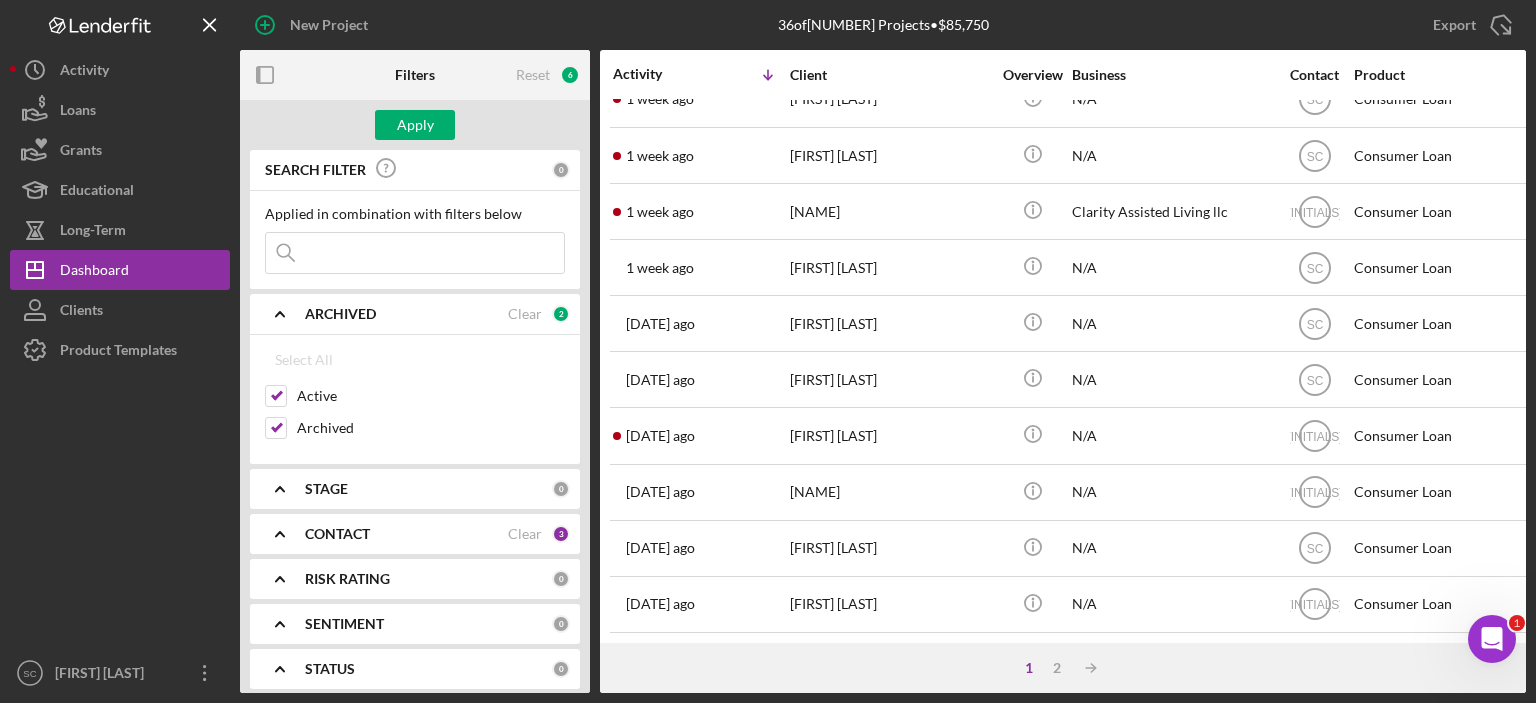 click at bounding box center [415, 253] 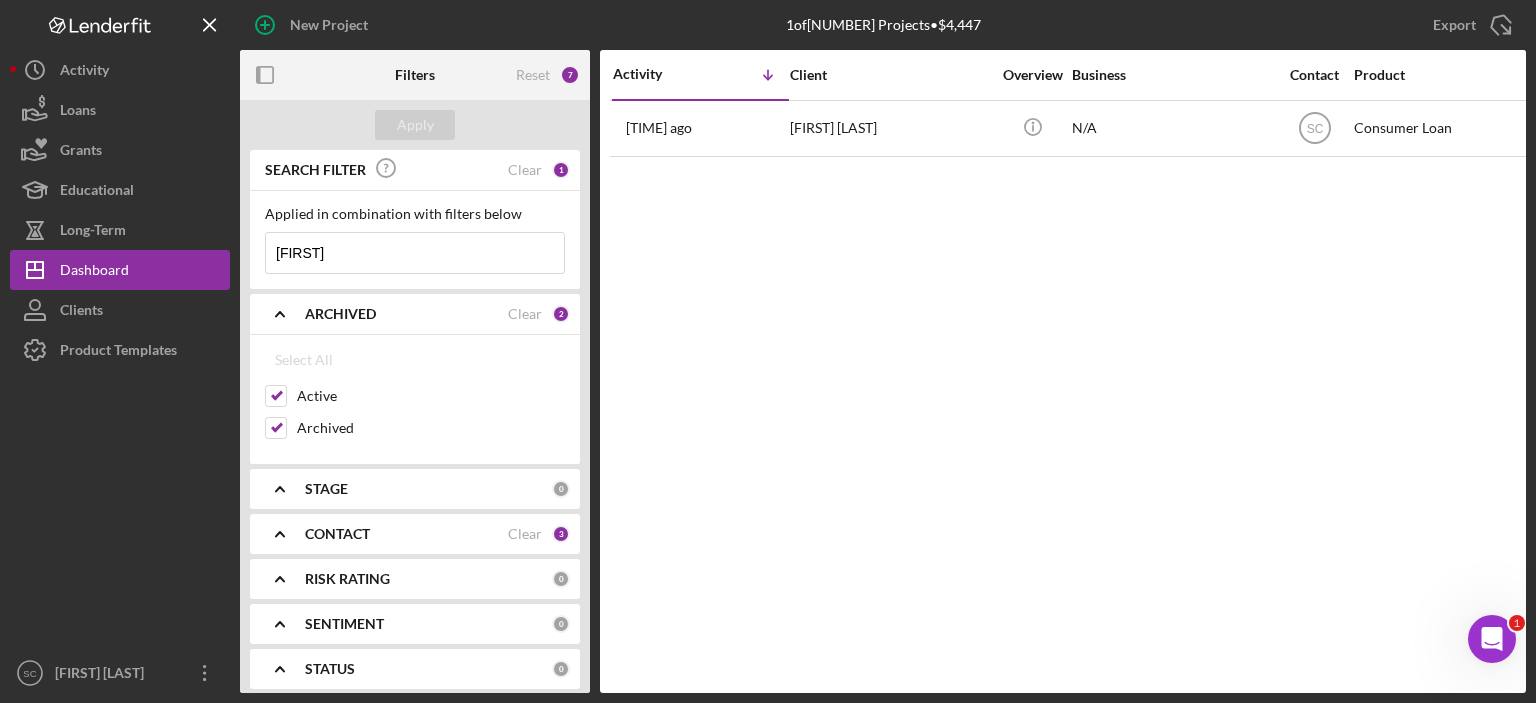 scroll, scrollTop: 0, scrollLeft: 0, axis: both 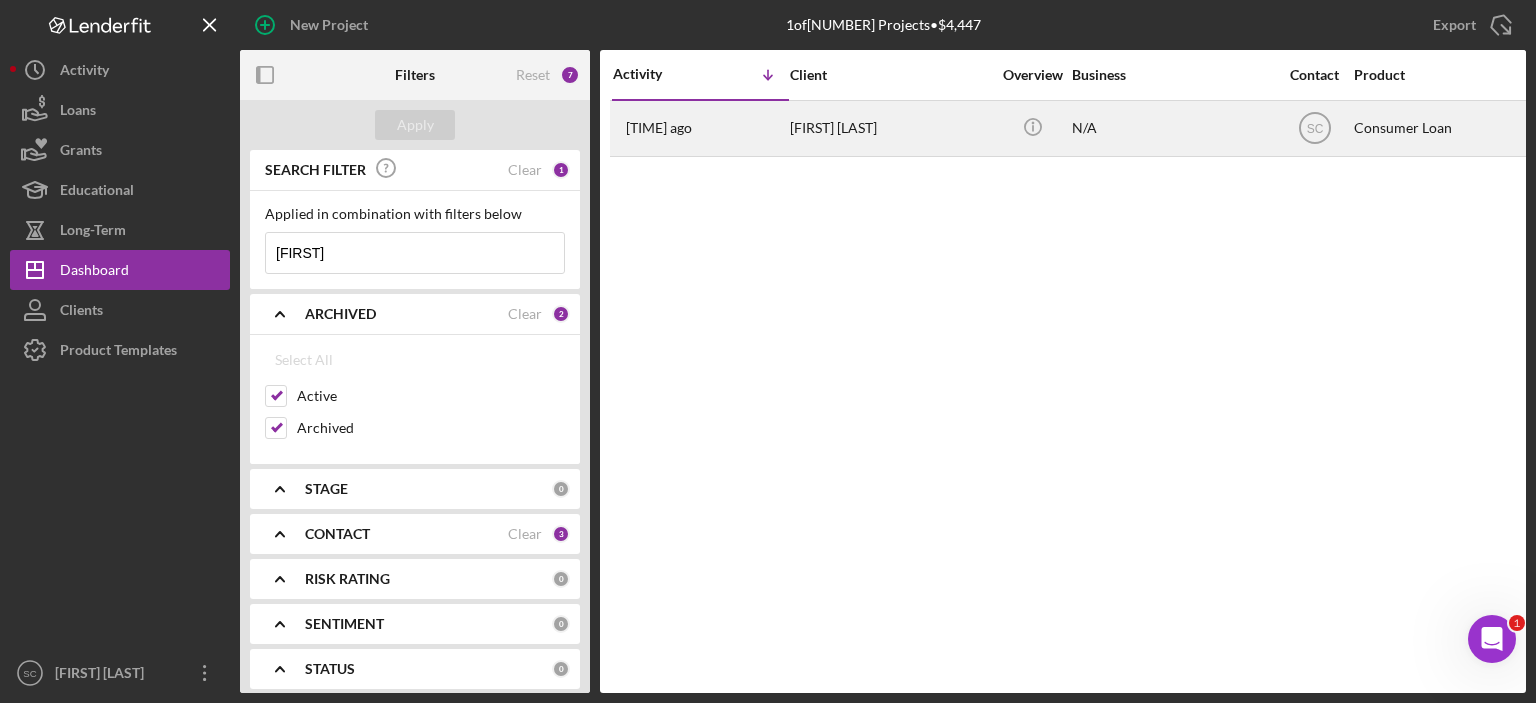 type on "[FIRST]" 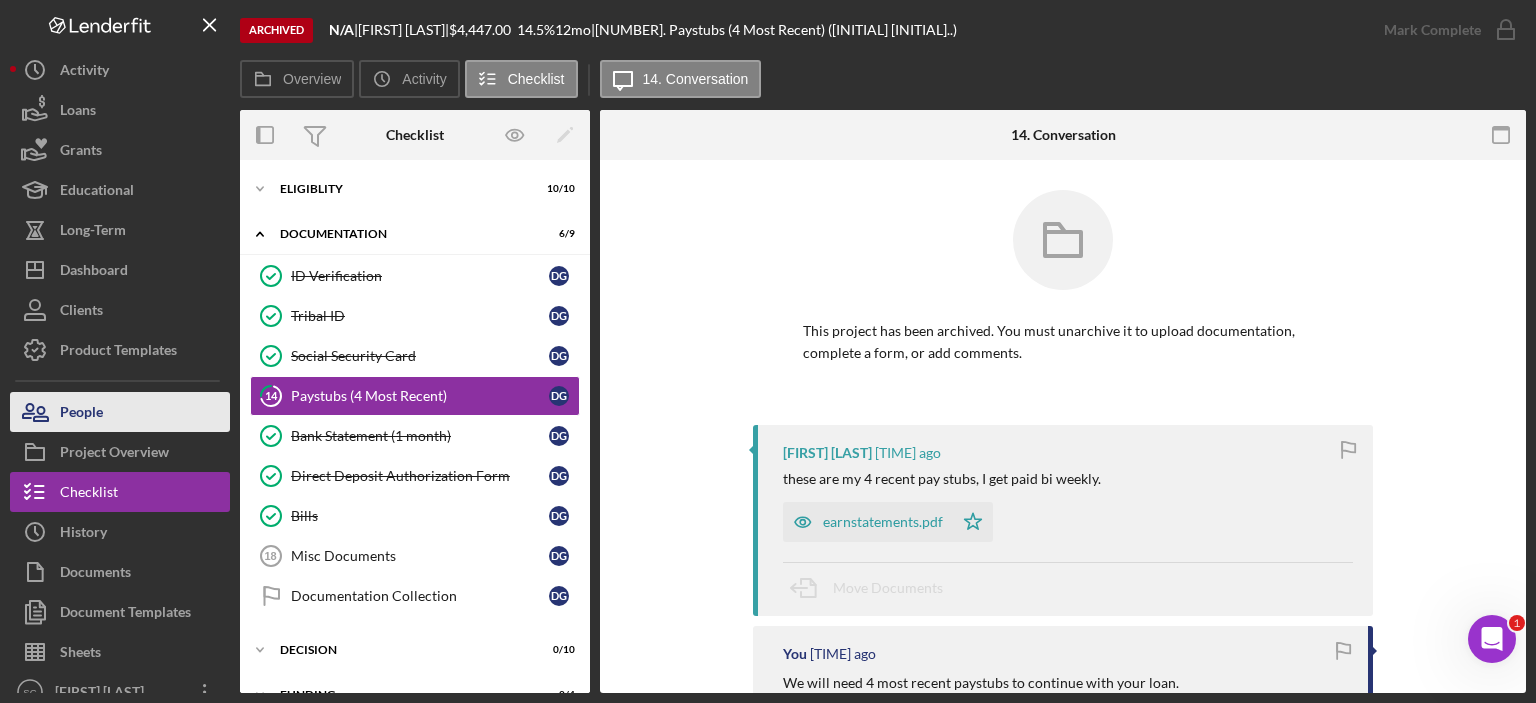 click on "People" at bounding box center (81, 414) 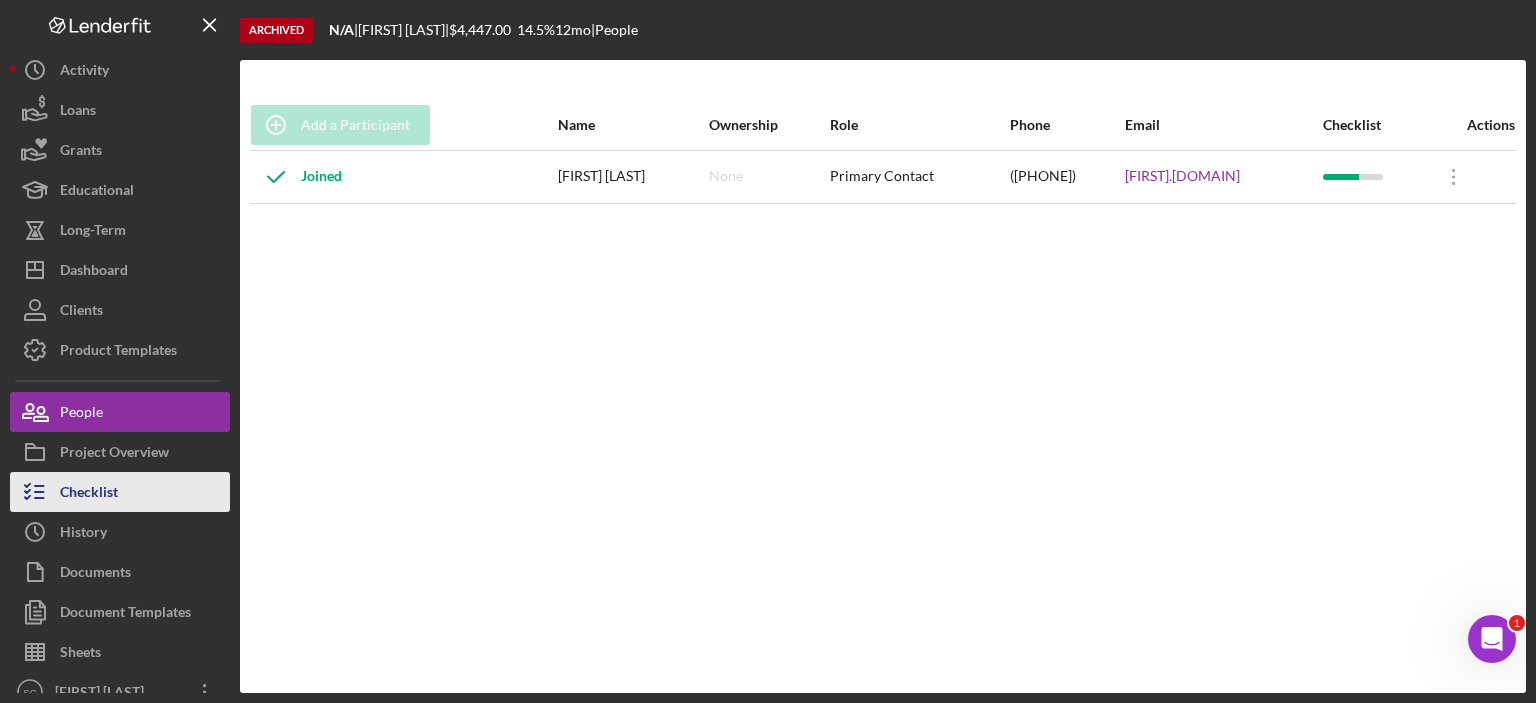 click on "Checklist" at bounding box center (120, 492) 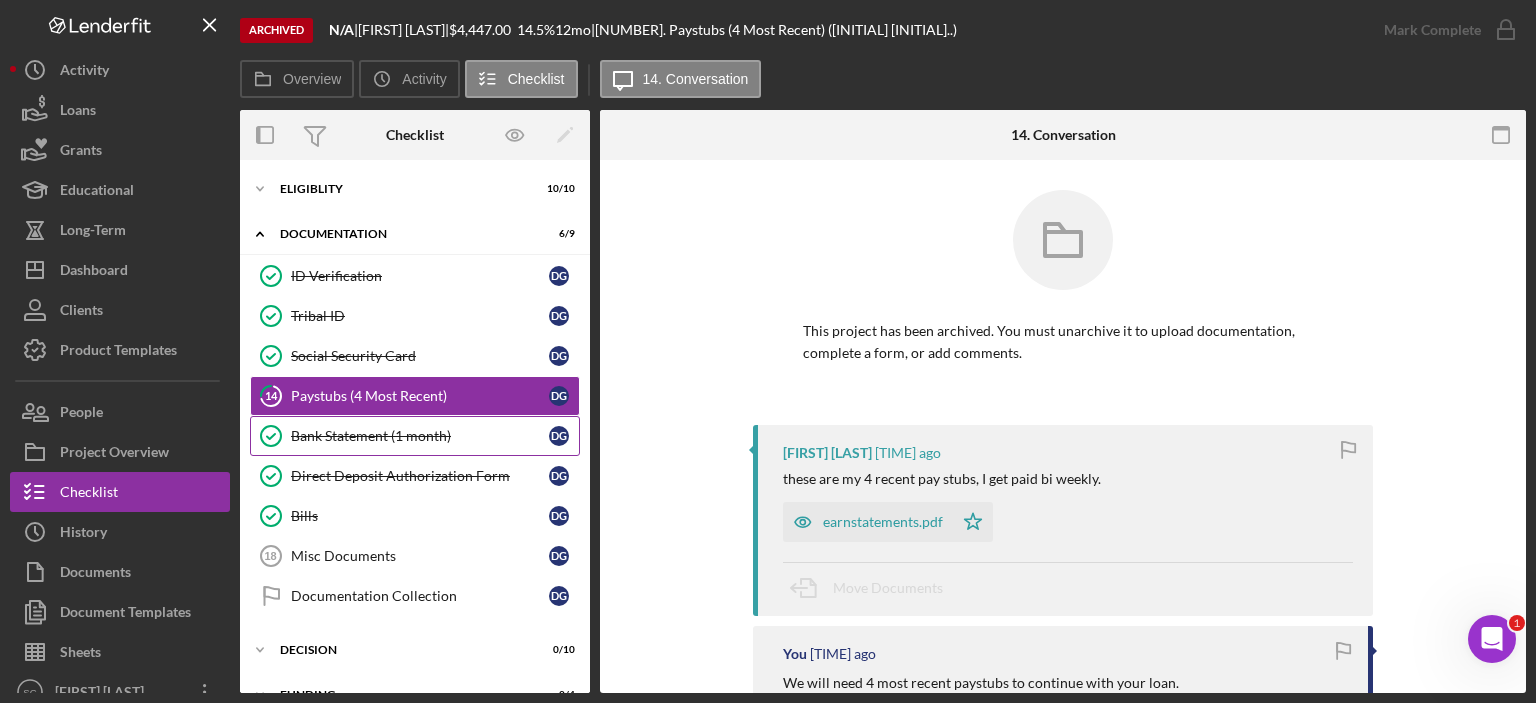 scroll, scrollTop: 118, scrollLeft: 0, axis: vertical 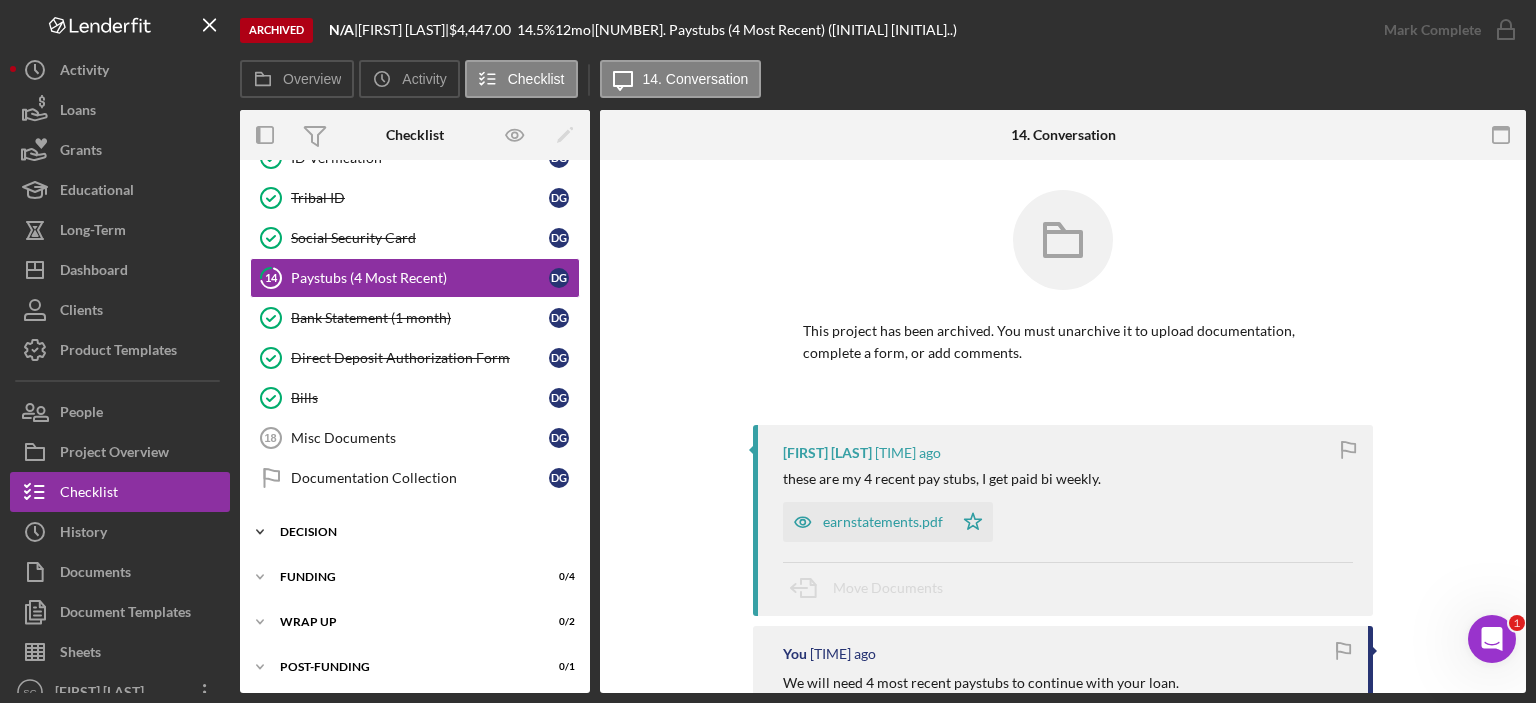 click on "Icon/Expander" 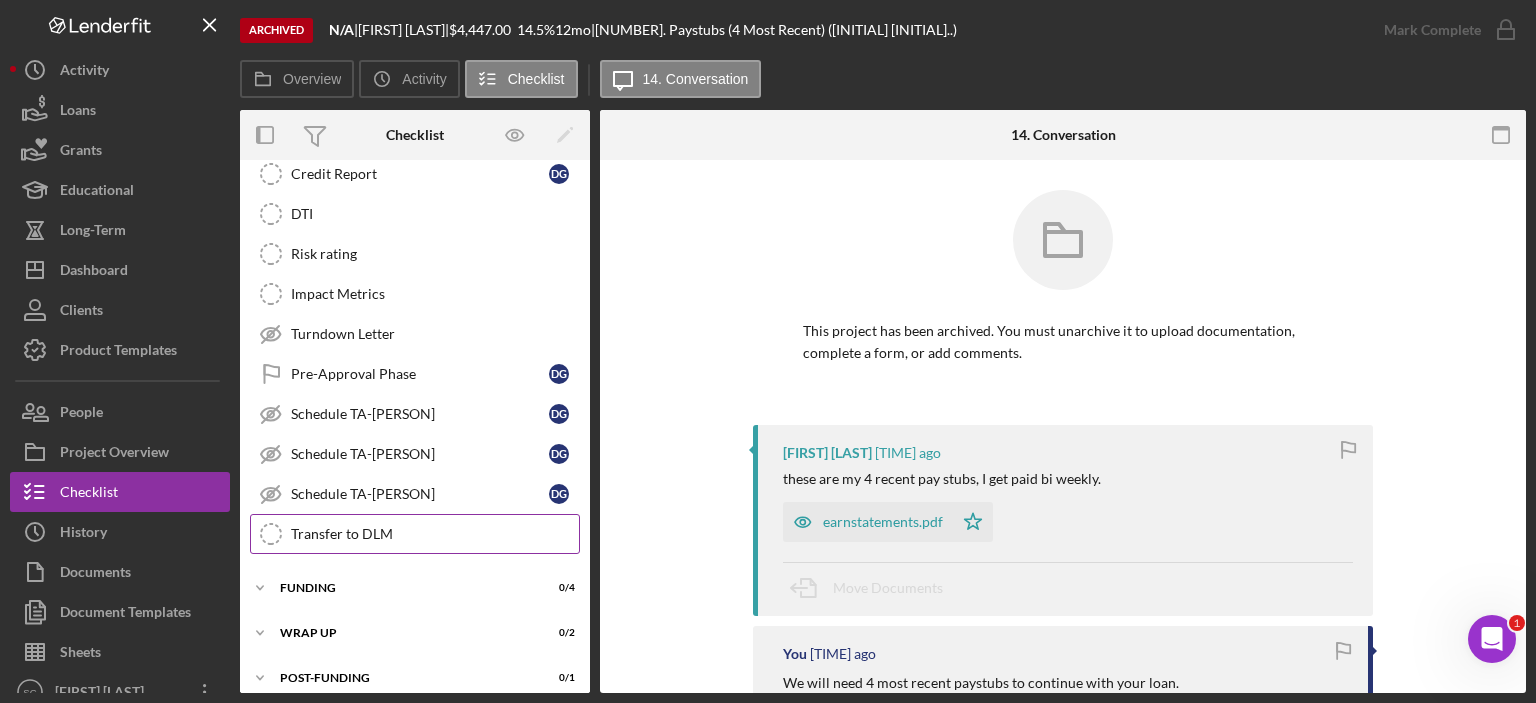 scroll, scrollTop: 318, scrollLeft: 0, axis: vertical 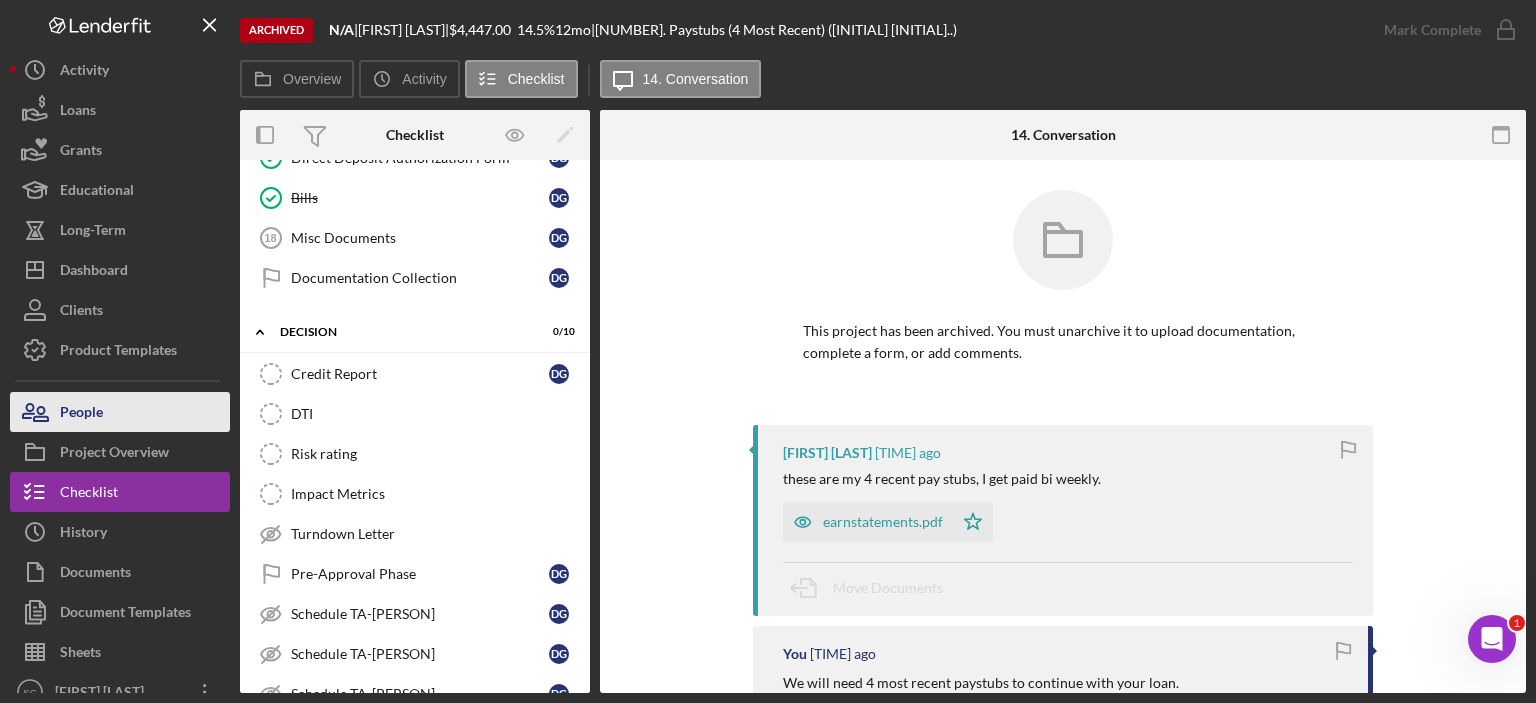 click on "People" at bounding box center [120, 412] 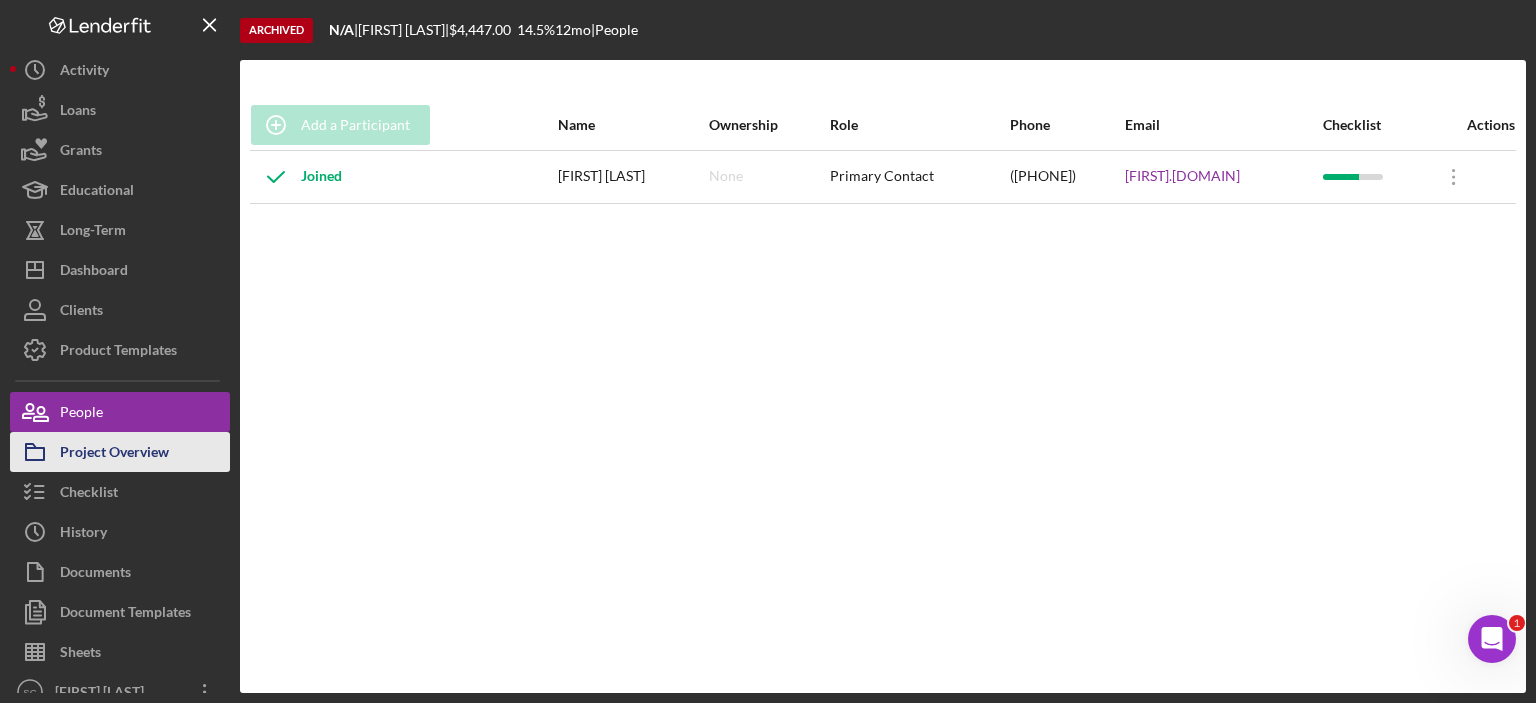 click on "Project Overview" at bounding box center (114, 454) 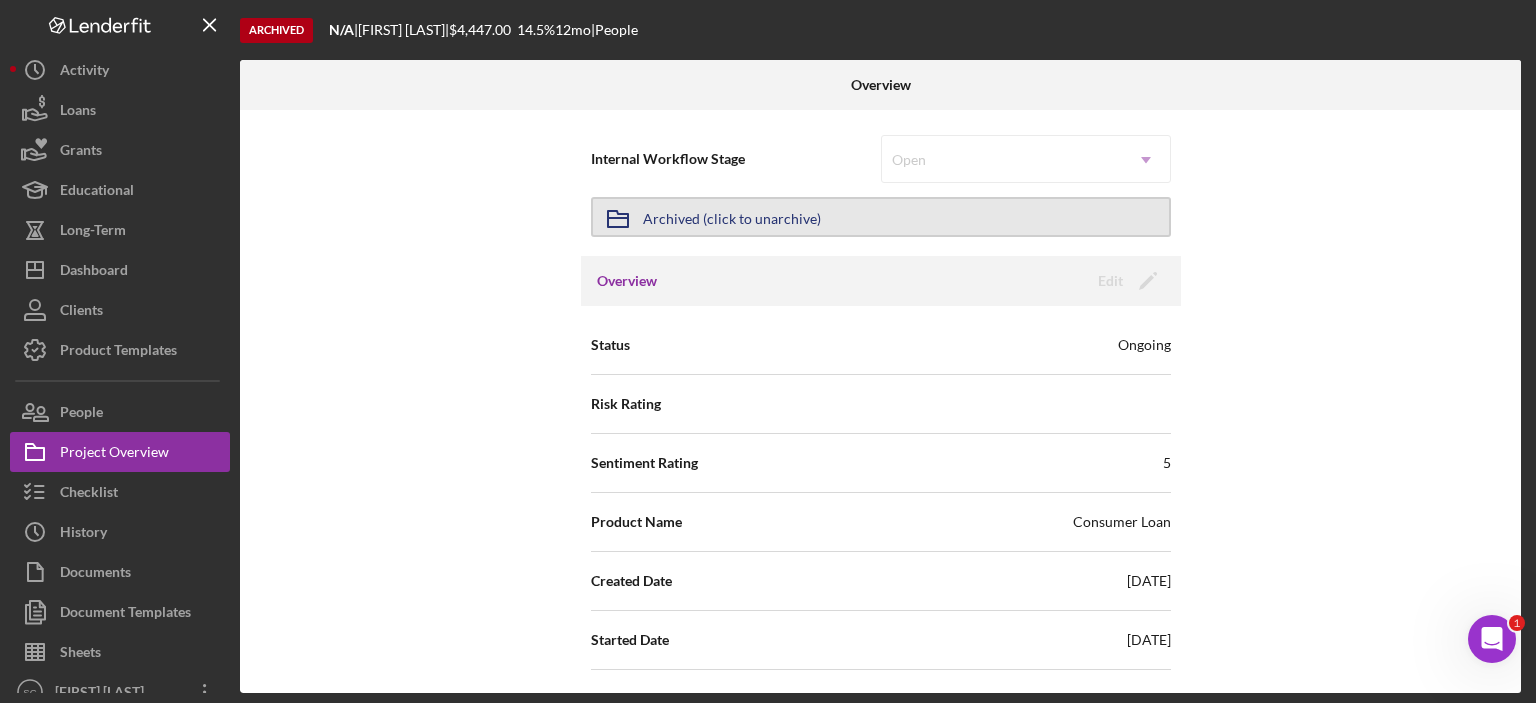 click on "Archived (click to unarchive)" at bounding box center [732, 217] 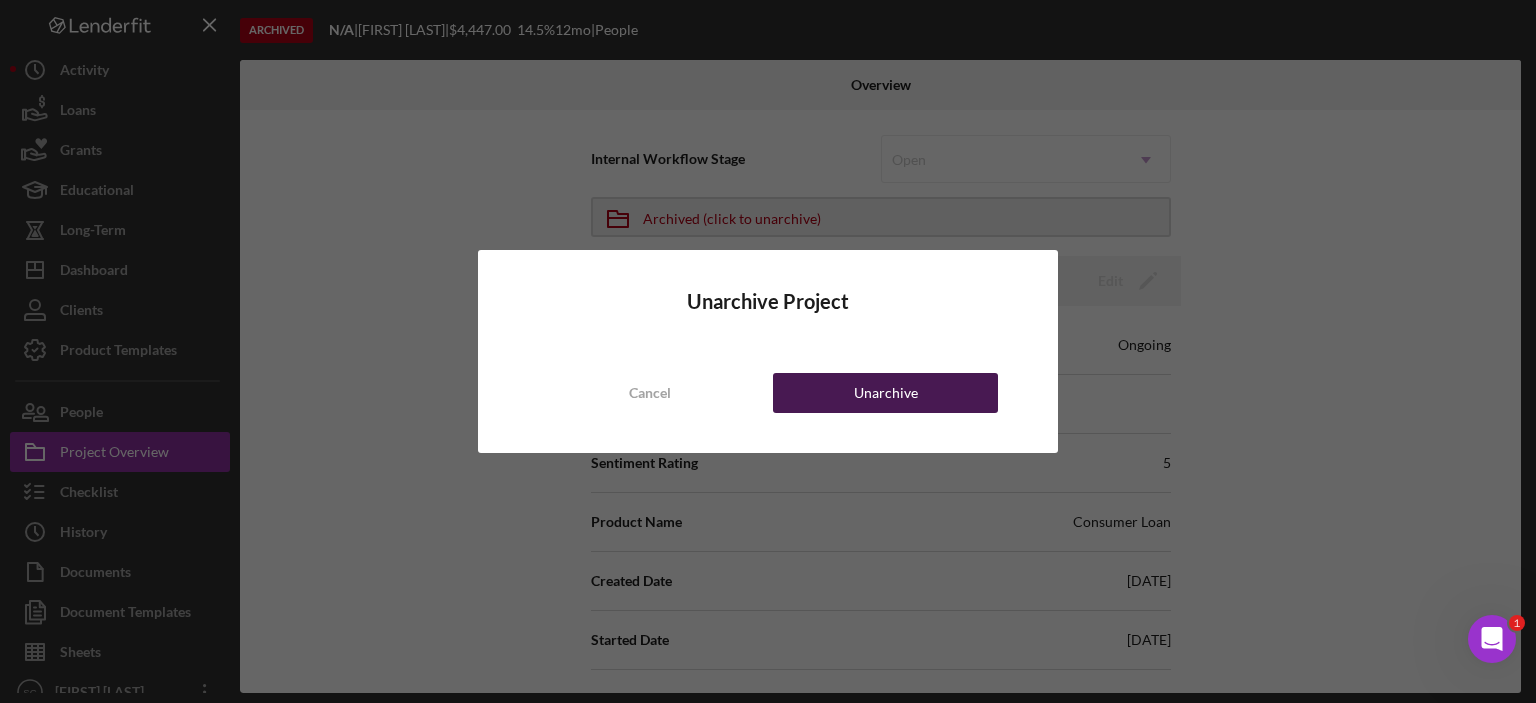 click on "Unarchive" at bounding box center [885, 393] 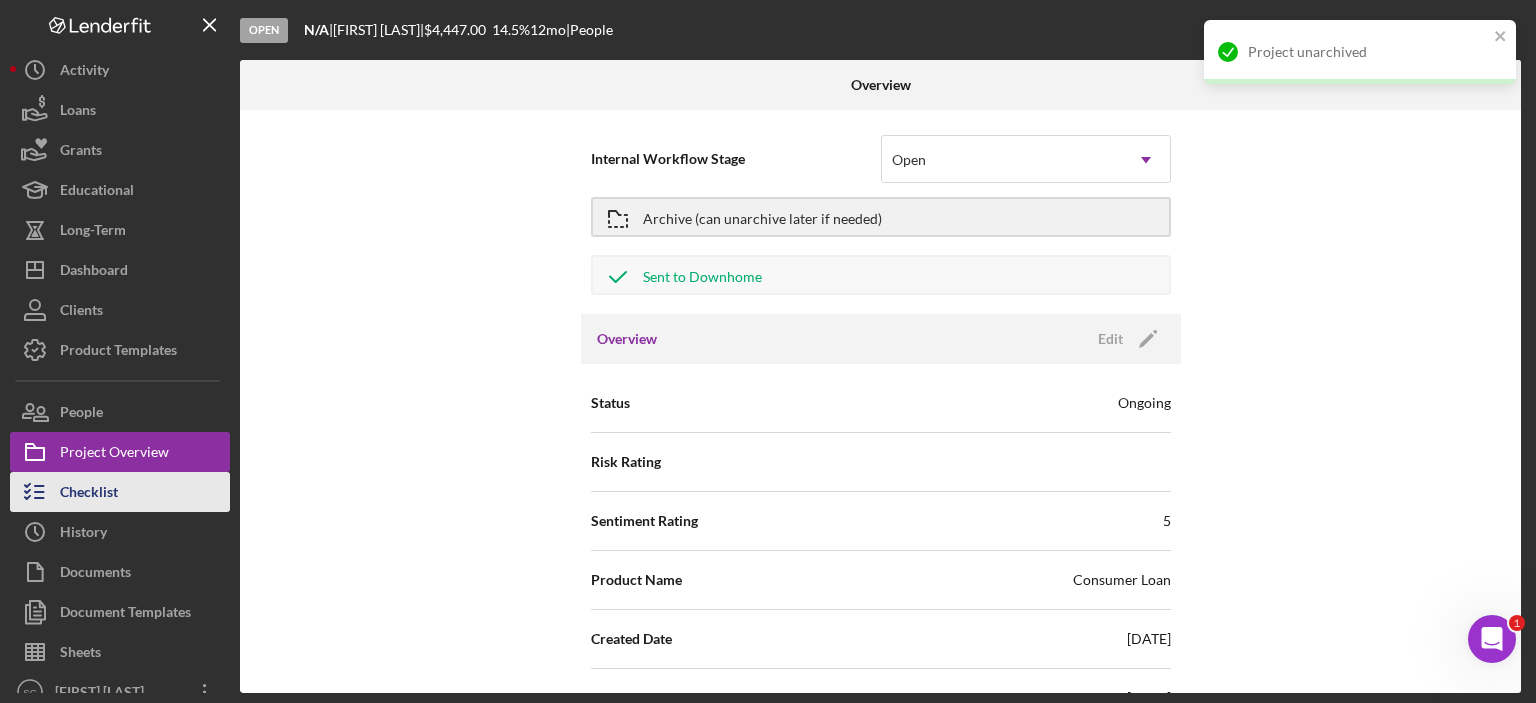 click on "Checklist" at bounding box center (89, 494) 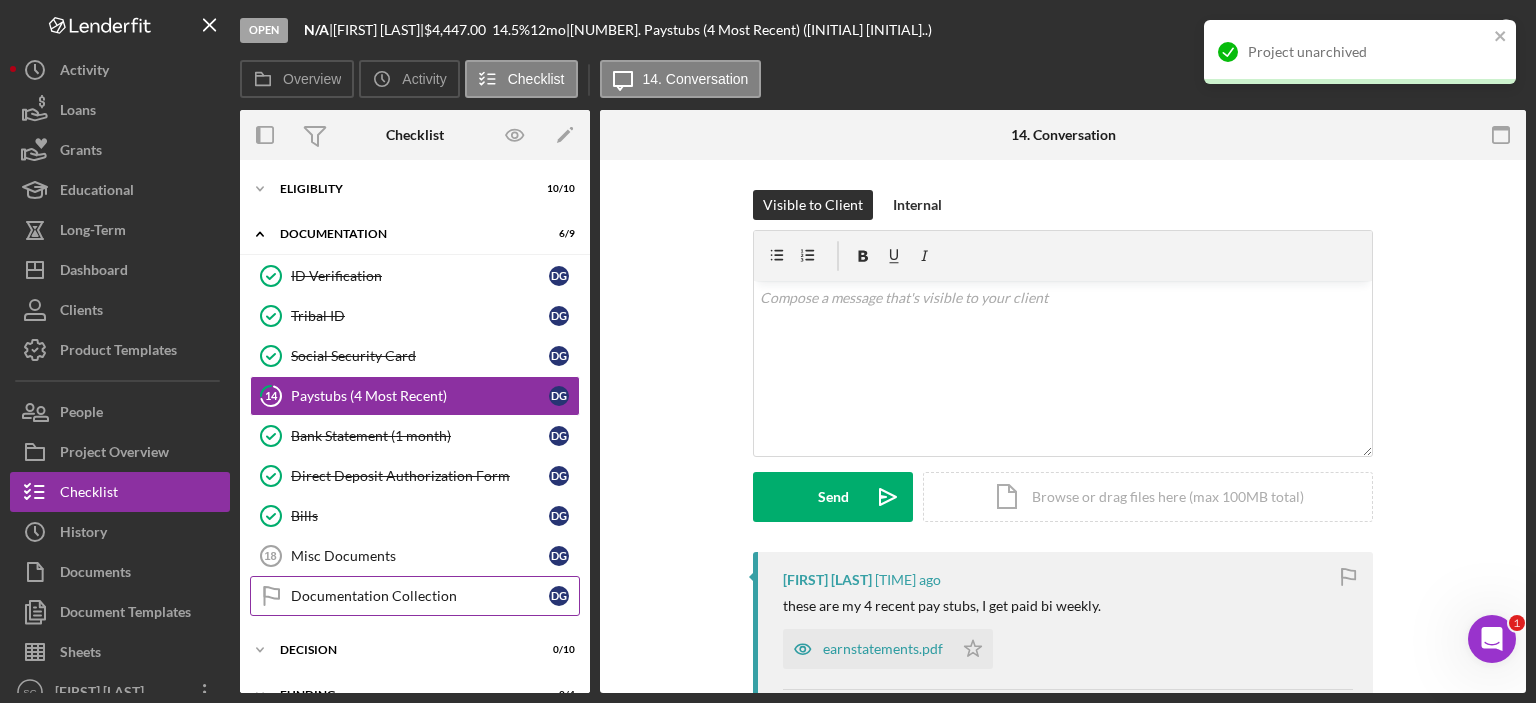 scroll, scrollTop: 118, scrollLeft: 0, axis: vertical 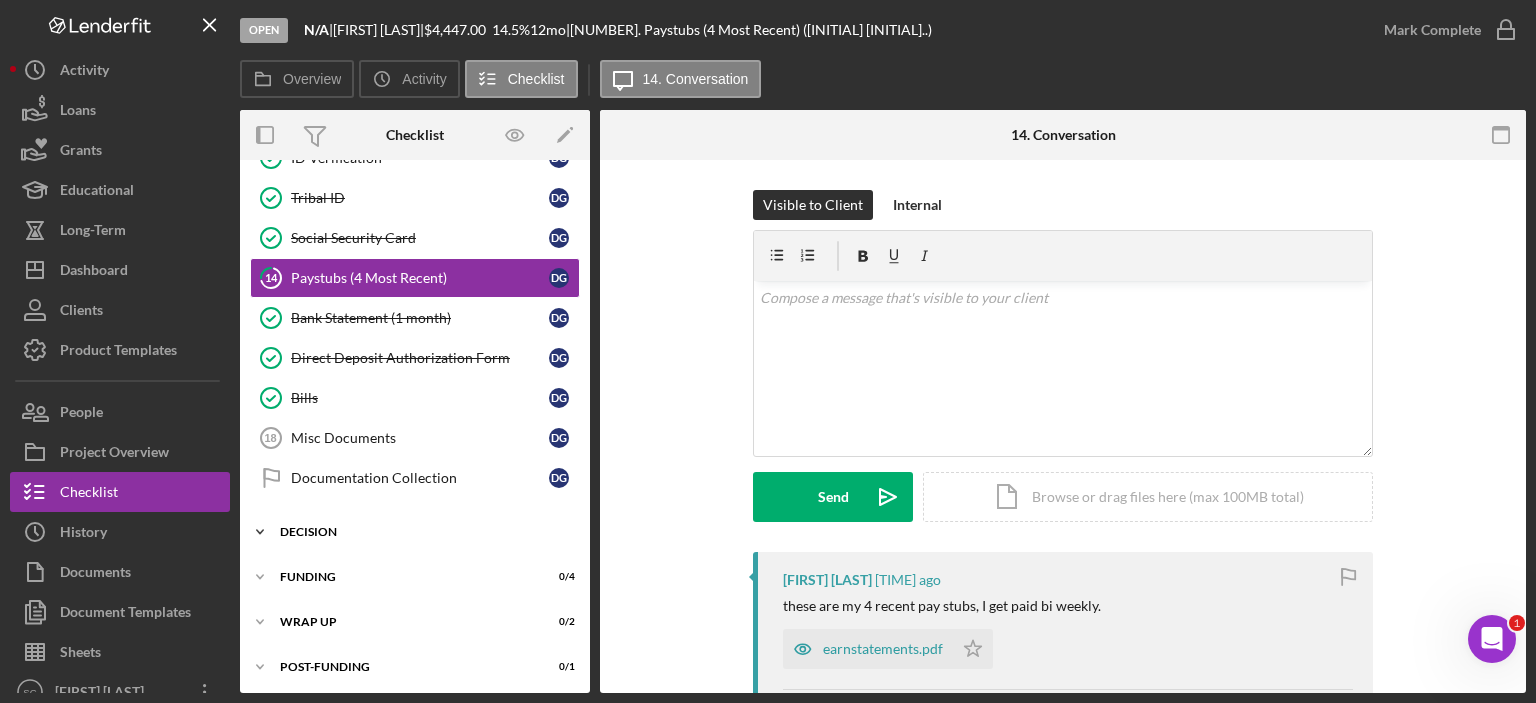 click 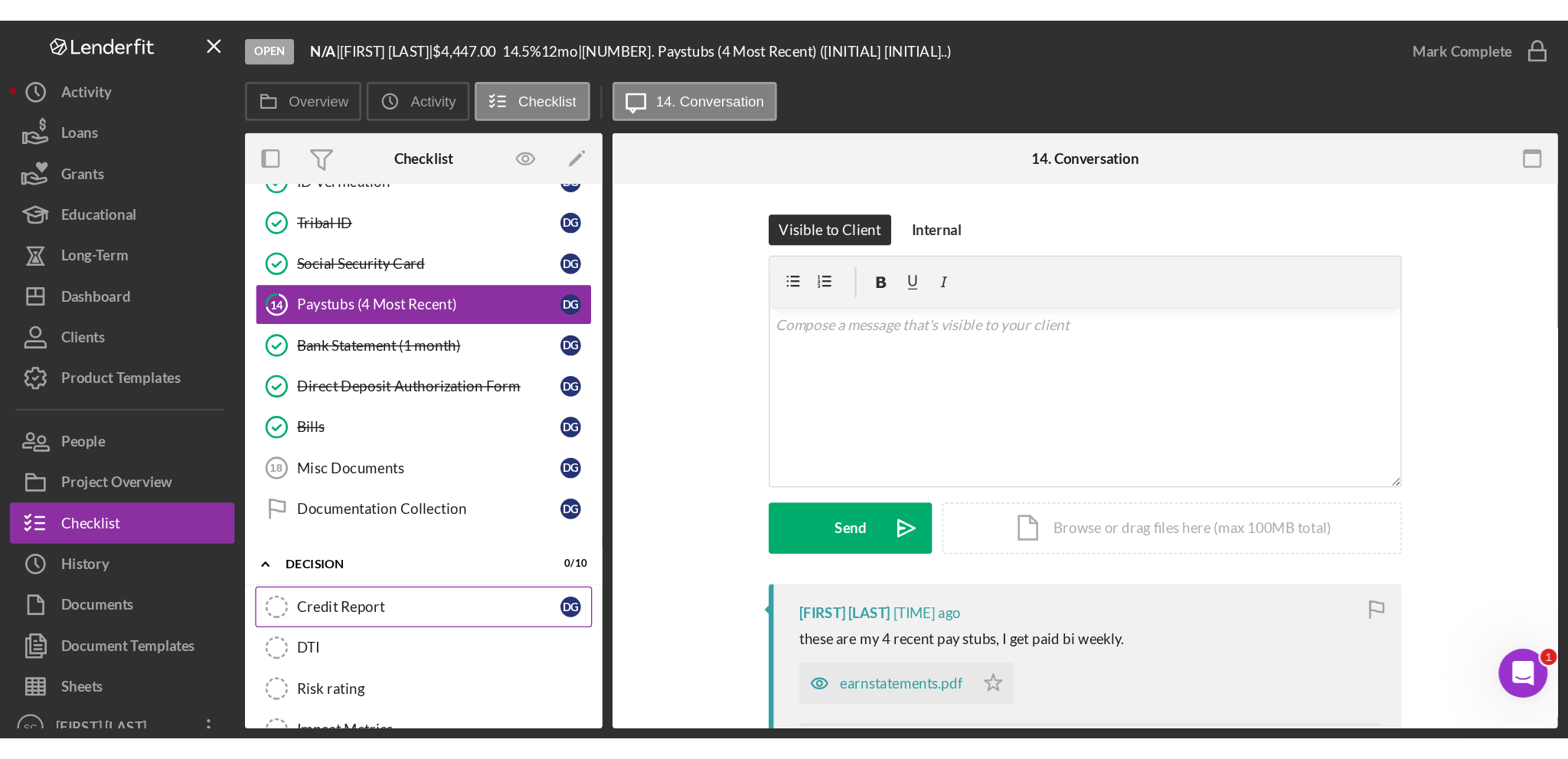 scroll, scrollTop: 167, scrollLeft: 0, axis: vertical 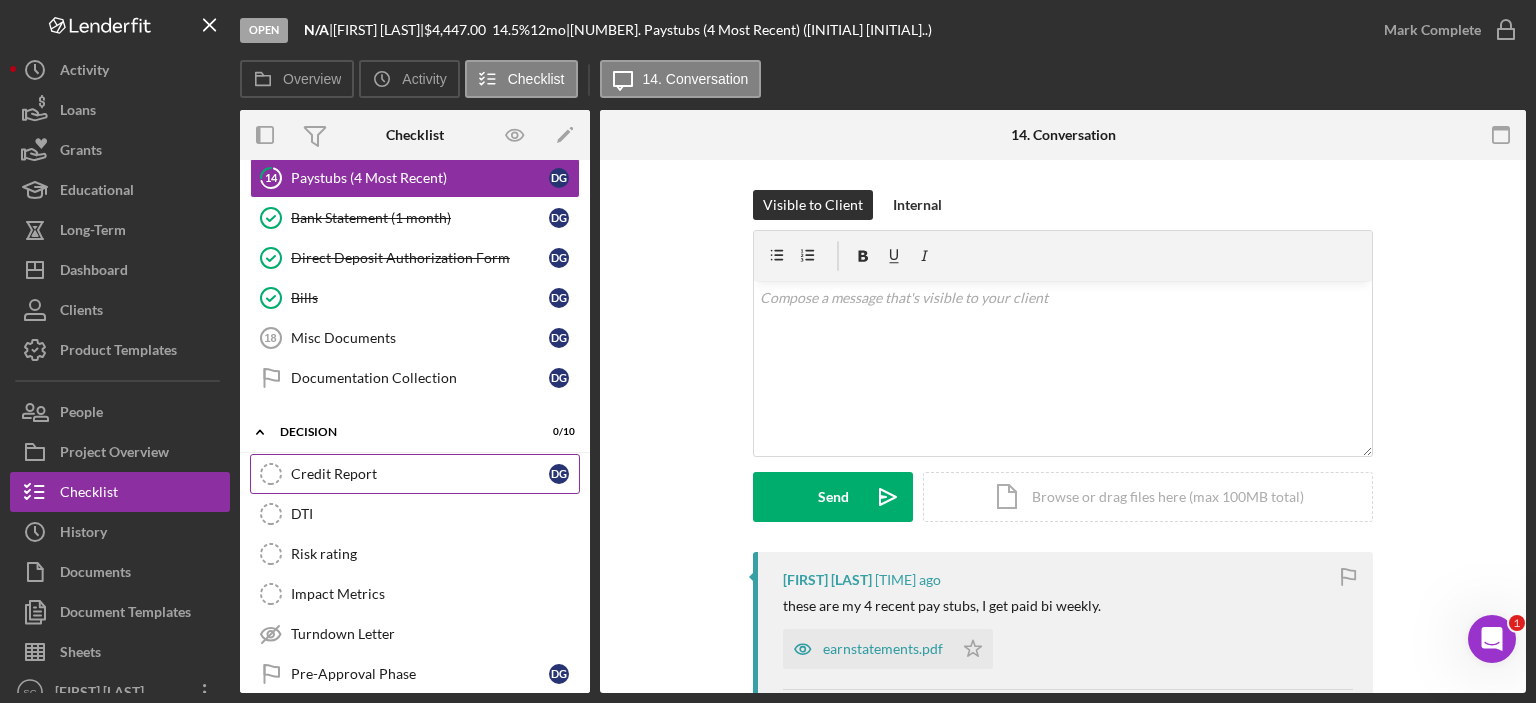 click on "Credit Report" at bounding box center (420, 474) 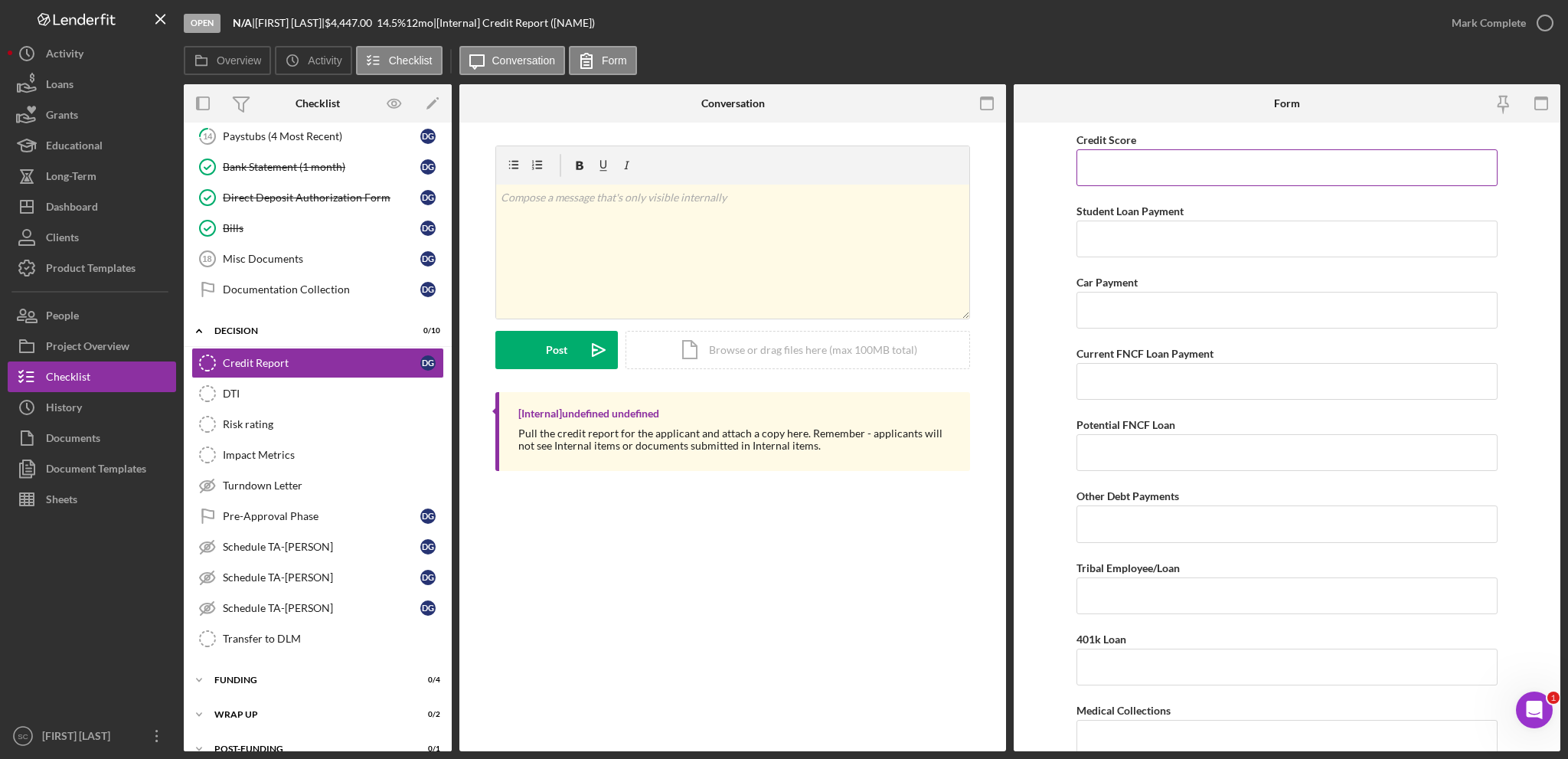 click on "Credit Score" at bounding box center (1287, 168) 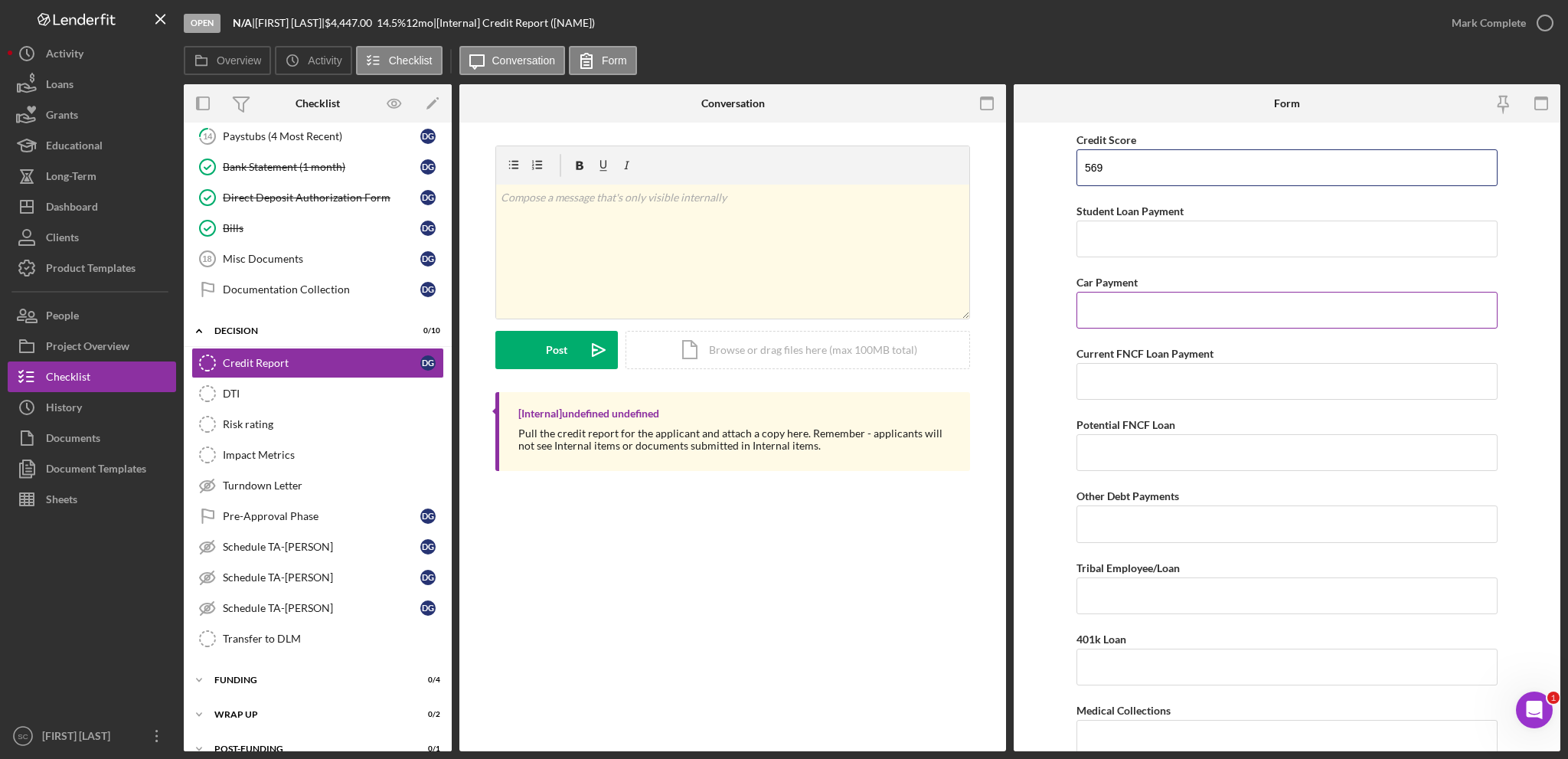 type on "569" 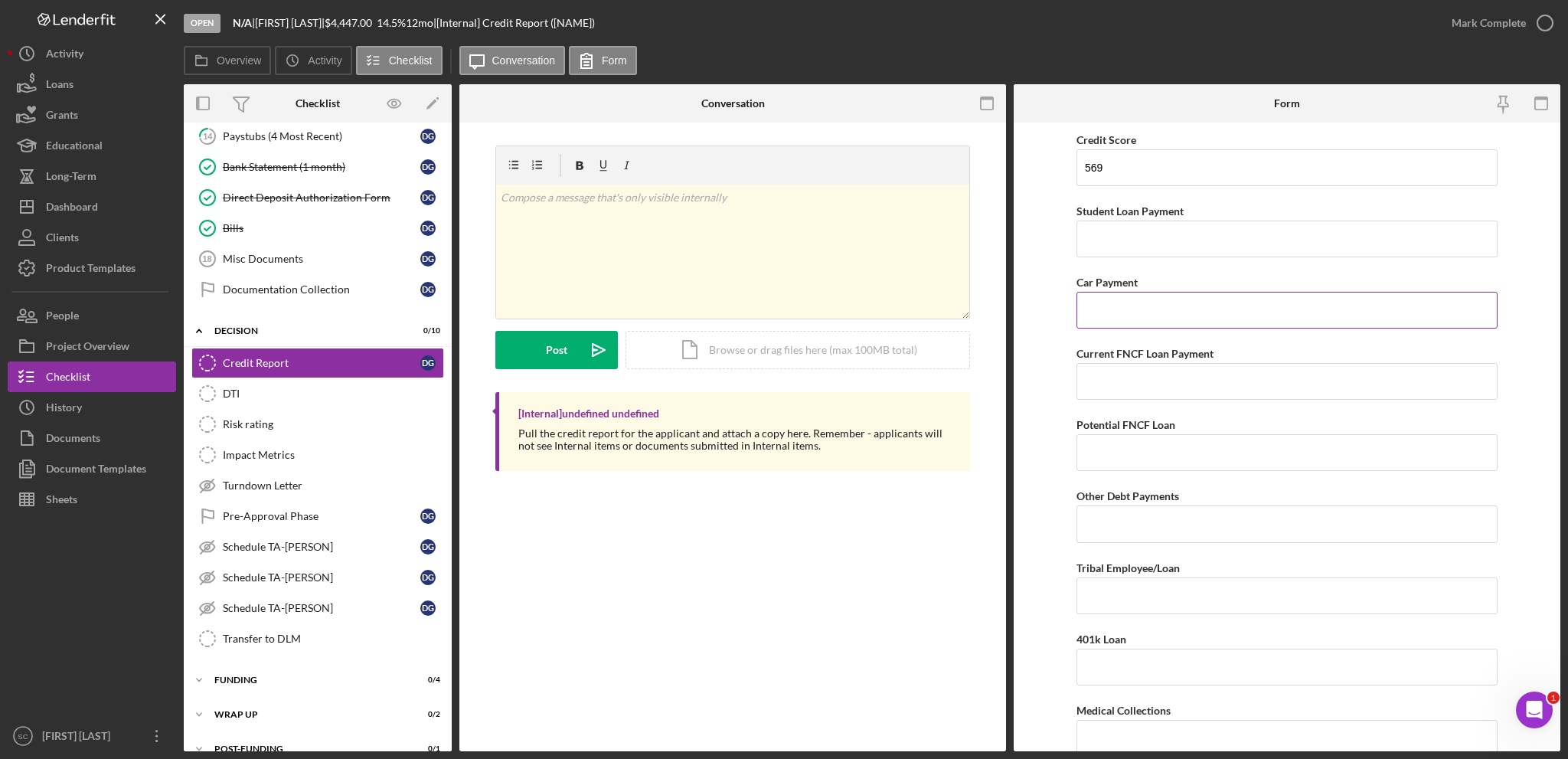click on "Car Payment" at bounding box center (1287, 310) 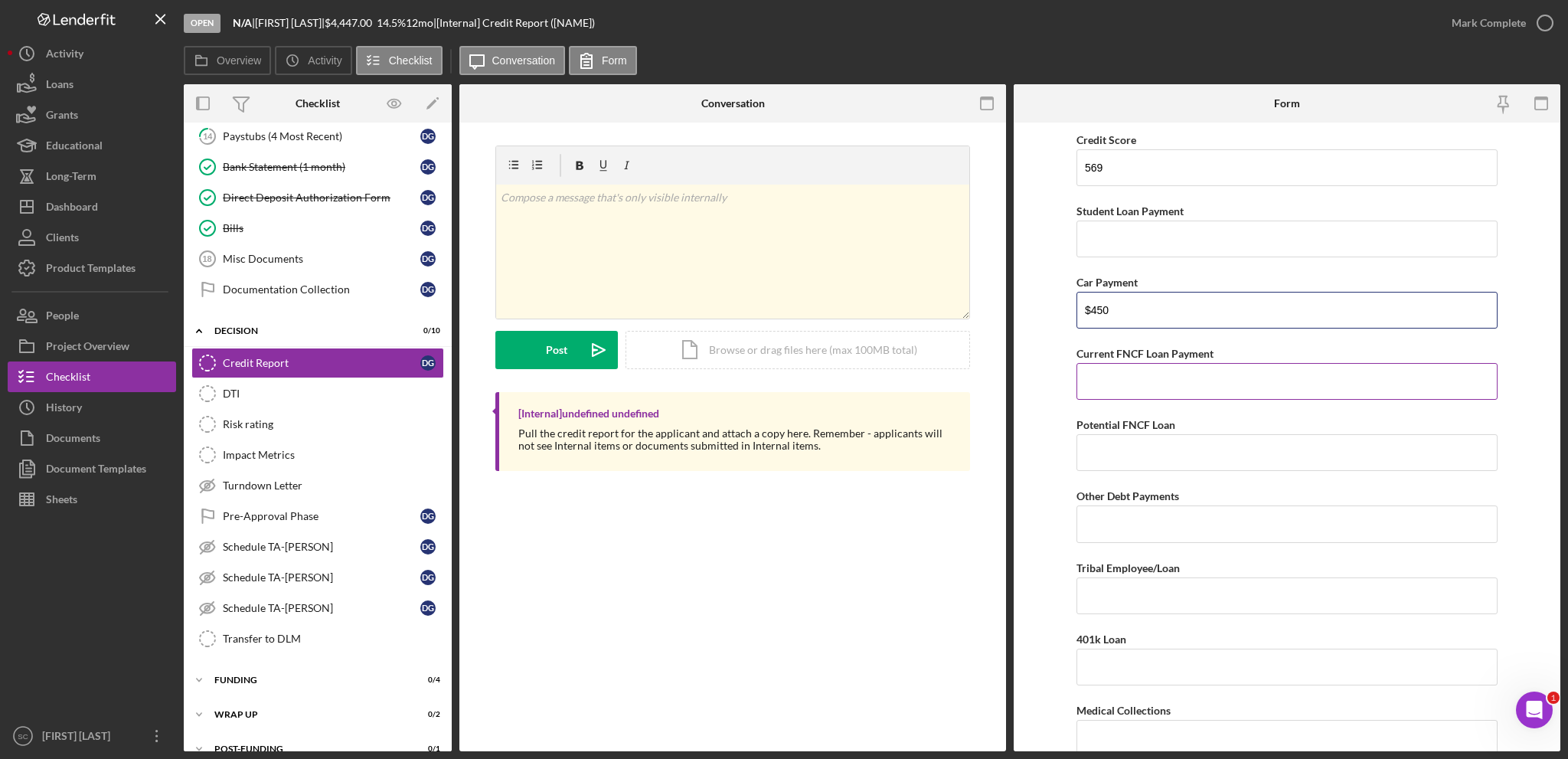 type on "$450" 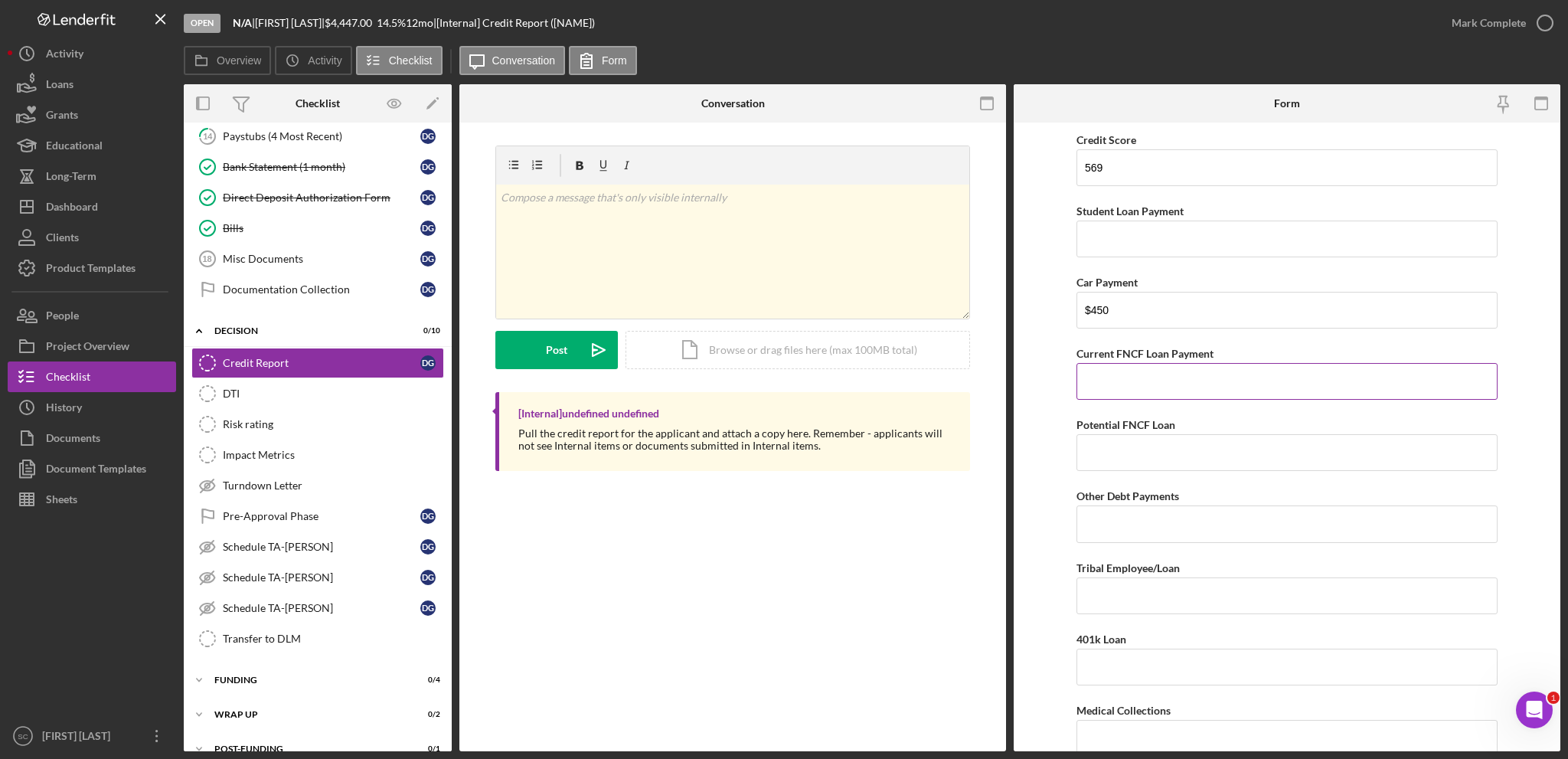 click on "Current FNCF Loan Payment" at bounding box center (1287, 381) 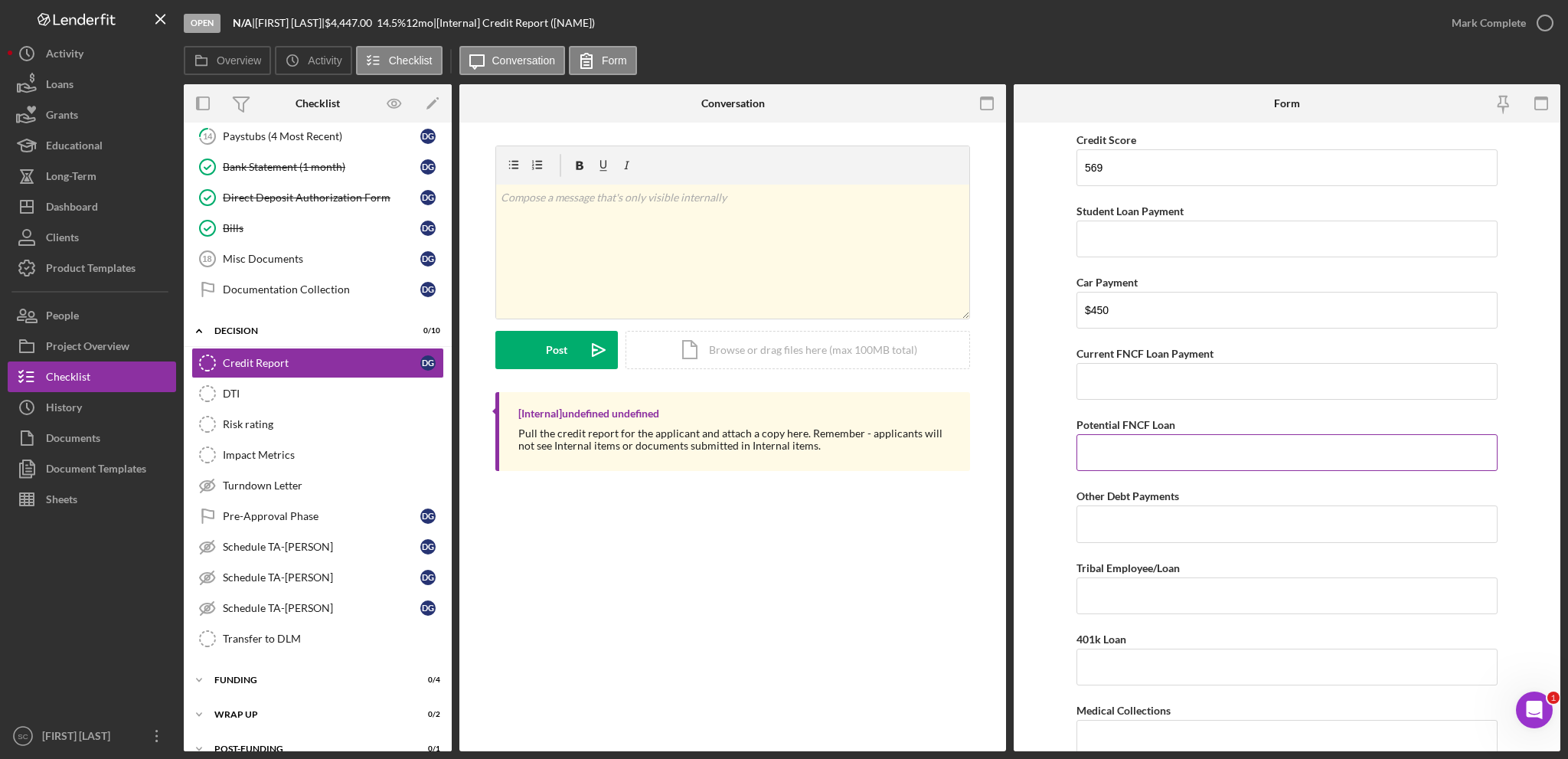 click on "Potential FNCF Loan" at bounding box center [1287, 453] 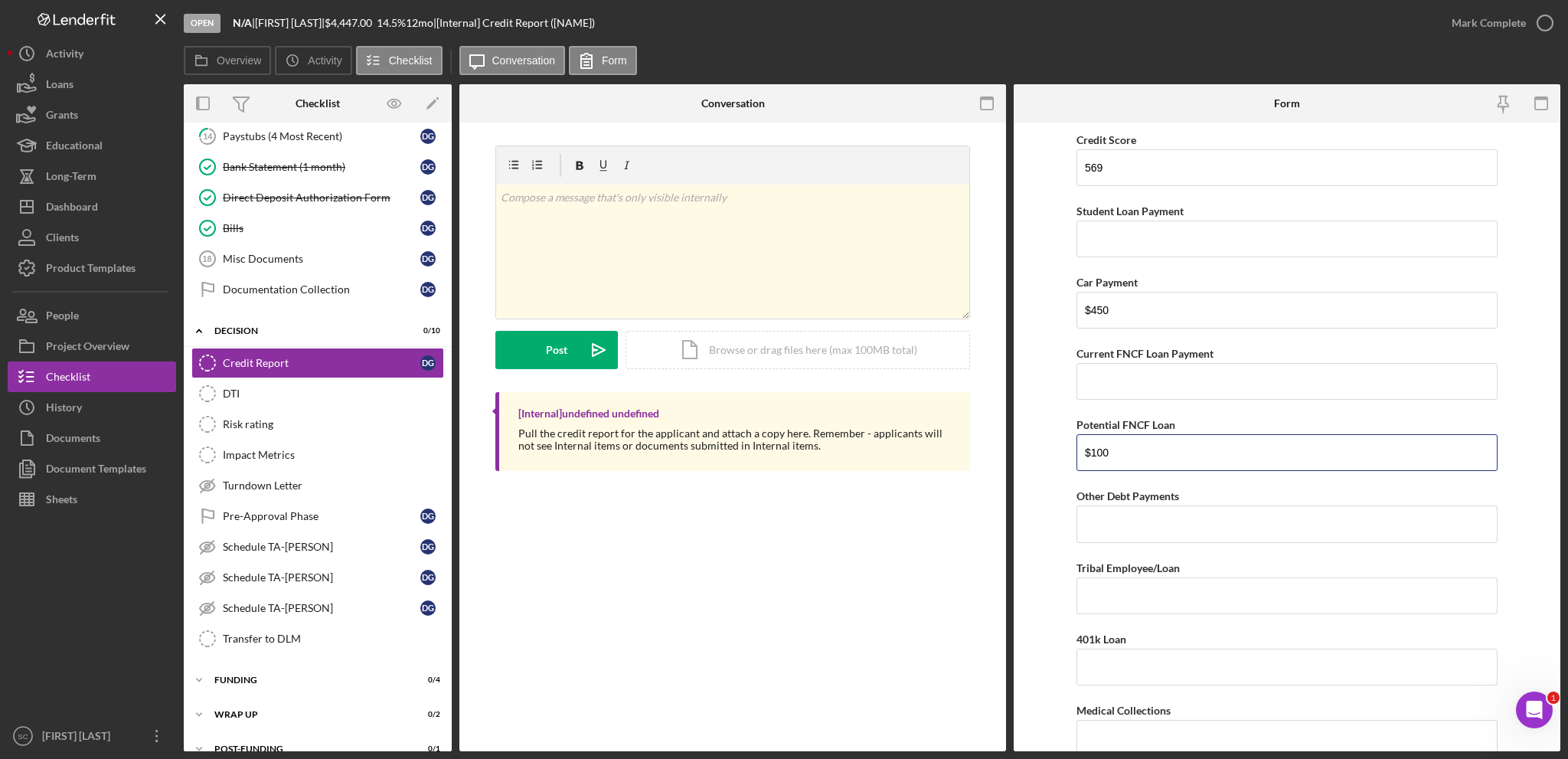 type on "$100" 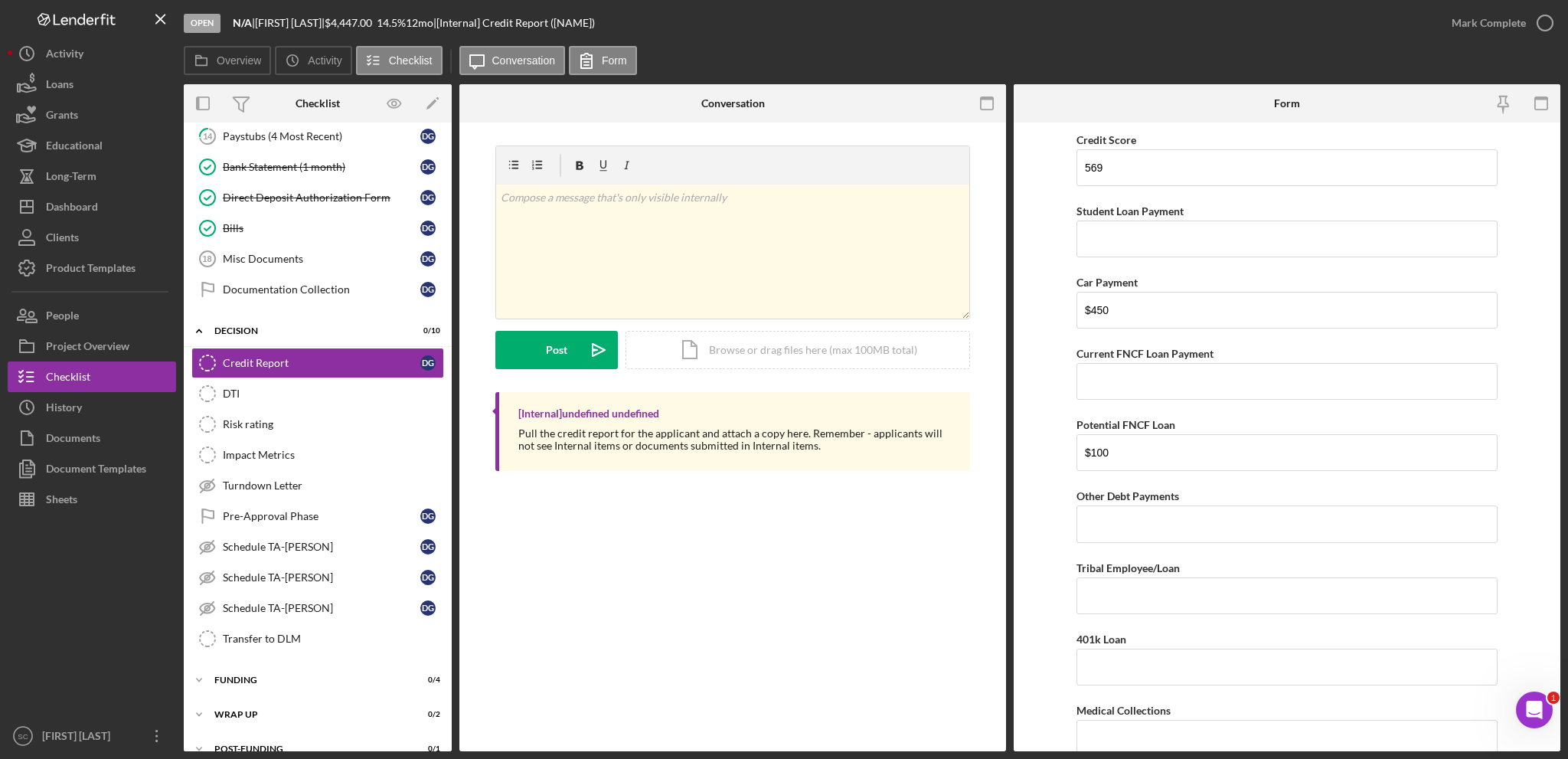 click on "Credit Score 569 Student Loan Payment Car Payment $450 Current FNCF Loan Payment Potential FNCF Loan $100 Other Debt Payments Tribal Employee/Loan 401k Loan Medical Collections CC/LOC/Loan Payments Non-Medical Collections Number of Lates Weaknesses Please list the weaknesses of the credit report here Strengths Please list the Strengths of the Credit Report here. Minimum Monthly Payments Description of Debt - 1 Minimum Payment of Debt -1  Description of Debt - 2 Minimum Payment of Debt - 2 Description of Debt - 3 Minimum Payment of Debt - 3 Description of Debt - 4 Minimum Payment of Debt - 4 Description of Debt - 5 Minimum Payment of Debt - 5 Description of Debt - 6 Minimum Payment of Debt - 6 Description of Debt - 7 Minimum Payment of Debt - 7 Description of Debt - 8 Minimum Payment of Debt - 8 Description of Debt - 9 Minimum Payment of Debt - 9 Description of Debt - 10 Minimum Payment of Debt - 10 Outstanding Debt Payments Save Save" at bounding box center [1287, 437] 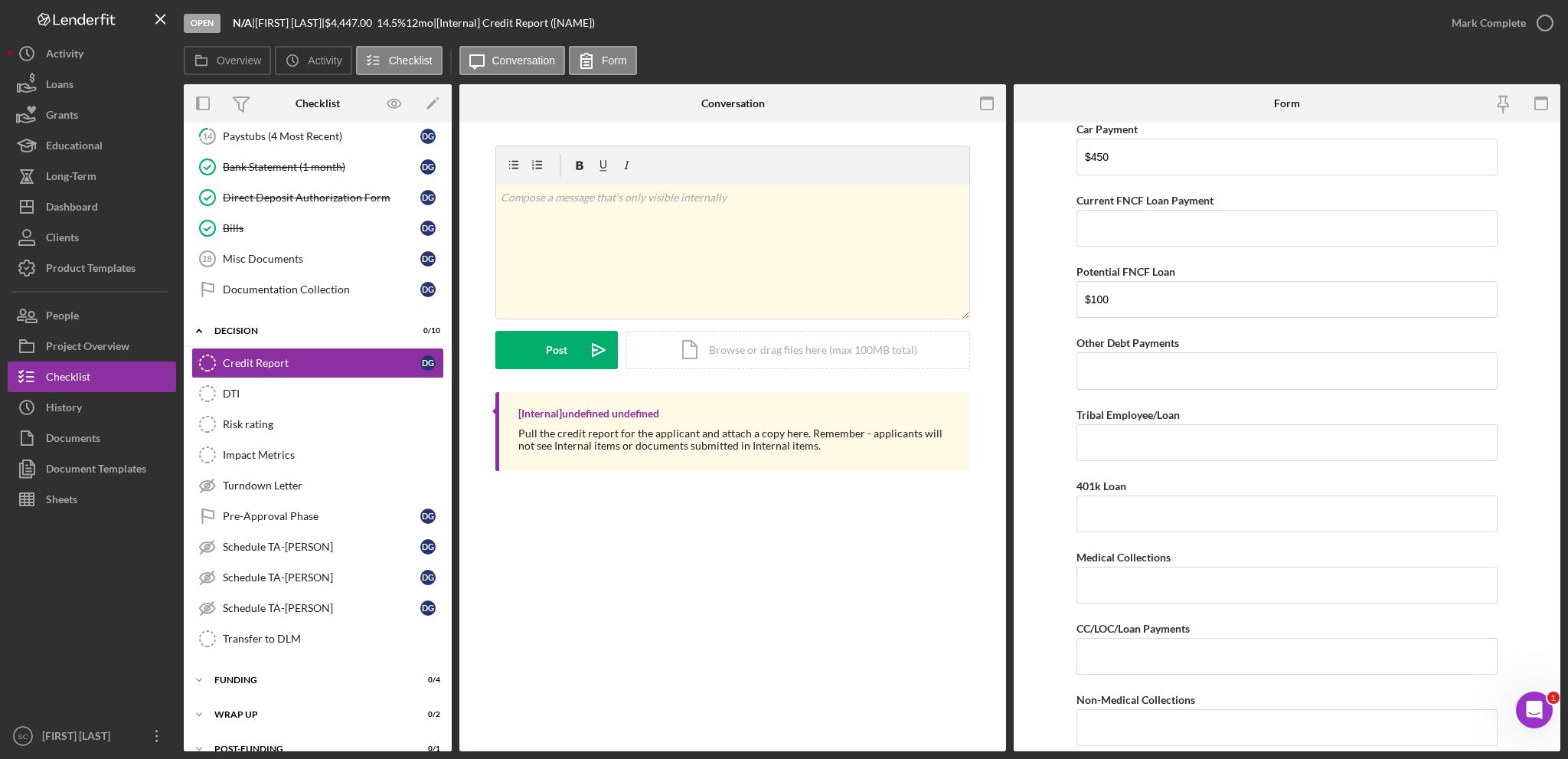 scroll, scrollTop: 77, scrollLeft: 0, axis: vertical 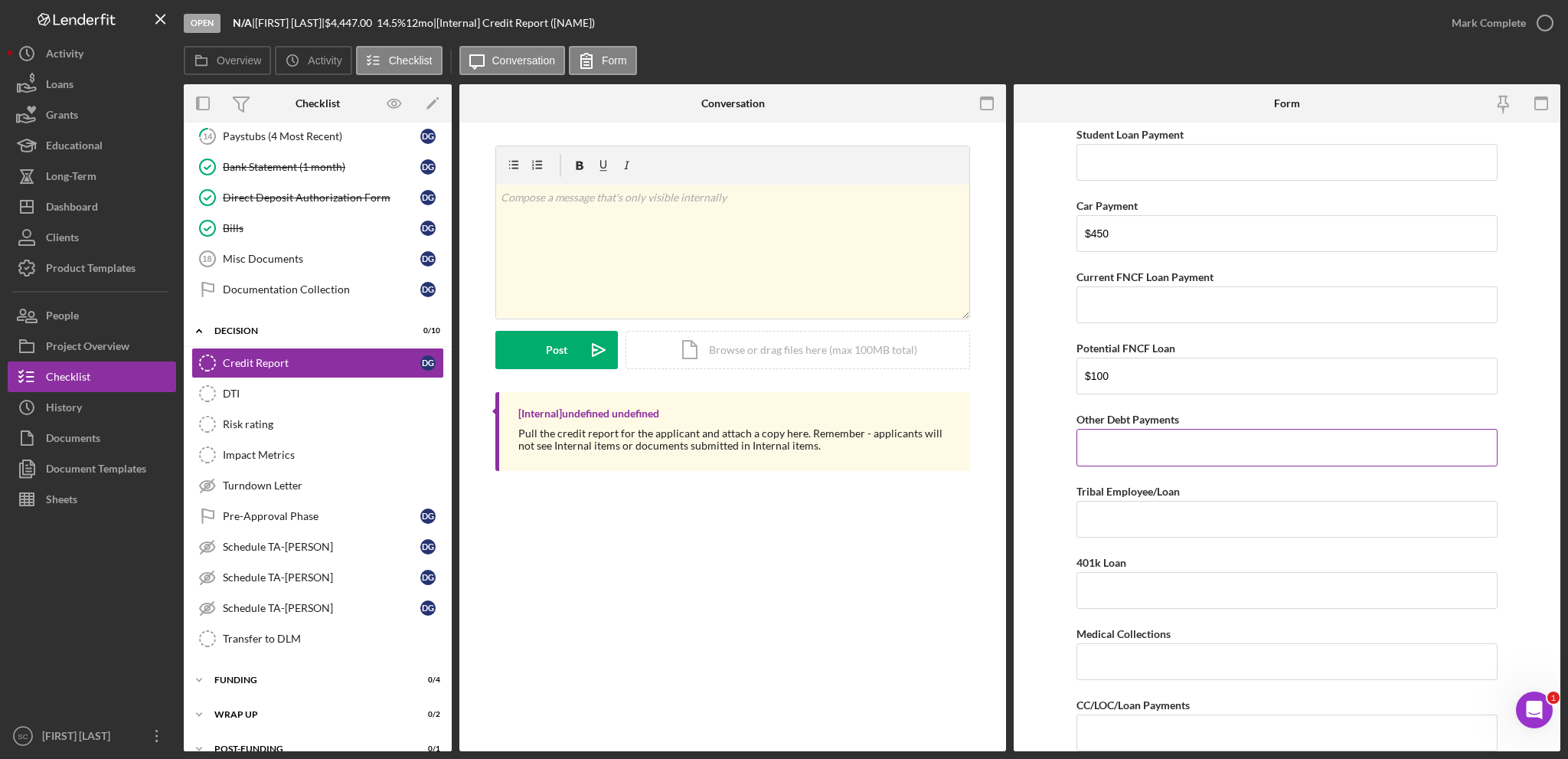 click on "Other Debt Payments" at bounding box center [1287, 447] 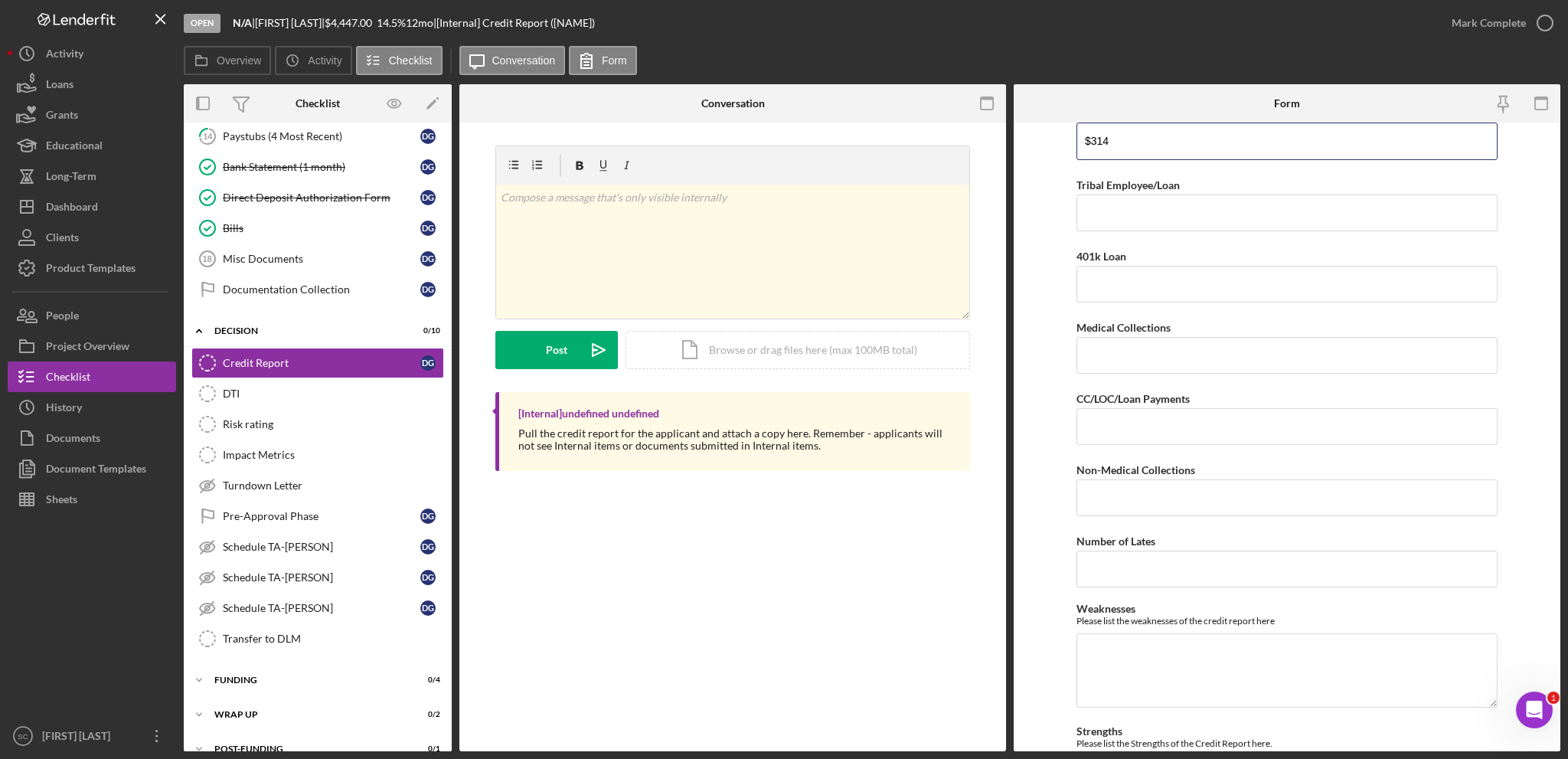 scroll, scrollTop: 460, scrollLeft: 0, axis: vertical 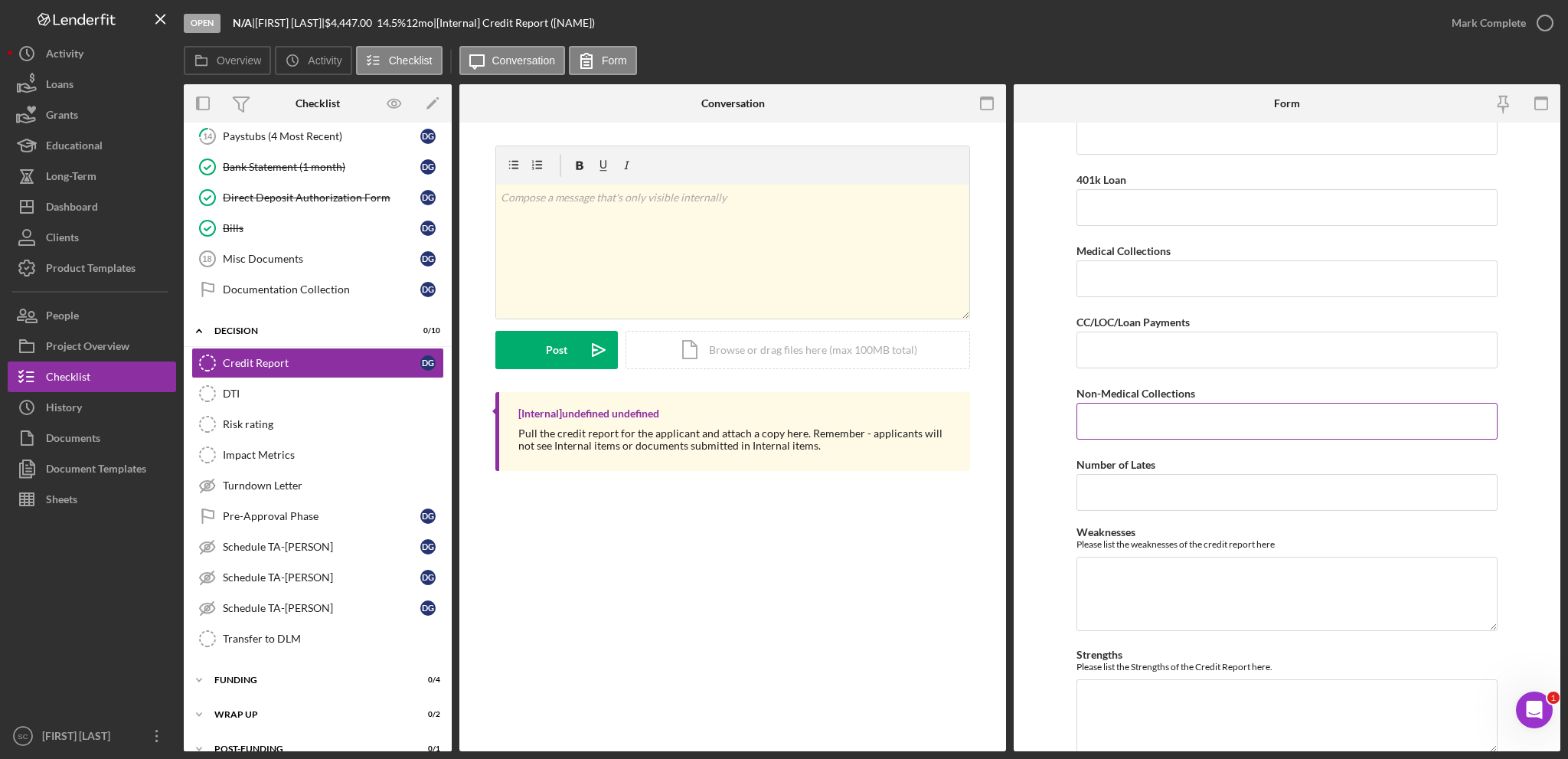type on "$314" 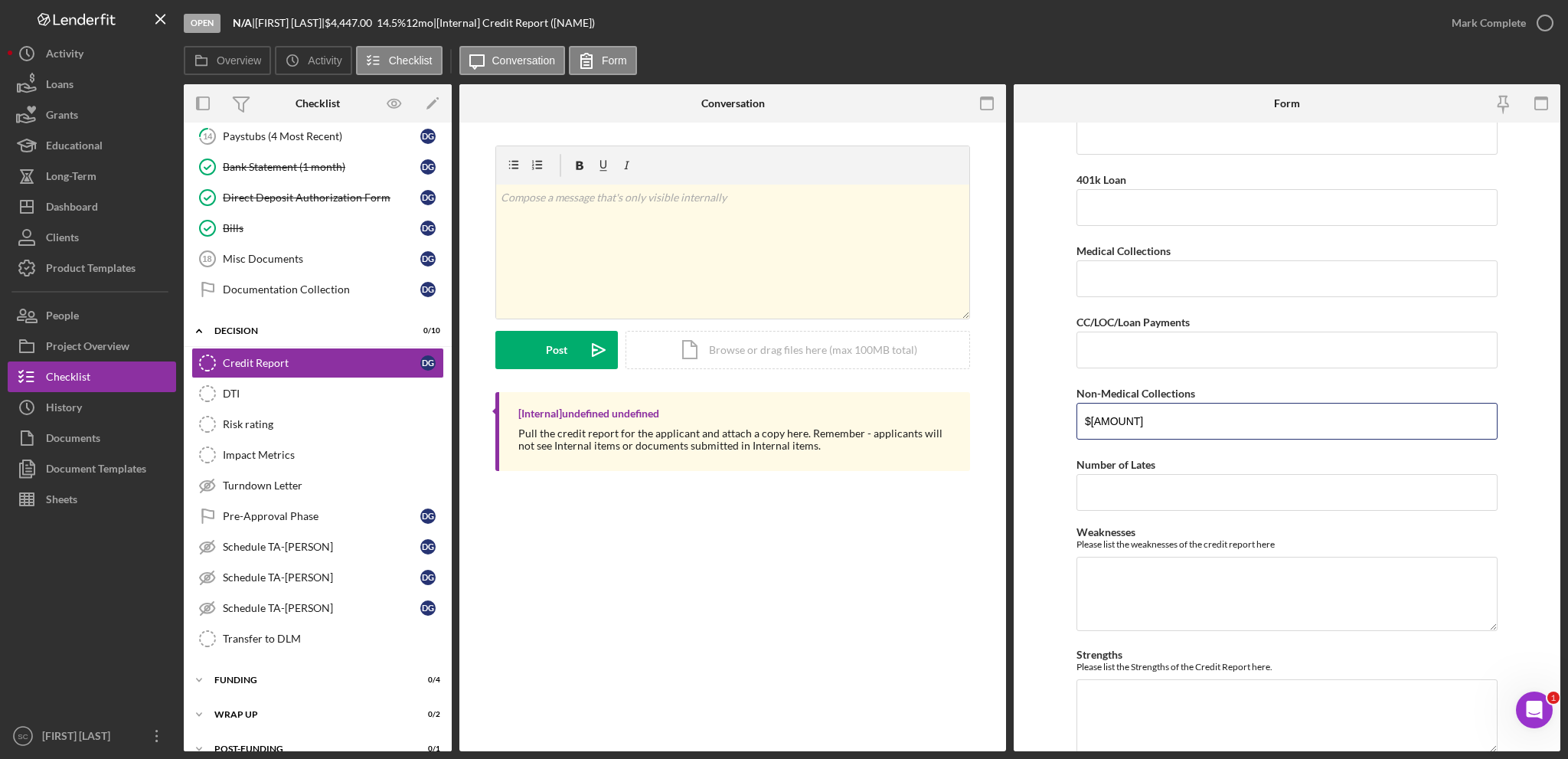 type on "$[AMOUNT]" 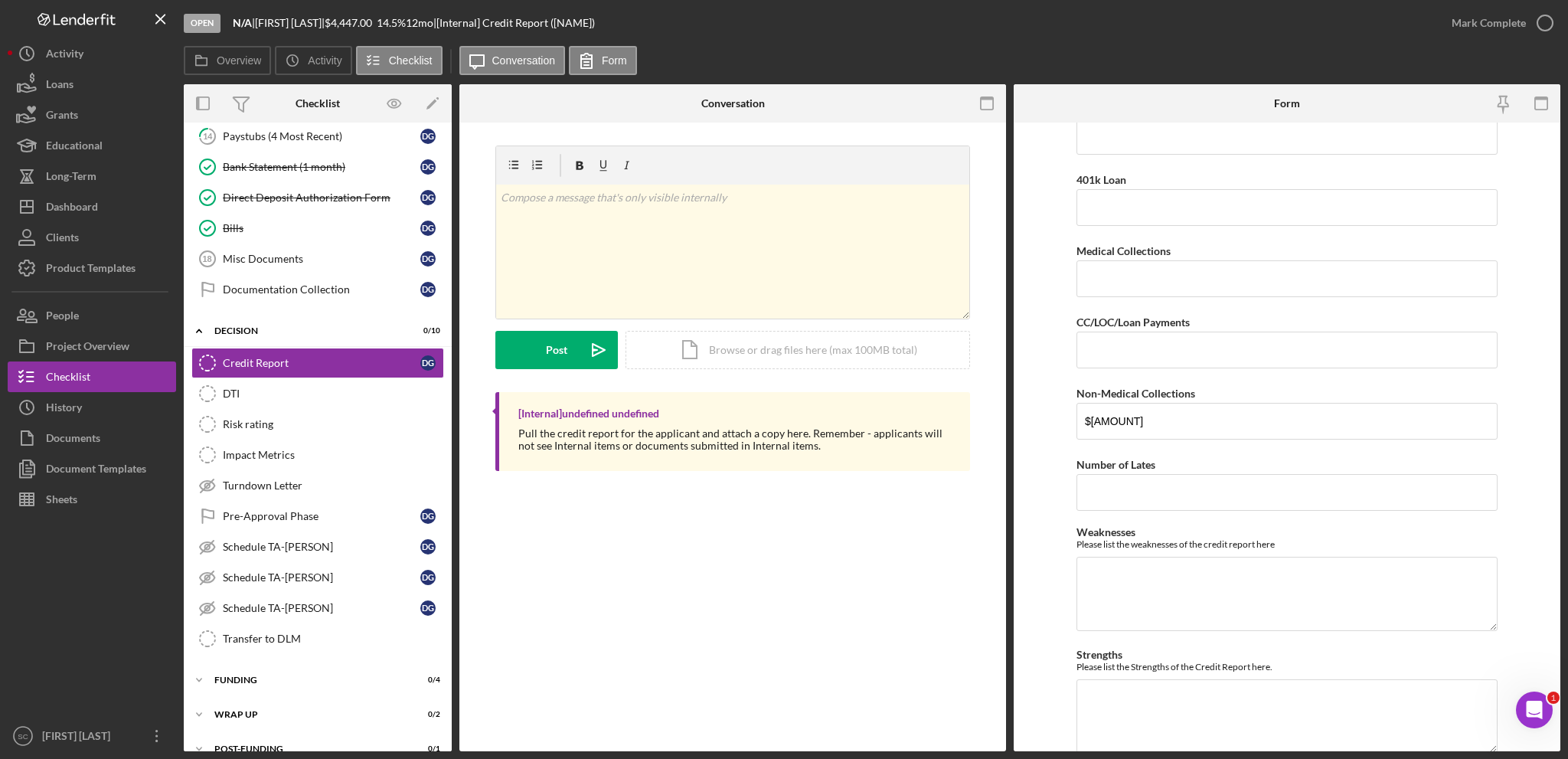 click on "Credit Score 569 Student Loan Payment Car Payment $450 Current FNCF Loan Payment Potential FNCF Loan $100 Other Debt Payments $314 Tribal Employee/Loan 401k Loan Medical Collections CC/LOC/Loan Payments Non-Medical Collections $1,769 Number of Lates Weaknesses Please list the weaknesses of the credit report here Strengths Please list the Strengths of the Credit Report here. Minimum Monthly Payments Description of Debt - 1 Minimum Payment of Debt -1  Description of Debt - 2 Minimum Payment of Debt - 2 Description of Debt - 3 Minimum Payment of Debt - 3 Description of Debt - 4 Minimum Payment of Debt - 4 Description of Debt - 5 Minimum Payment of Debt - 5 Description of Debt - 6 Minimum Payment of Debt - 6 Description of Debt - 7 Minimum Payment of Debt - 7 Description of Debt - 8 Minimum Payment of Debt - 8 Description of Debt - 9 Minimum Payment of Debt - 9 Description of Debt - 10 Minimum Payment of Debt - 10 Outstanding Debt Payments Save Save" at bounding box center [1287, 437] 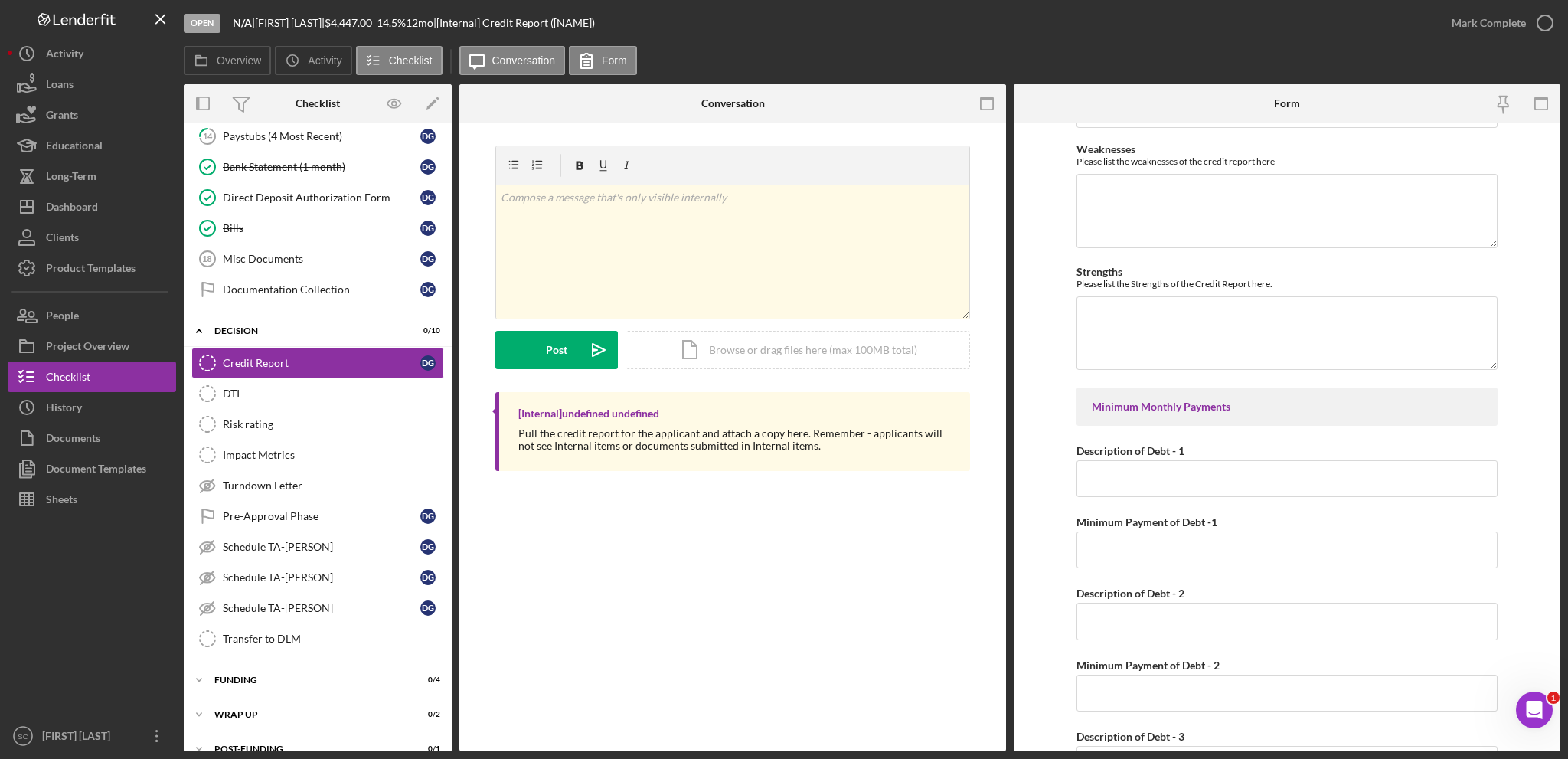 scroll, scrollTop: 919, scrollLeft: 0, axis: vertical 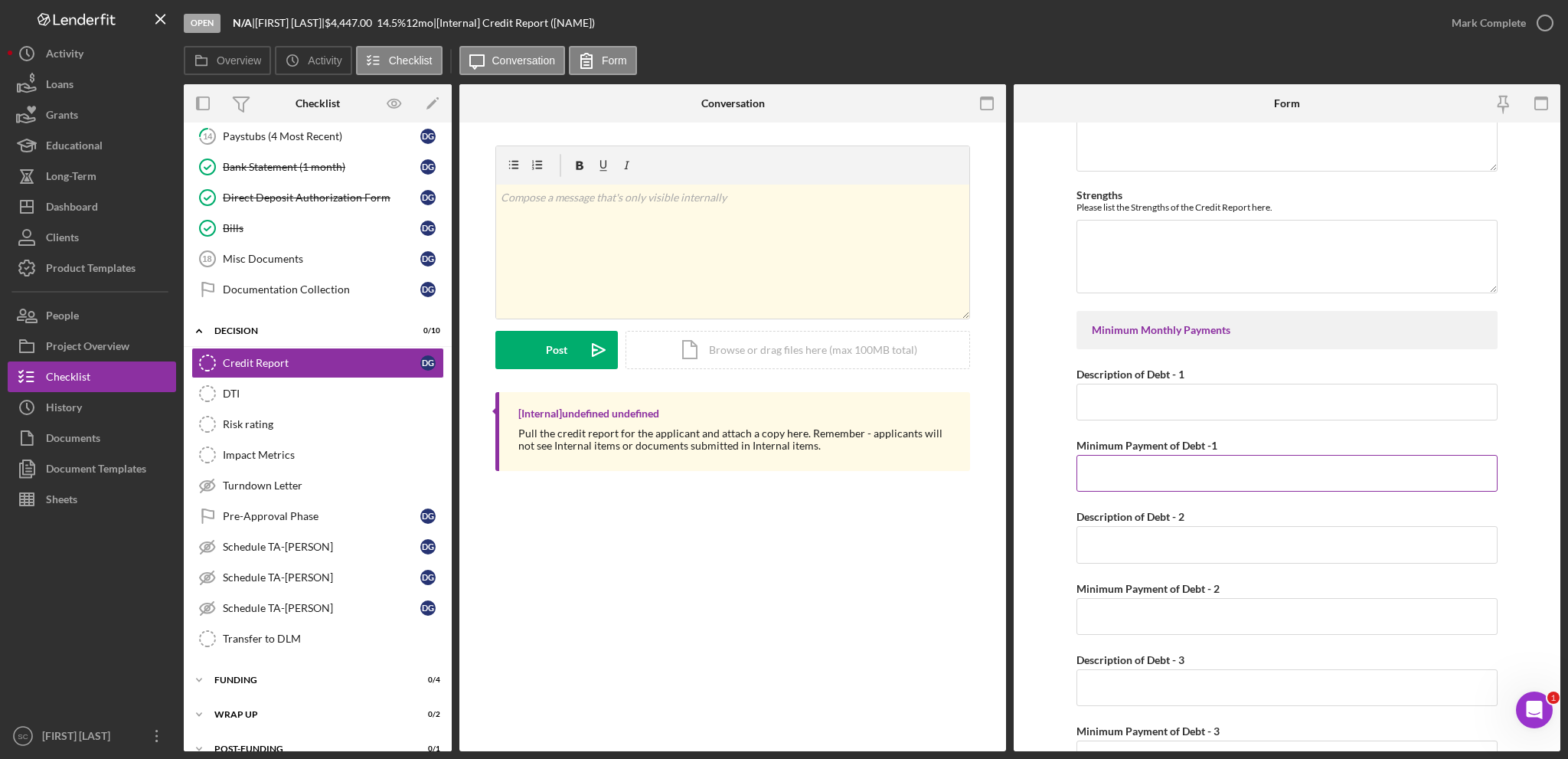 click on "Minimum Payment of Debt -1" at bounding box center [1287, 473] 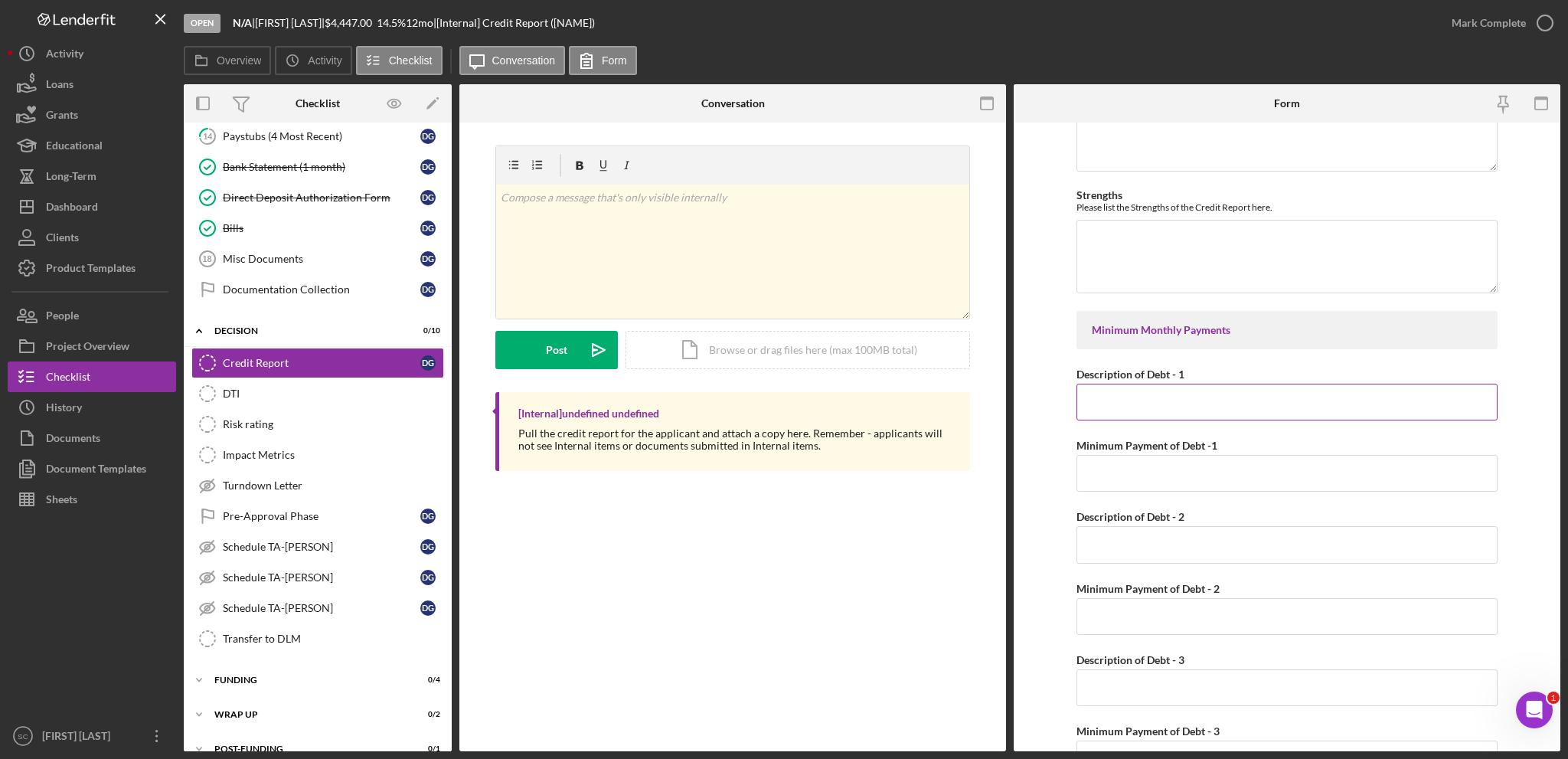 click on "Description of Debt - 1" at bounding box center [1287, 402] 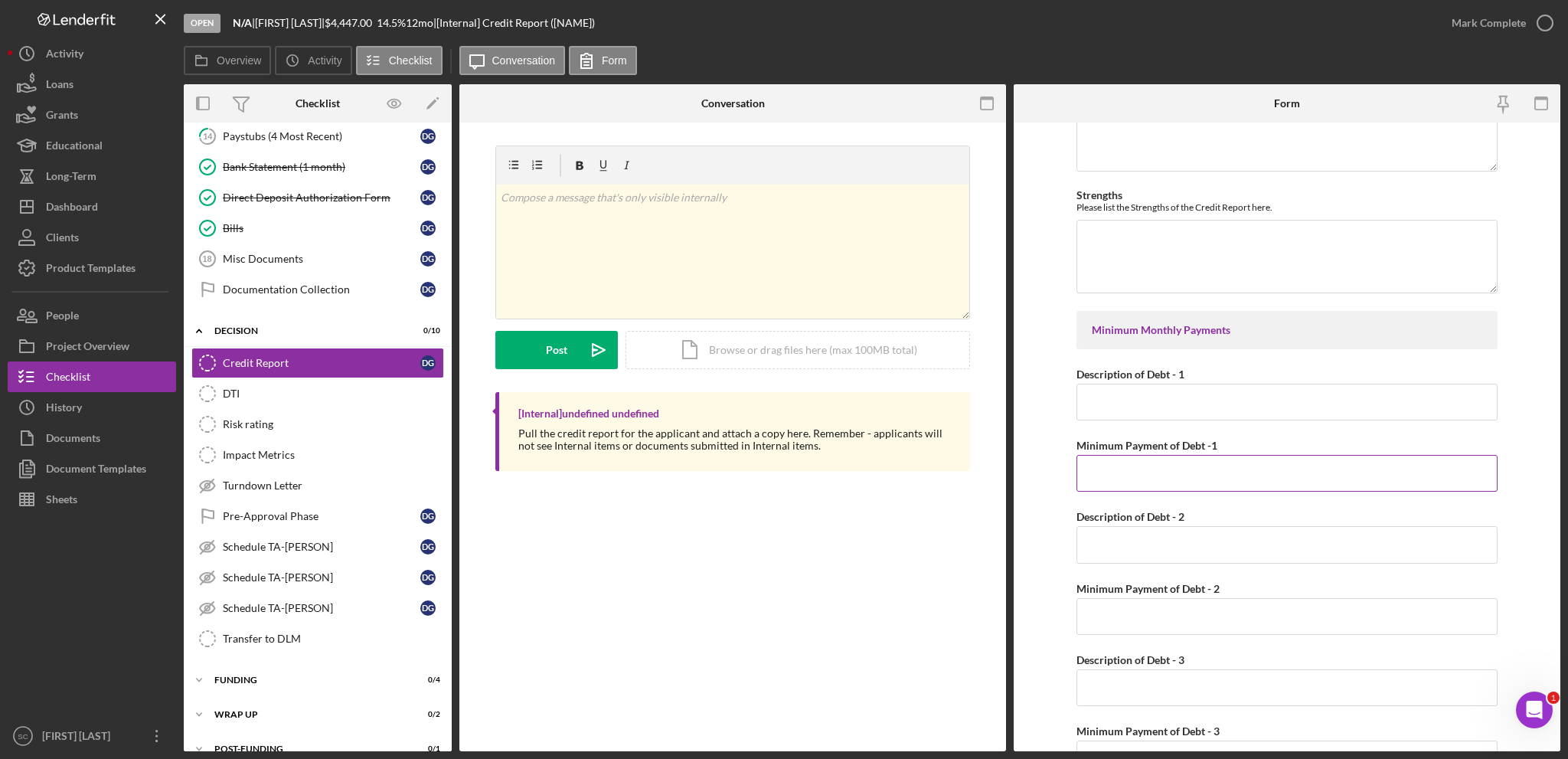 click on "Minimum Payment of Debt -1" at bounding box center [1287, 473] 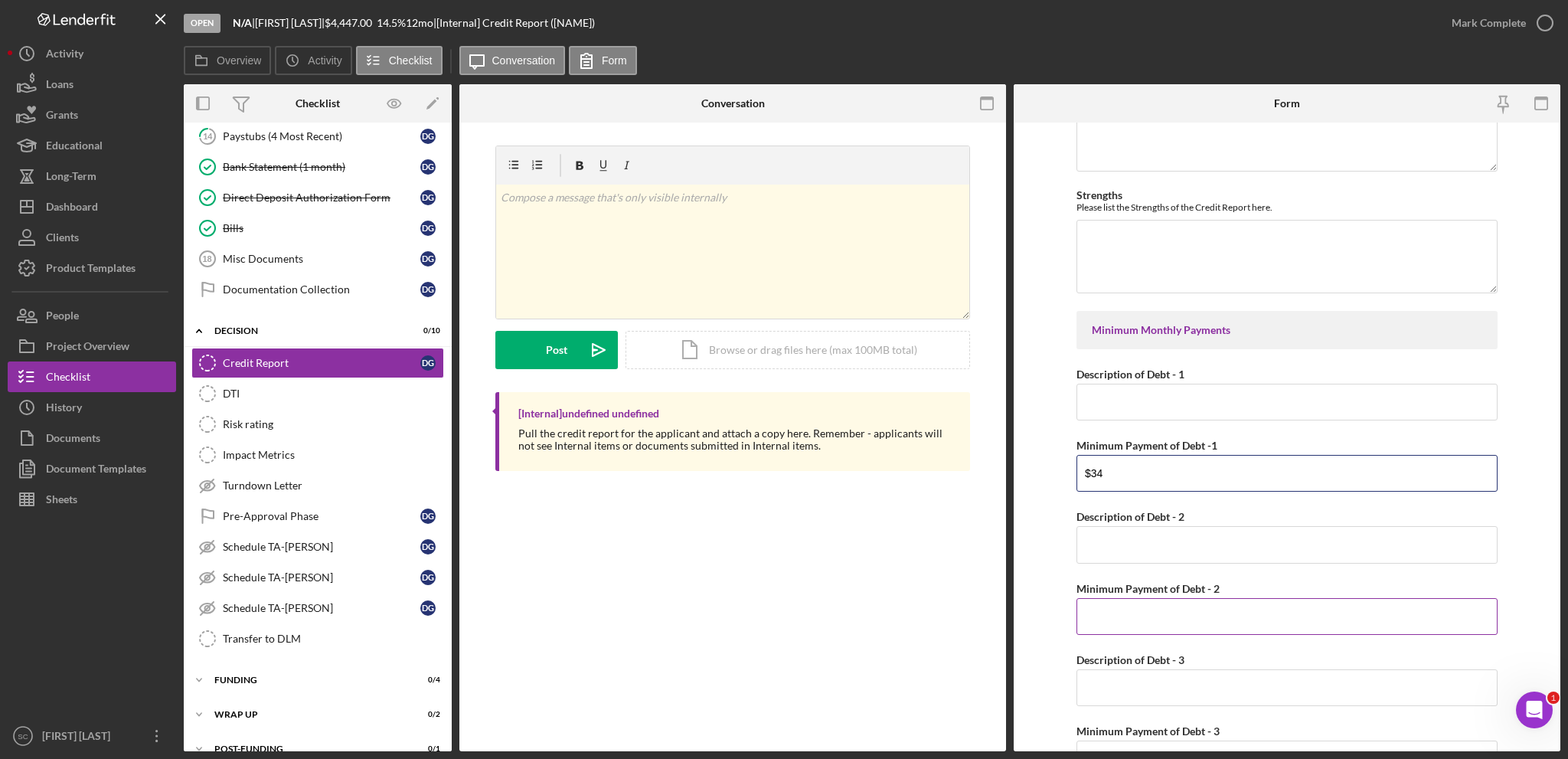 type on "$34" 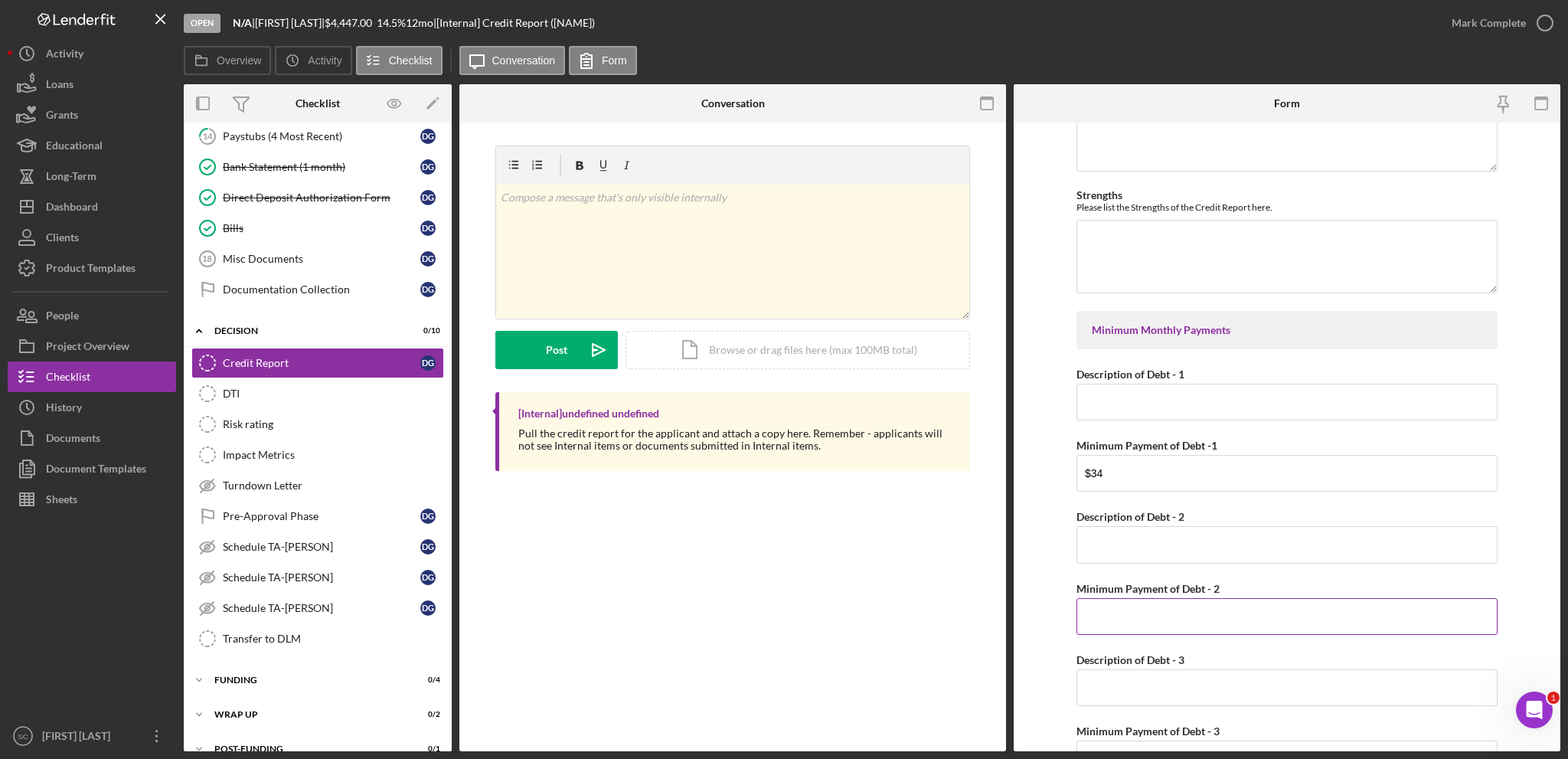 click on "Minimum Payment of Debt - 2" at bounding box center (1287, 617) 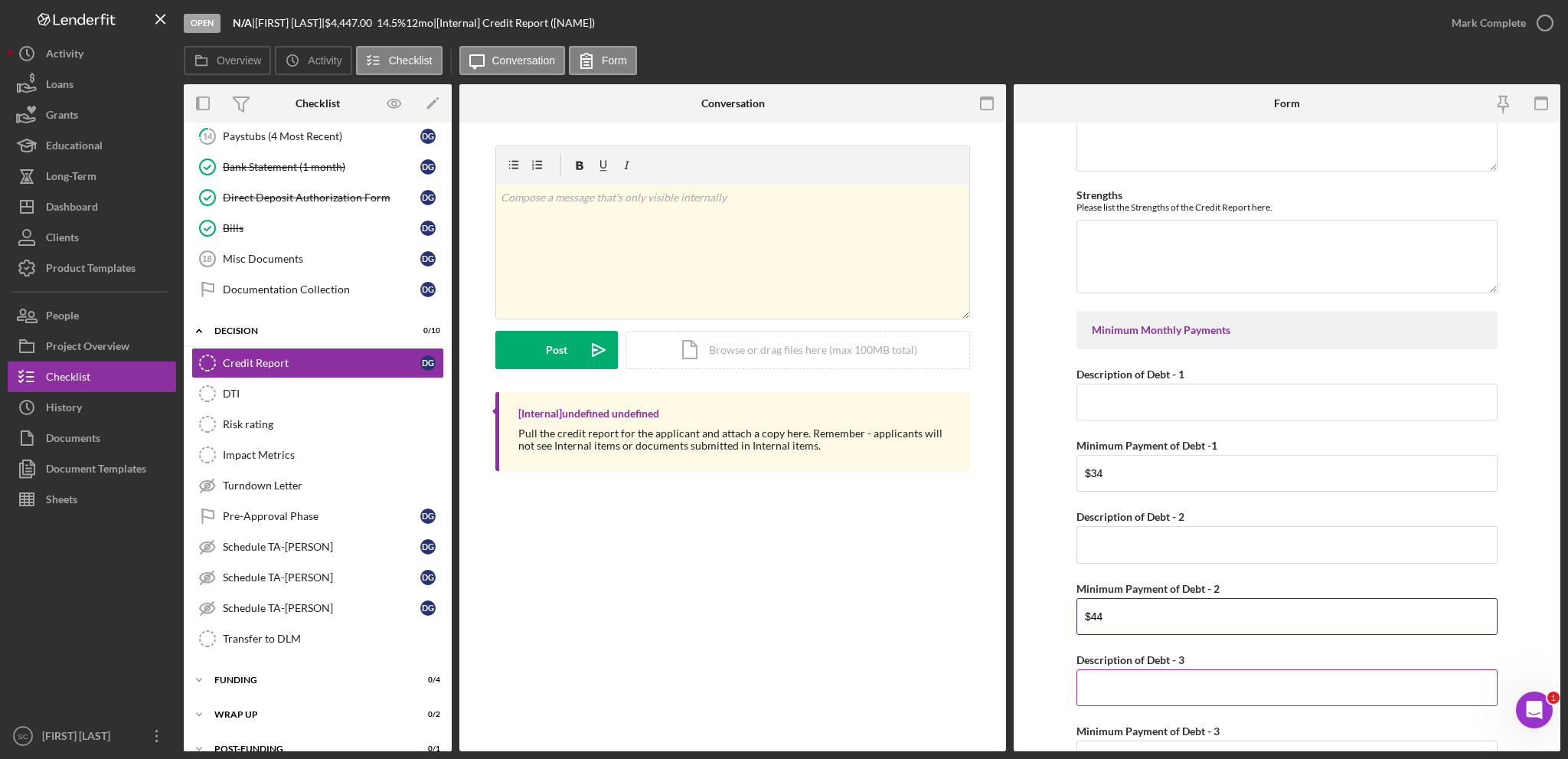 scroll, scrollTop: 1149, scrollLeft: 0, axis: vertical 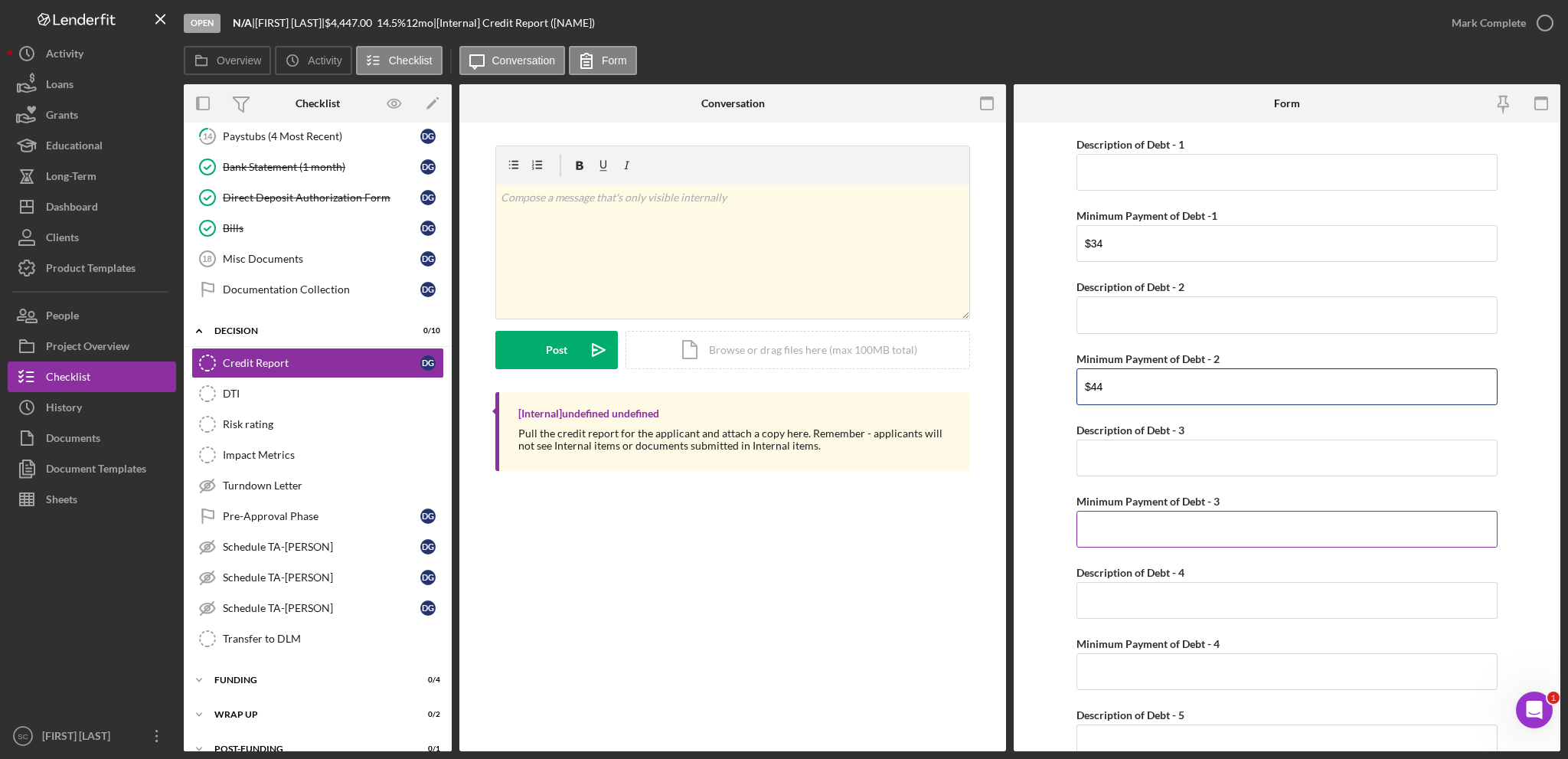 type on "$44" 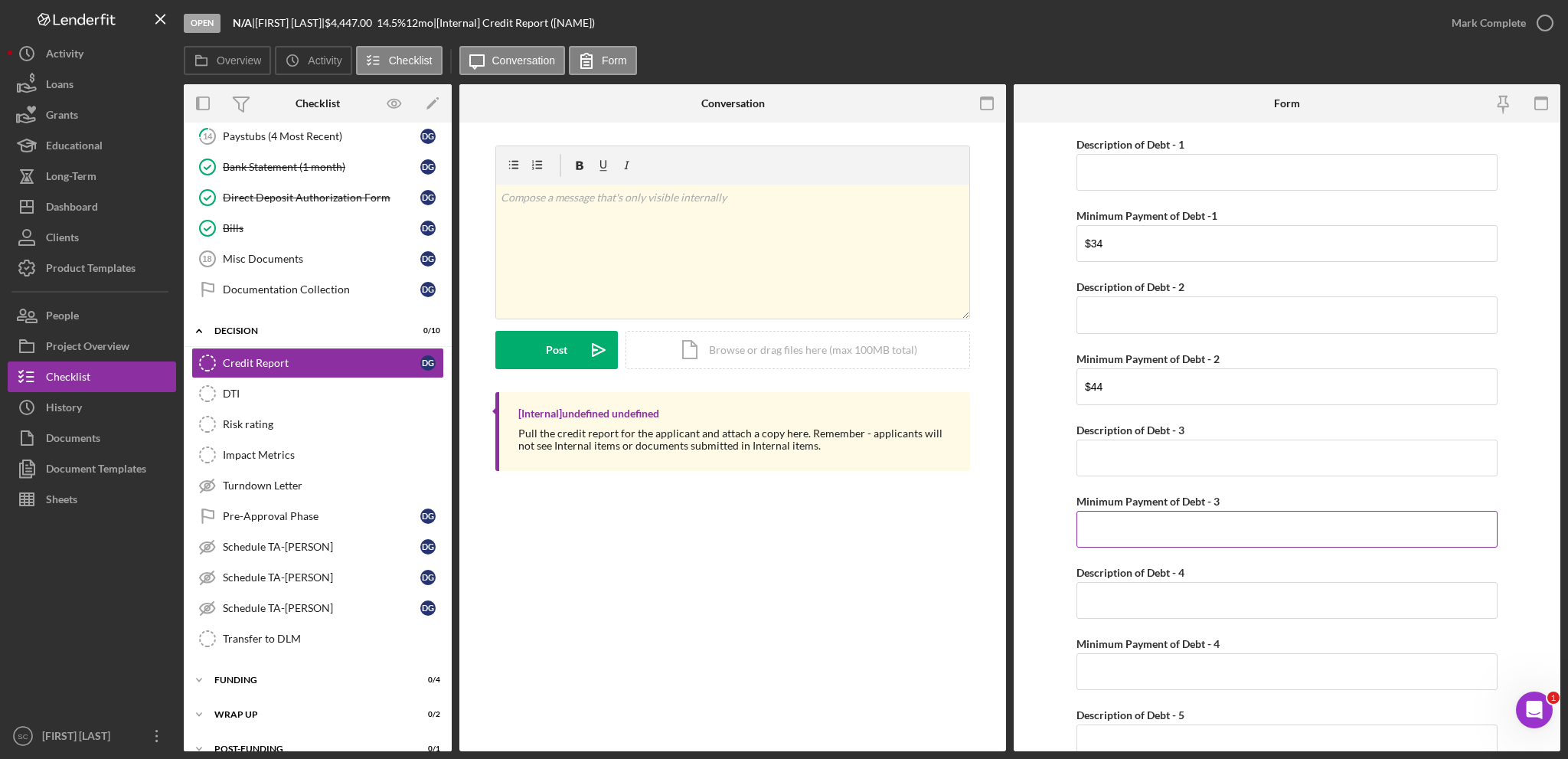 click on "Minimum Payment of Debt - 3" at bounding box center [1287, 529] 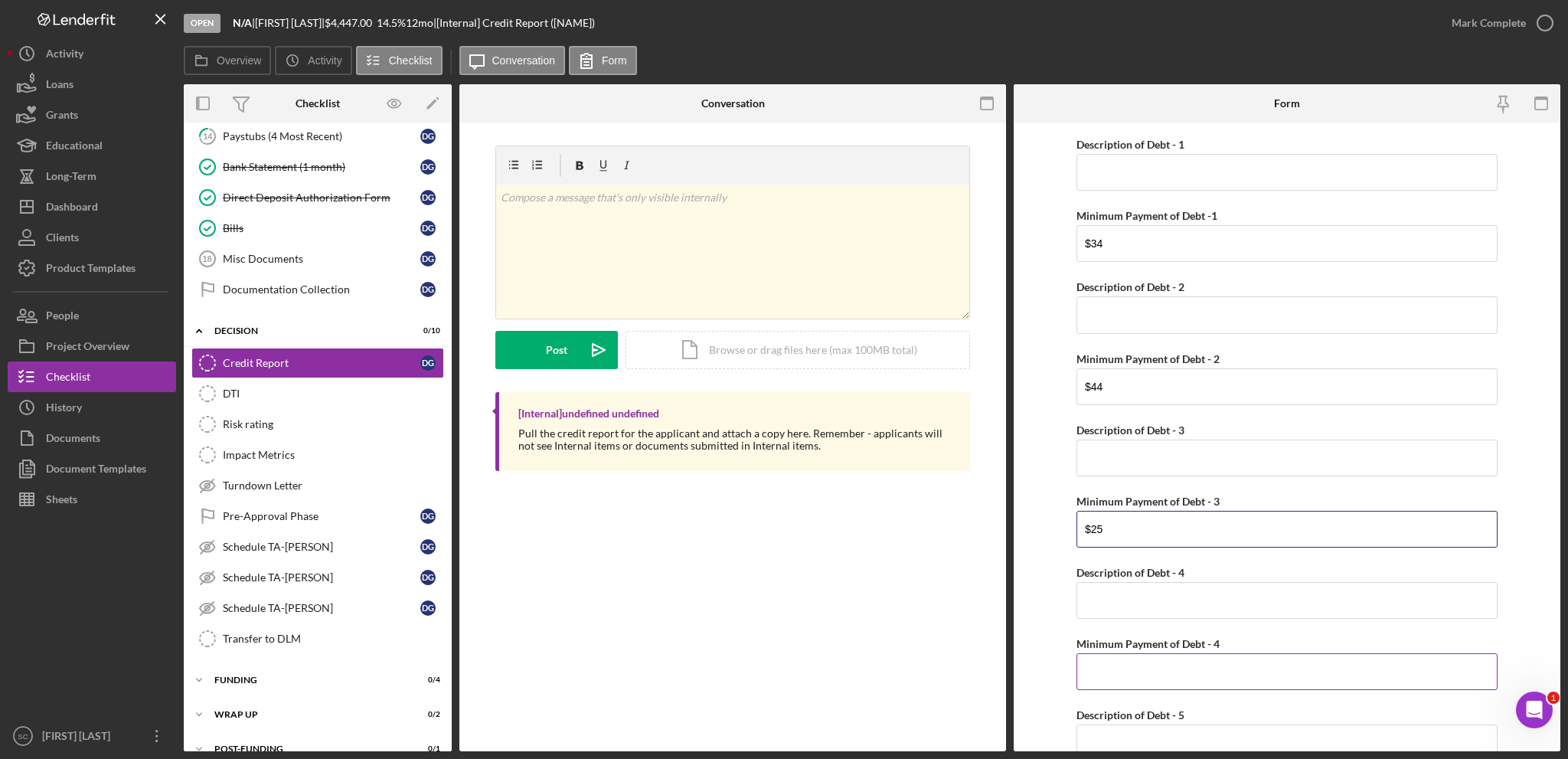 scroll, scrollTop: 1225, scrollLeft: 0, axis: vertical 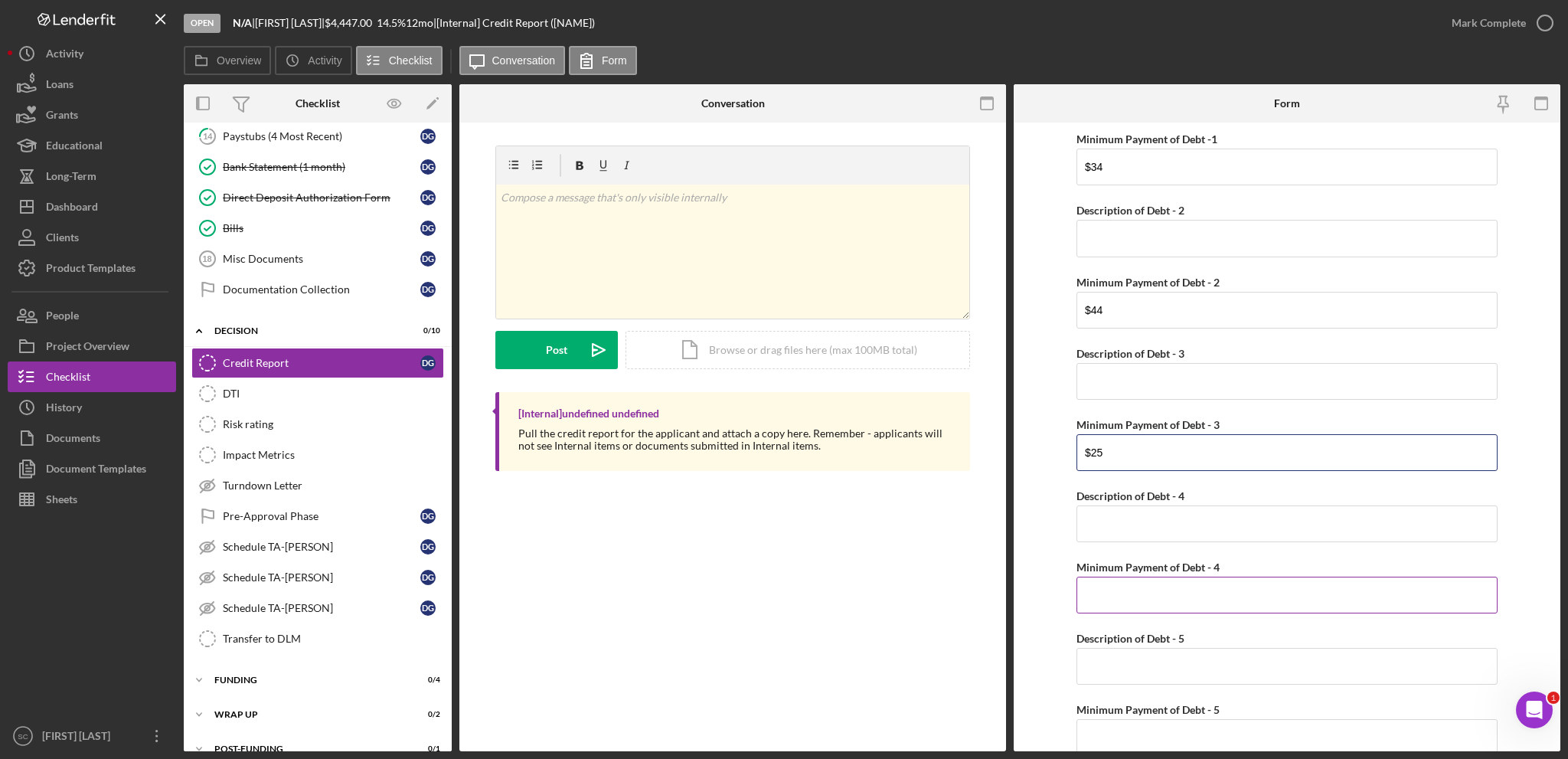 type on "$25" 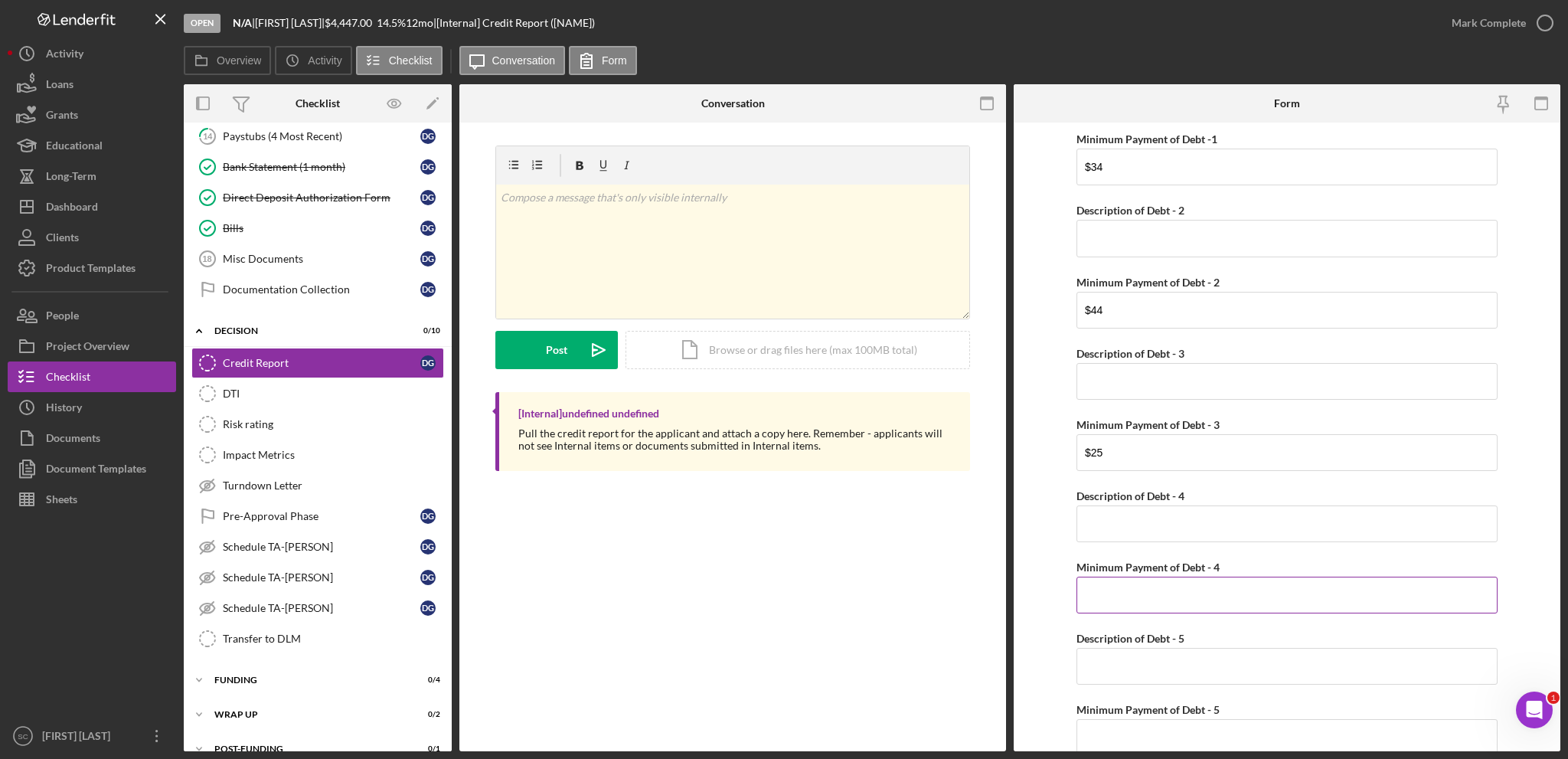 click on "Minimum Payment of Debt - 4" at bounding box center (1287, 595) 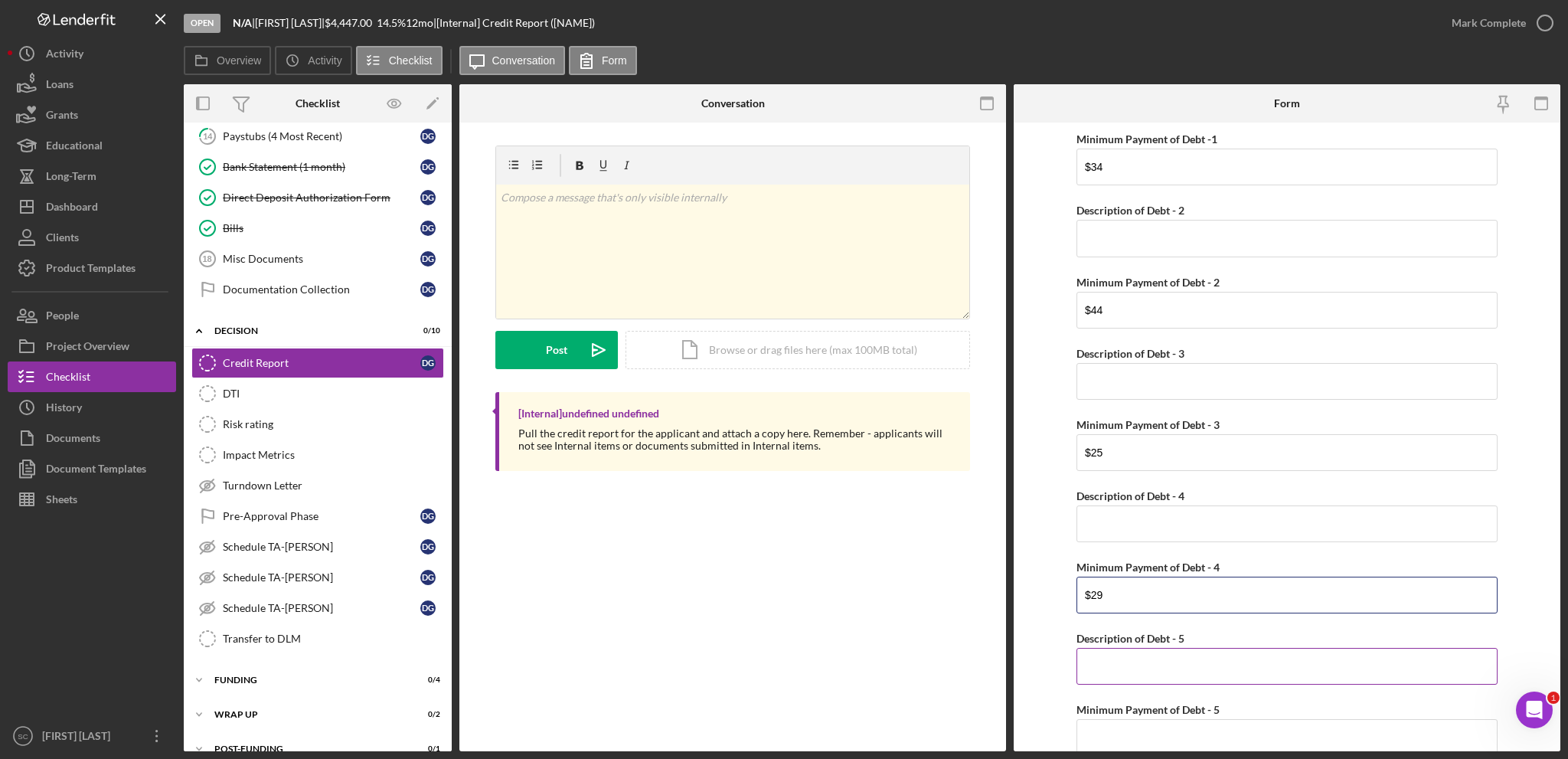scroll, scrollTop: 1379, scrollLeft: 0, axis: vertical 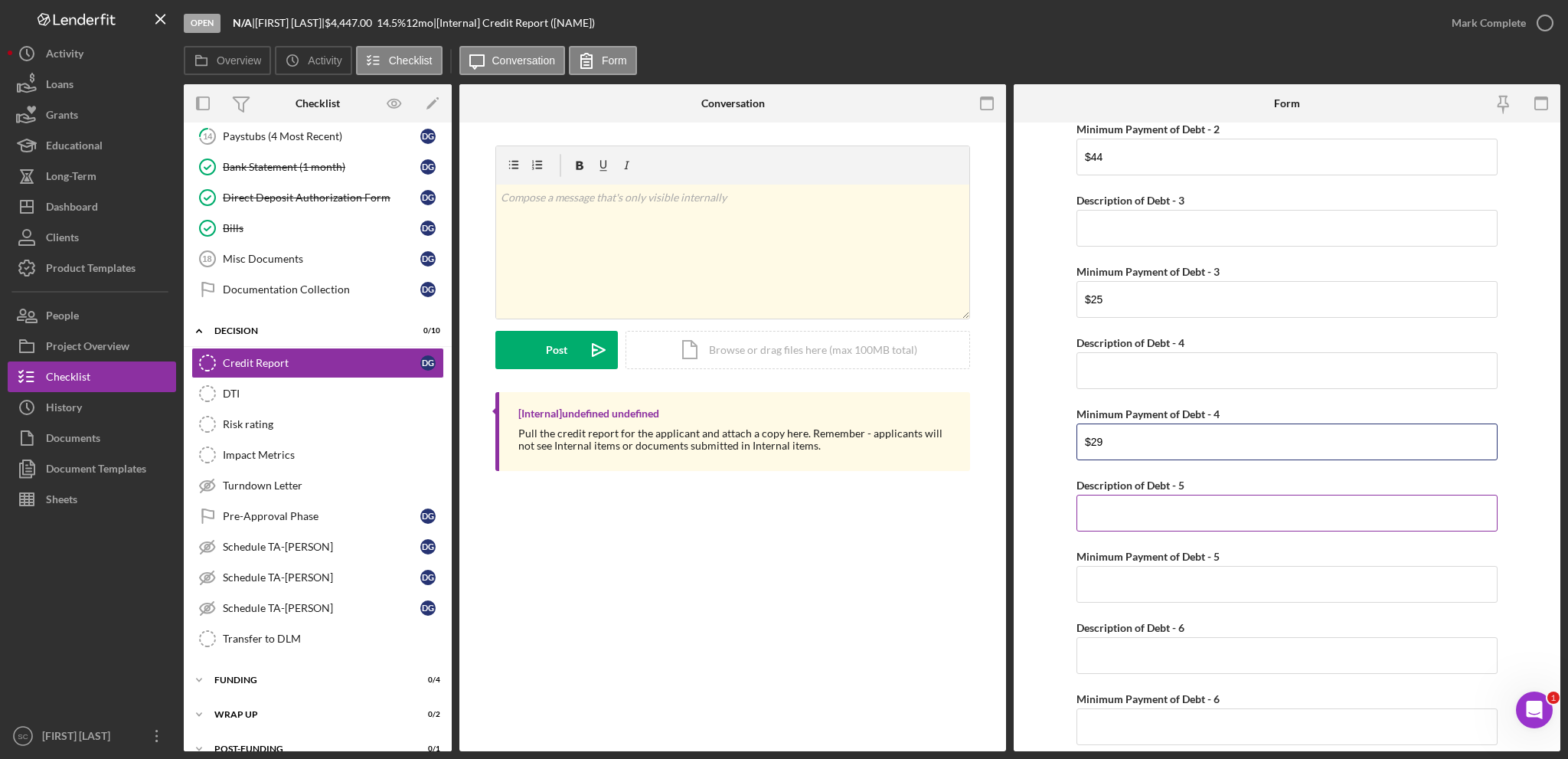 type on "$29" 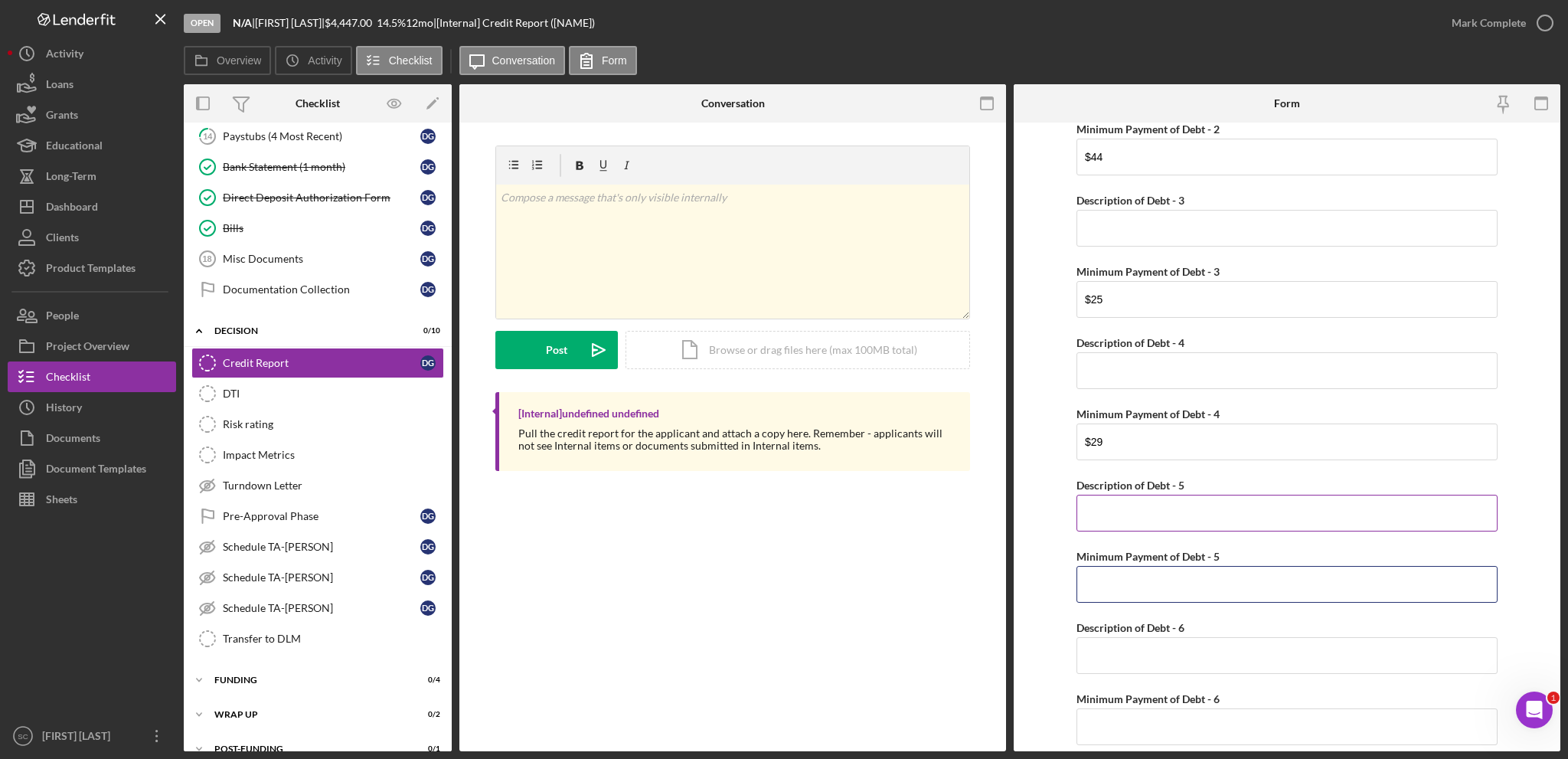 click on "Minimum Payment of Debt - 5" at bounding box center (1287, 584) 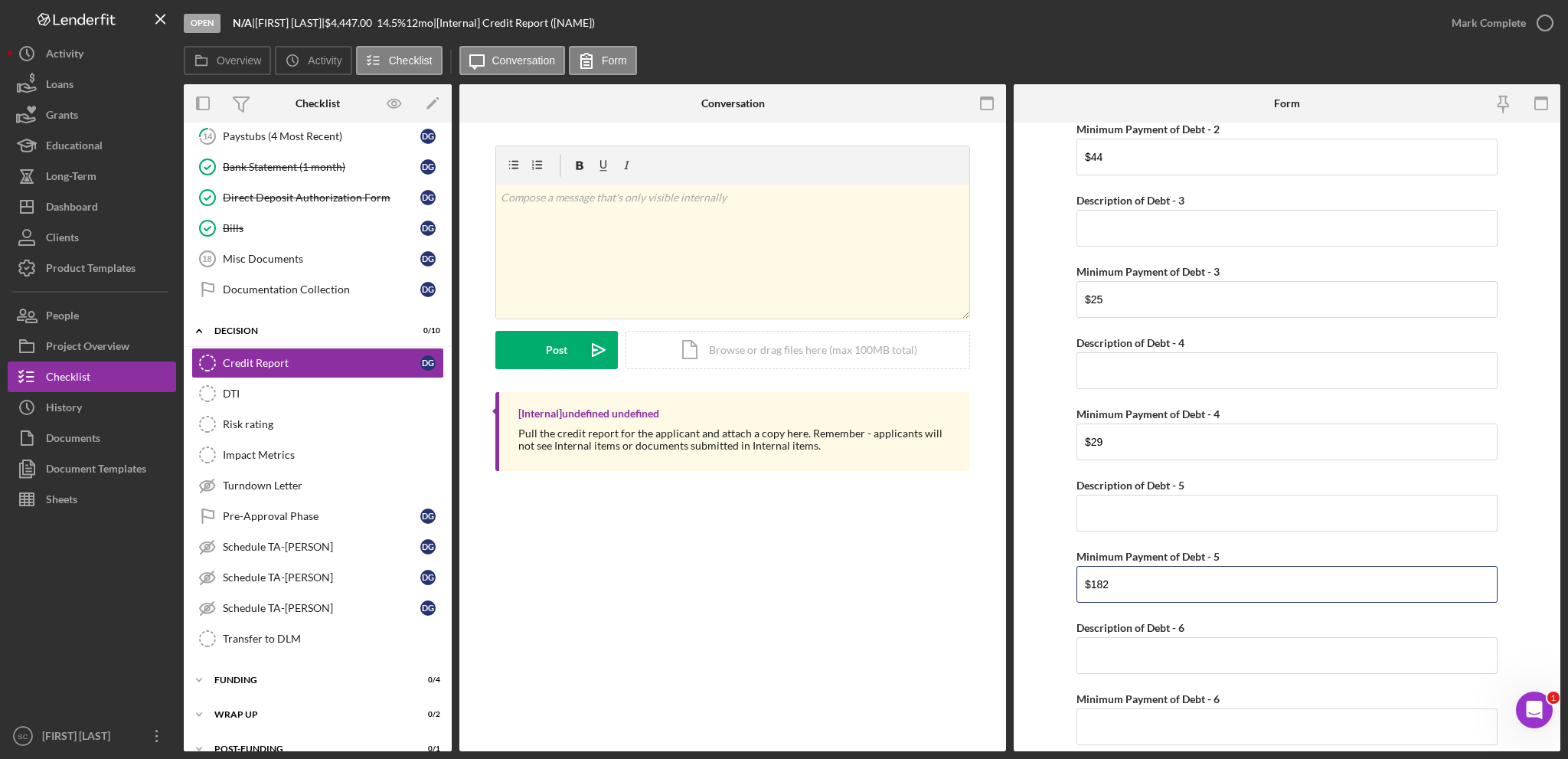 type on "$182" 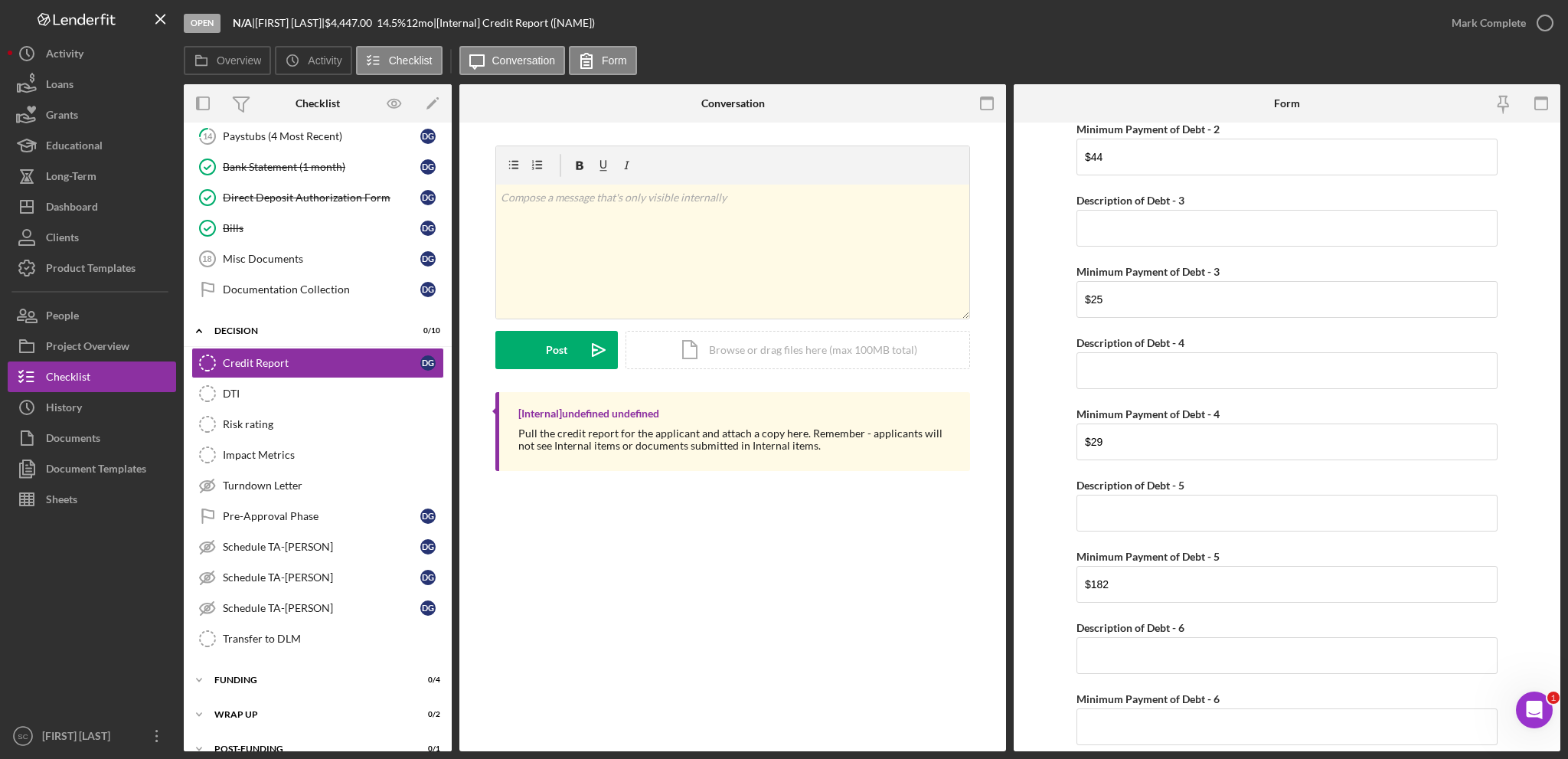 click on "Credit Score 569 Student Loan Payment Car Payment $450 Current FNCF Loan Payment Potential FNCF Loan $100 Other Debt Payments $314 Tribal Employee/Loan 401k Loan Medical Collections CC/LOC/Loan Payments Non-Medical Collections $1,769 Number of Lates Weaknesses Please list the weaknesses of the credit report here Strengths Please list the Strengths of the Credit Report here. Minimum Monthly Payments Description of Debt - 1 Minimum Payment of Debt -1  $34 Description of Debt - 2 Minimum Payment of Debt - 2 $44 Description of Debt - 3 Minimum Payment of Debt - 3 $25 Description of Debt - 4 Minimum Payment of Debt - 4 $29 Description of Debt - 5 Minimum Payment of Debt - 5 $182 Description of Debt - 6 Minimum Payment of Debt - 6 Description of Debt - 7 Minimum Payment of Debt - 7 Description of Debt - 8 Minimum Payment of Debt - 8 Description of Debt - 9 Minimum Payment of Debt - 9 Description of Debt - 10 Minimum Payment of Debt - 10 Outstanding Debt Payments Save Save" at bounding box center [1287, 437] 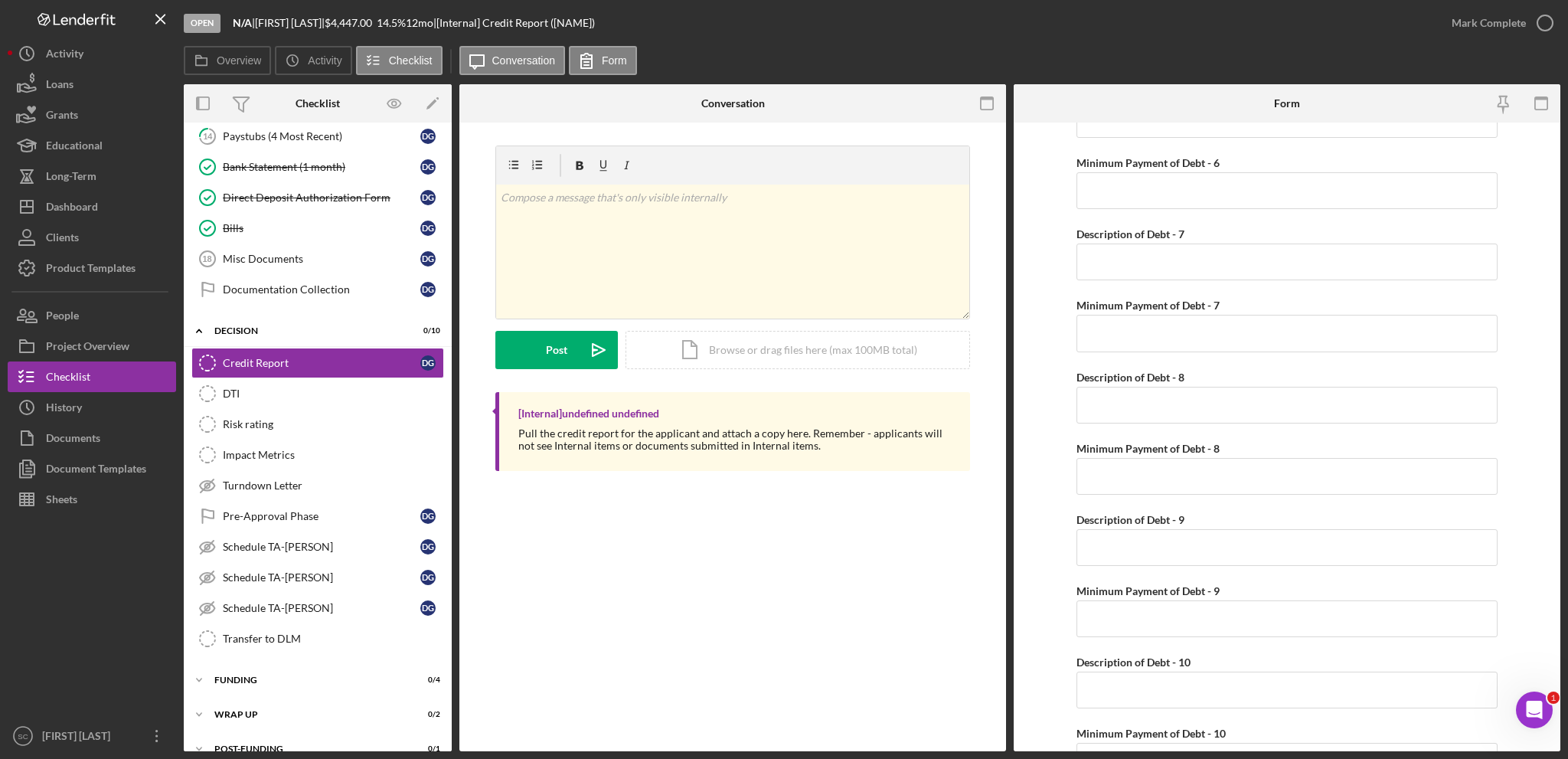 scroll, scrollTop: 2043, scrollLeft: 0, axis: vertical 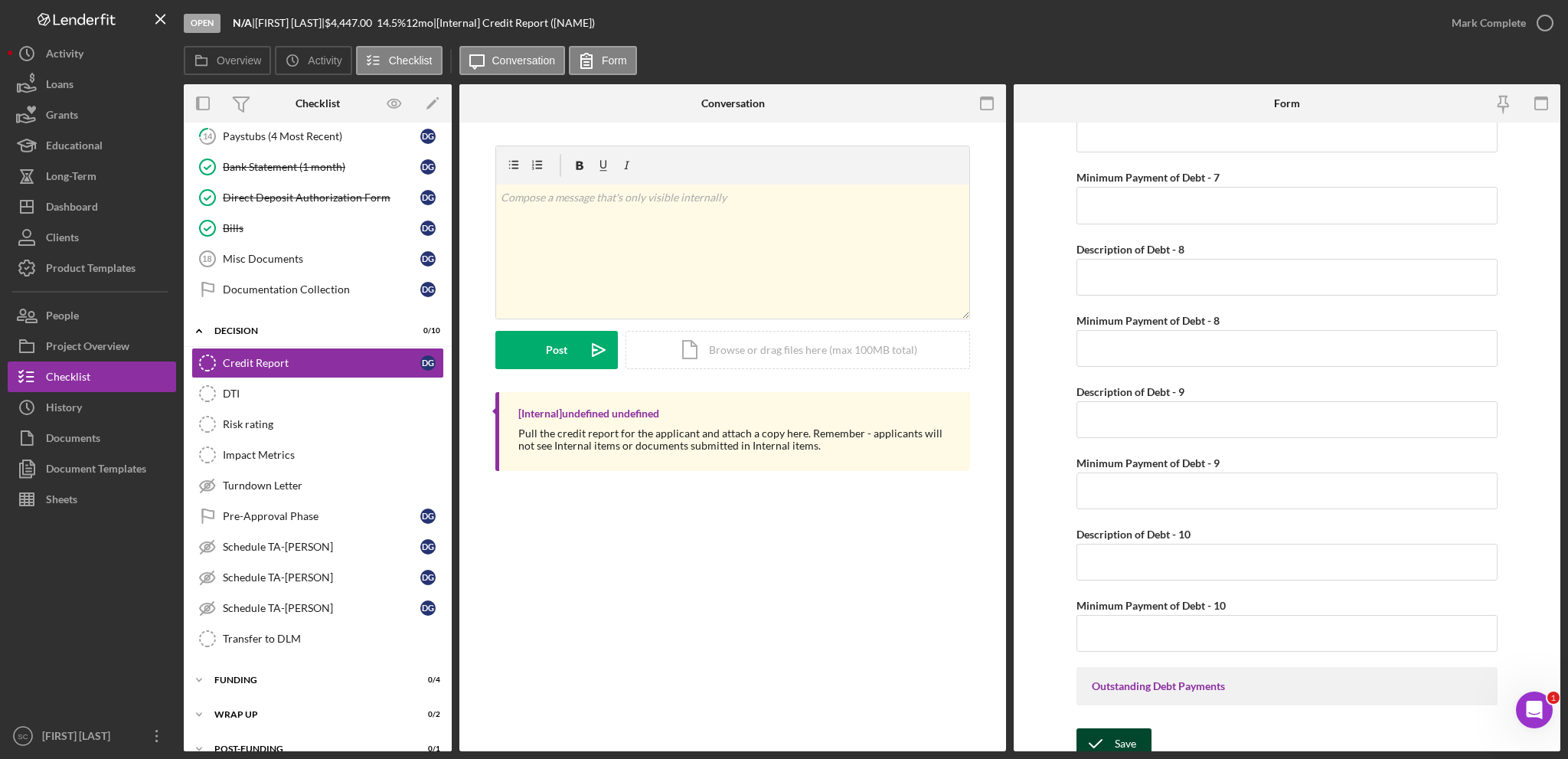 click 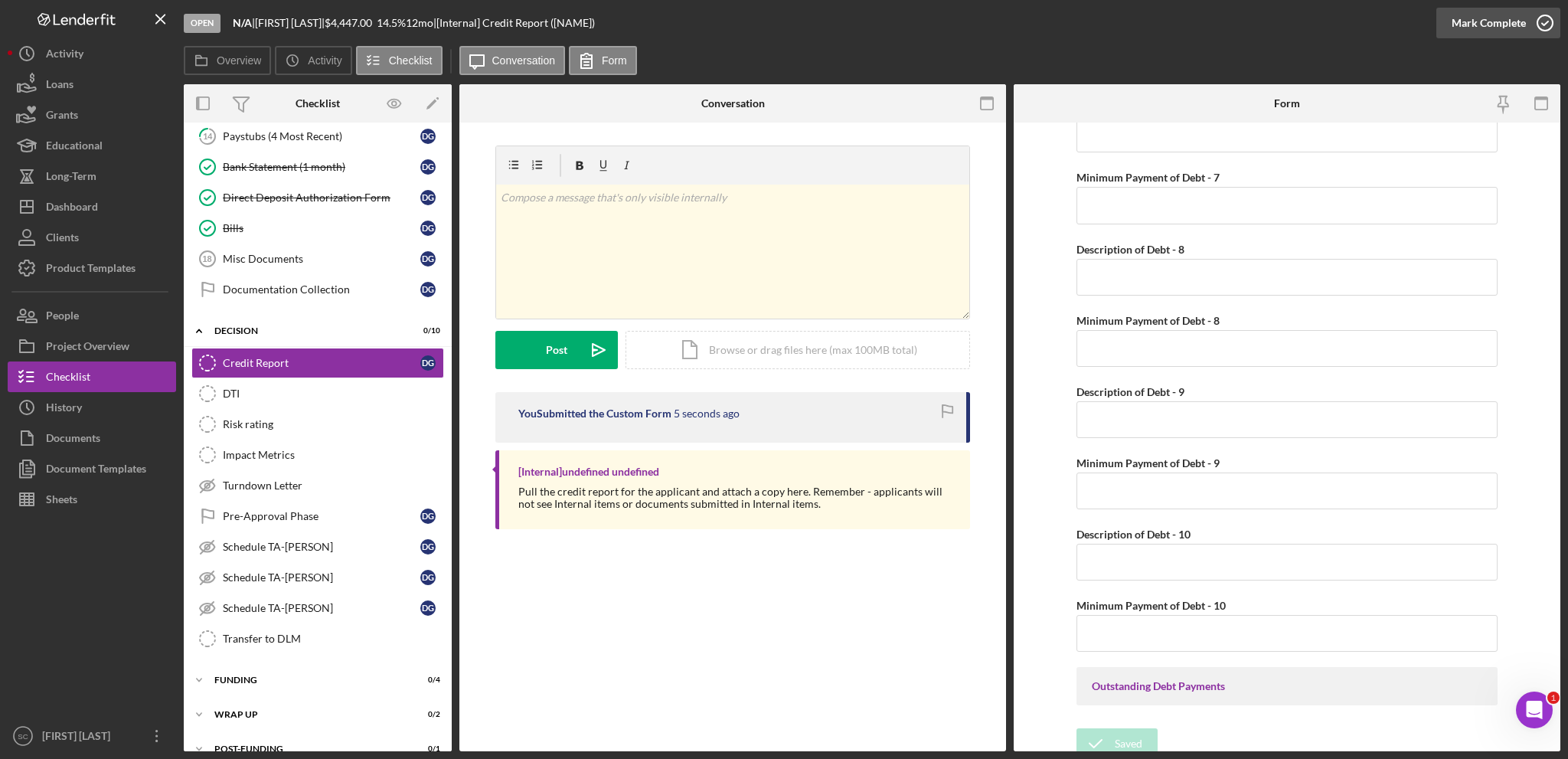 click on "Mark Complete" at bounding box center (1488, 23) 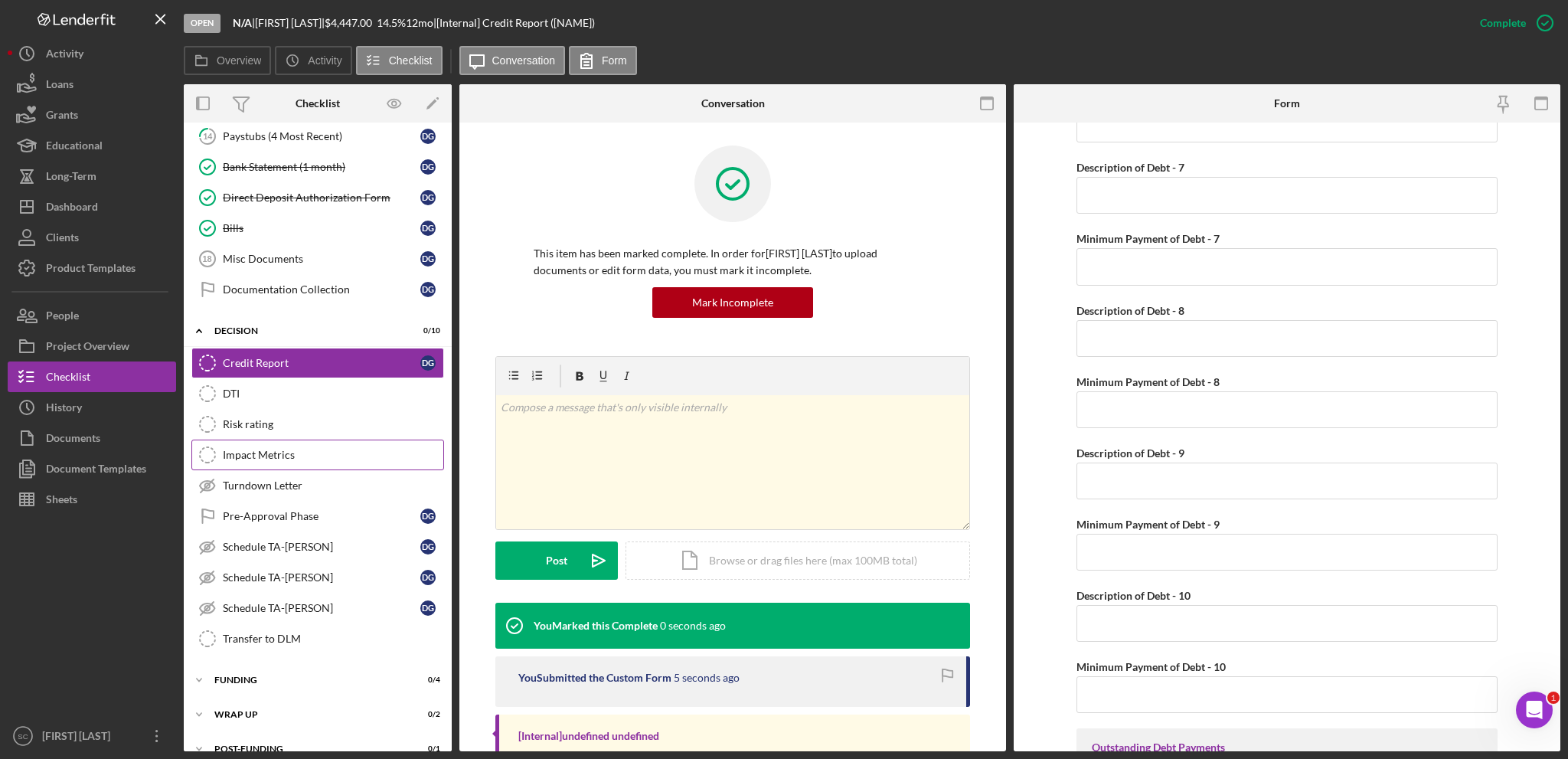 scroll, scrollTop: 2104, scrollLeft: 0, axis: vertical 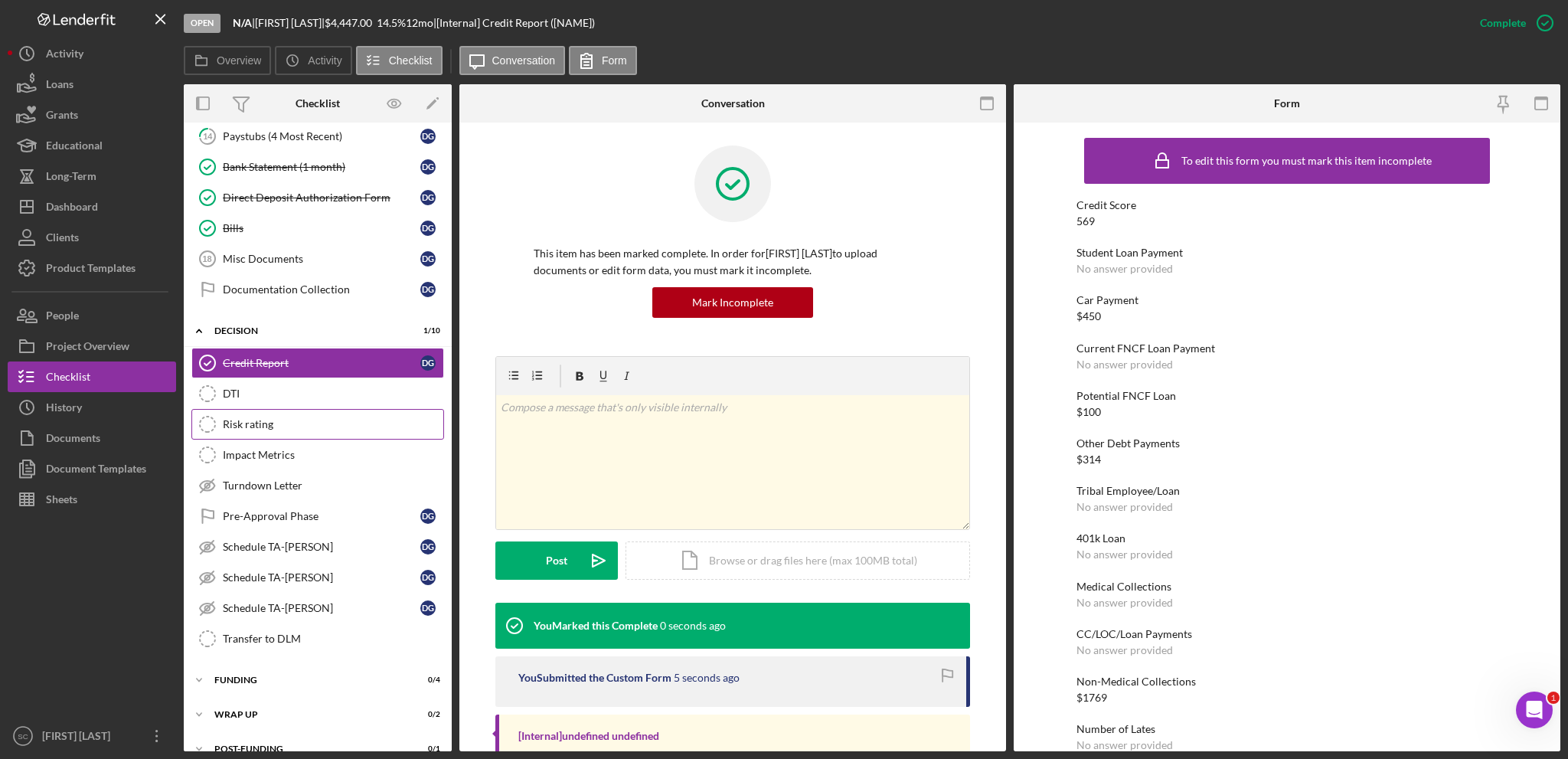 click on "Risk rating" at bounding box center [333, 424] 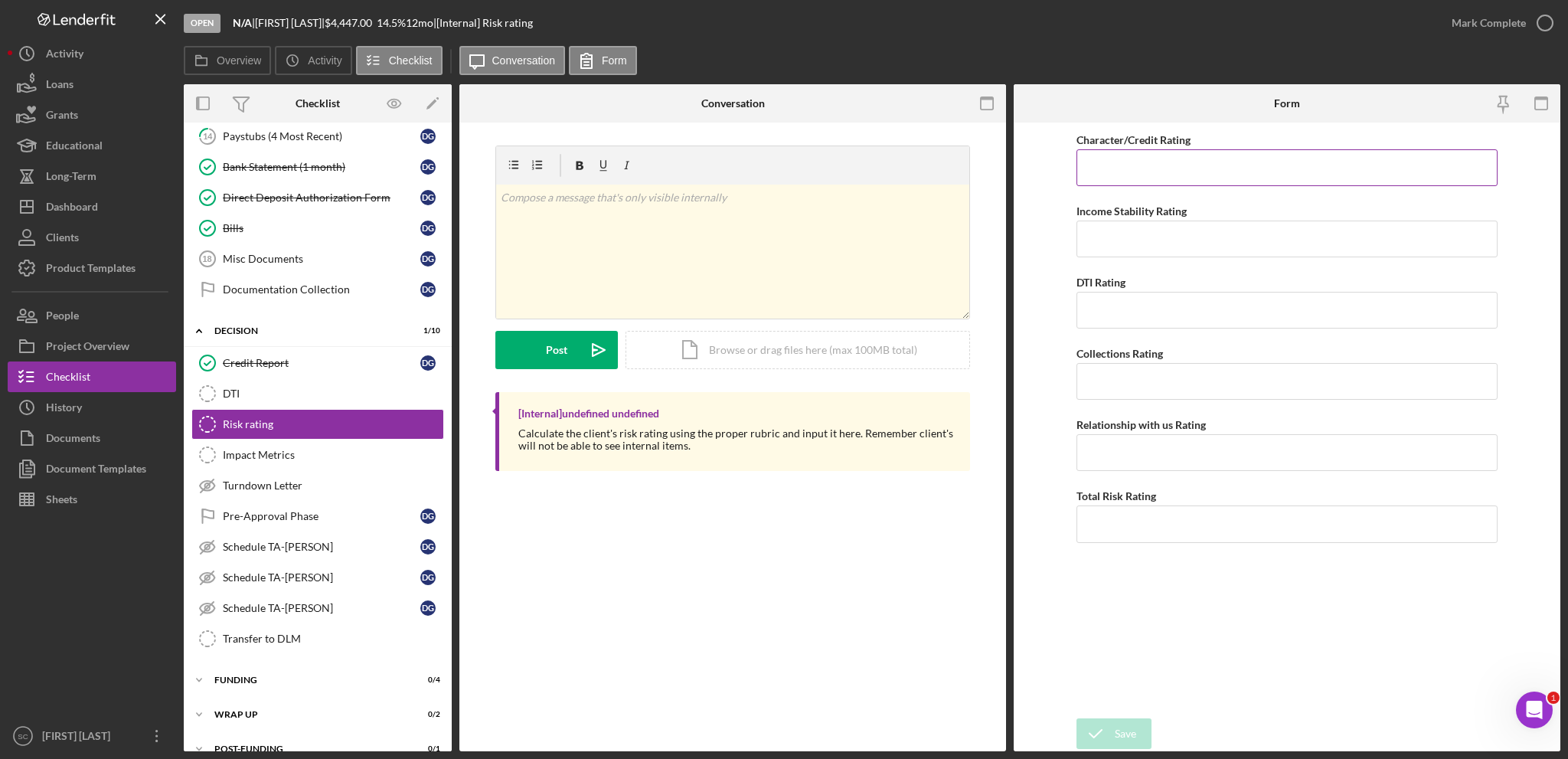 click on "Character/Credit Rating" at bounding box center [1287, 168] 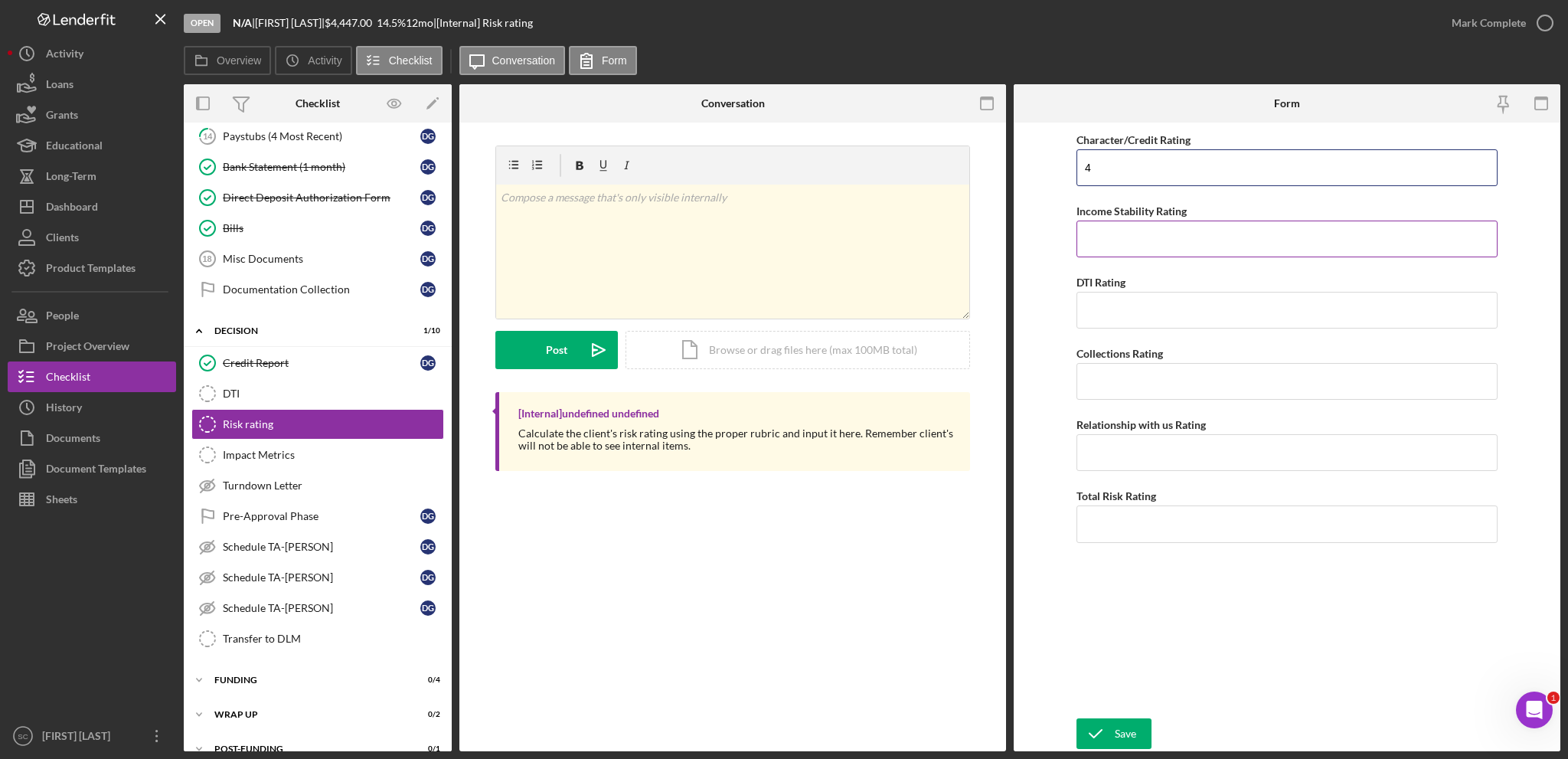 type on "4" 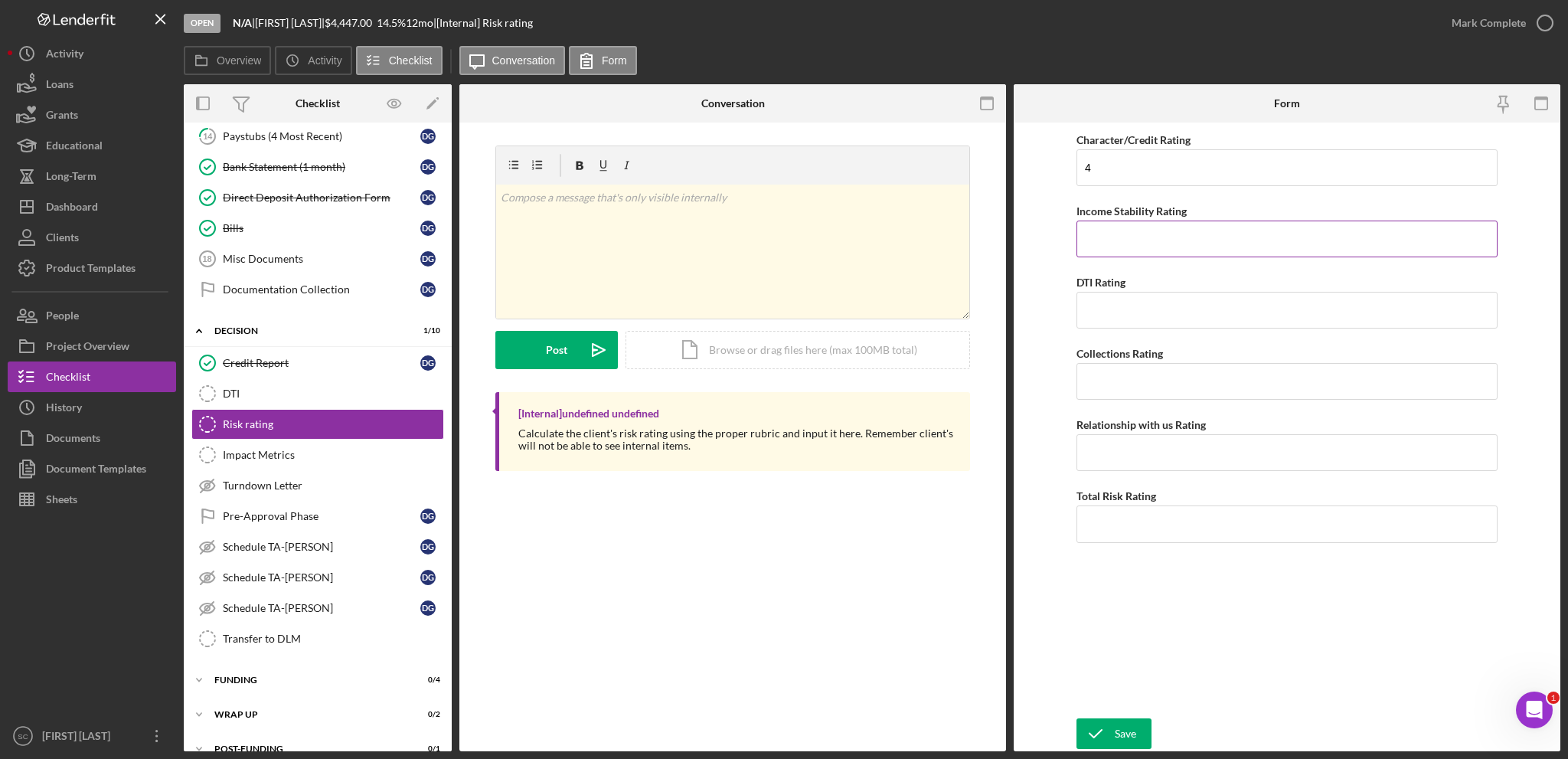 click on "Income Stability Rating" at bounding box center (1287, 239) 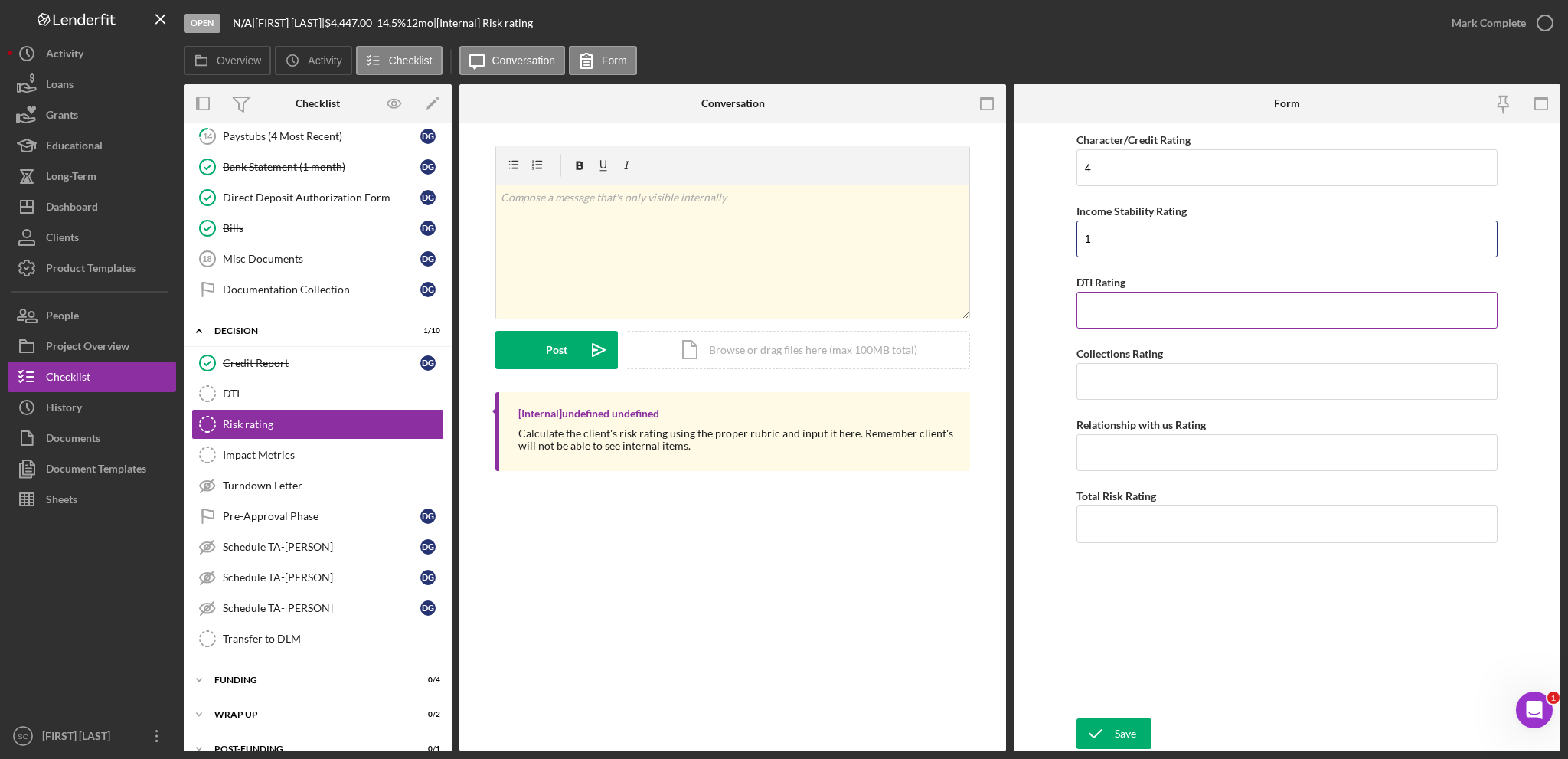 type on "1" 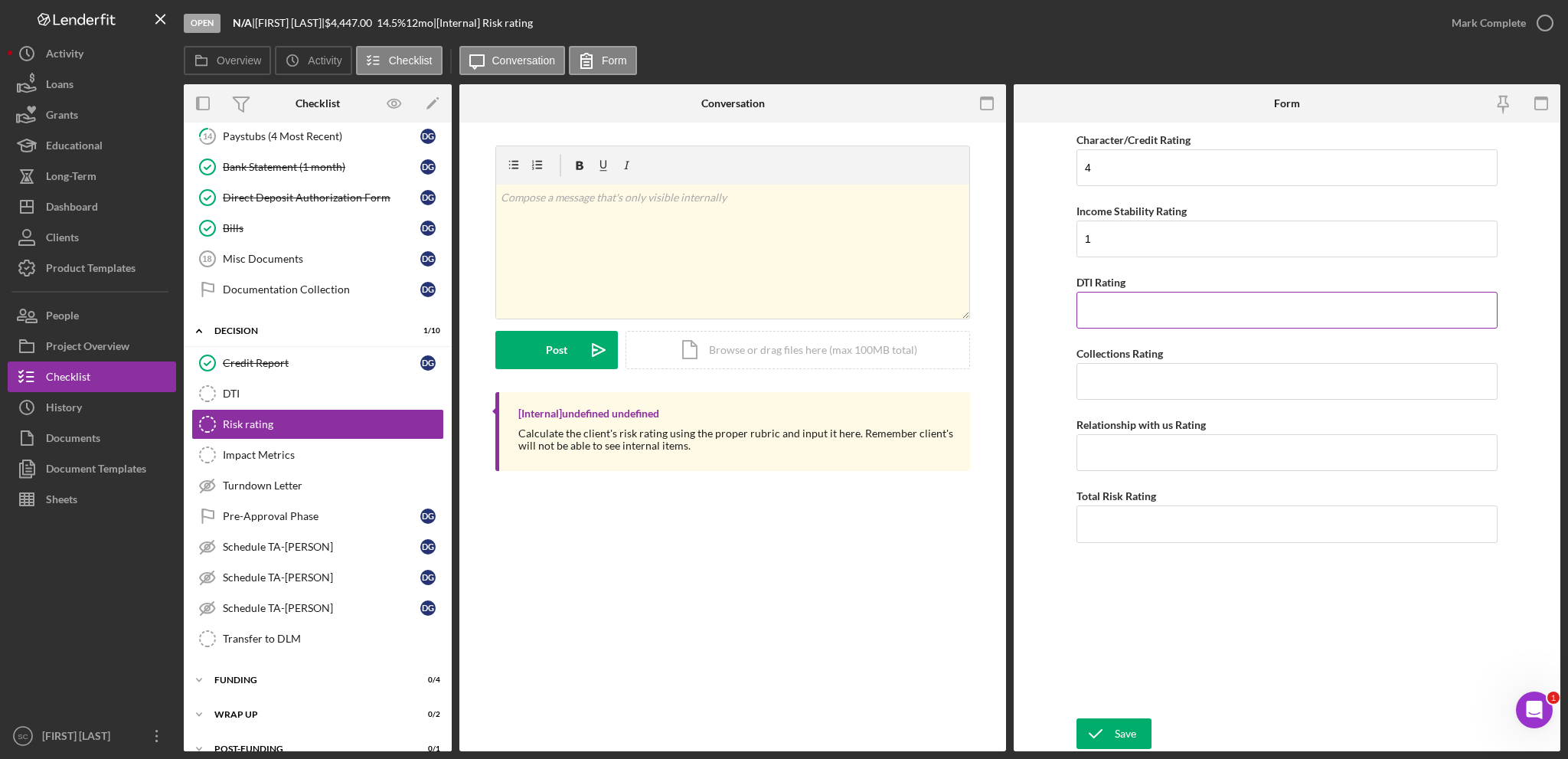 click on "DTI Rating" at bounding box center [1287, 310] 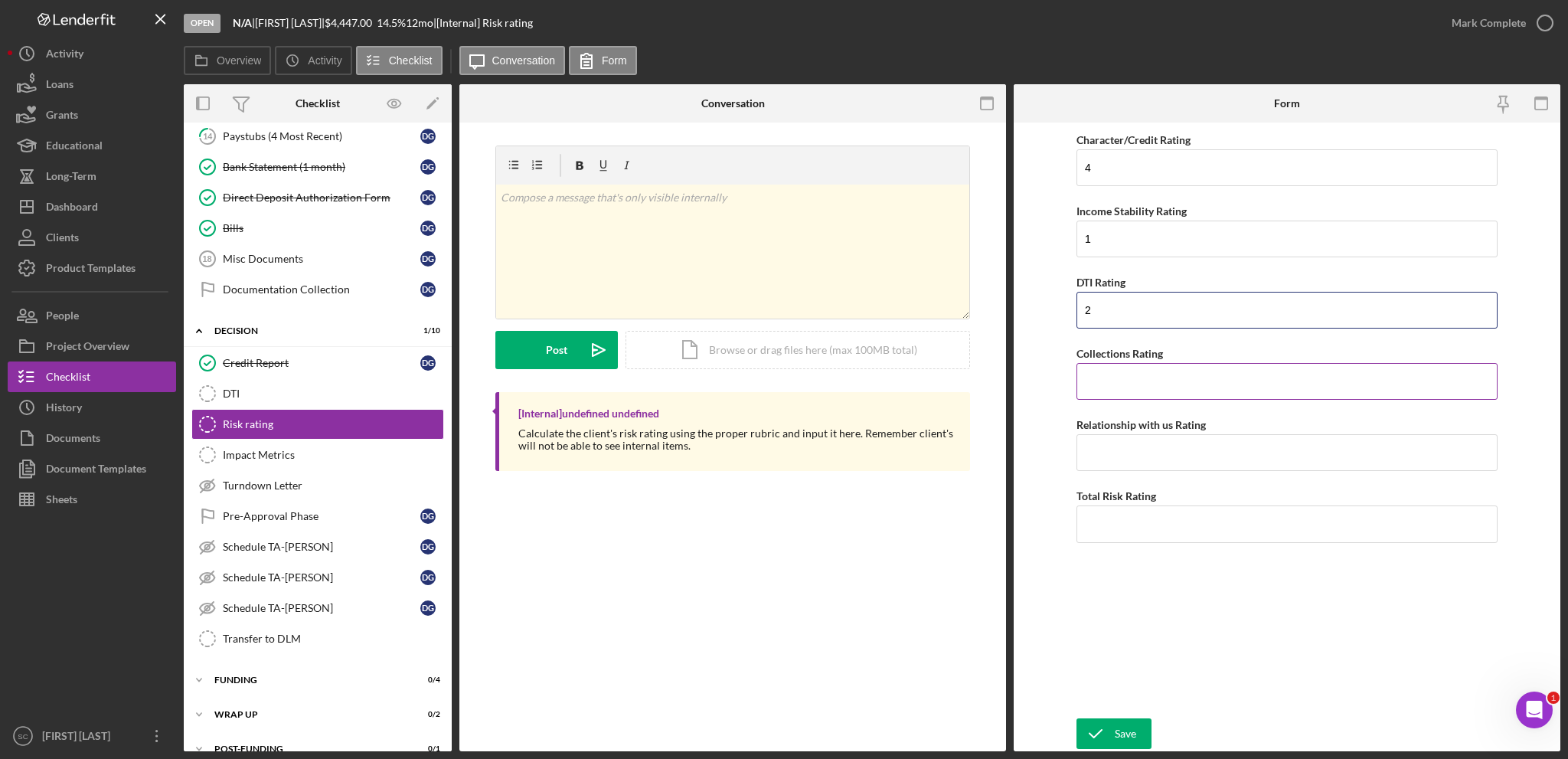 type on "2" 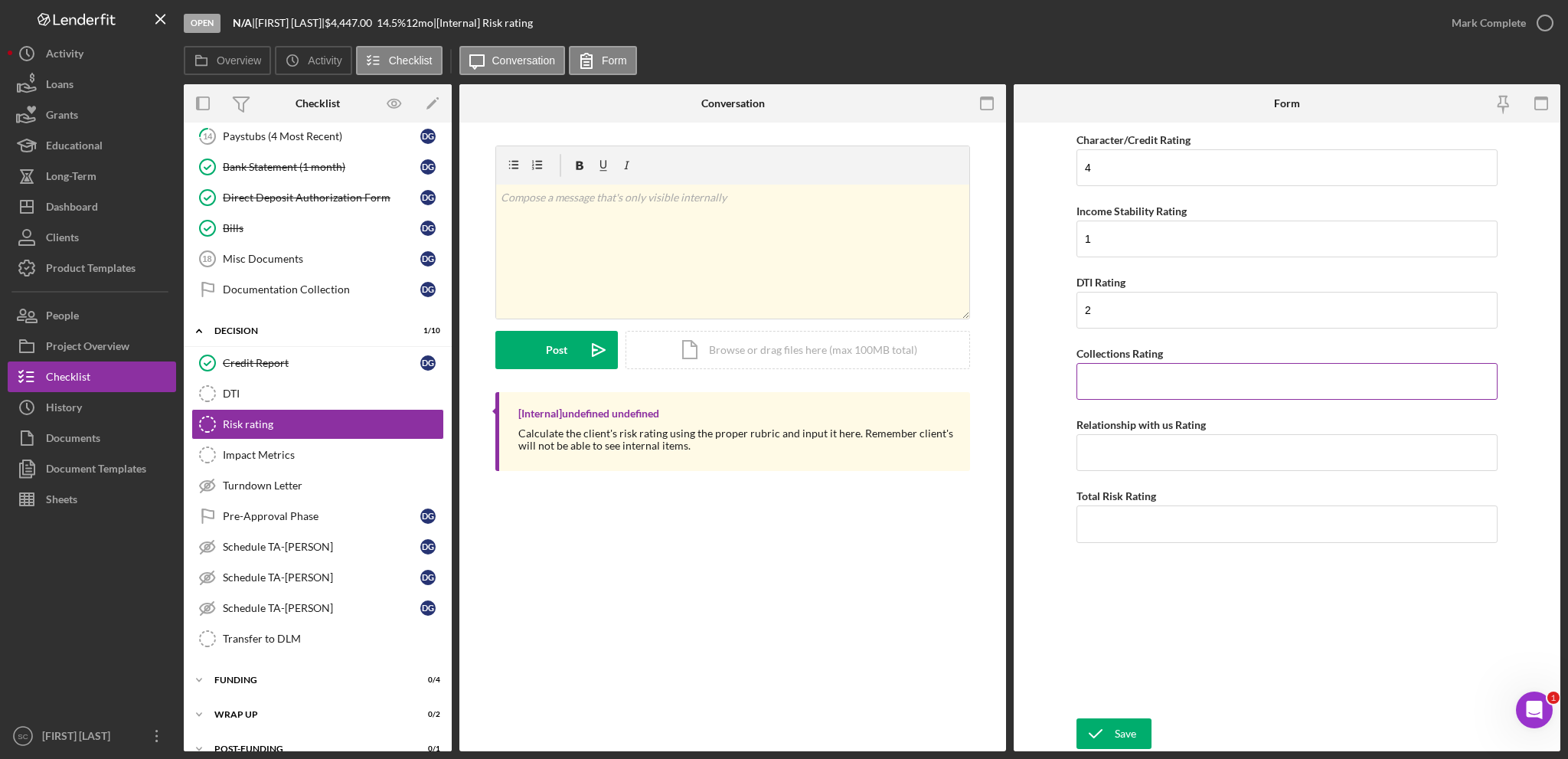 click on "Collections Rating" at bounding box center (1287, 381) 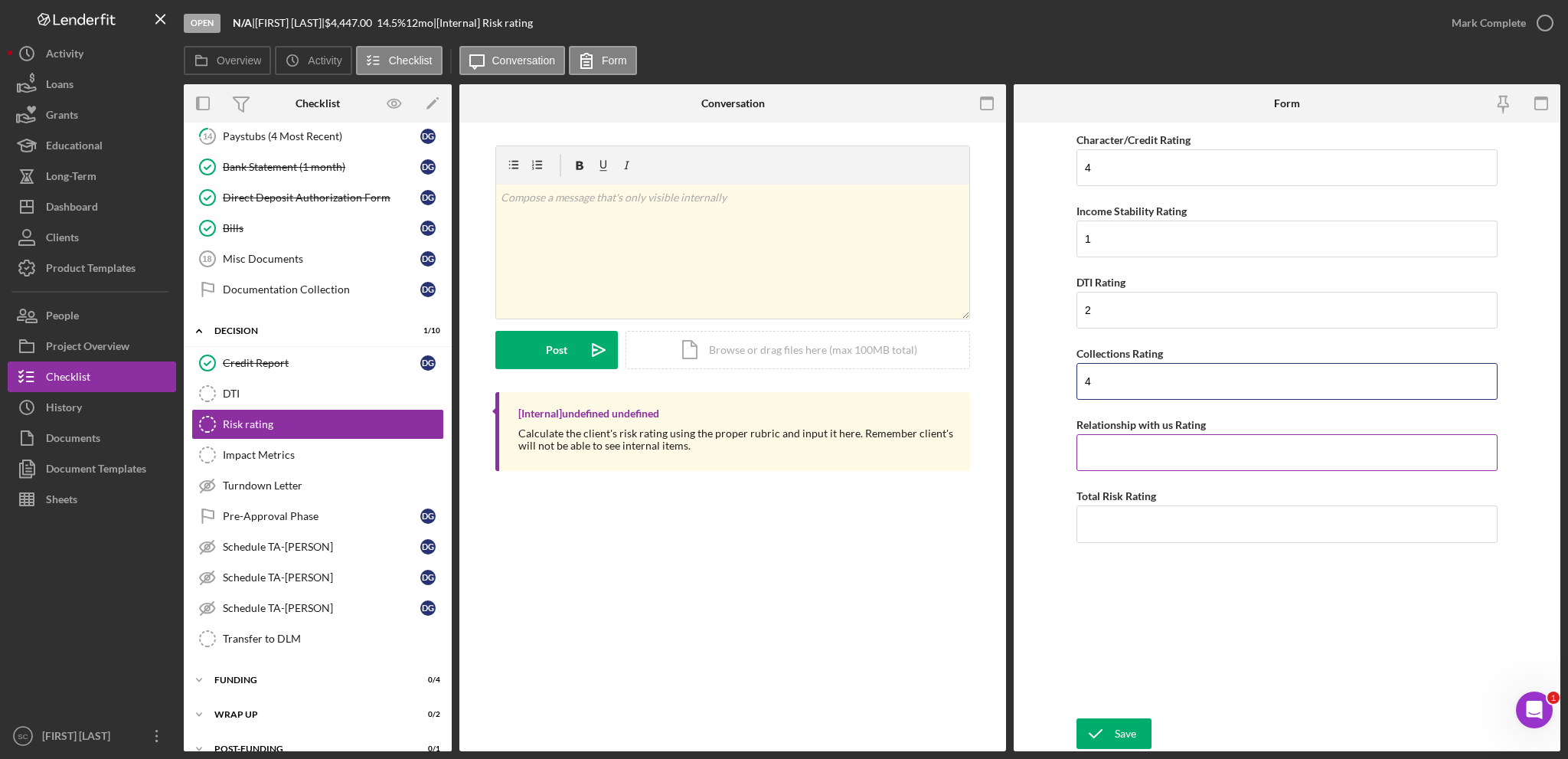 type on "4" 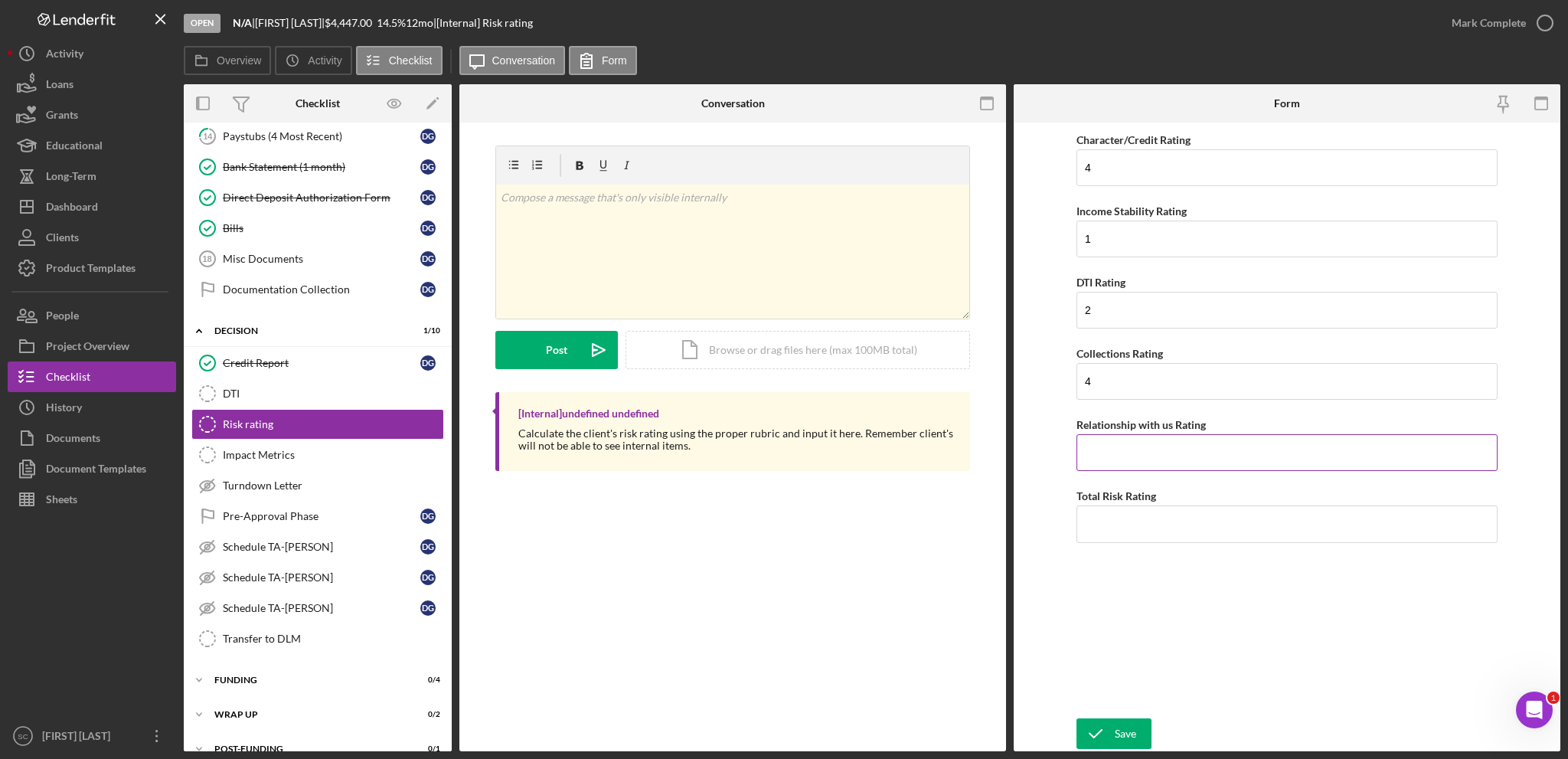 click on "Relationship with us Rating" at bounding box center [1287, 453] 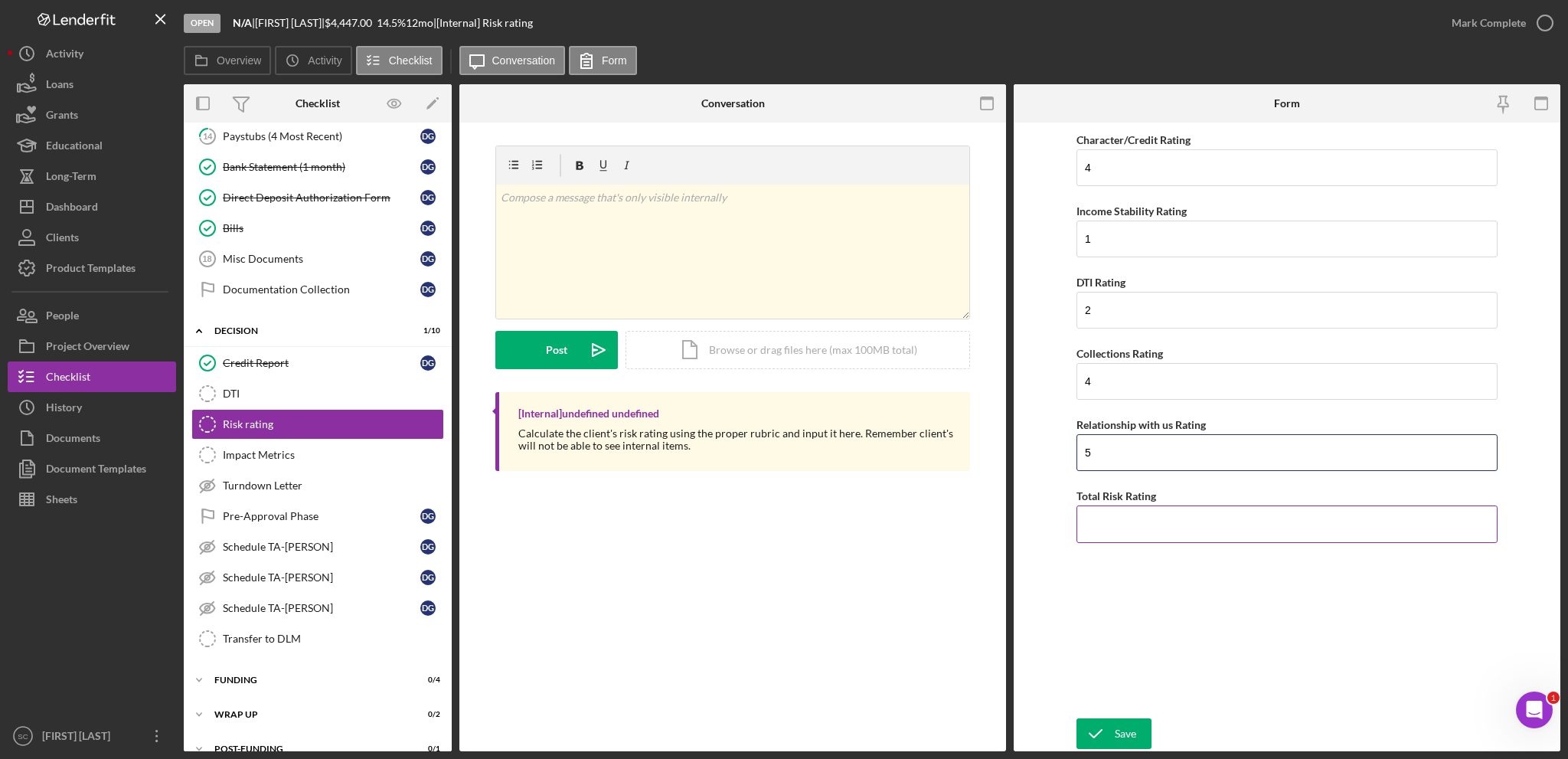 type on "5" 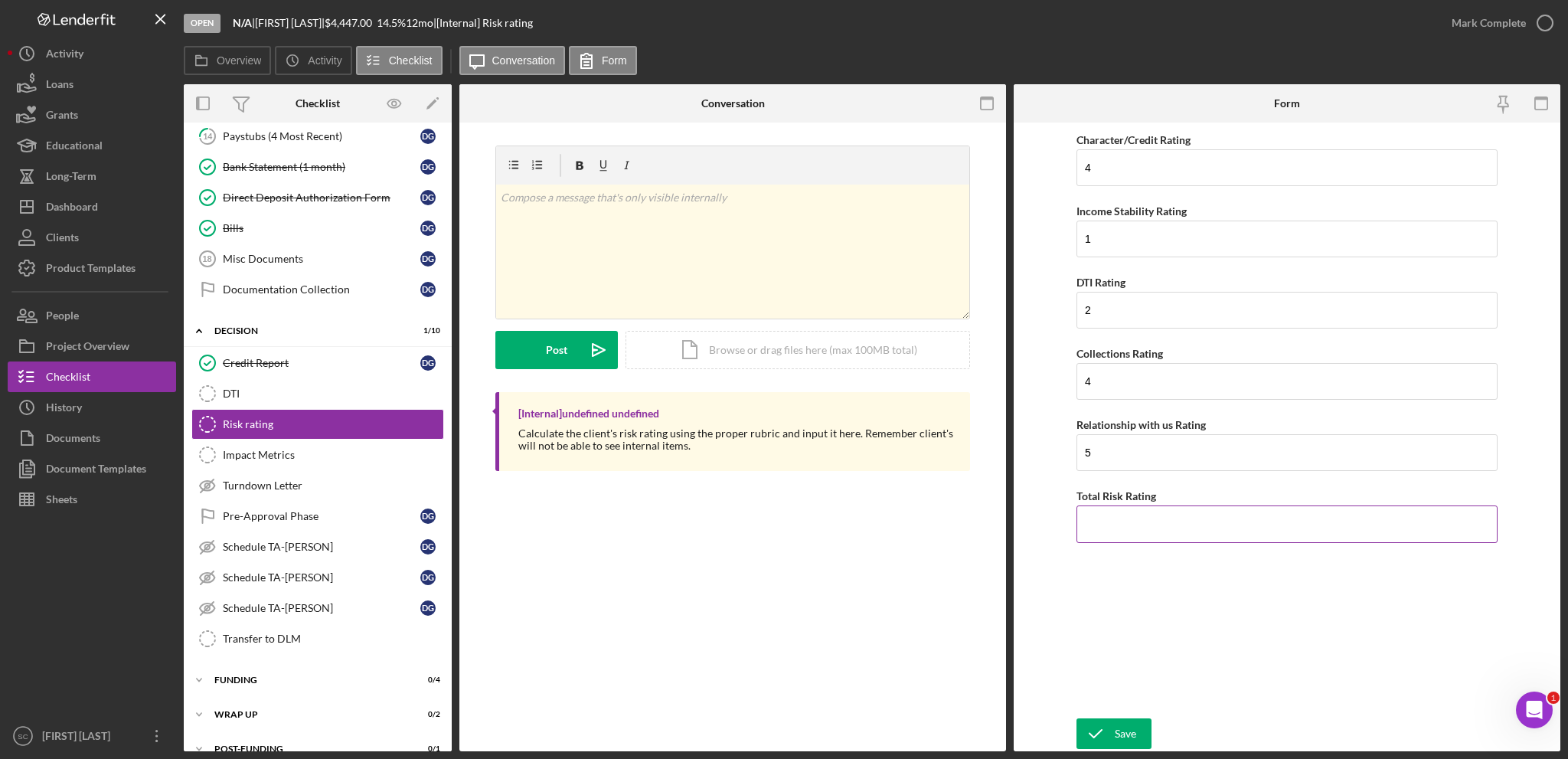 click on "Total Risk Rating" at bounding box center (1287, 524) 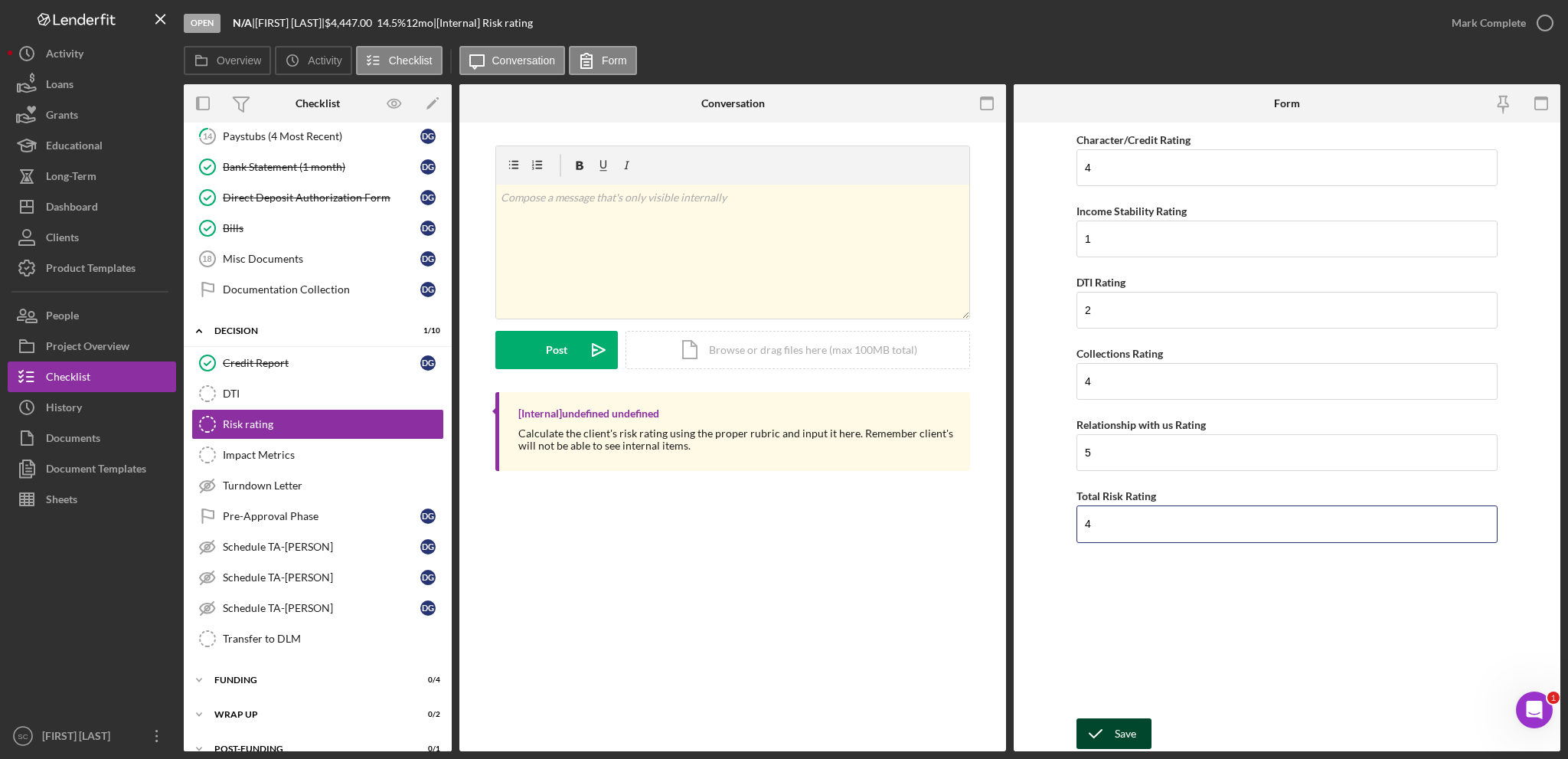 type on "4" 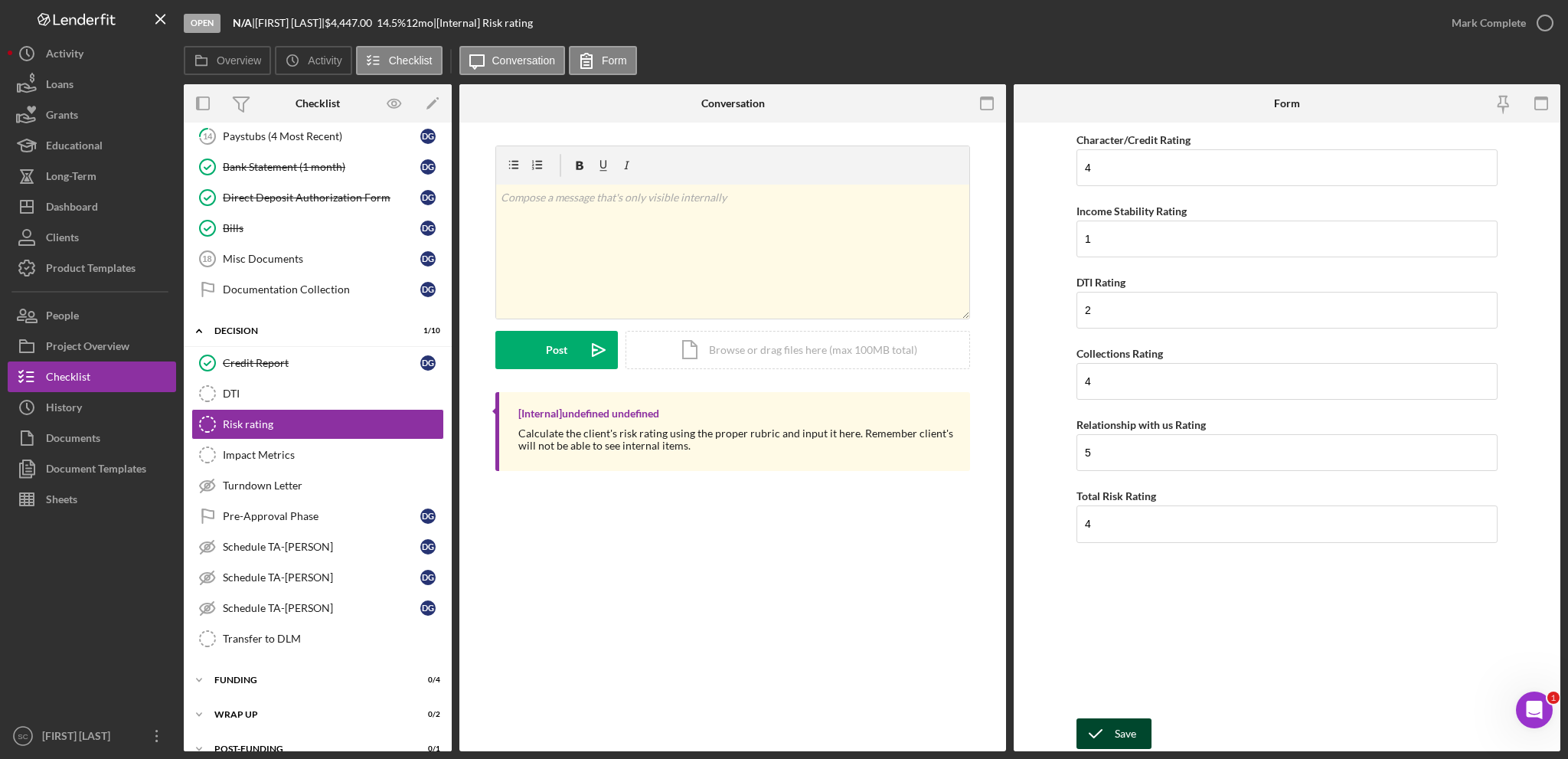 click on "Save" at bounding box center (1125, 734) 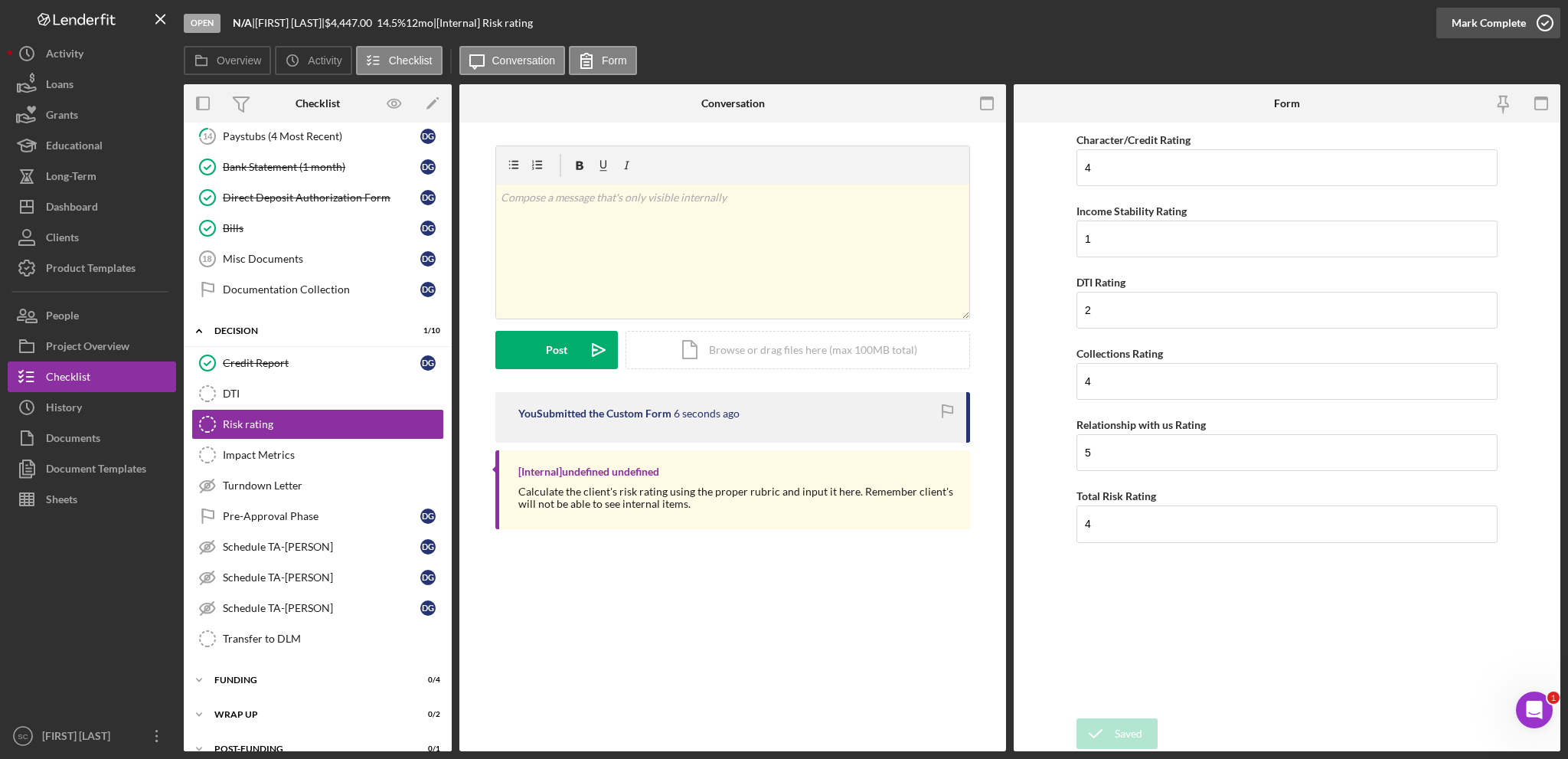 click on "Mark Complete" at bounding box center (1488, 23) 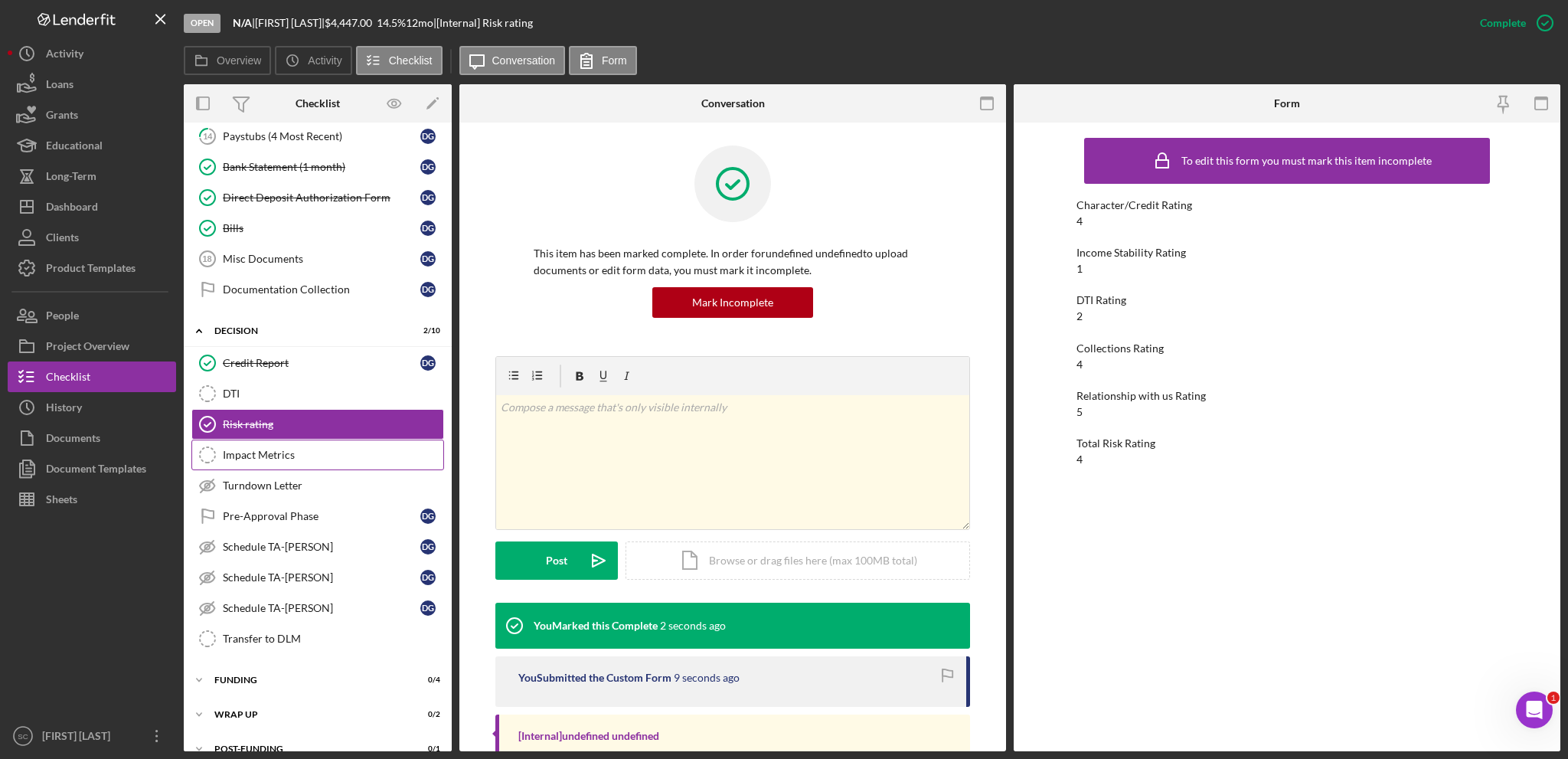 click on "Impact Metrics" at bounding box center (333, 455) 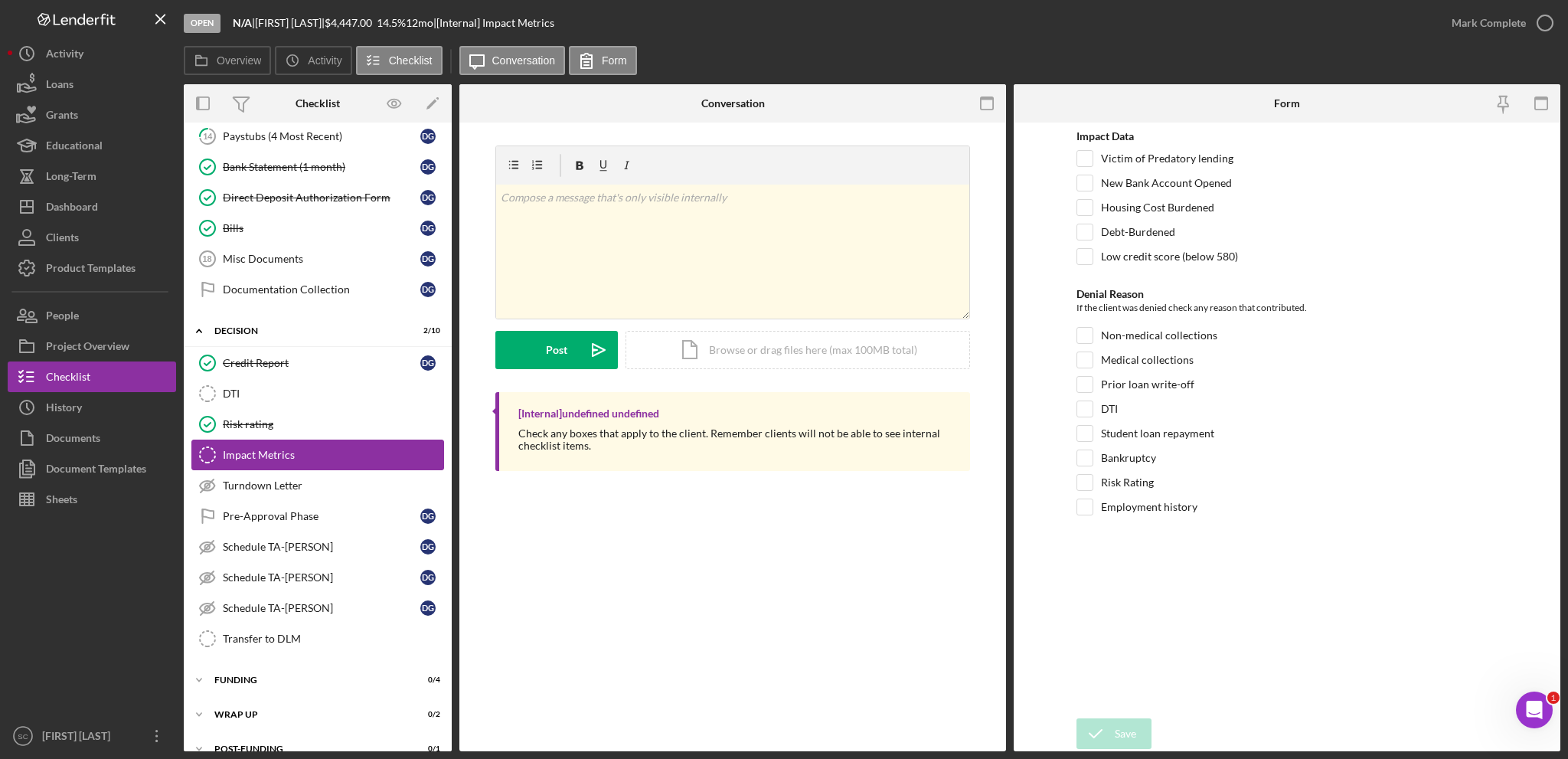 click on "Impact Metrics" at bounding box center [333, 455] 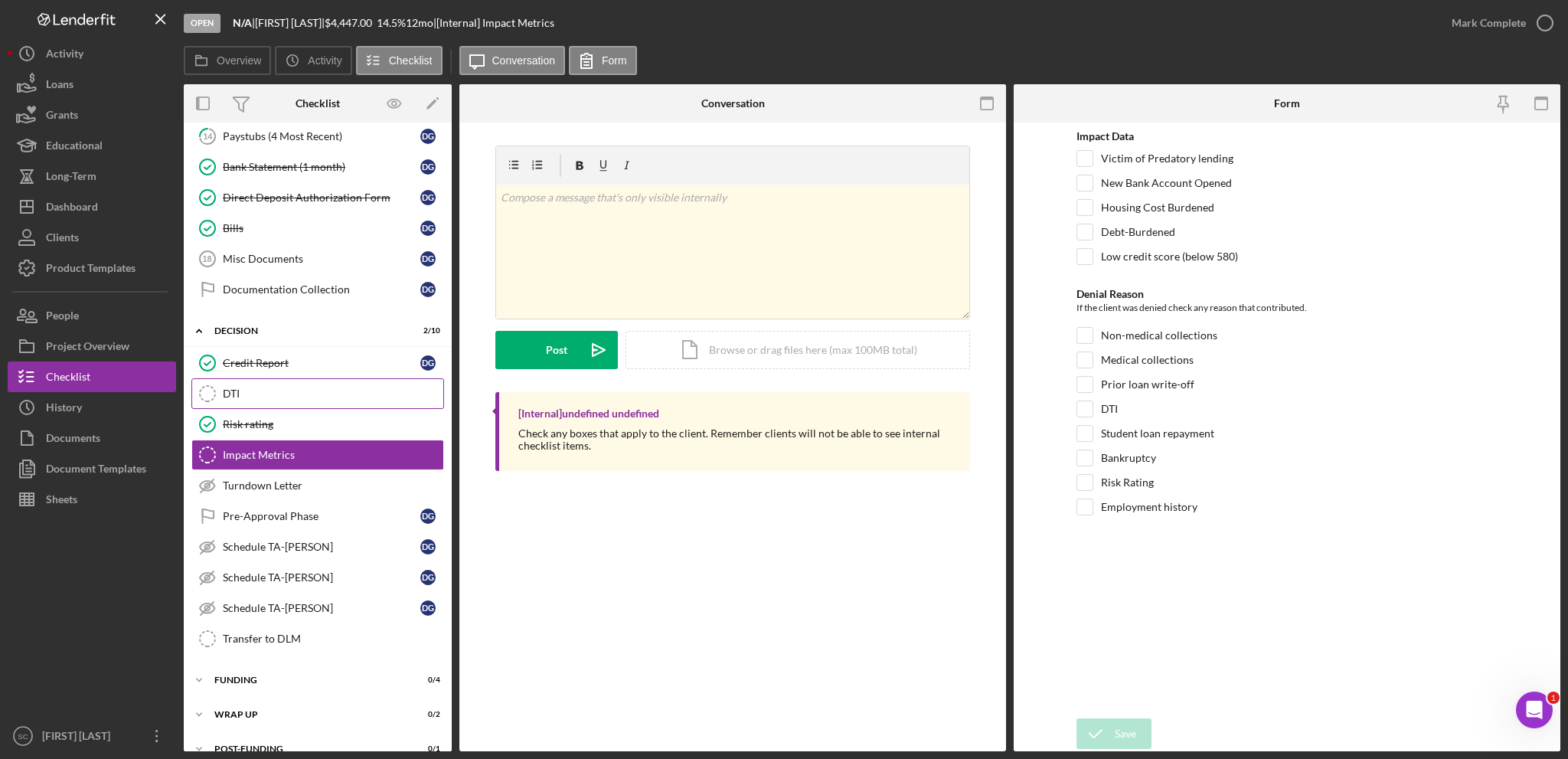 click on "DTI" at bounding box center (333, 394) 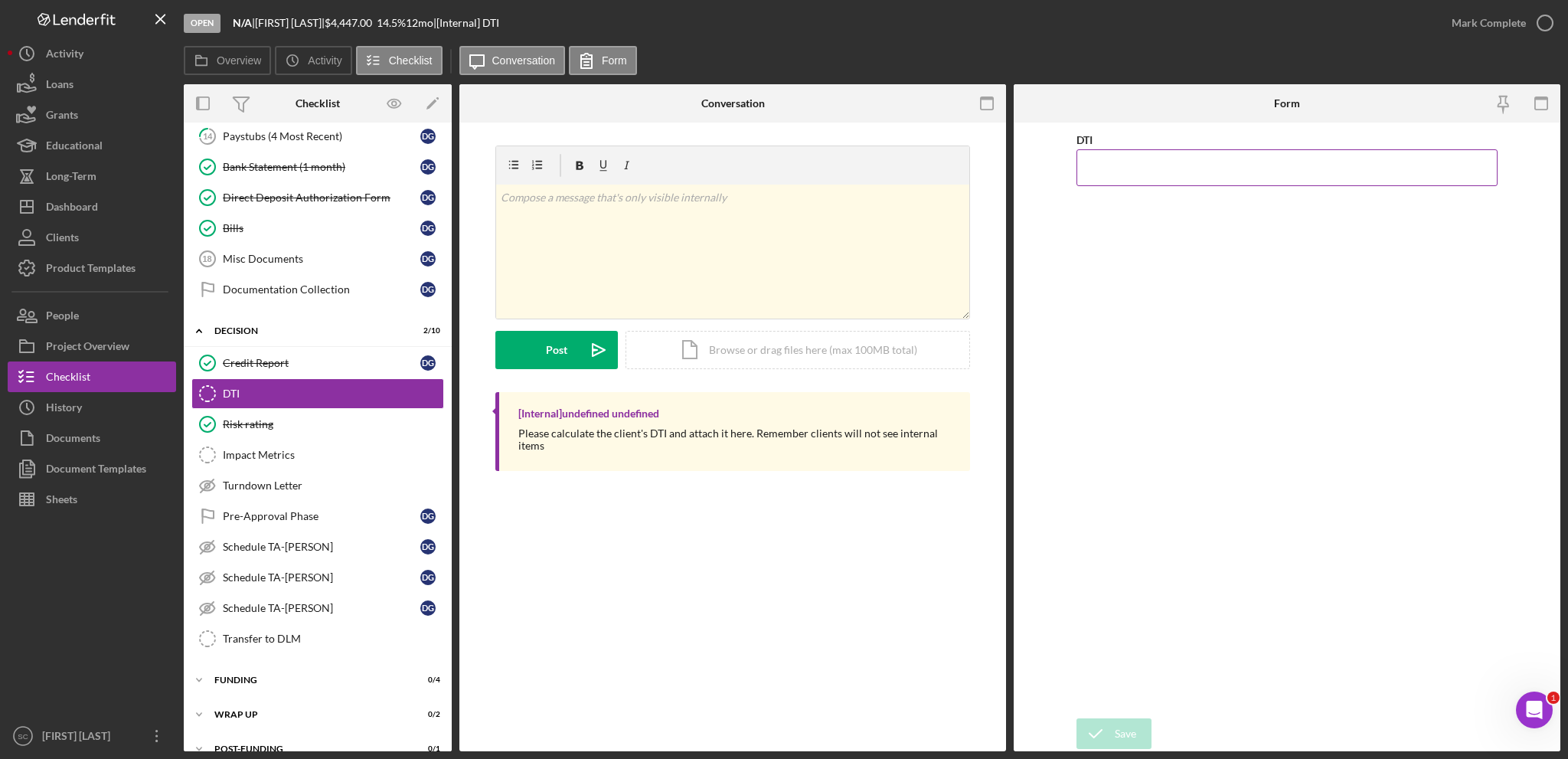 click on "DTI" at bounding box center [1287, 168] 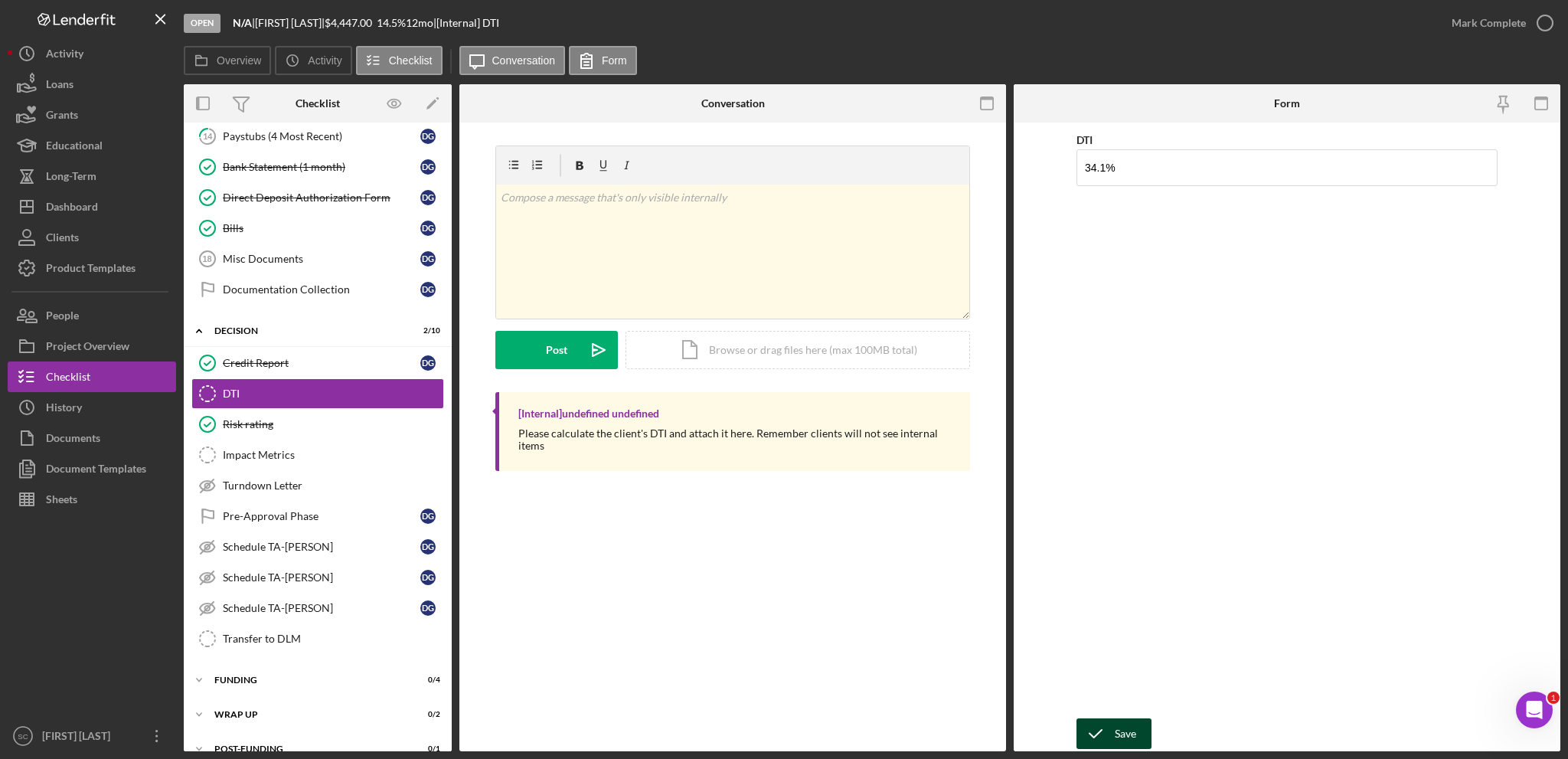 type on "34.10000%" 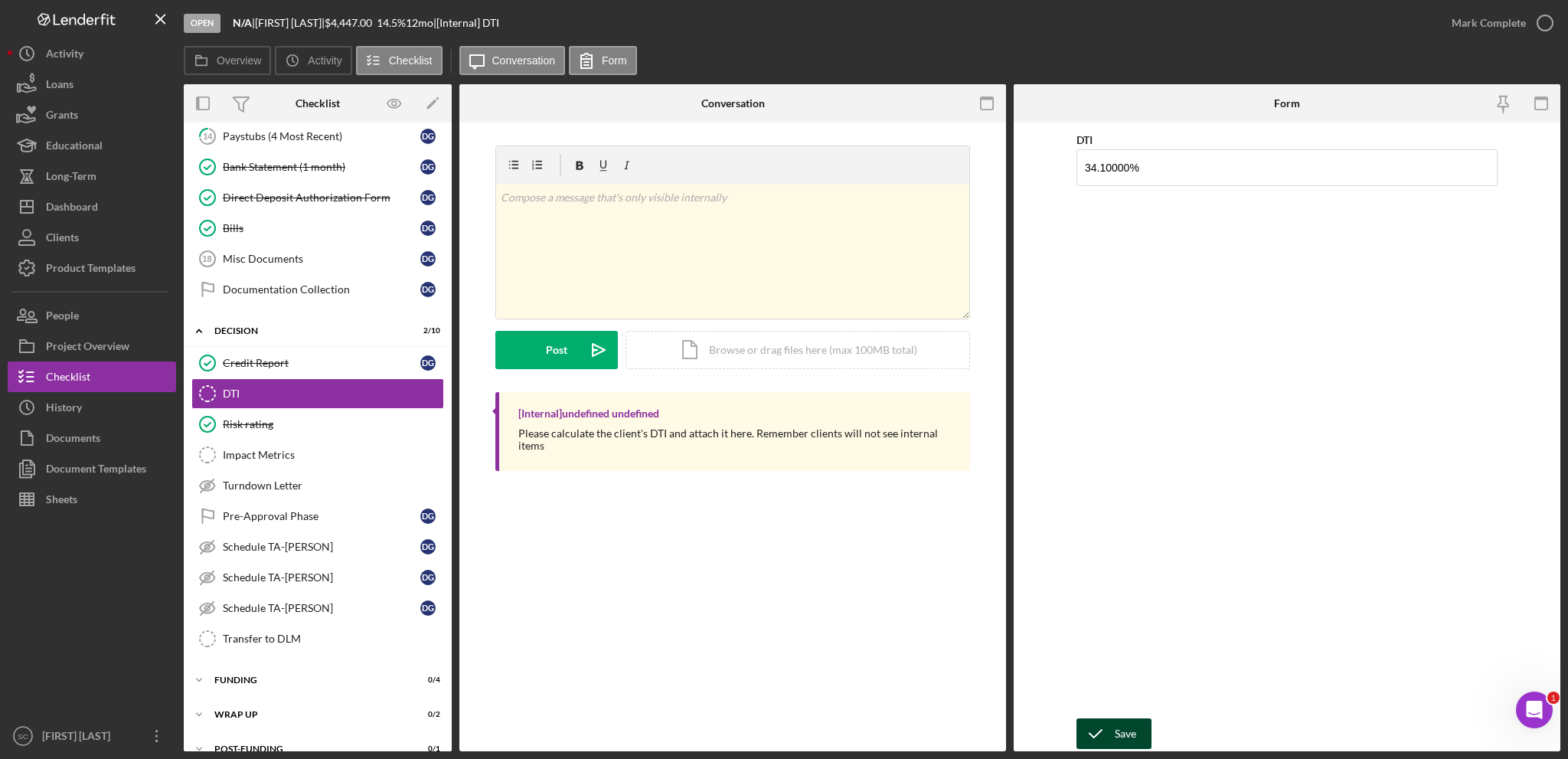 click 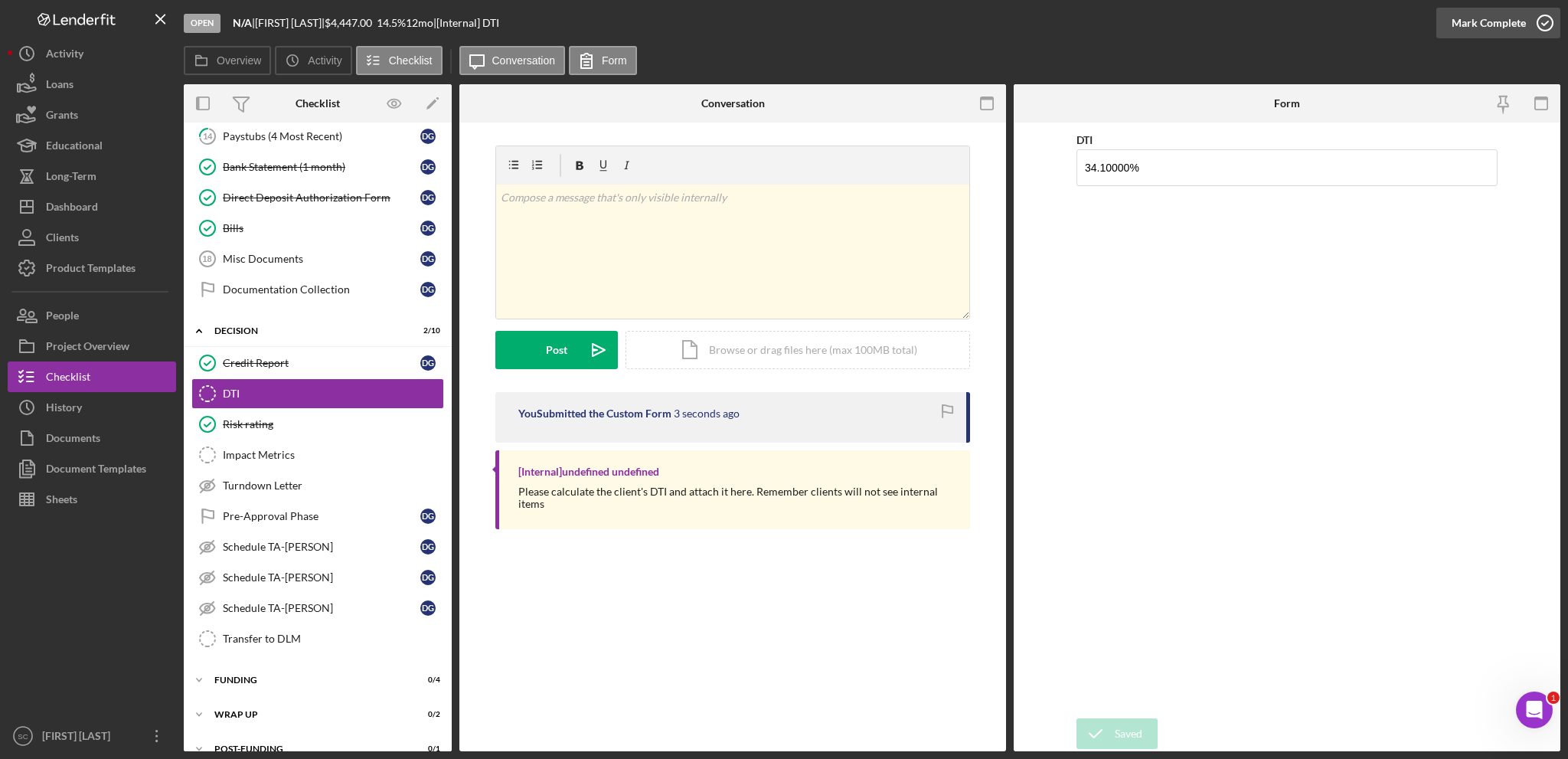 click on "Mark Complete" at bounding box center (1488, 23) 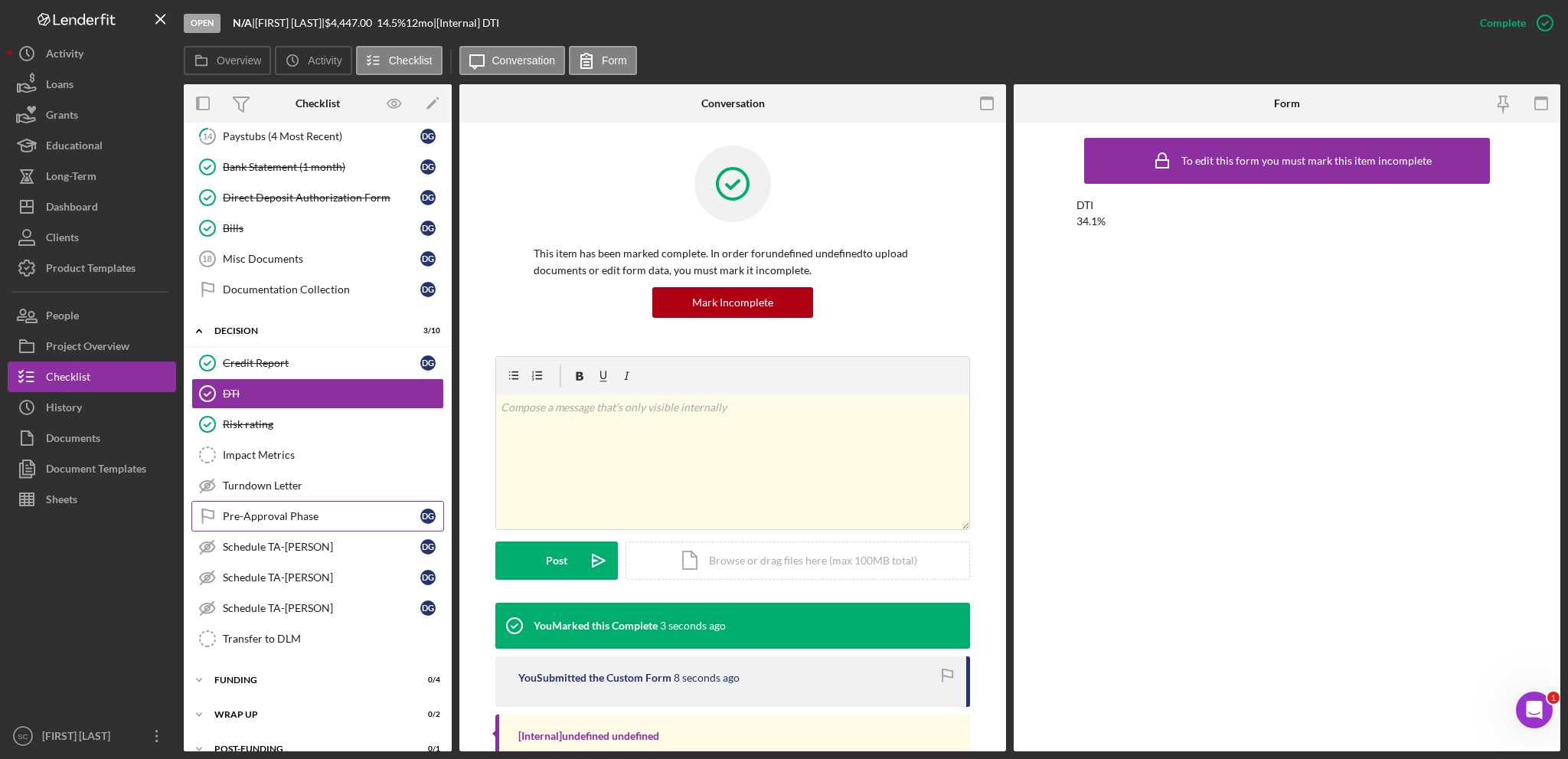 click on "Pre-Approval Phase" at bounding box center [322, 516] 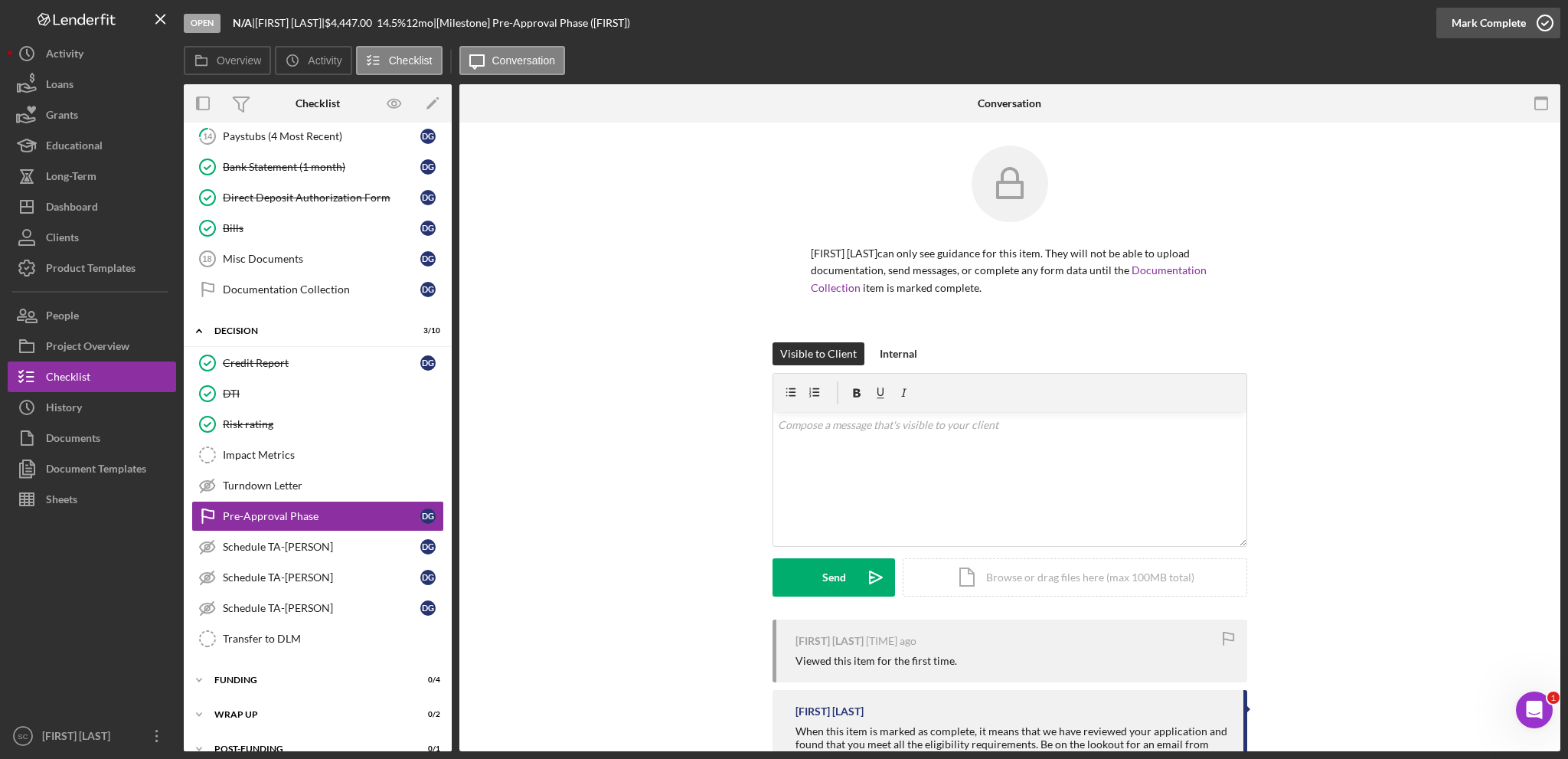 click 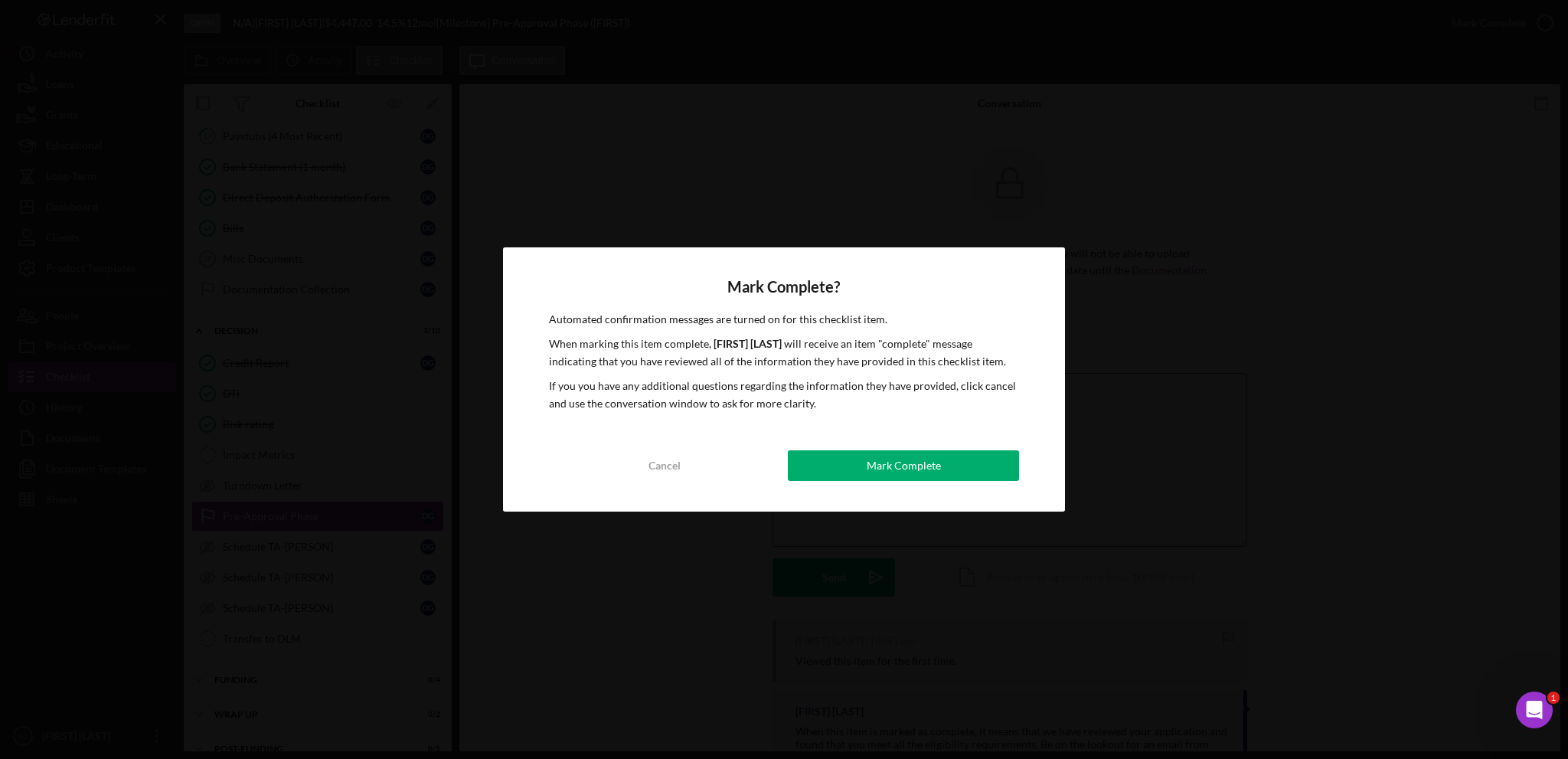 click on "Mark Complete" at bounding box center [903, 466] 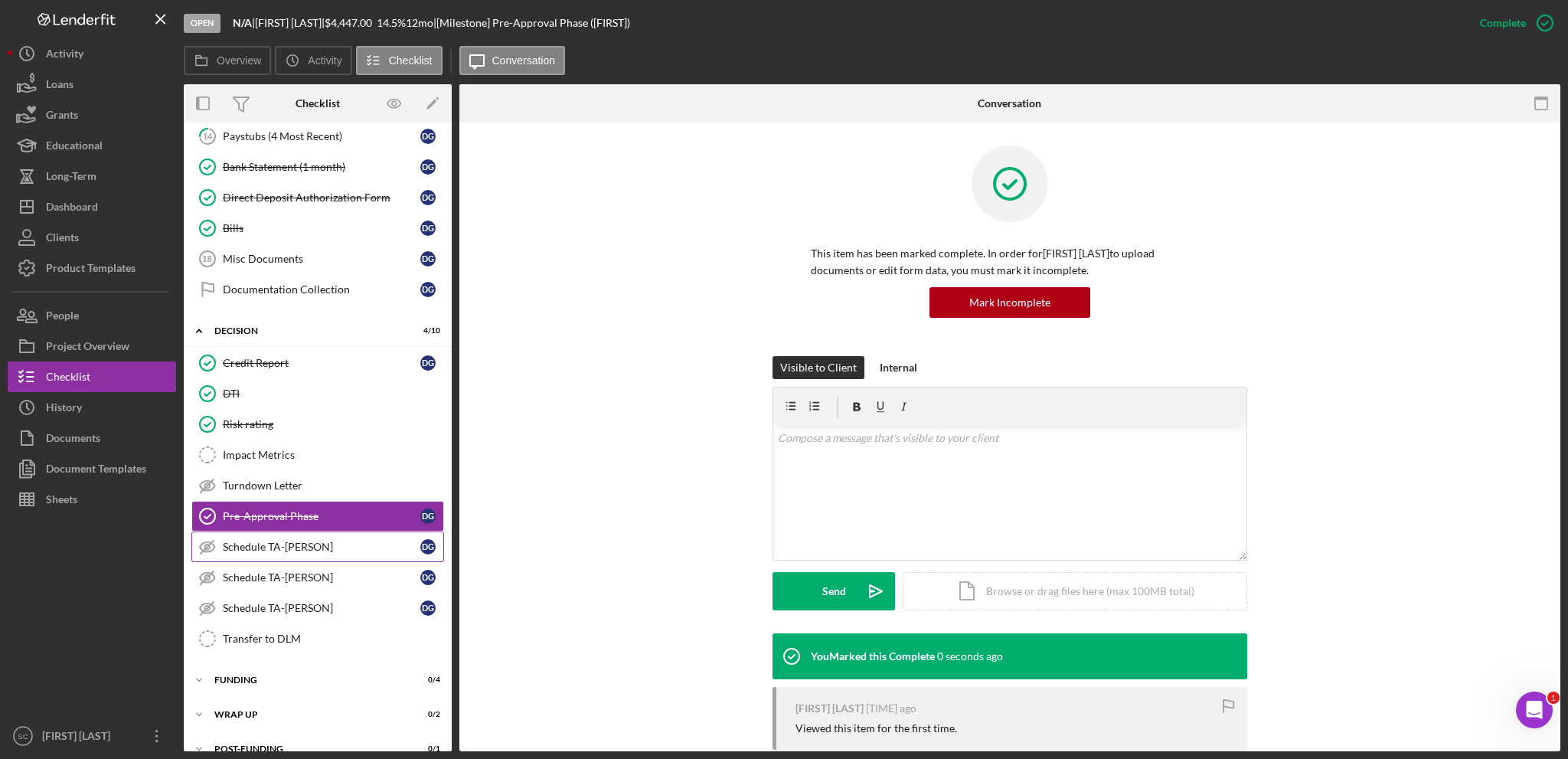 click on "Schedule TA-[PERSON]" at bounding box center [322, 547] 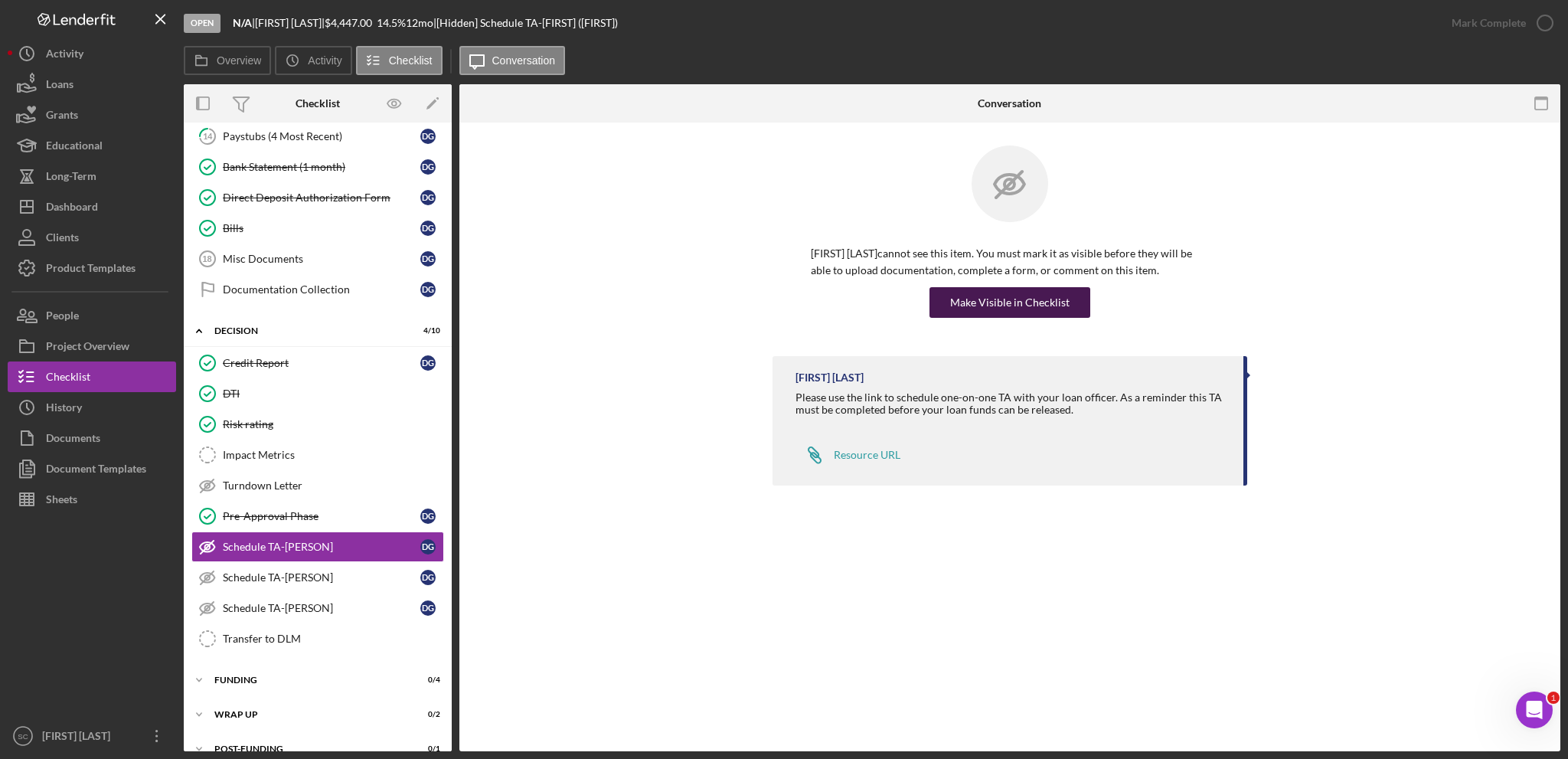 click on "Make Visible in Checklist" at bounding box center (1010, 303) 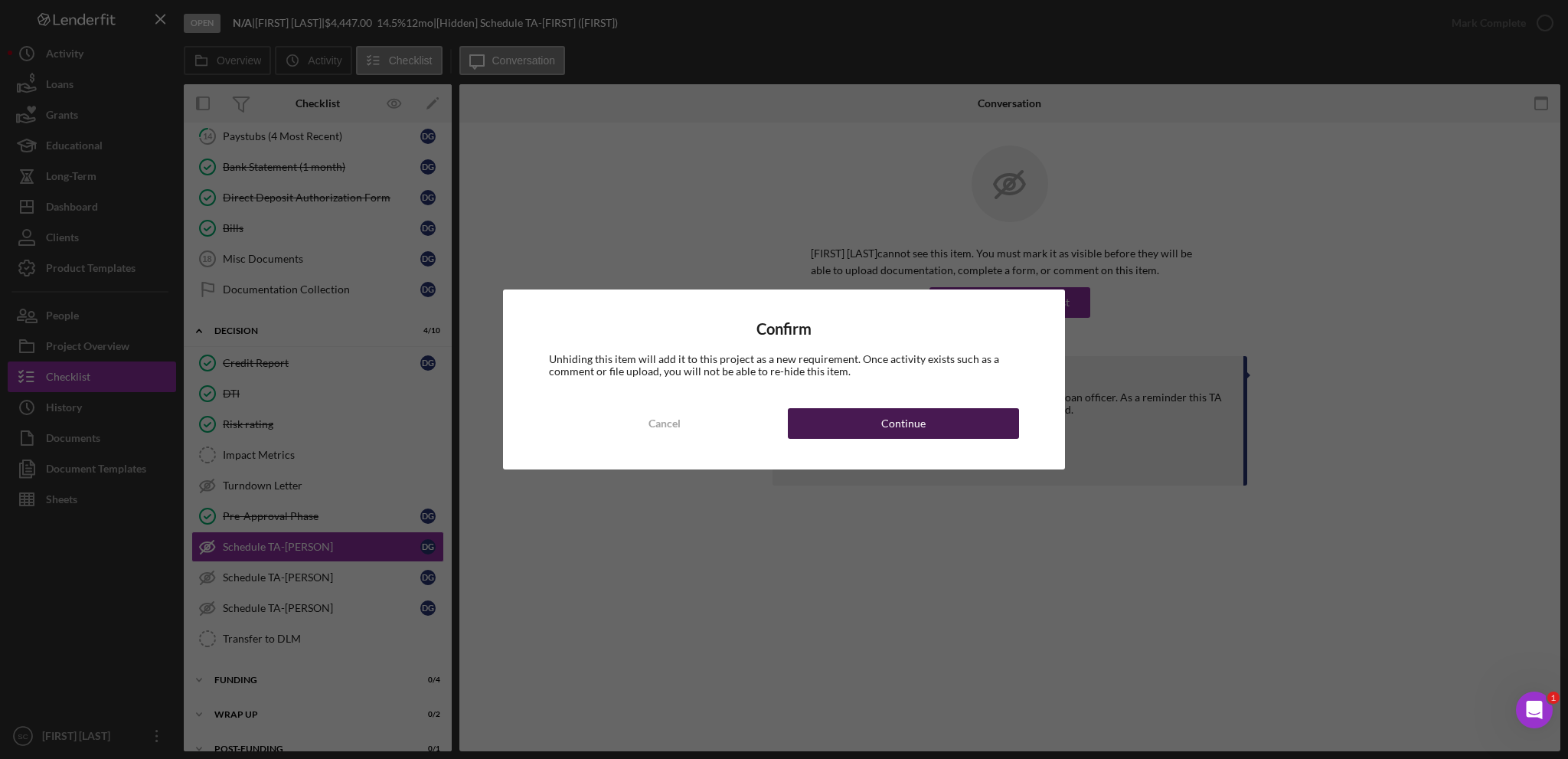 click on "Continue" at bounding box center [903, 424] 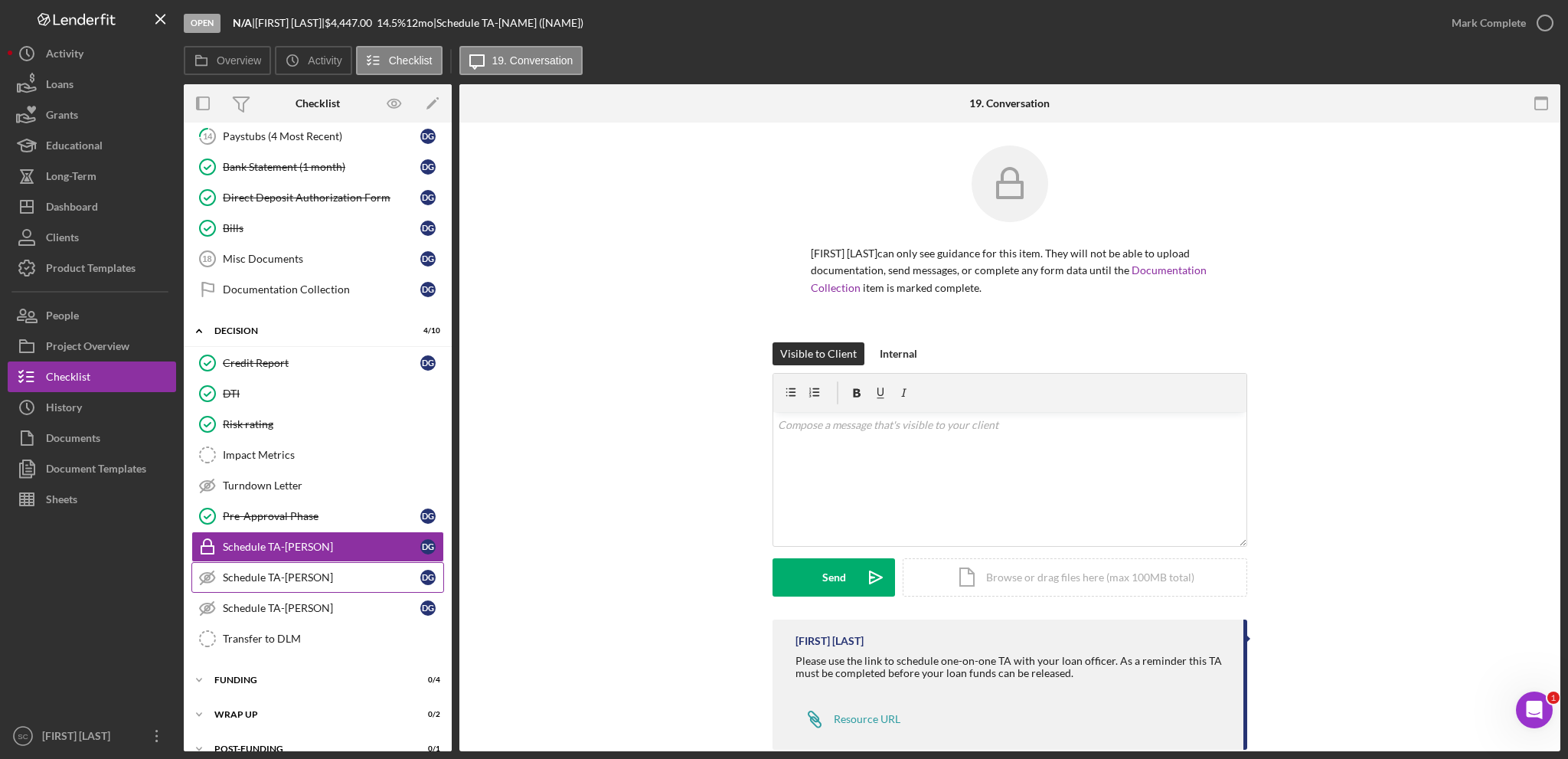 click on "Schedule TA-[PERSON]" at bounding box center [322, 577] 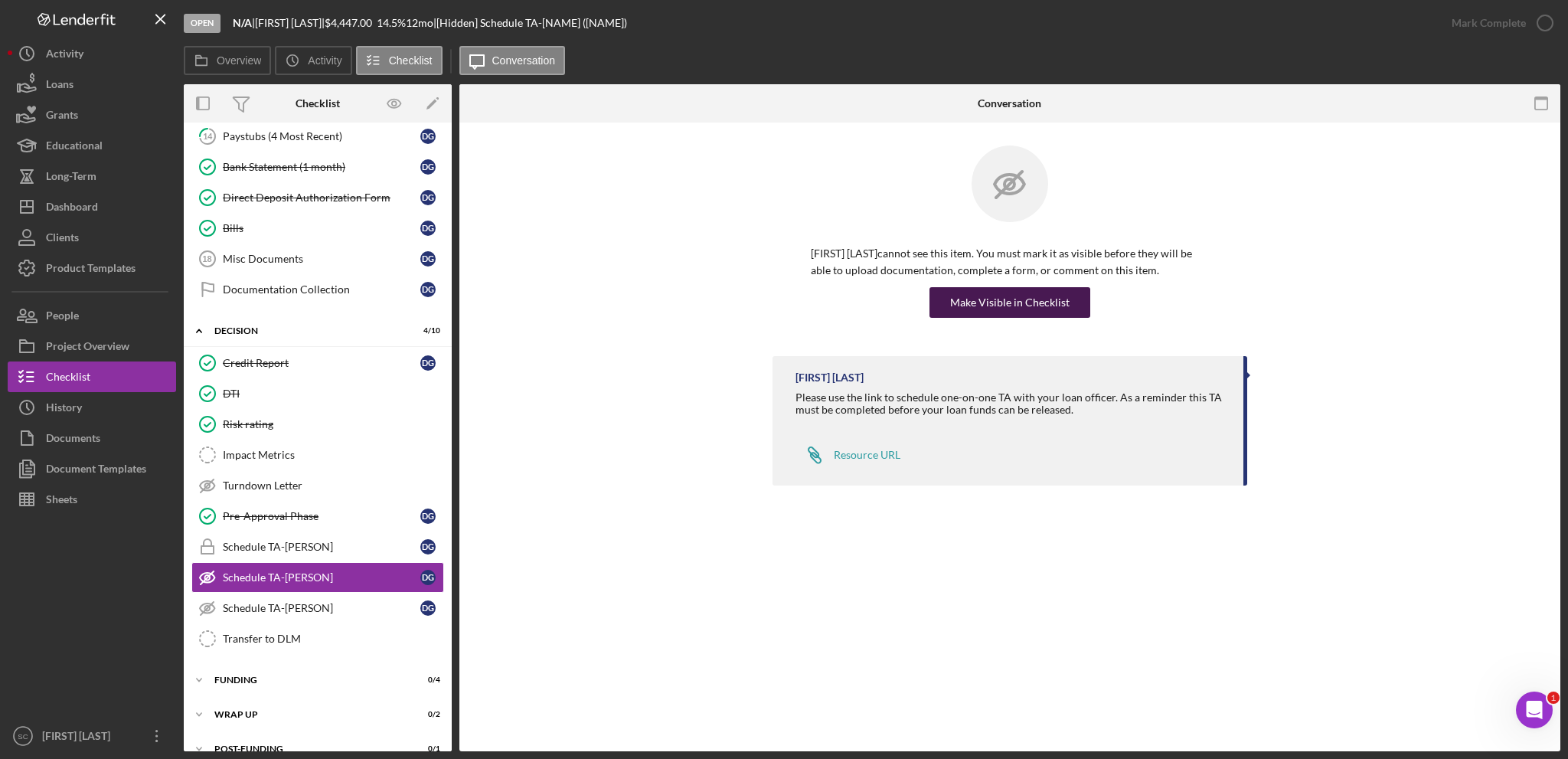 click on "Make Visible in Checklist" at bounding box center (1010, 303) 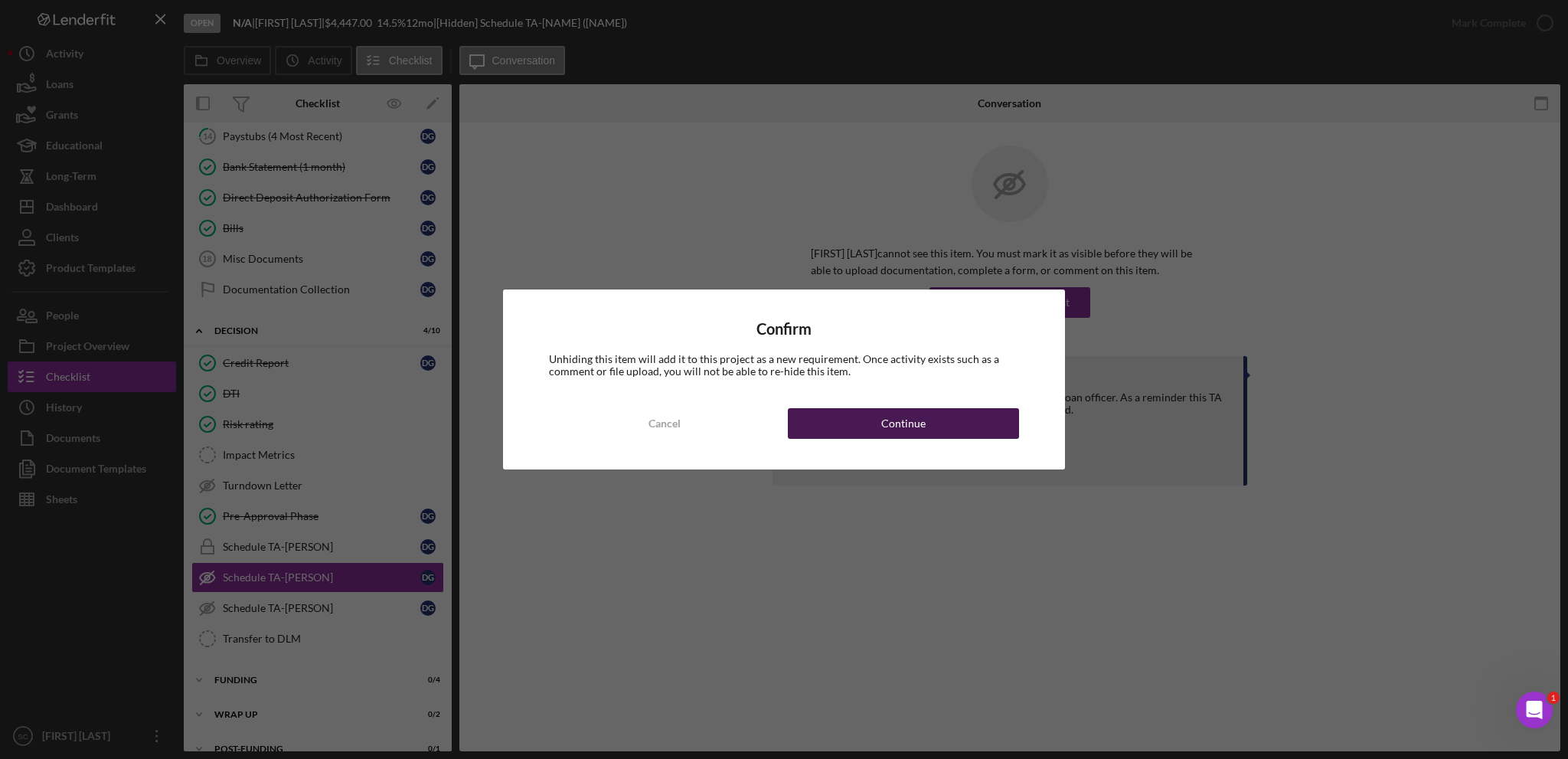 click on "Continue" at bounding box center [903, 424] 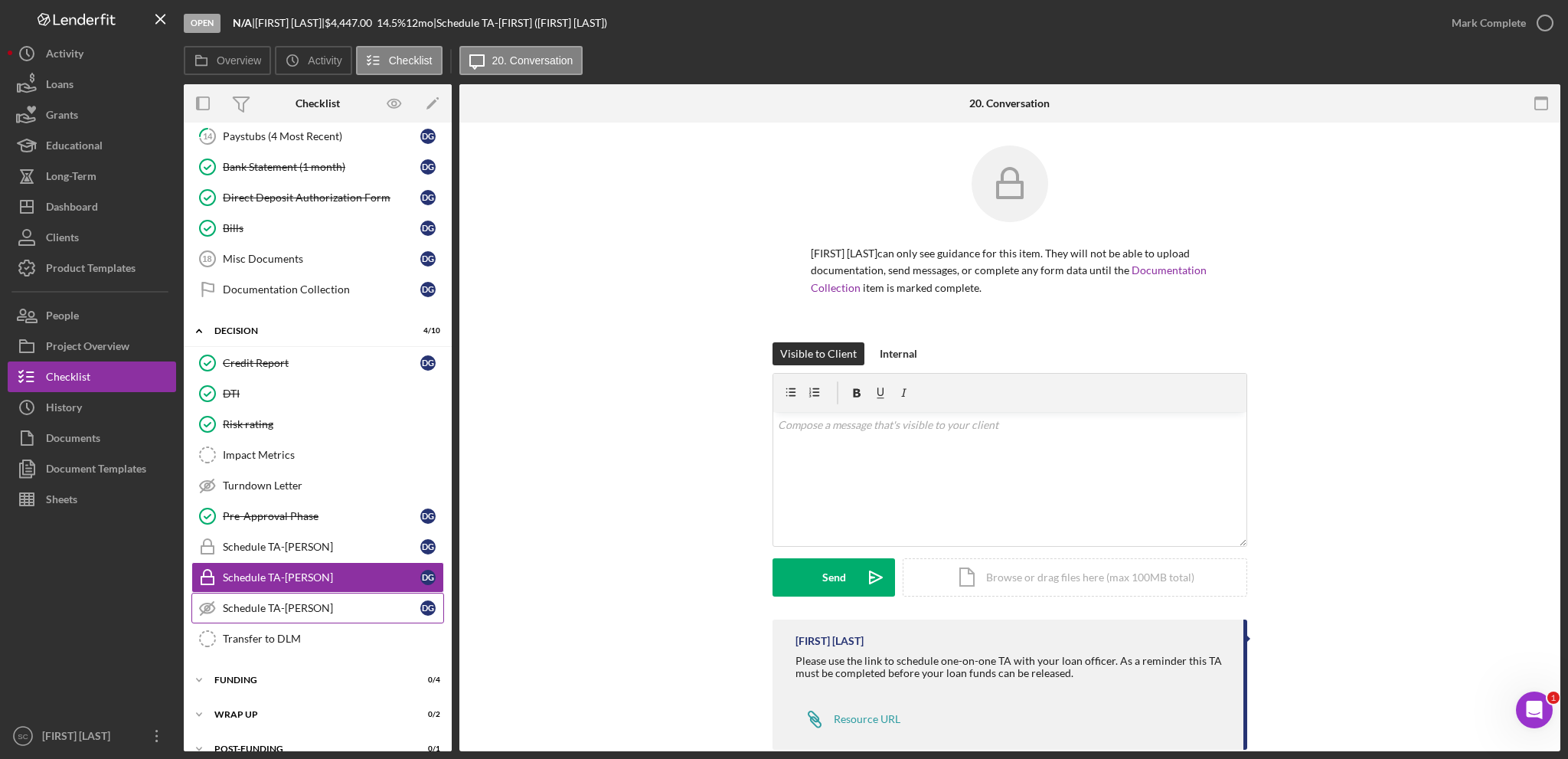 click on "Schedule TA-[PERSON]" at bounding box center (322, 608) 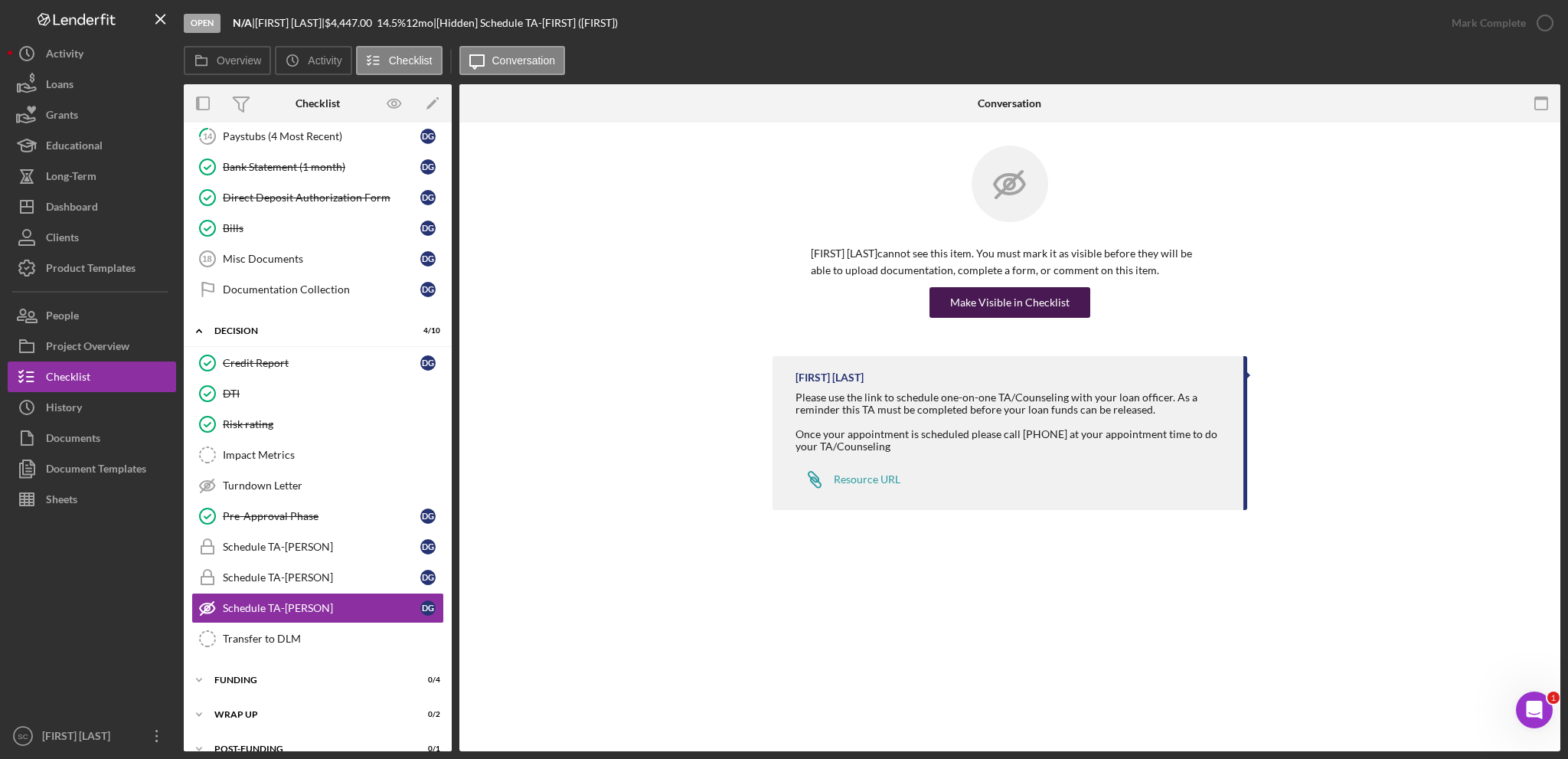 click on "Make Visible in Checklist" at bounding box center (1010, 303) 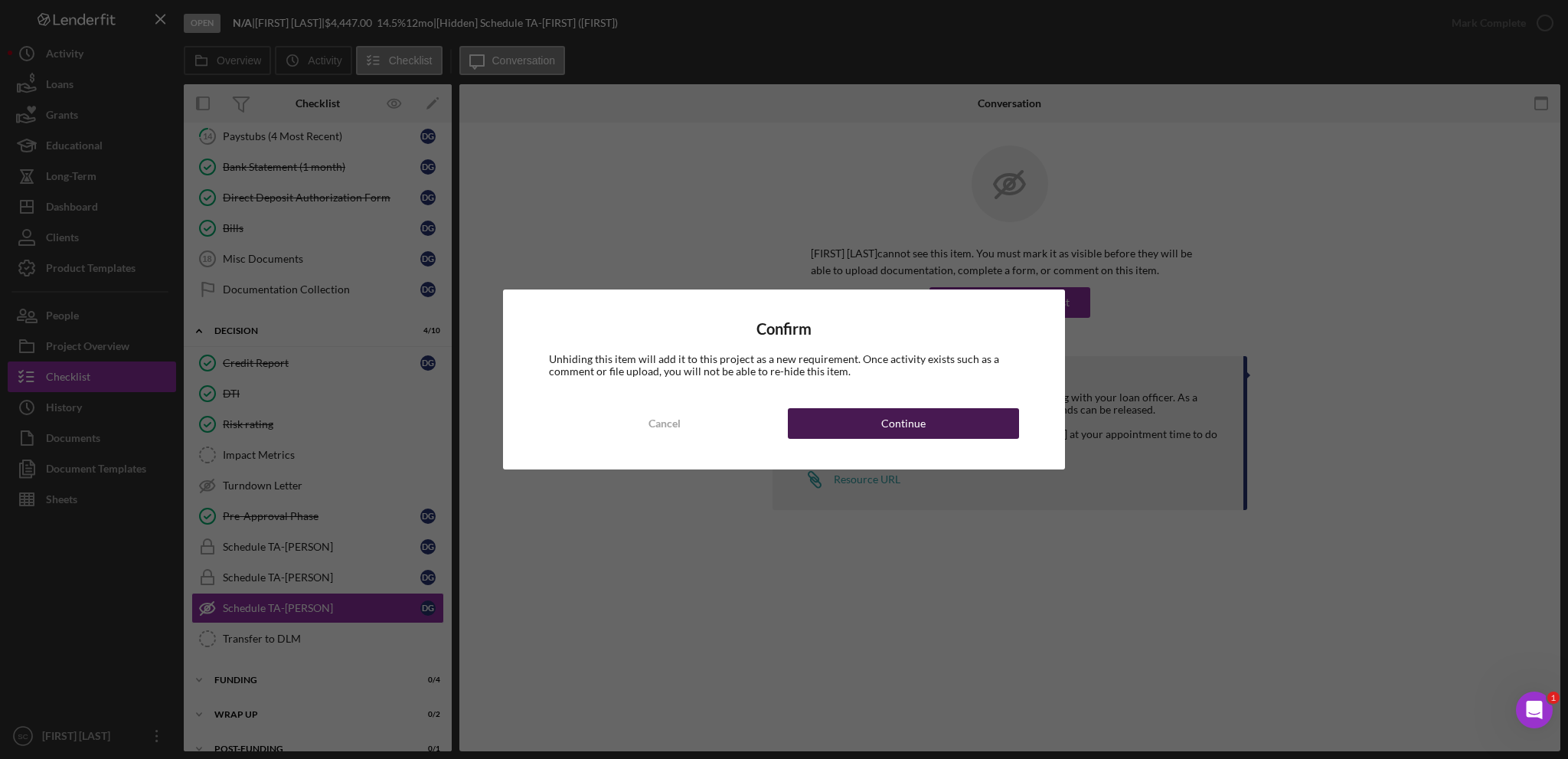 click on "Continue" at bounding box center [903, 424] 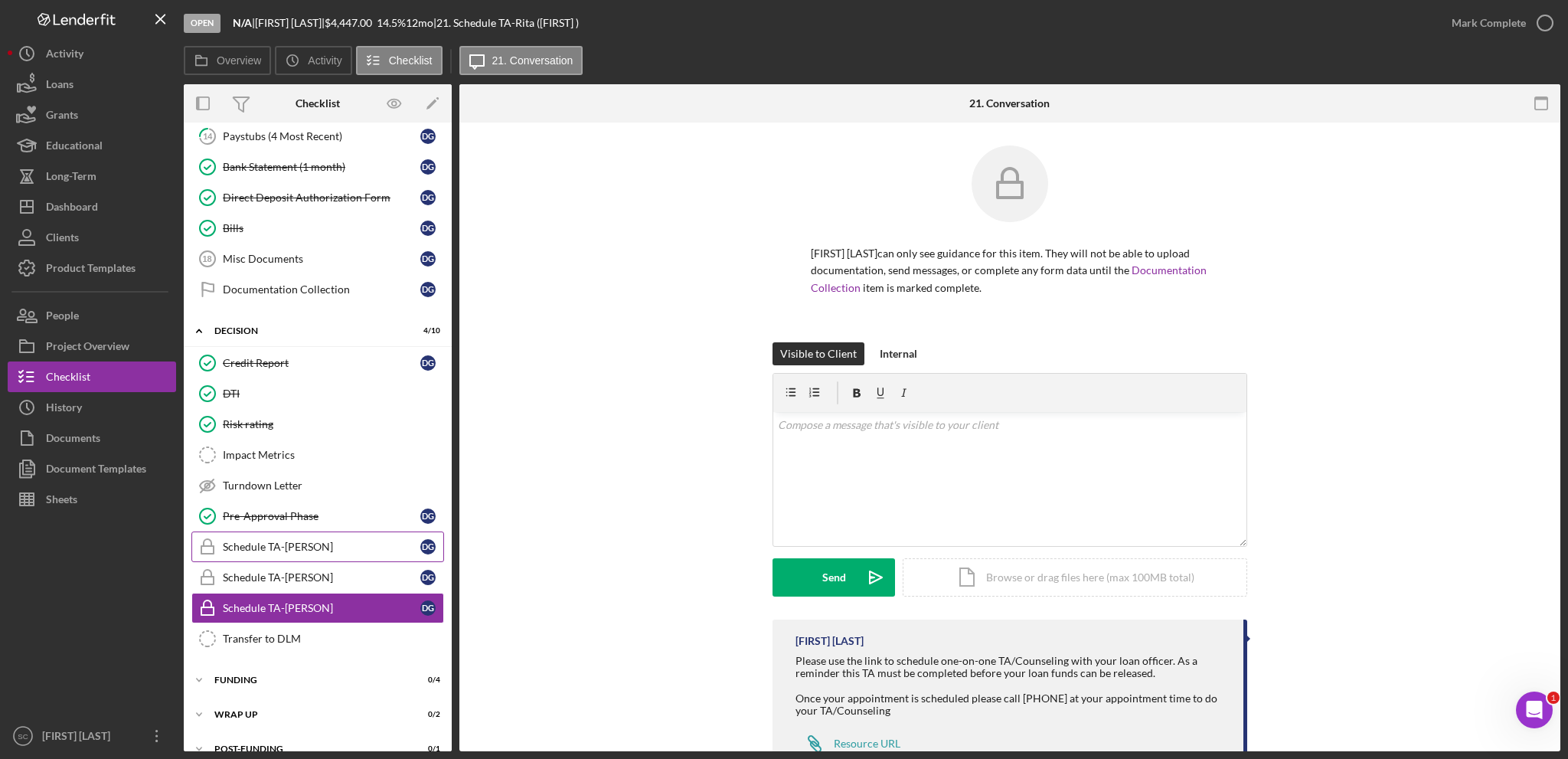 click on "Schedule TA-[FIRST] Schedule TA-[FIRST] D G" at bounding box center (318, 547) 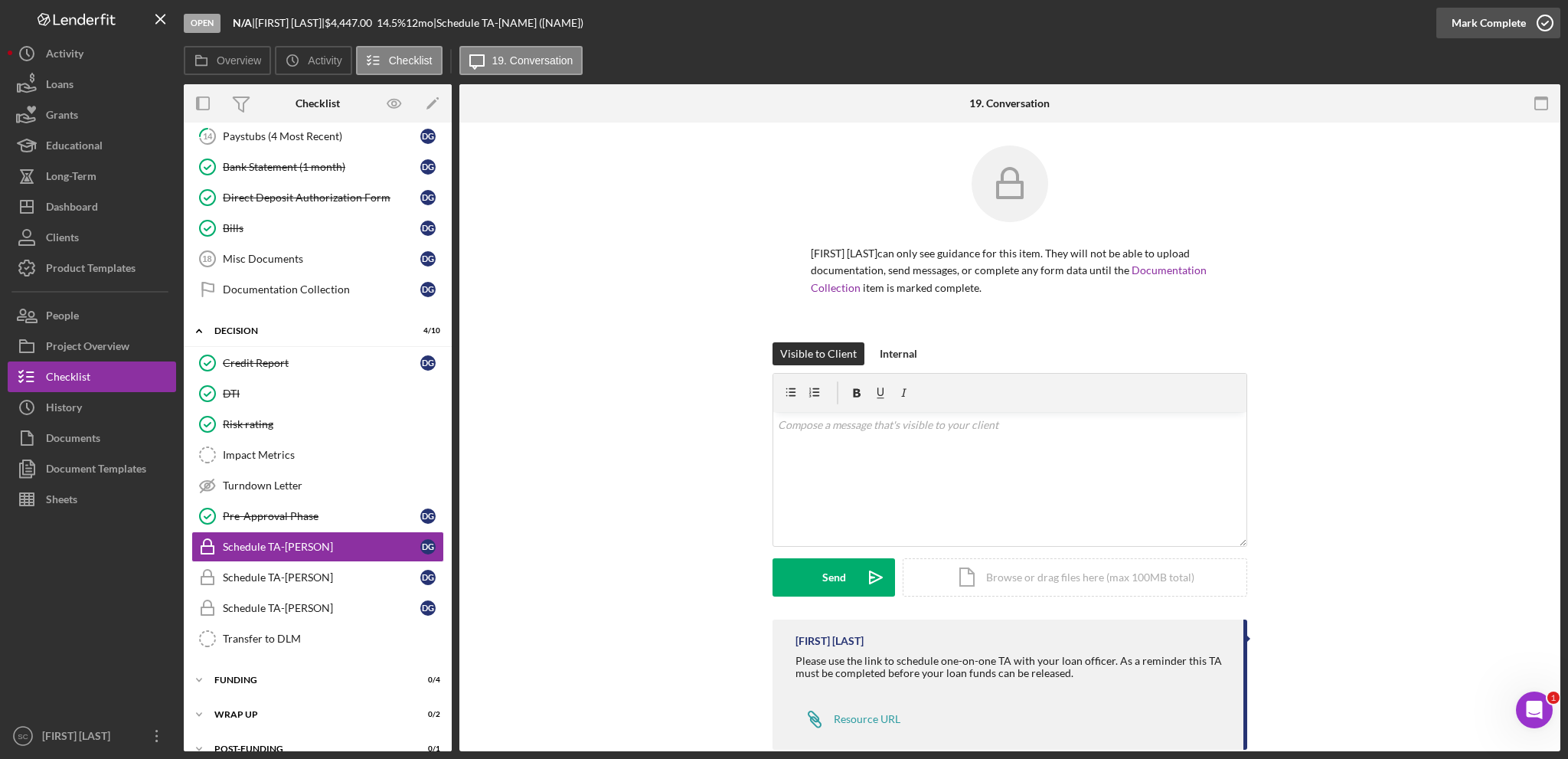 click on "Mark Complete" at bounding box center (1488, 23) 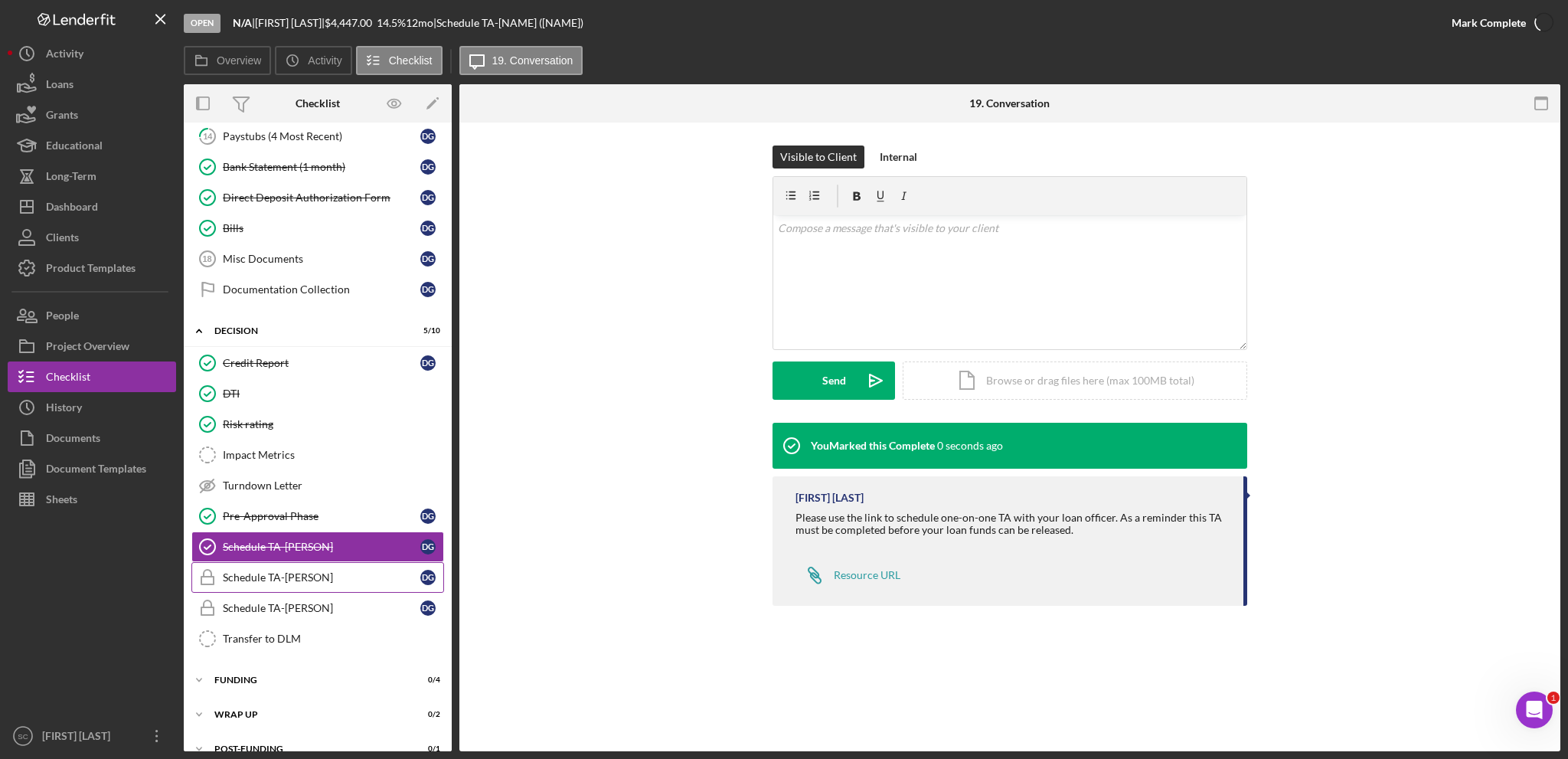 click on "Schedule TA-[NAME] Schedule TA-[NAME] [NAME]" at bounding box center [318, 577] 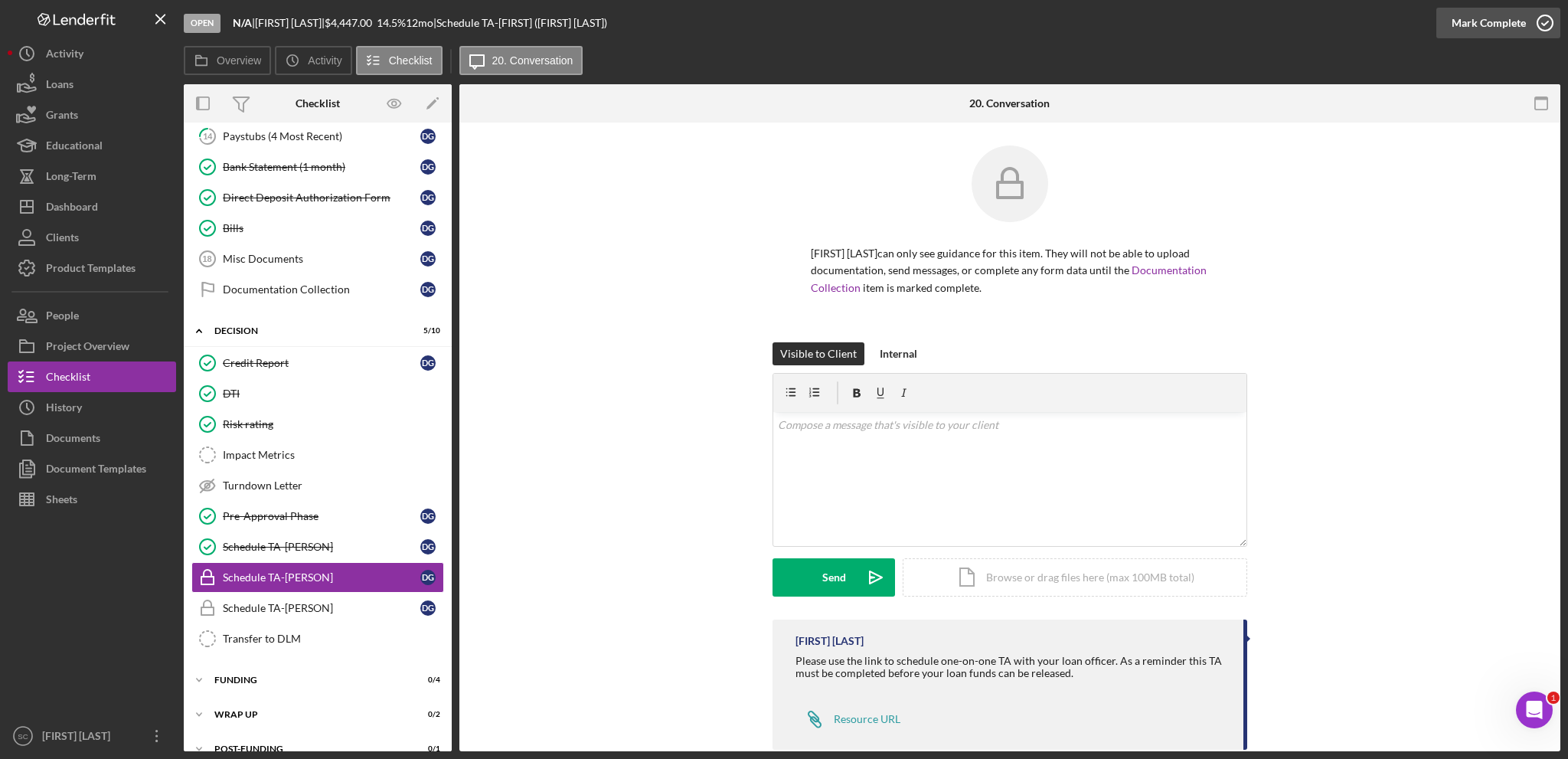 click on "Mark Complete" at bounding box center [1488, 23] 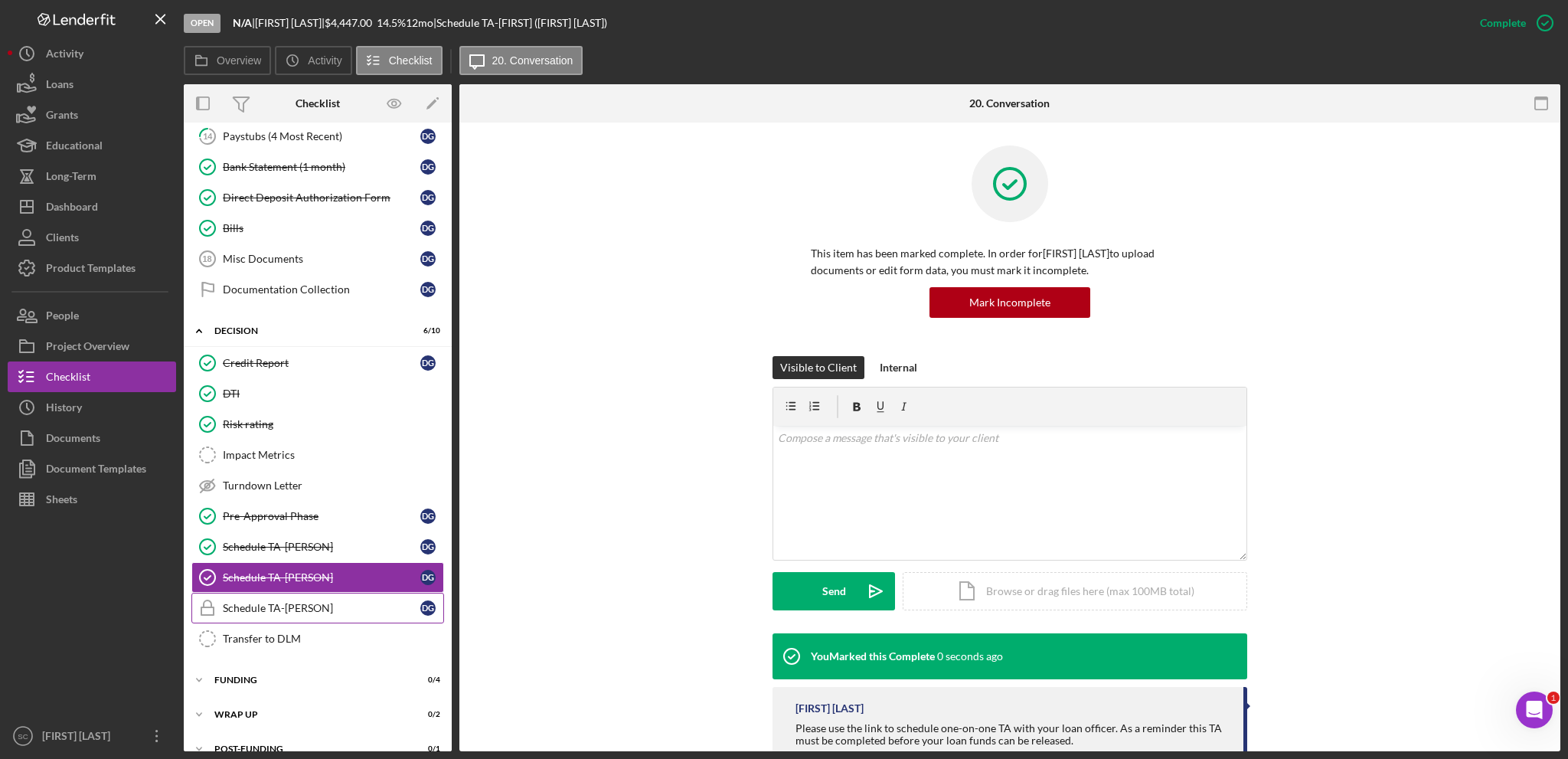 click on "Schedule TA-[FIRST] Schedule TA-[FIRST] D G" at bounding box center (318, 608) 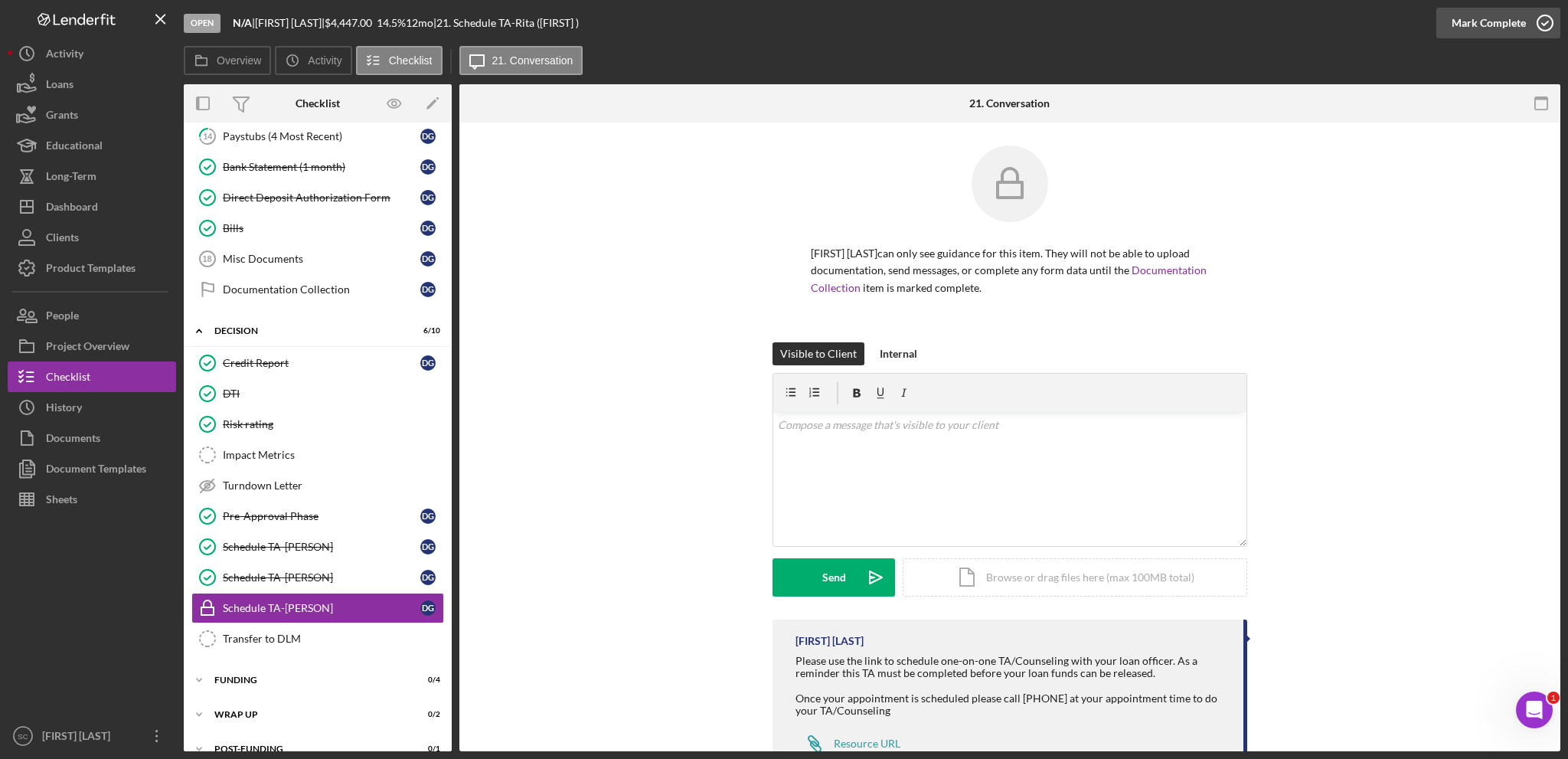 click on "Mark Complete" at bounding box center (1488, 23) 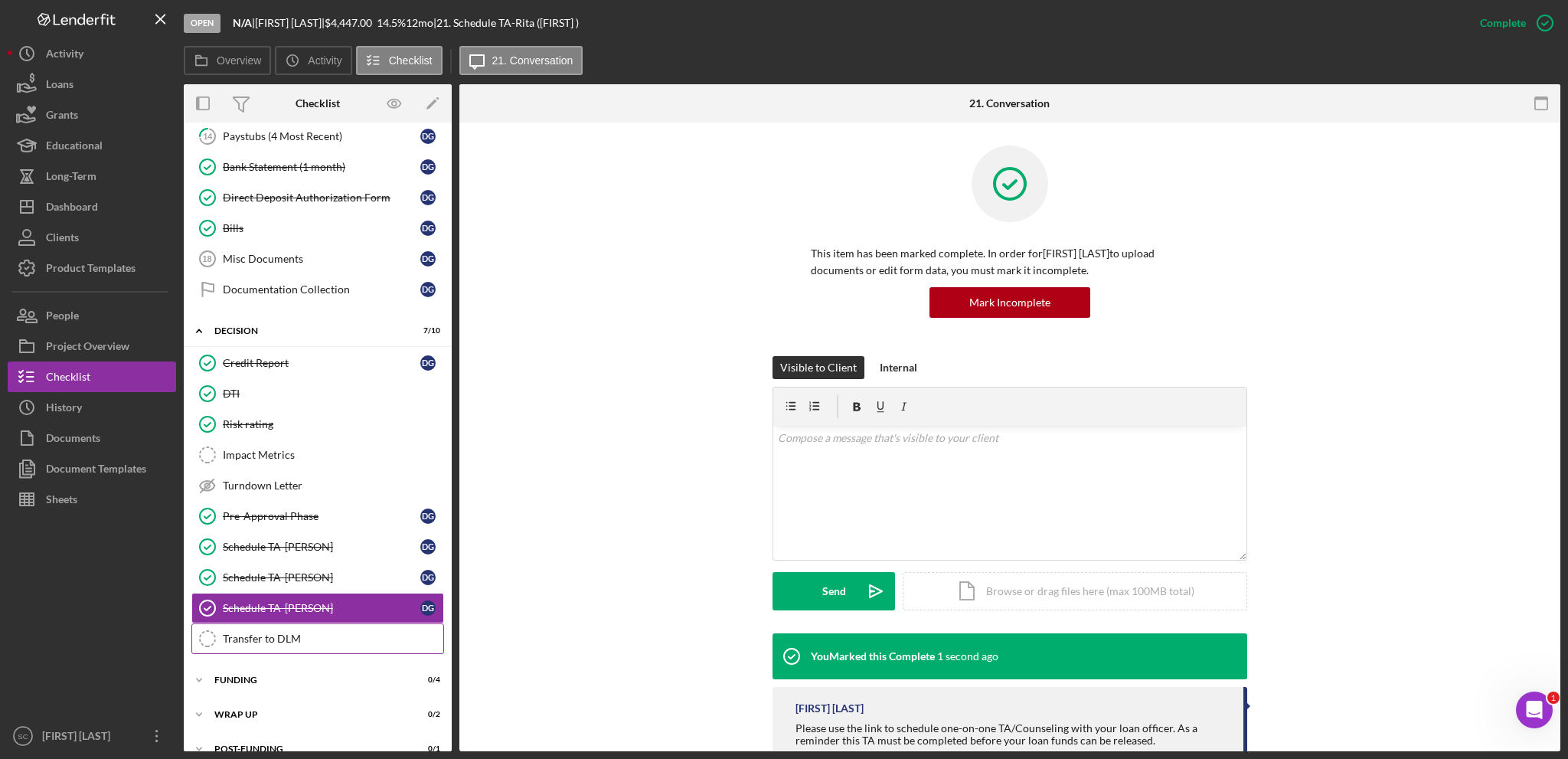 click on "Transfer to DLM" at bounding box center [333, 639] 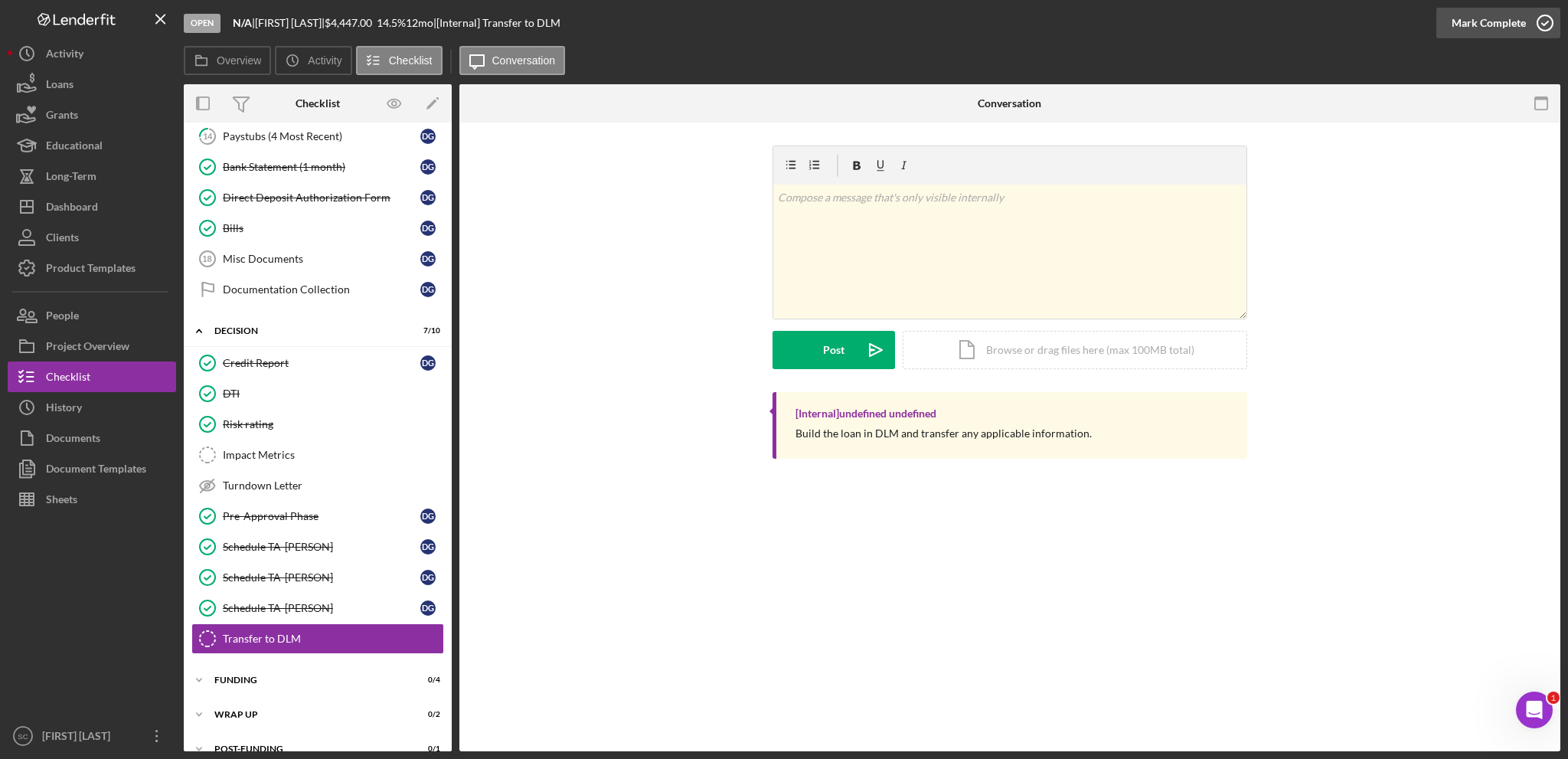click on "Mark Complete" at bounding box center (1488, 23) 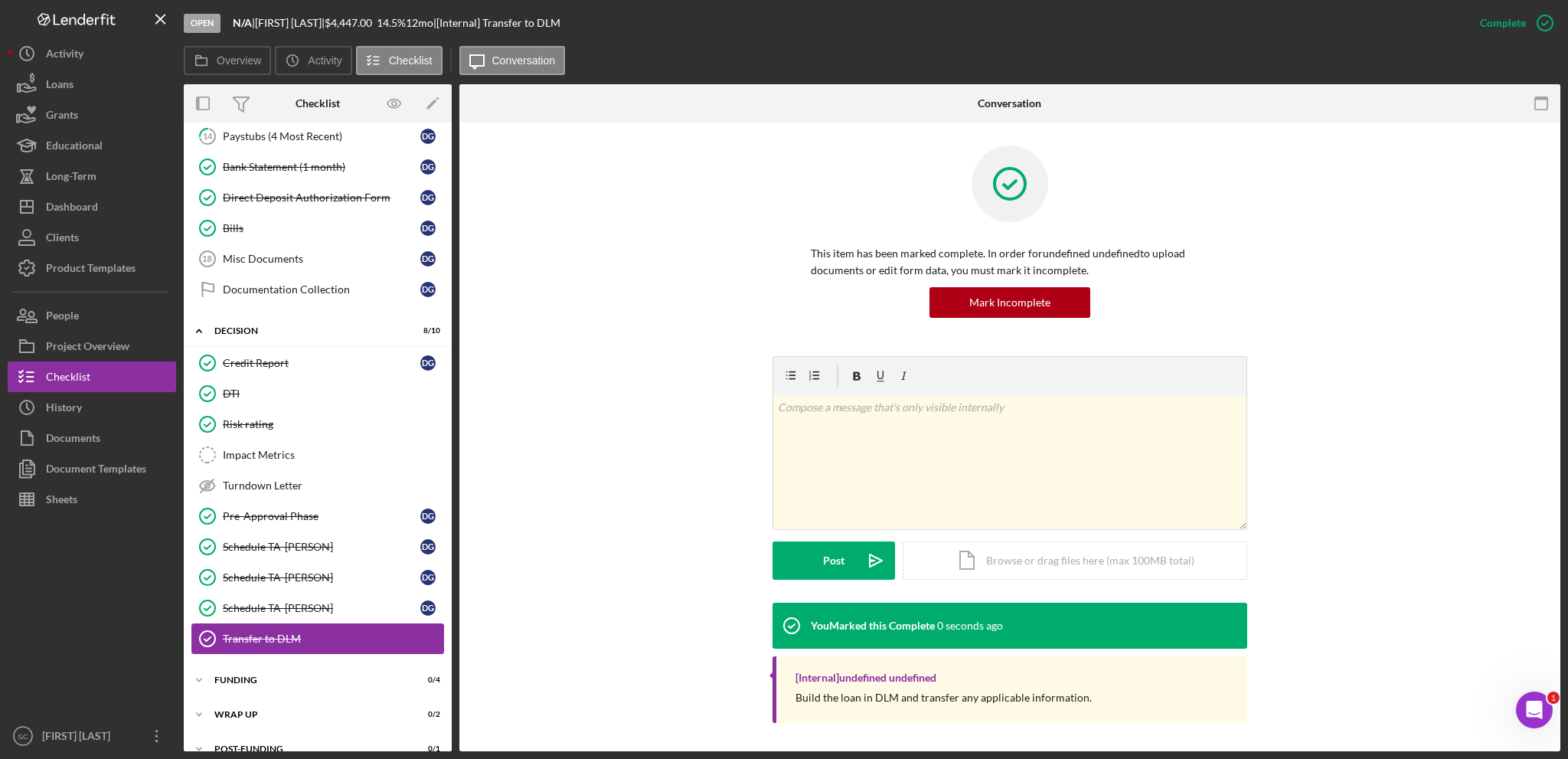 scroll, scrollTop: 182, scrollLeft: 0, axis: vertical 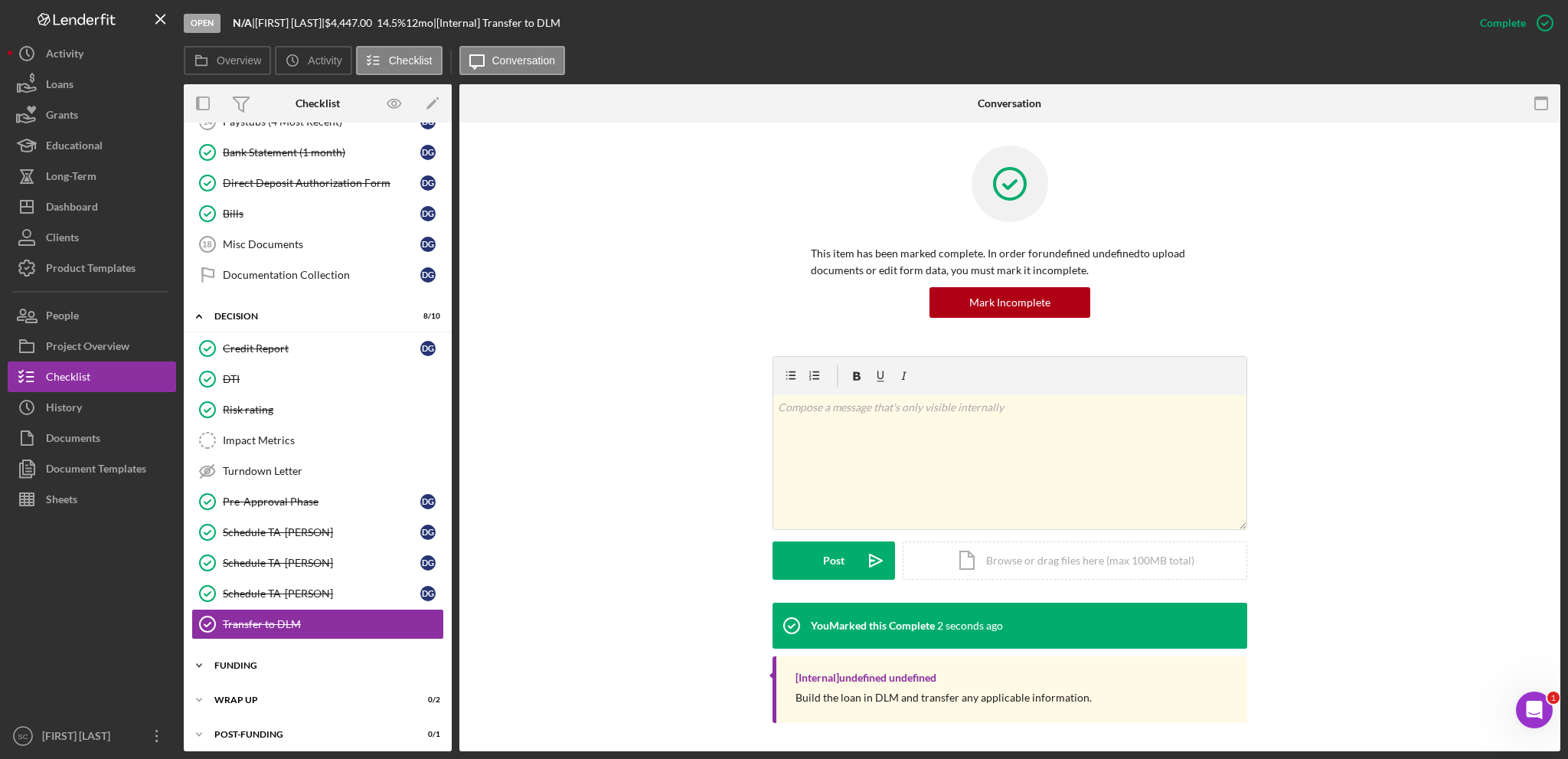 click on "Icon/Expander" 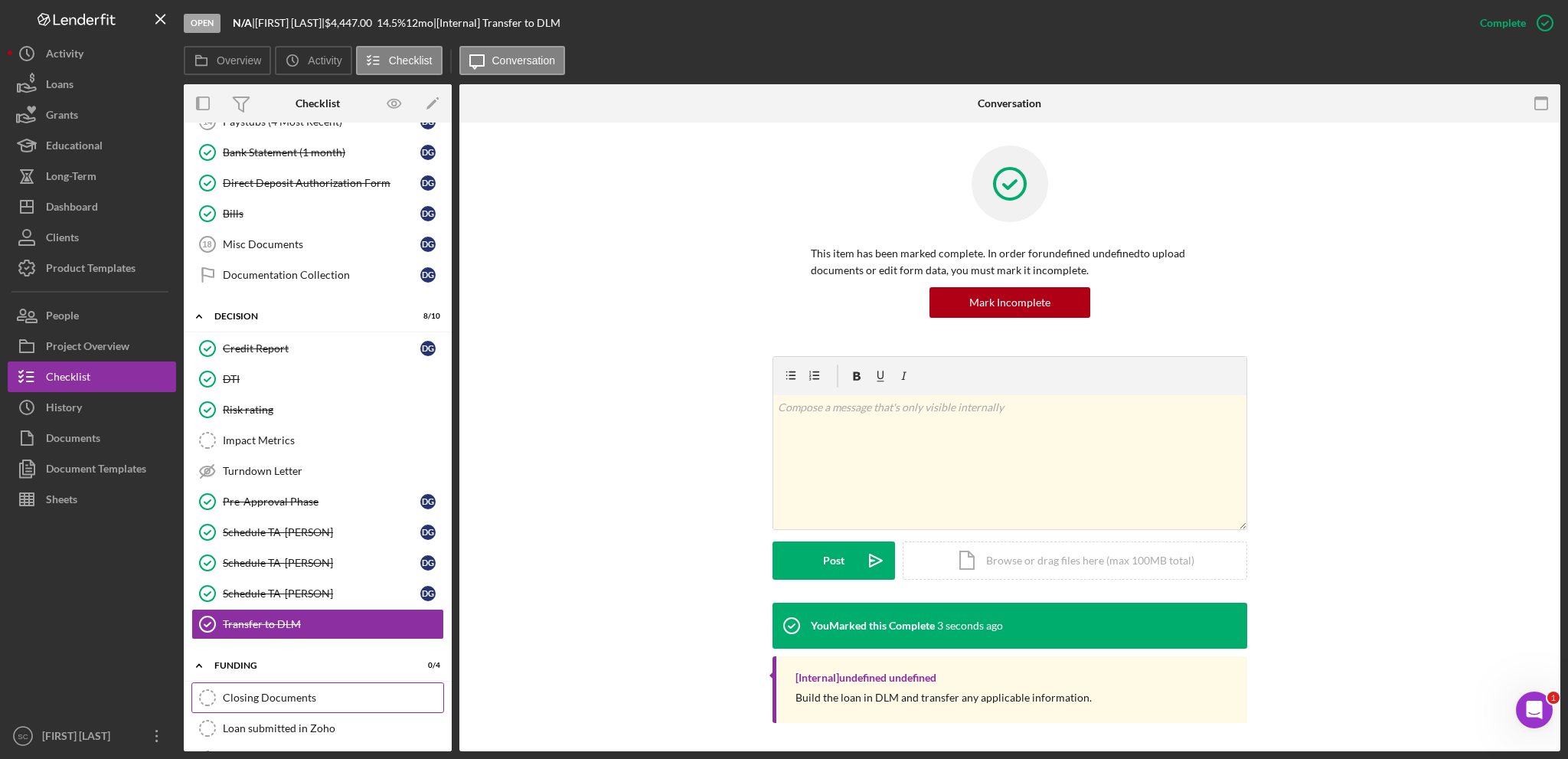 click on "Closing Documents" at bounding box center (333, 698) 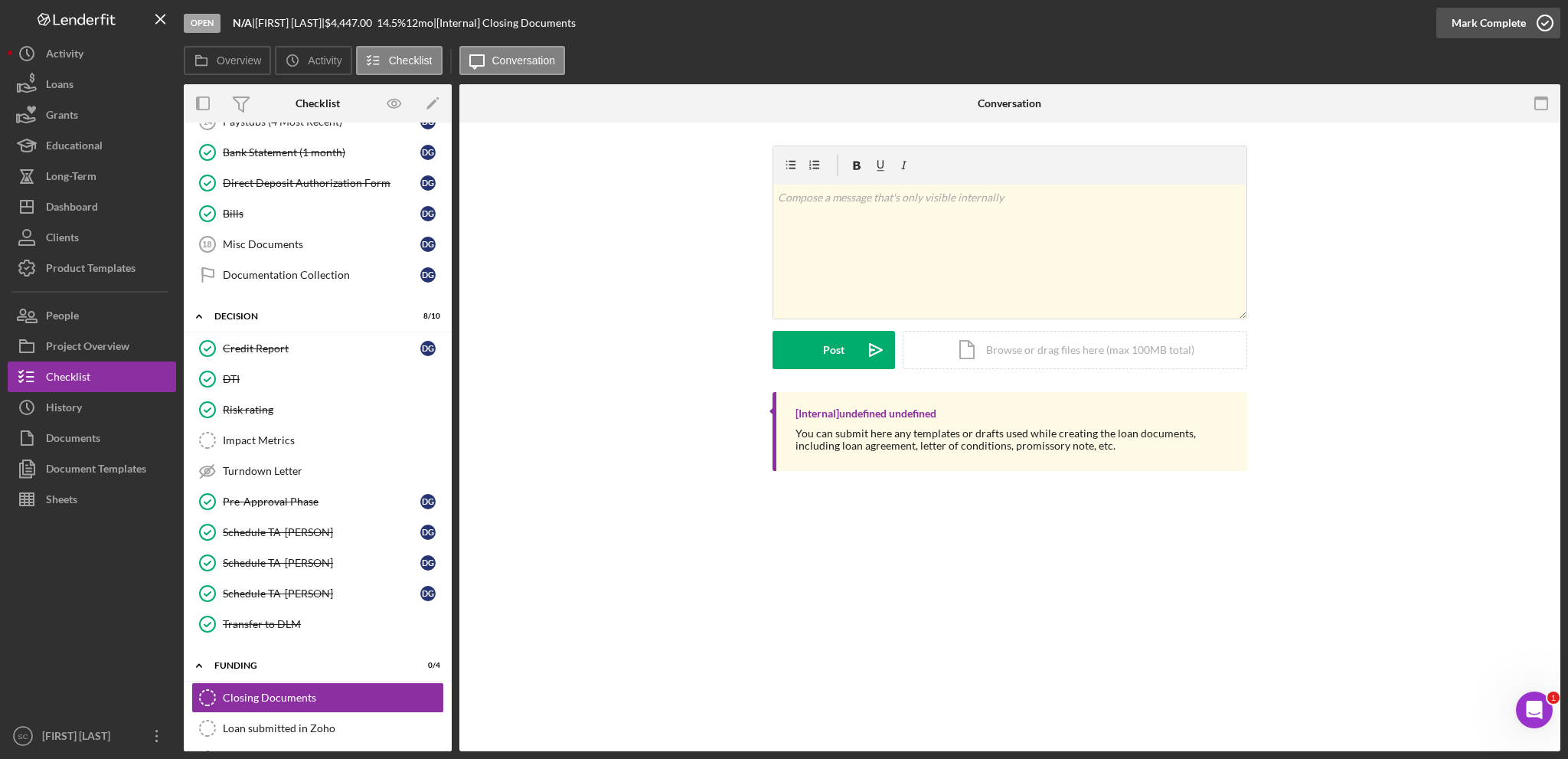 click on "Mark Complete" at bounding box center (1488, 23) 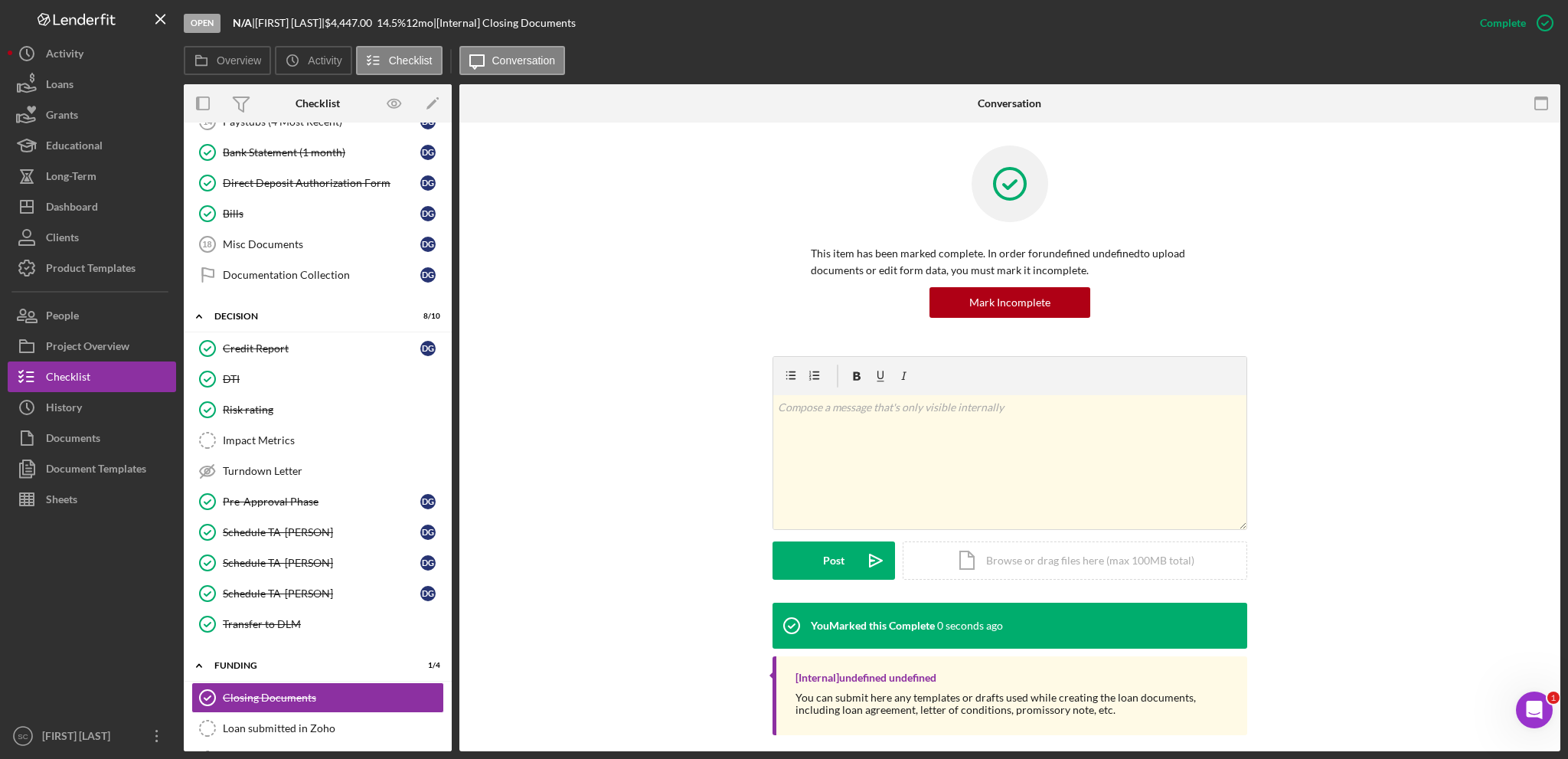 scroll, scrollTop: 14, scrollLeft: 0, axis: vertical 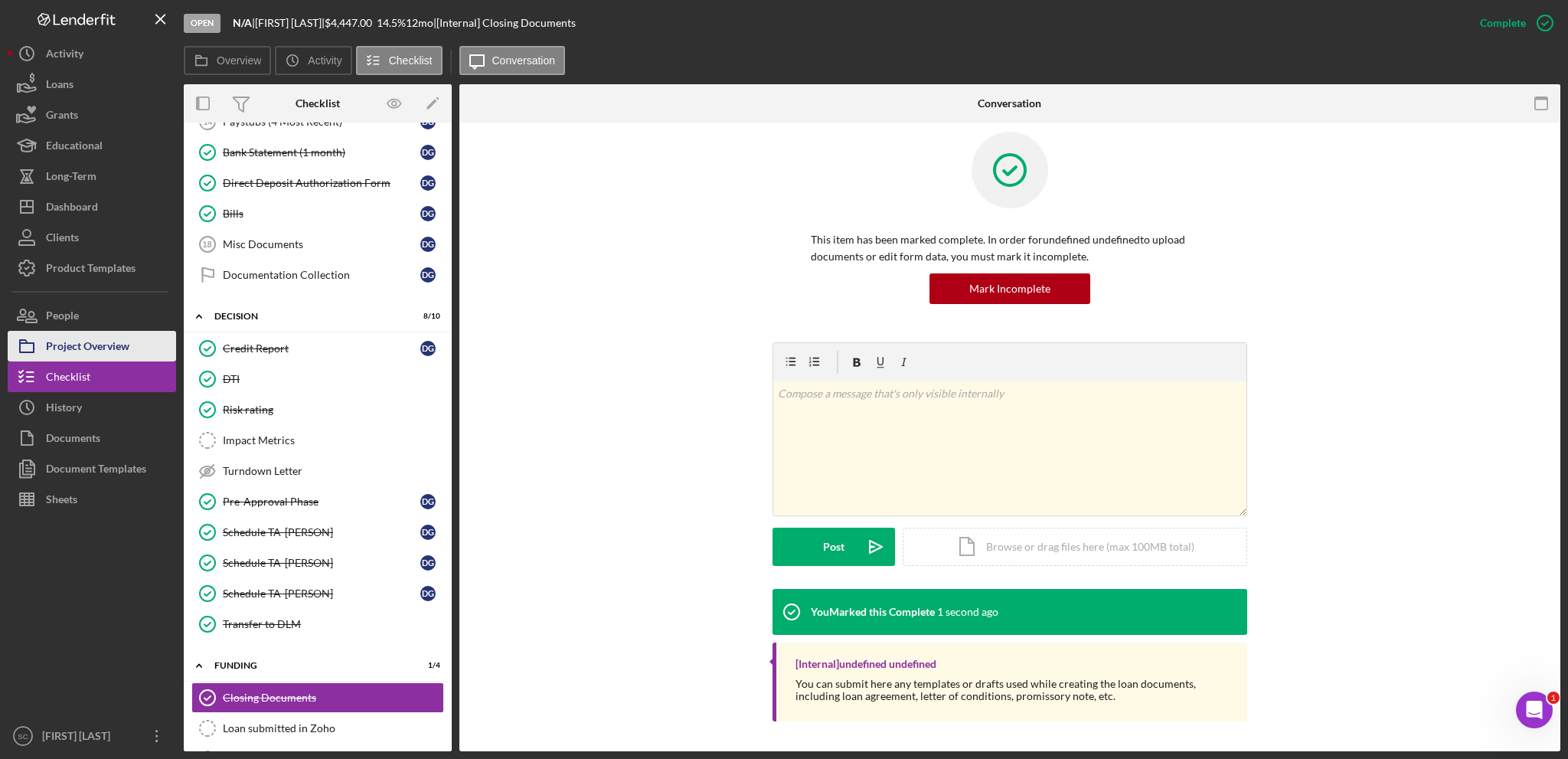 click on "Project Overview" at bounding box center [87, 348] 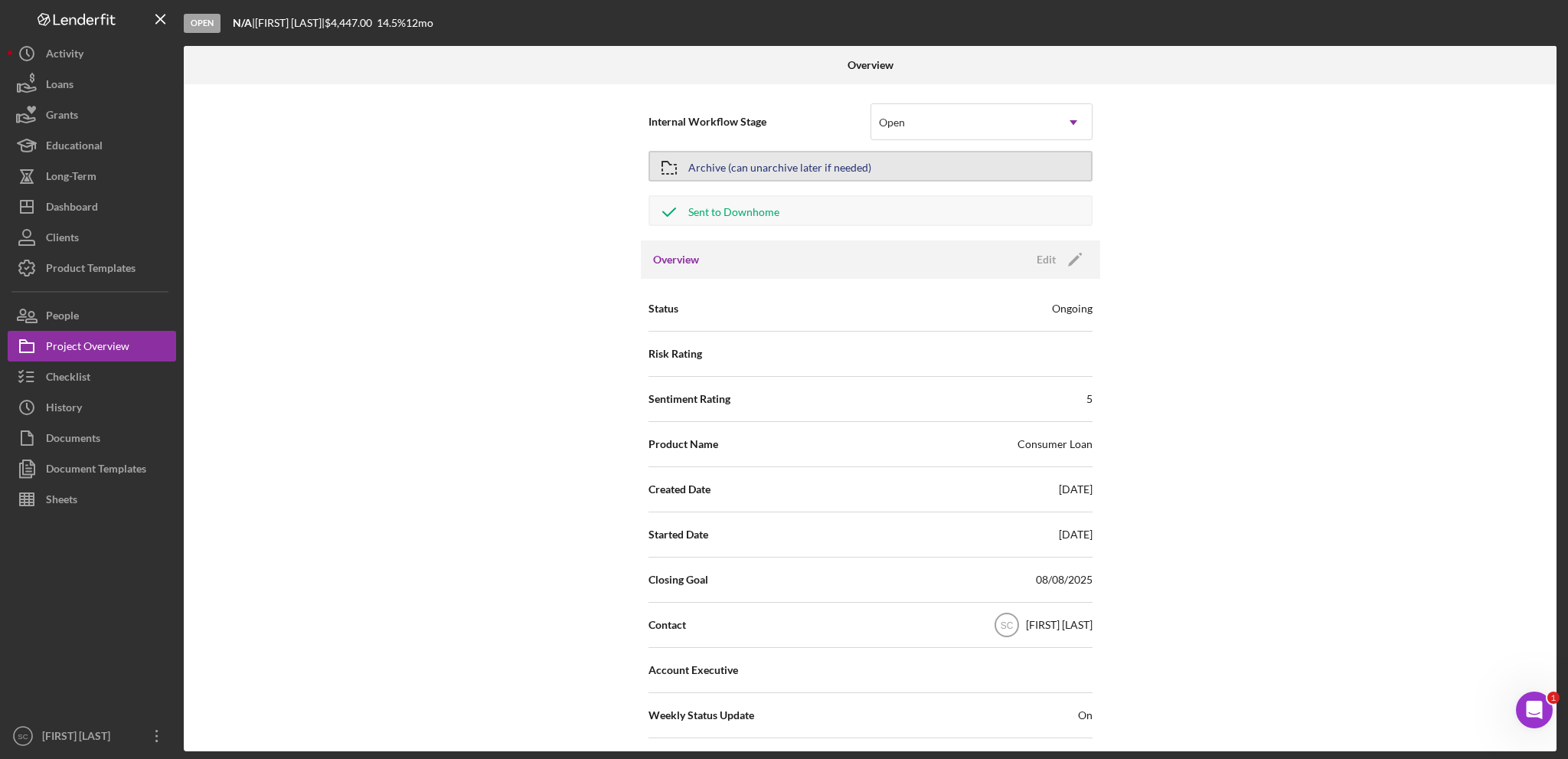 click on "Archive (can unarchive later if needed)" at bounding box center [779, 166] 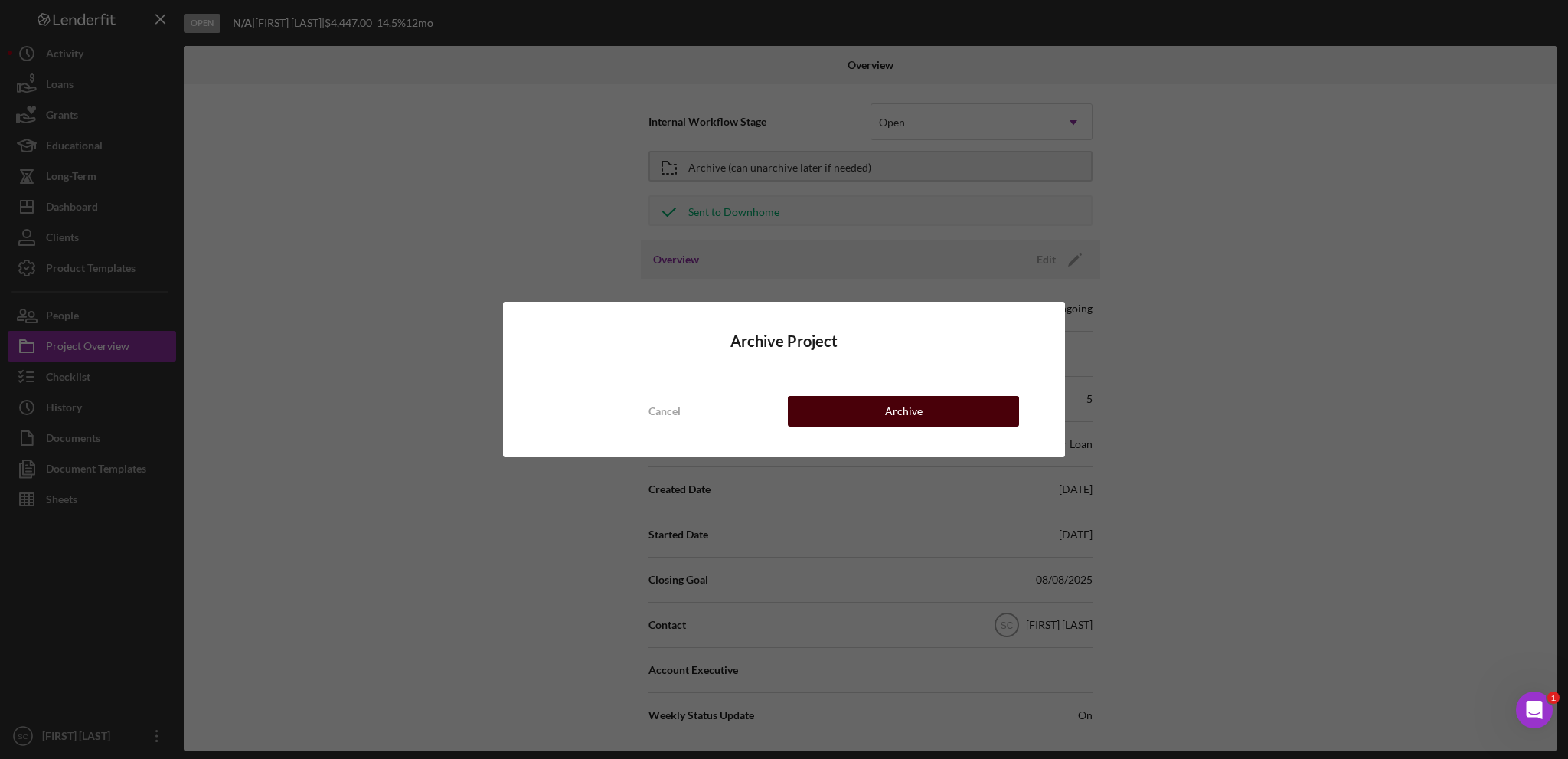 click on "Archive" at bounding box center [903, 411] 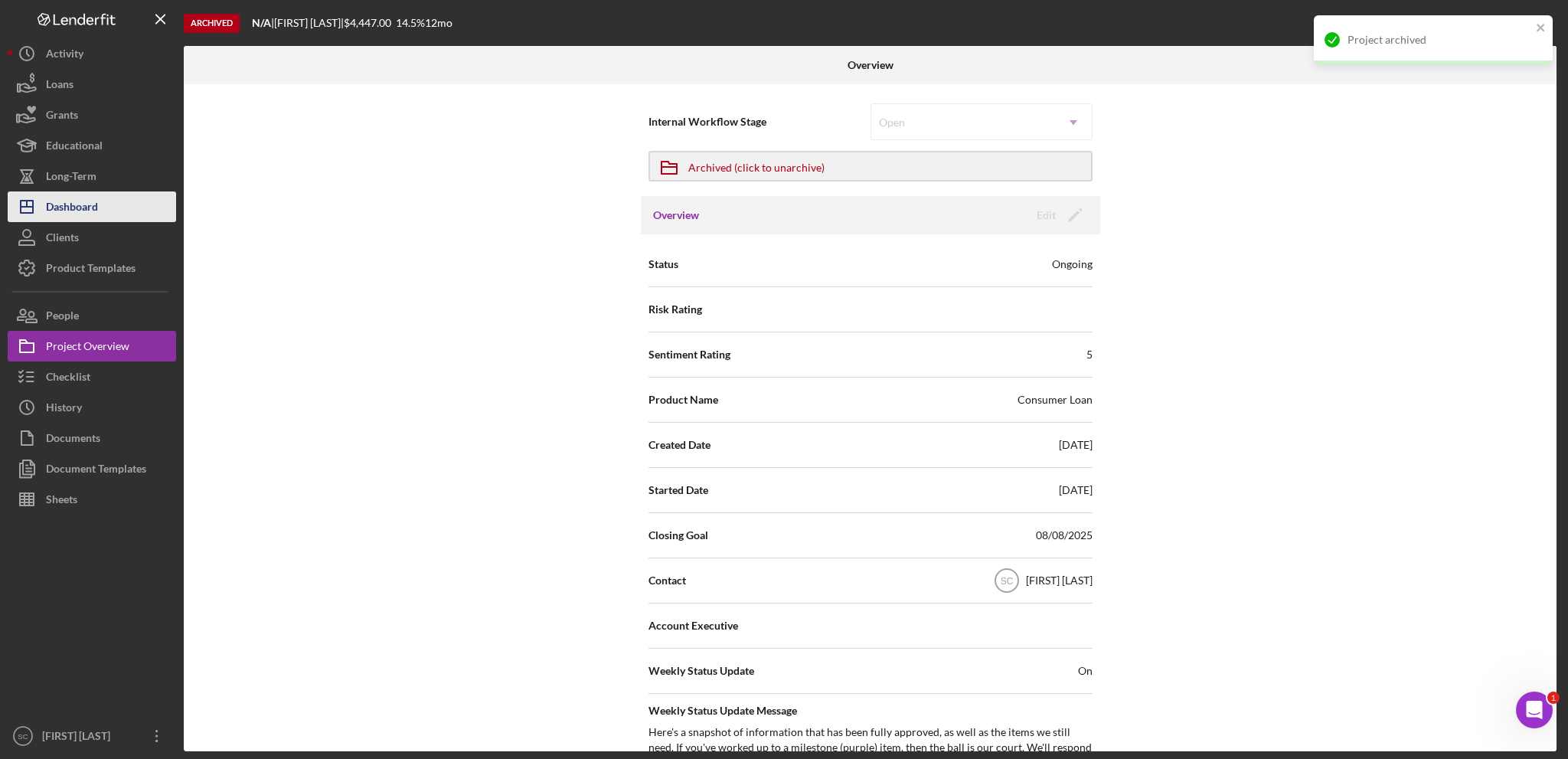 click on "Dashboard" at bounding box center (72, 208) 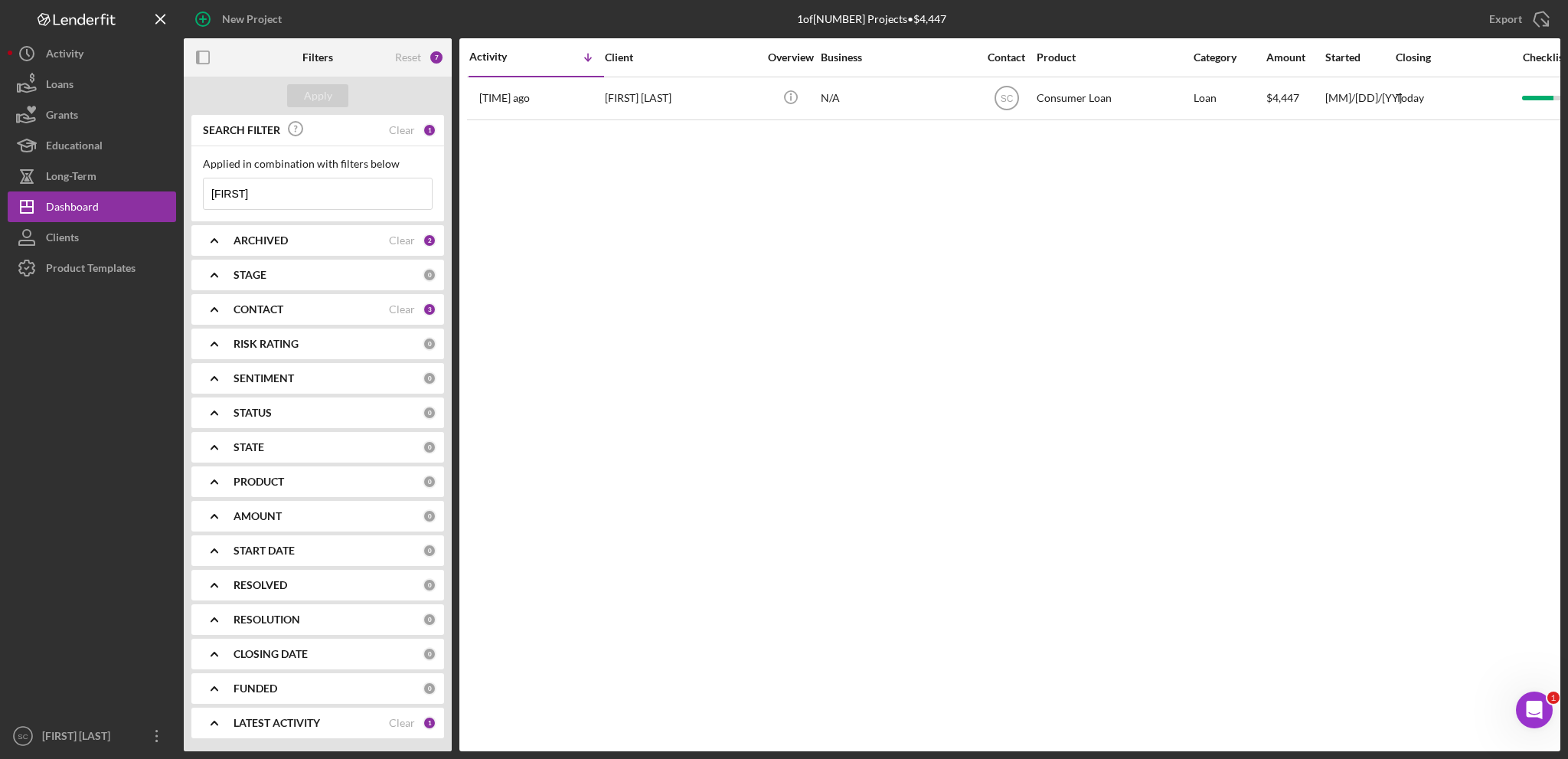 click on "ARCHIVED   Clear 2" at bounding box center (335, 240) 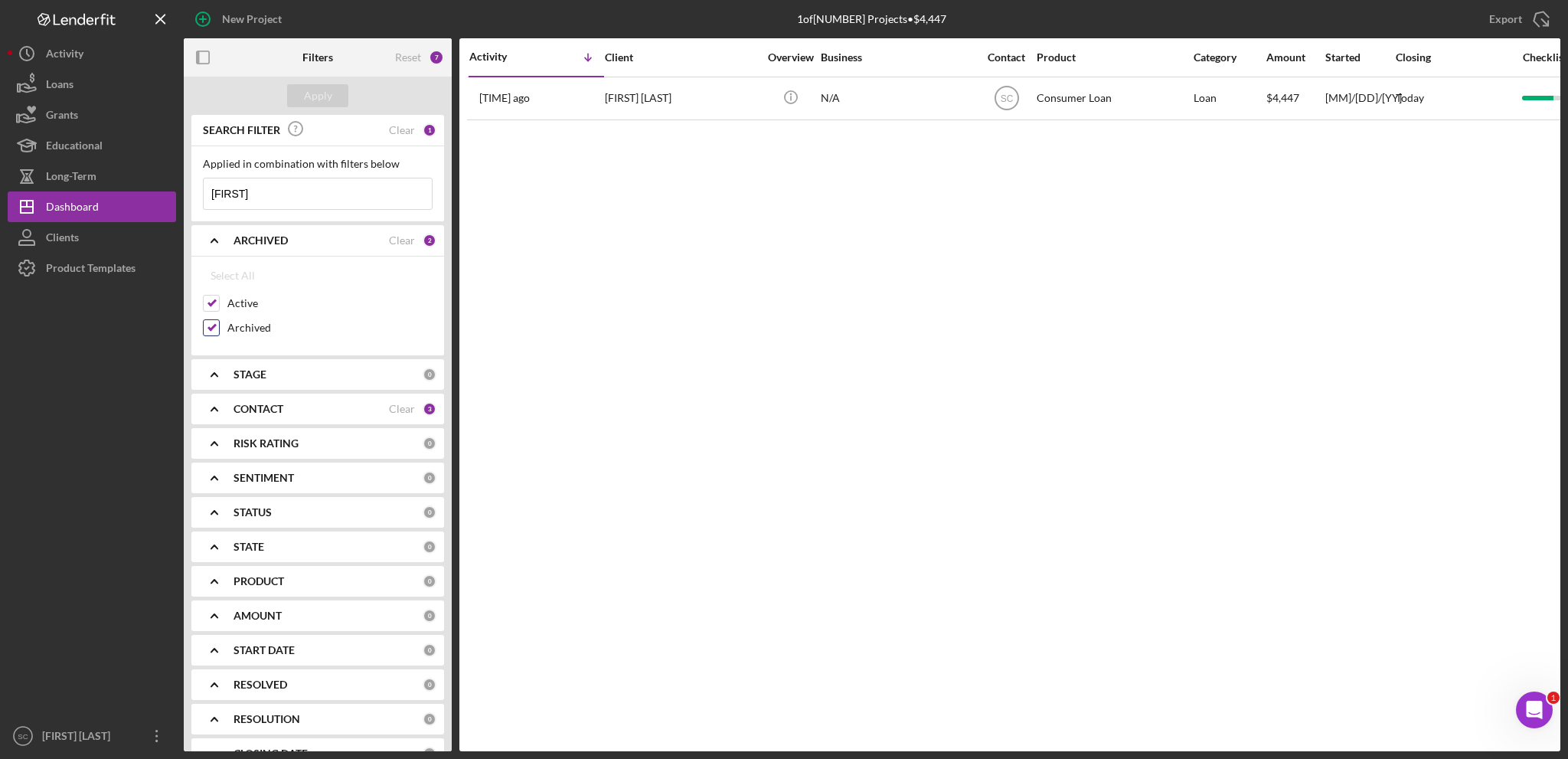 click on "Archived" at bounding box center (211, 328) 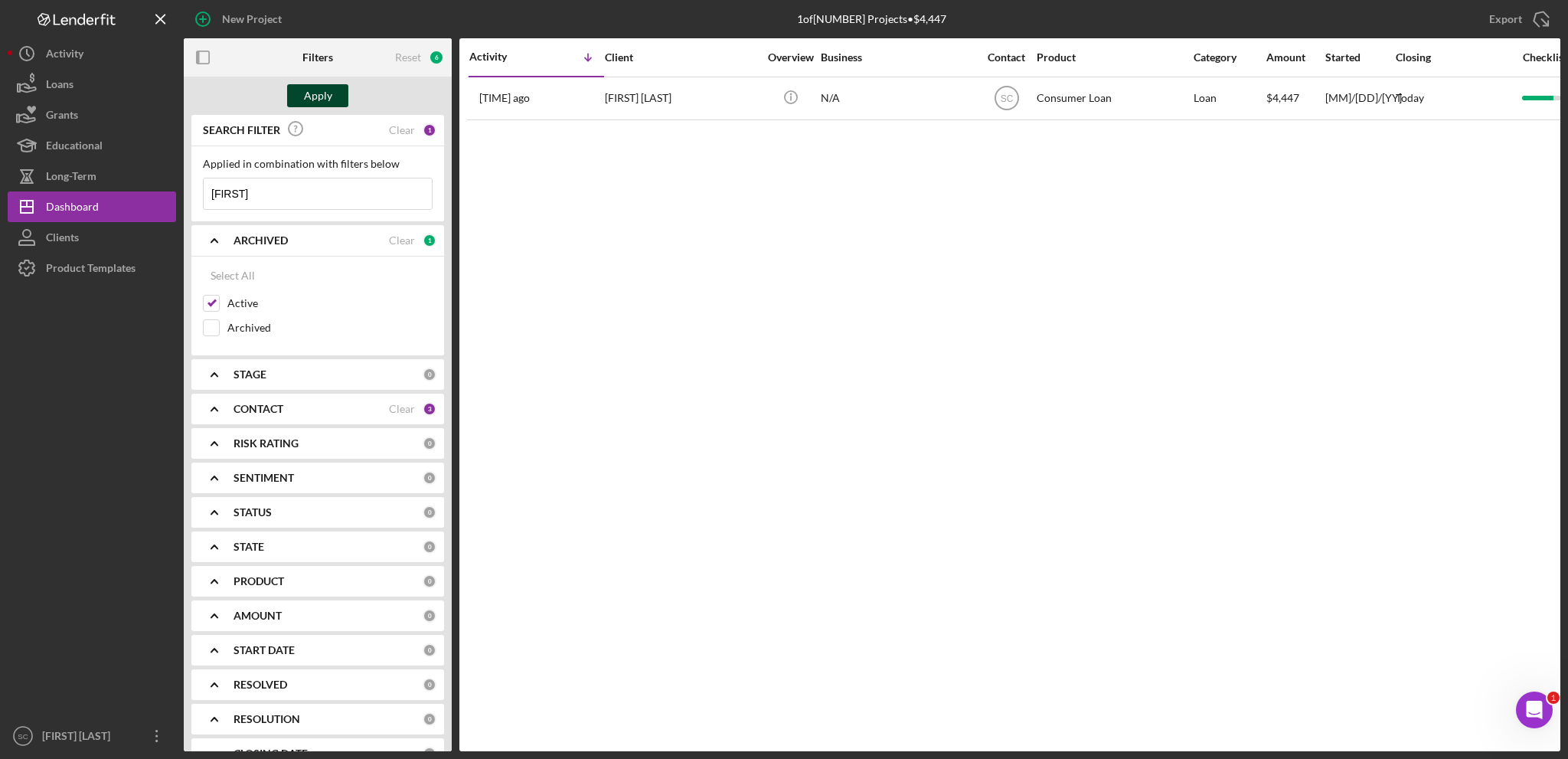 click on "Apply" at bounding box center (318, 96) 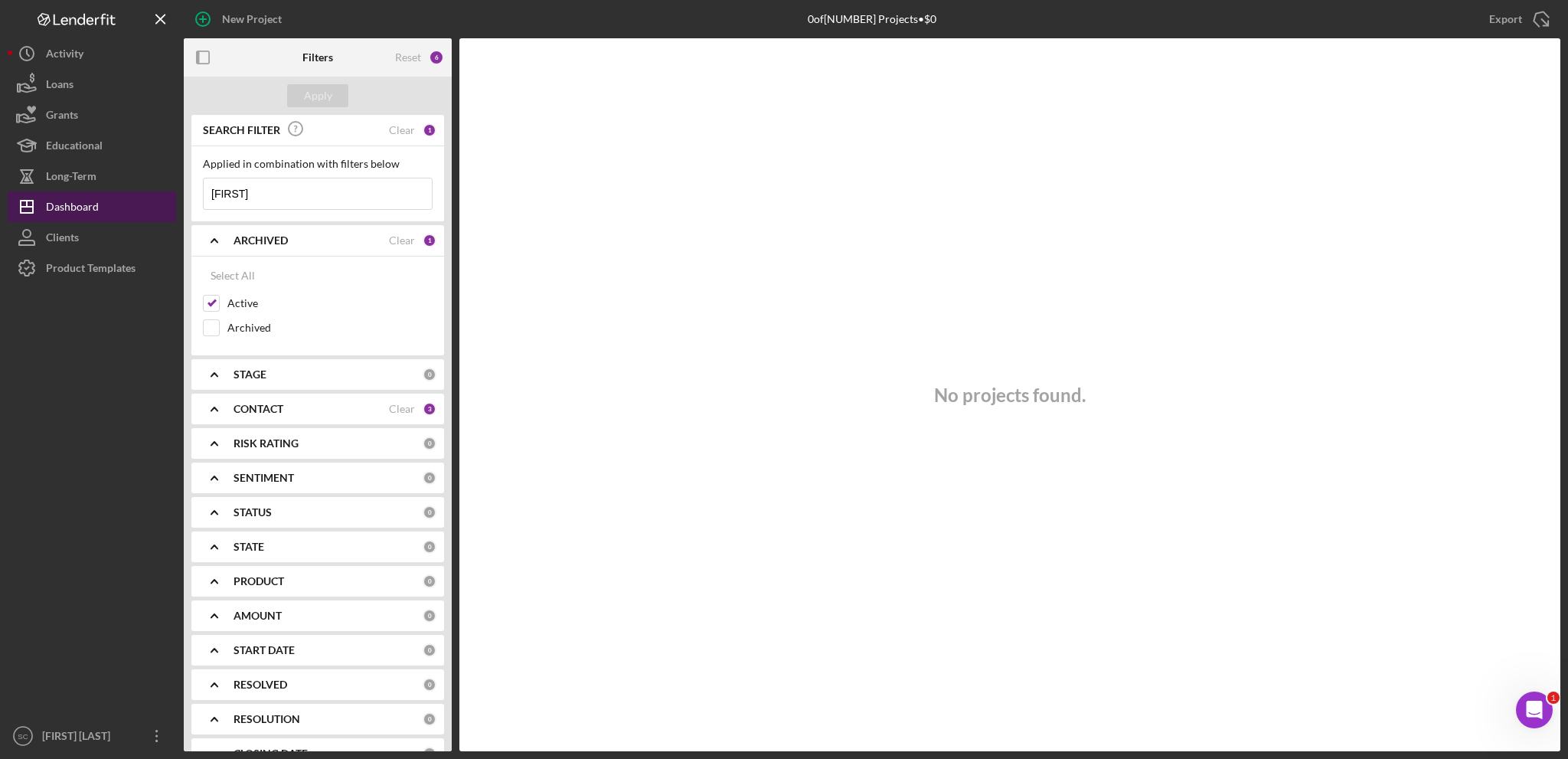click on "Dashboard" at bounding box center [72, 208] 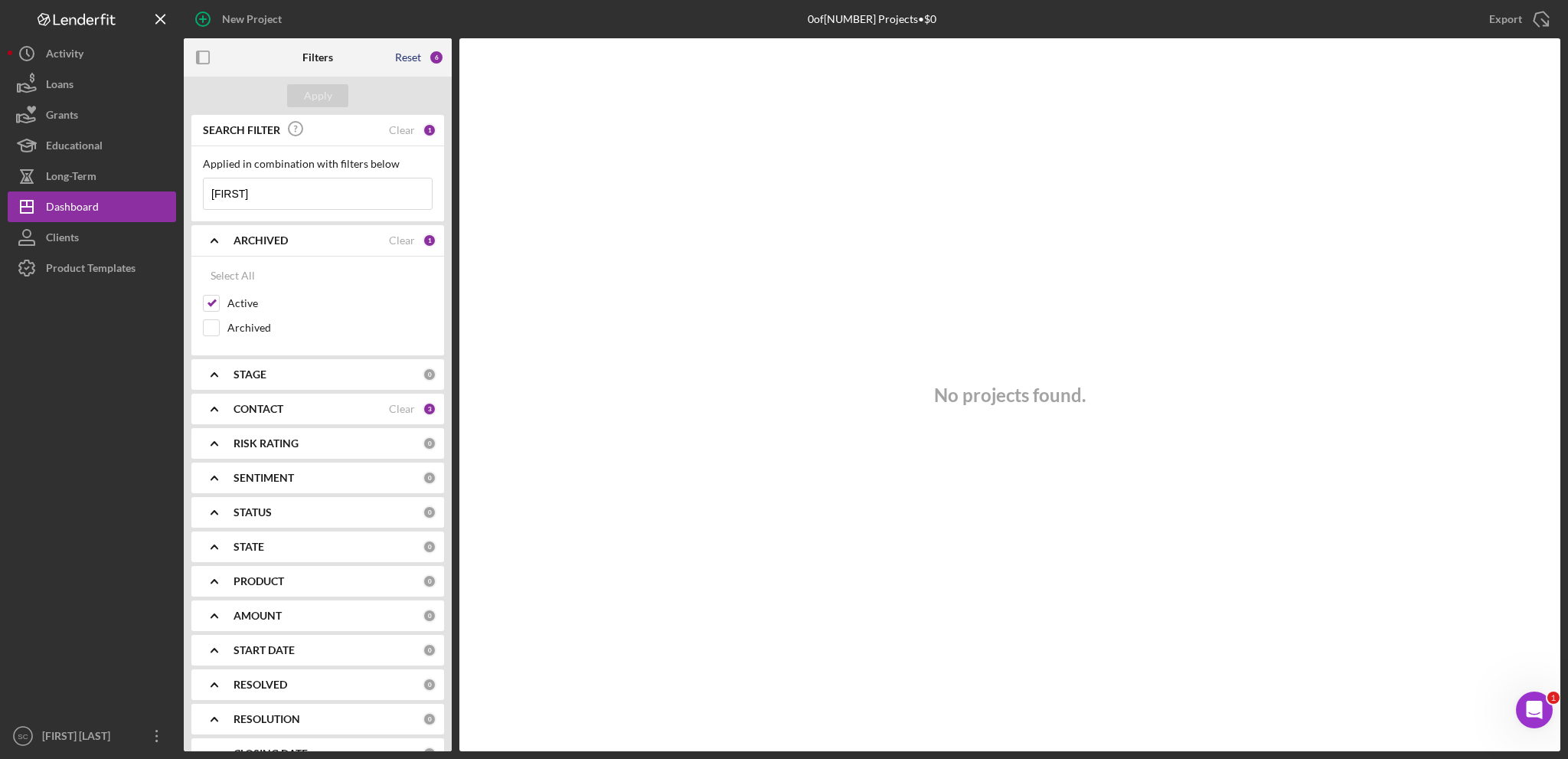 click on "Reset" at bounding box center (408, 57) 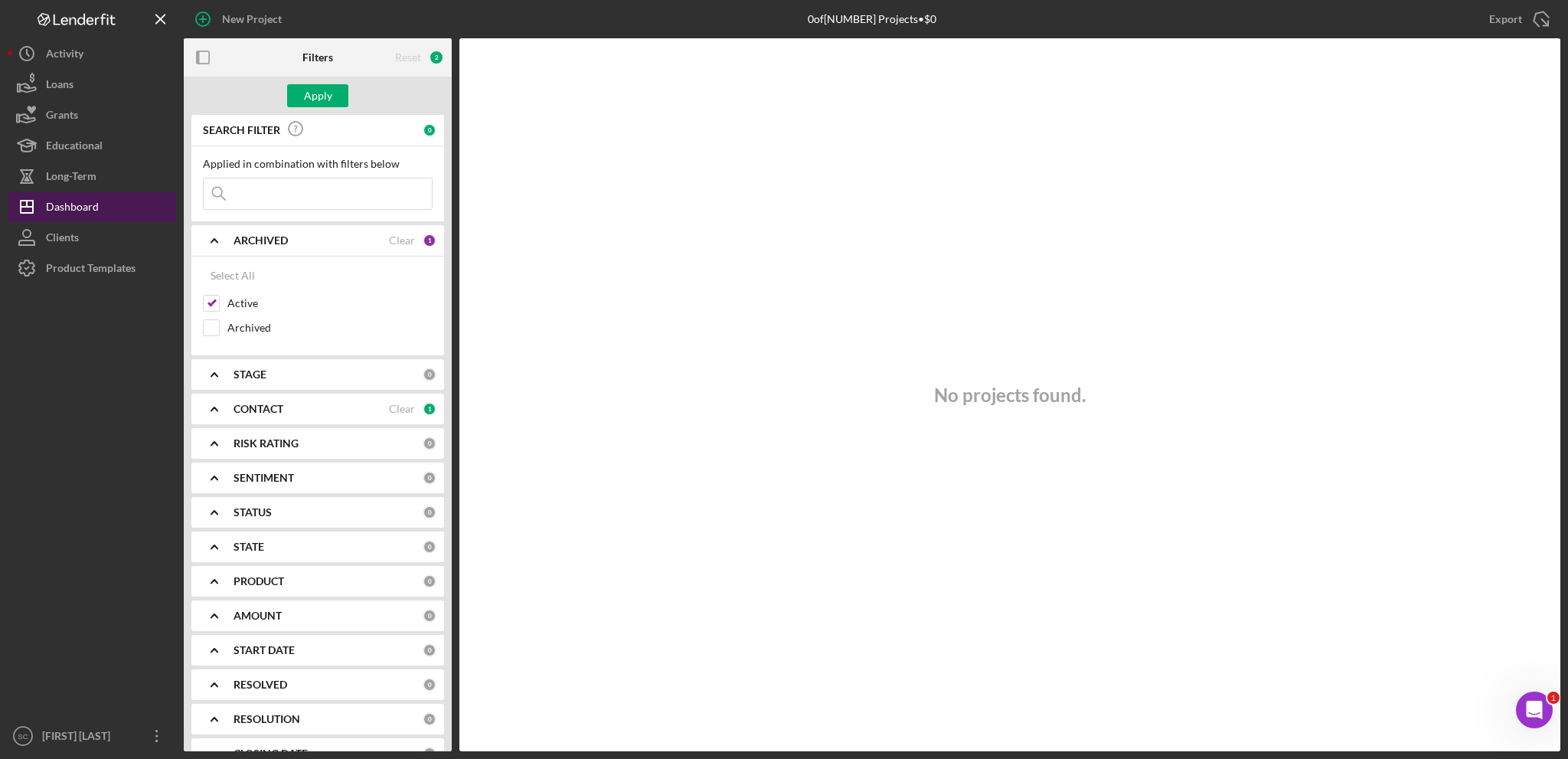 click on "Dashboard" at bounding box center [72, 208] 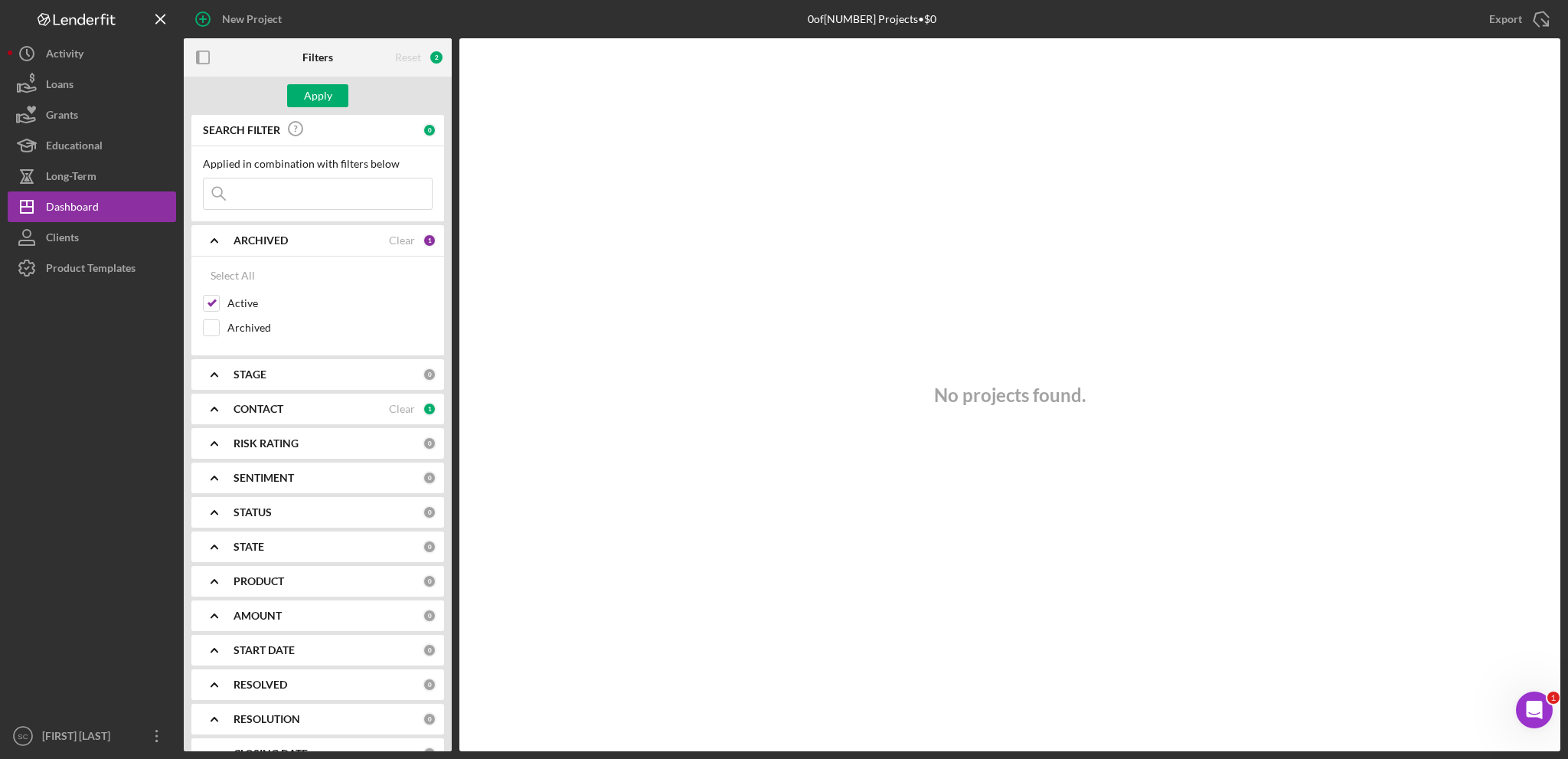 scroll, scrollTop: 96, scrollLeft: 0, axis: vertical 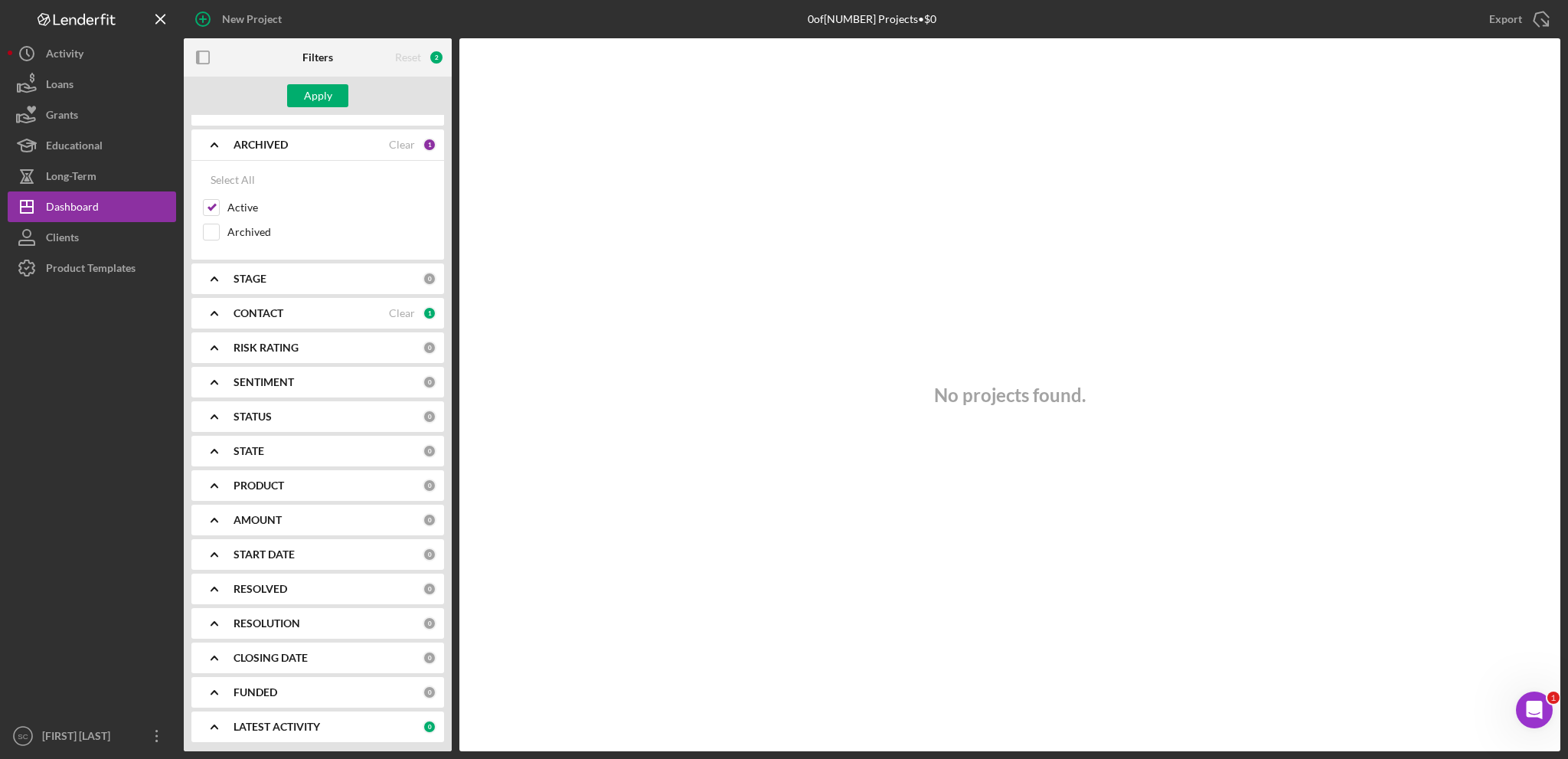 click on "CONTACT" at bounding box center [311, 313] 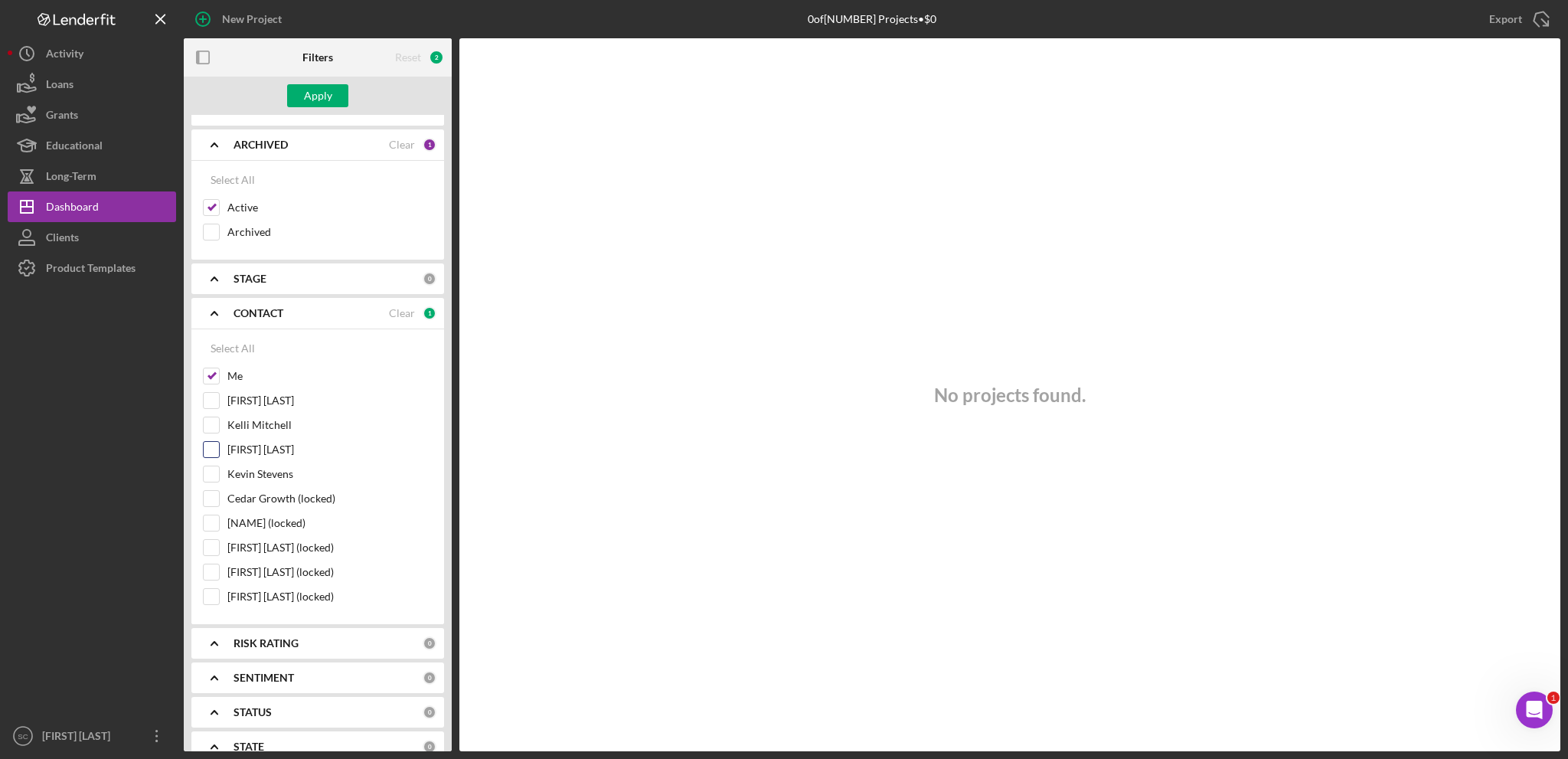 click on "[FIRST] [LAST]" at bounding box center [211, 450] 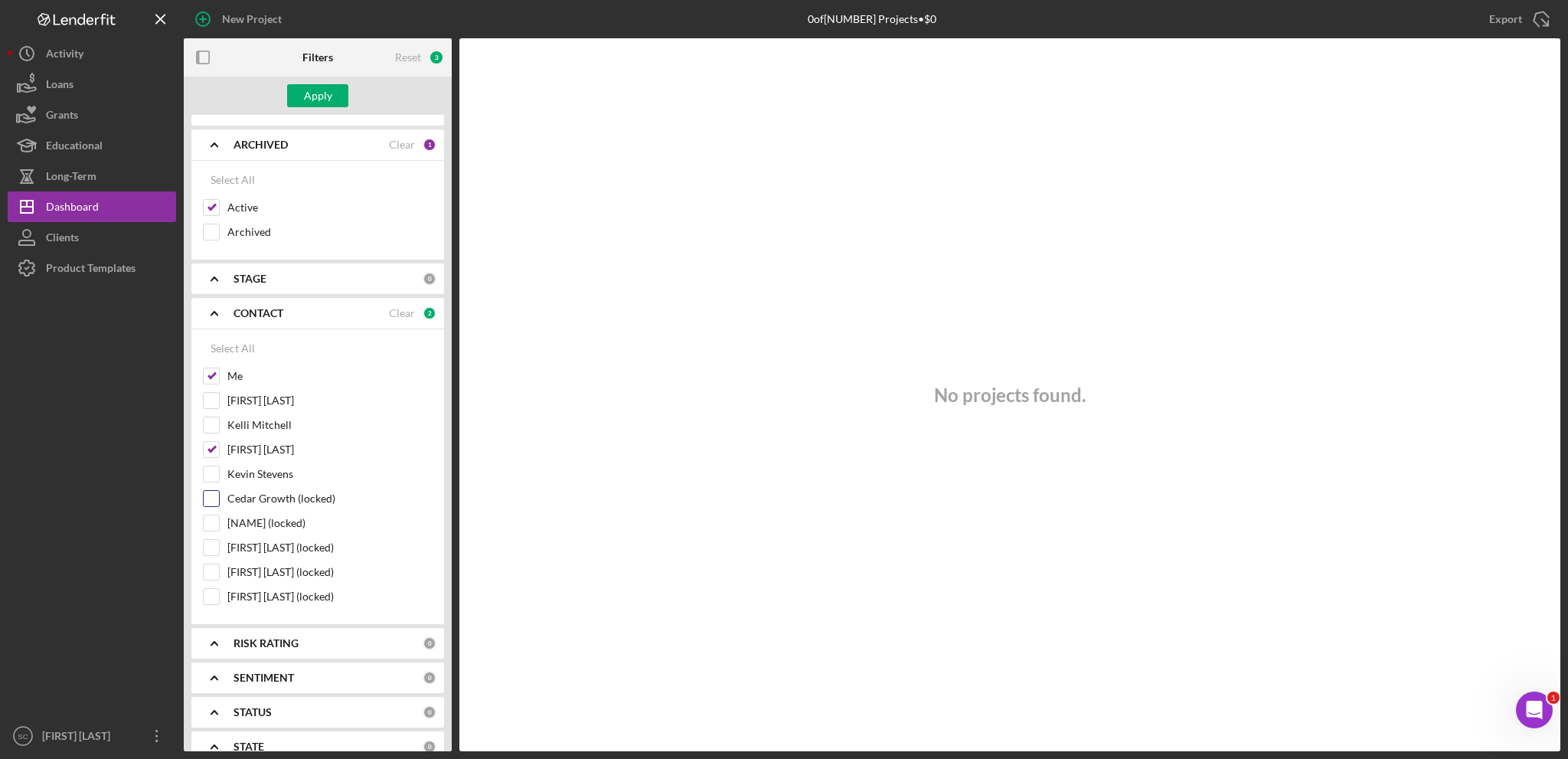 click on "Cedar Growth (locked)" at bounding box center [211, 499] 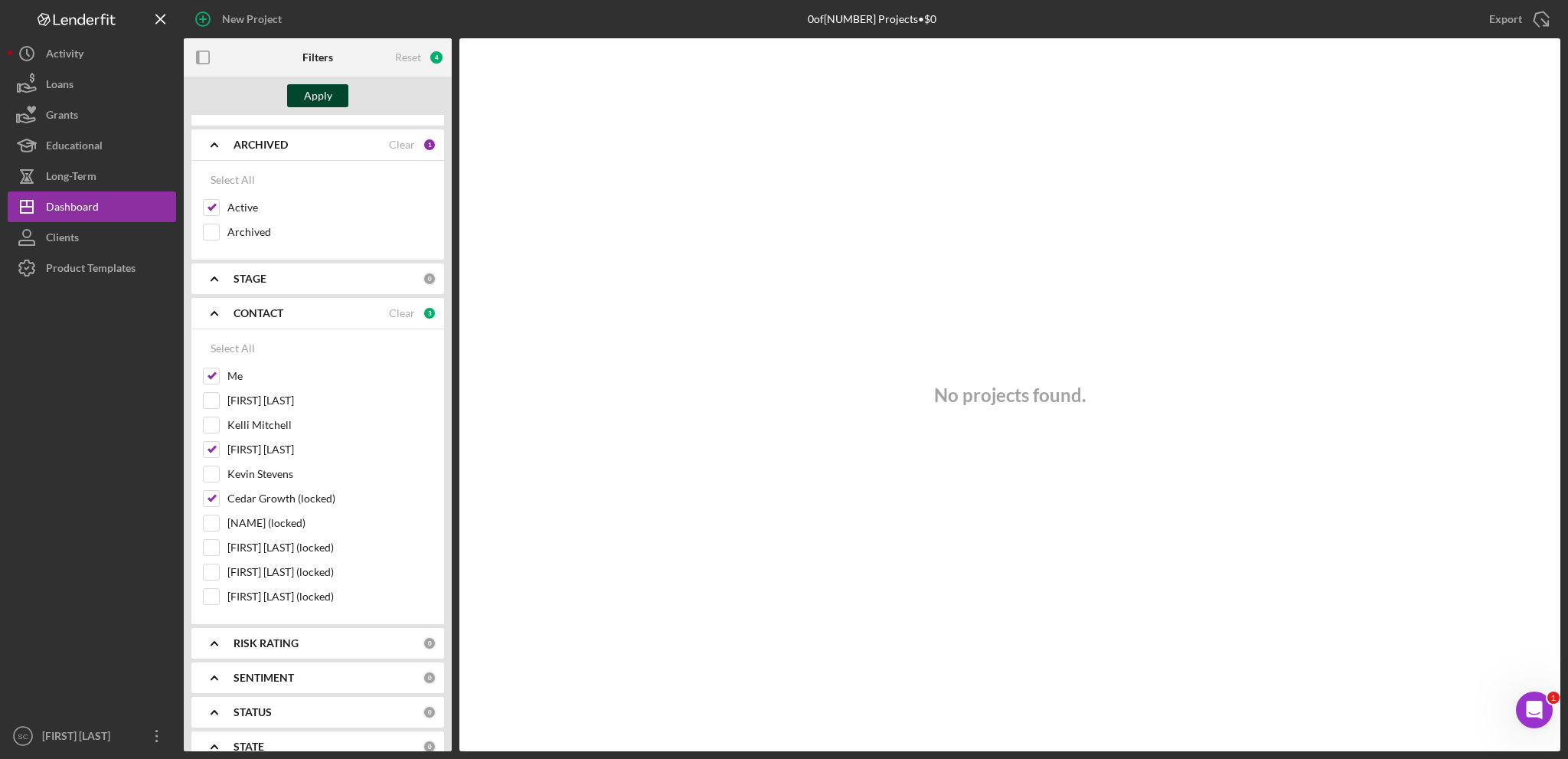 click on "Apply" at bounding box center [318, 96] 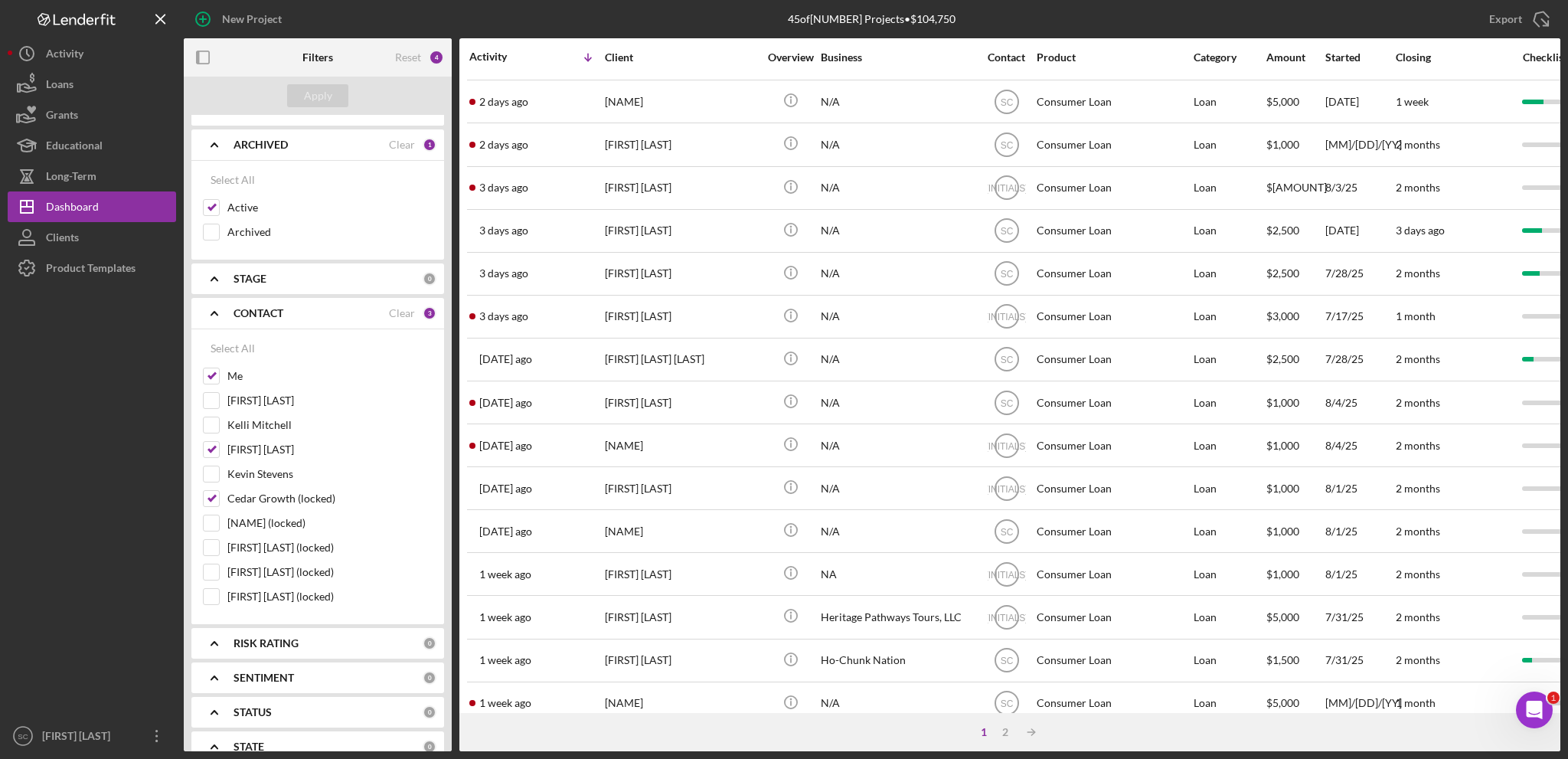 scroll, scrollTop: 456, scrollLeft: 0, axis: vertical 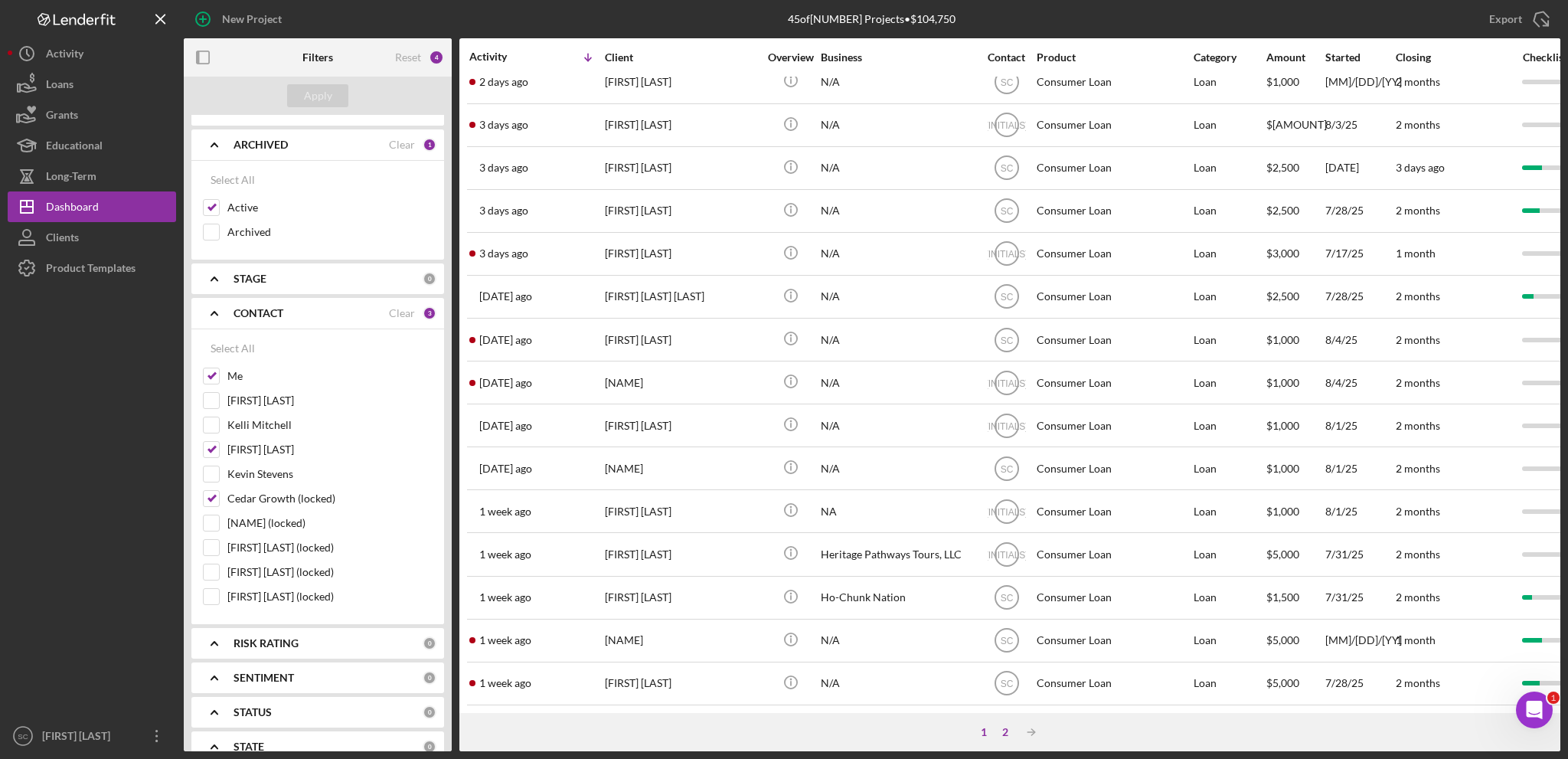 click on "2" at bounding box center [1005, 732] 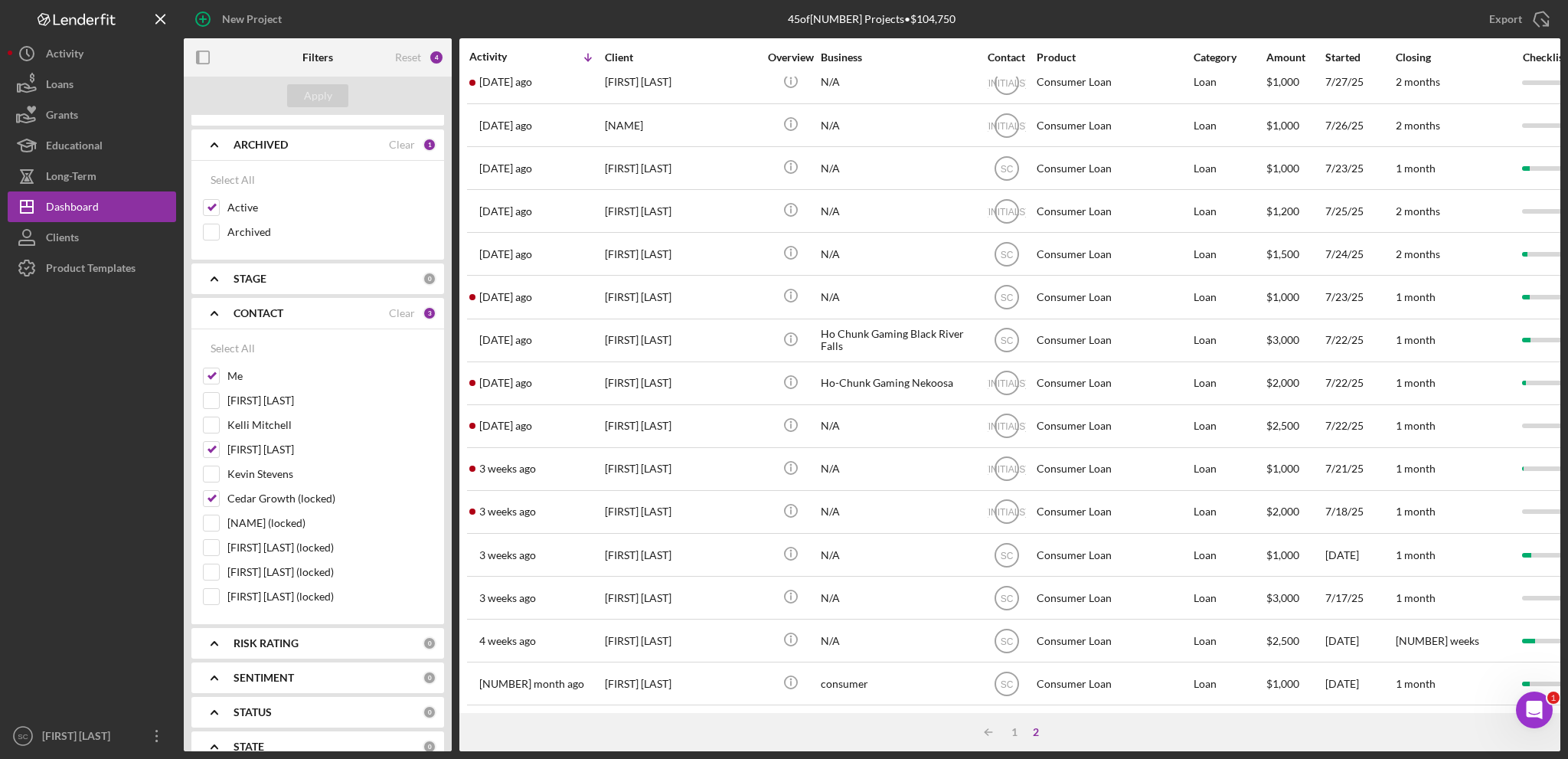 scroll, scrollTop: 242, scrollLeft: 0, axis: vertical 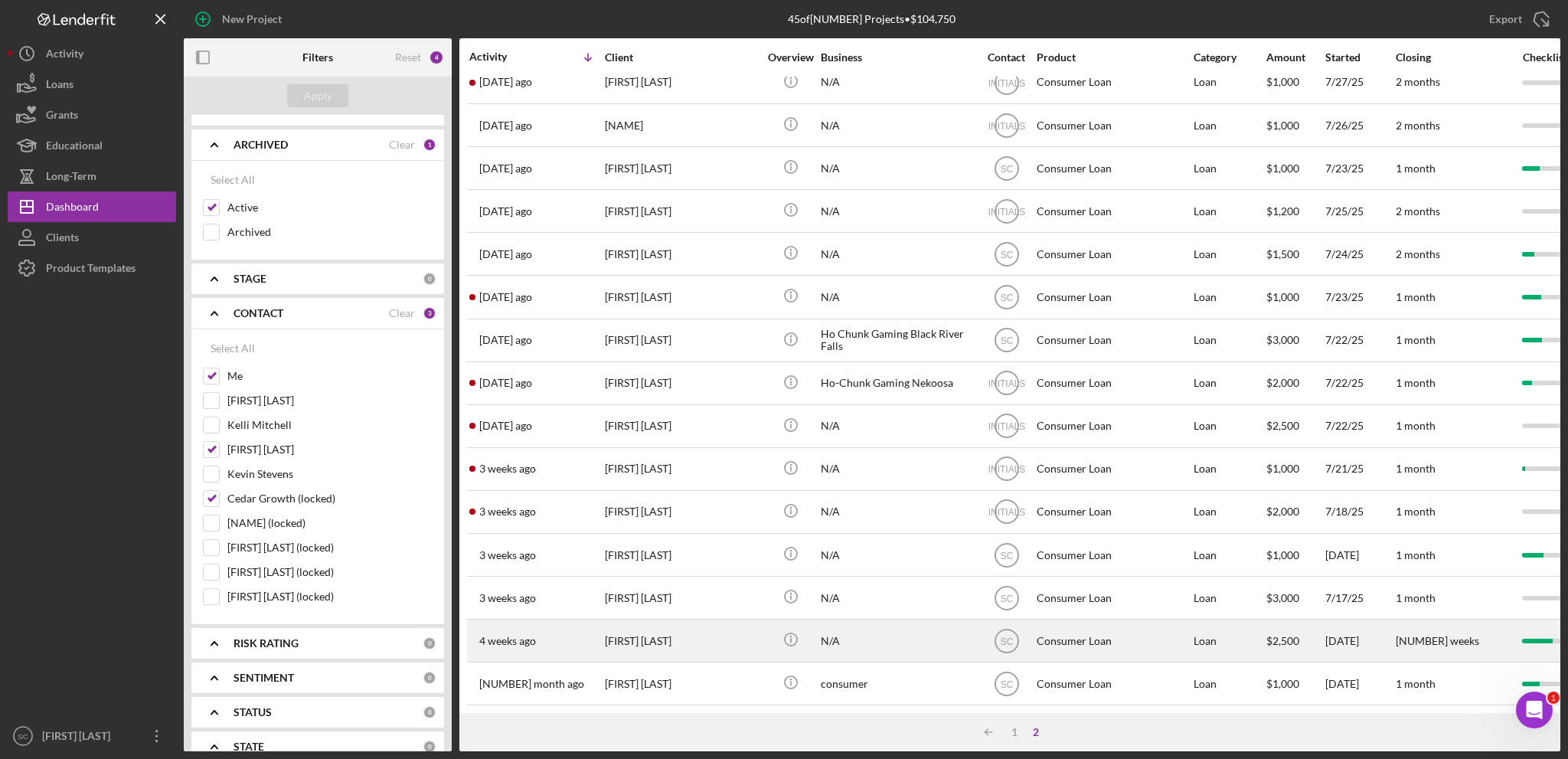 click on "[FIRST] [LAST]" at bounding box center (681, 640) 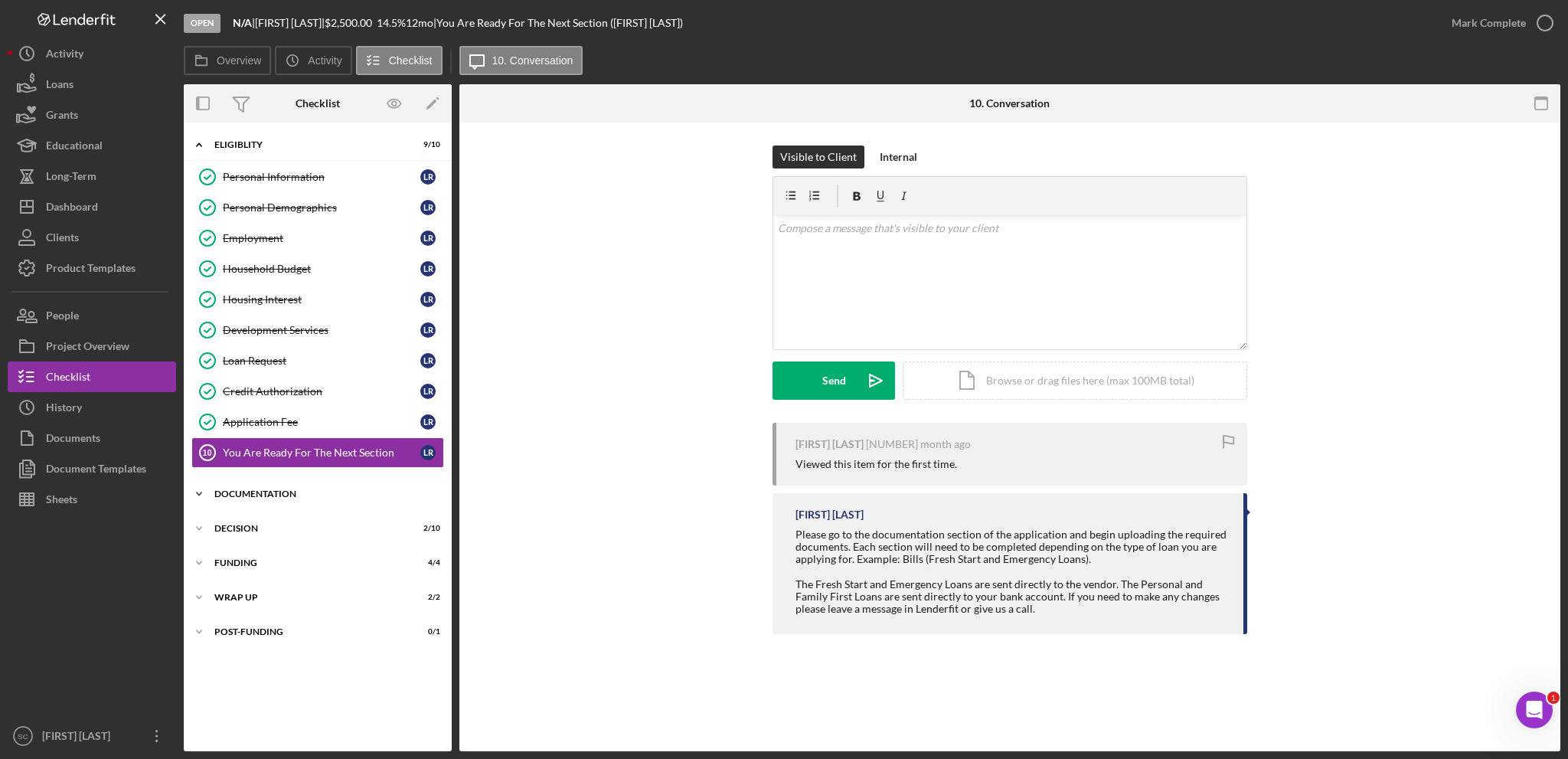 click on "Icon/Expander" 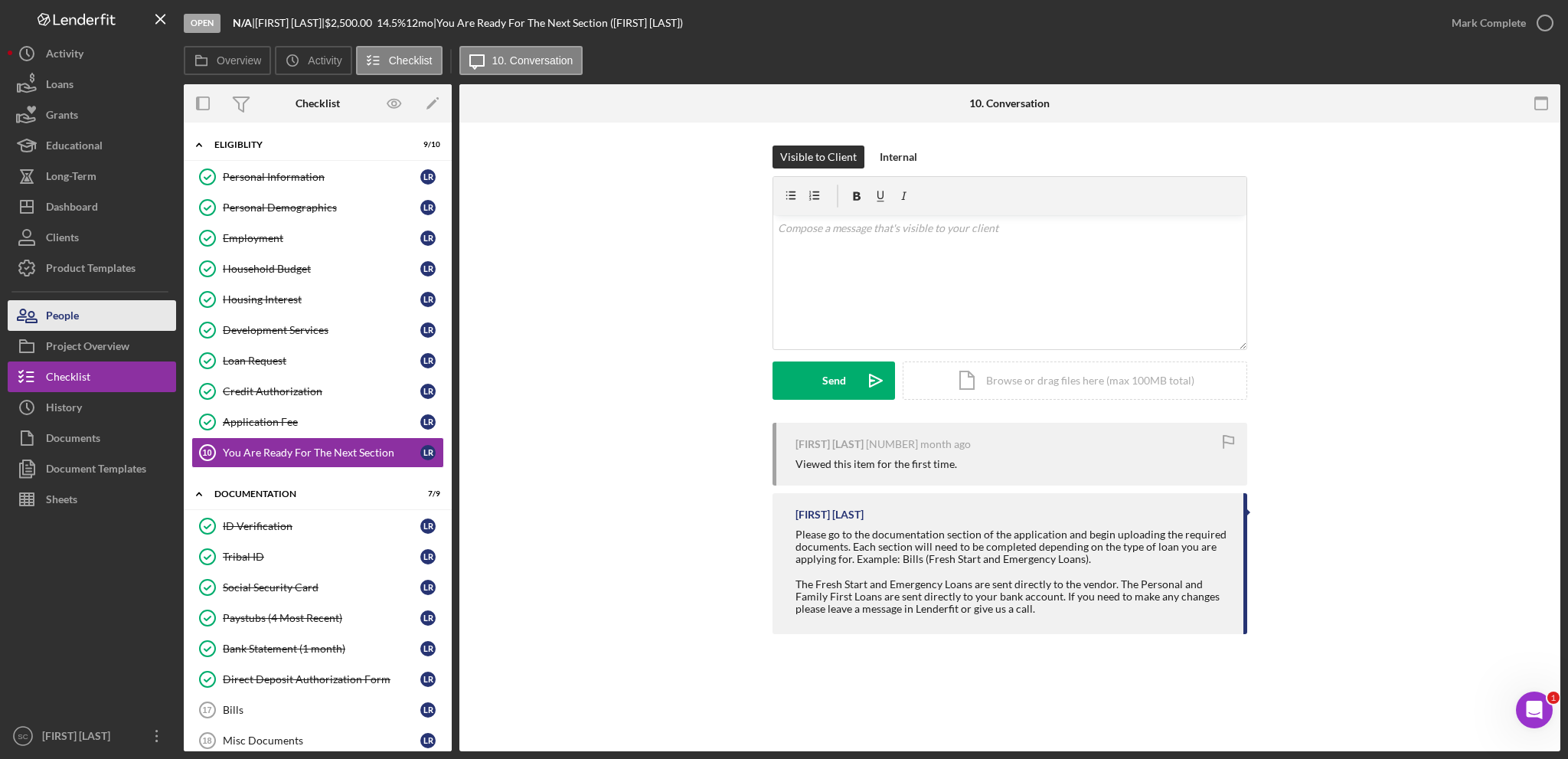click on "People" at bounding box center (92, 316) 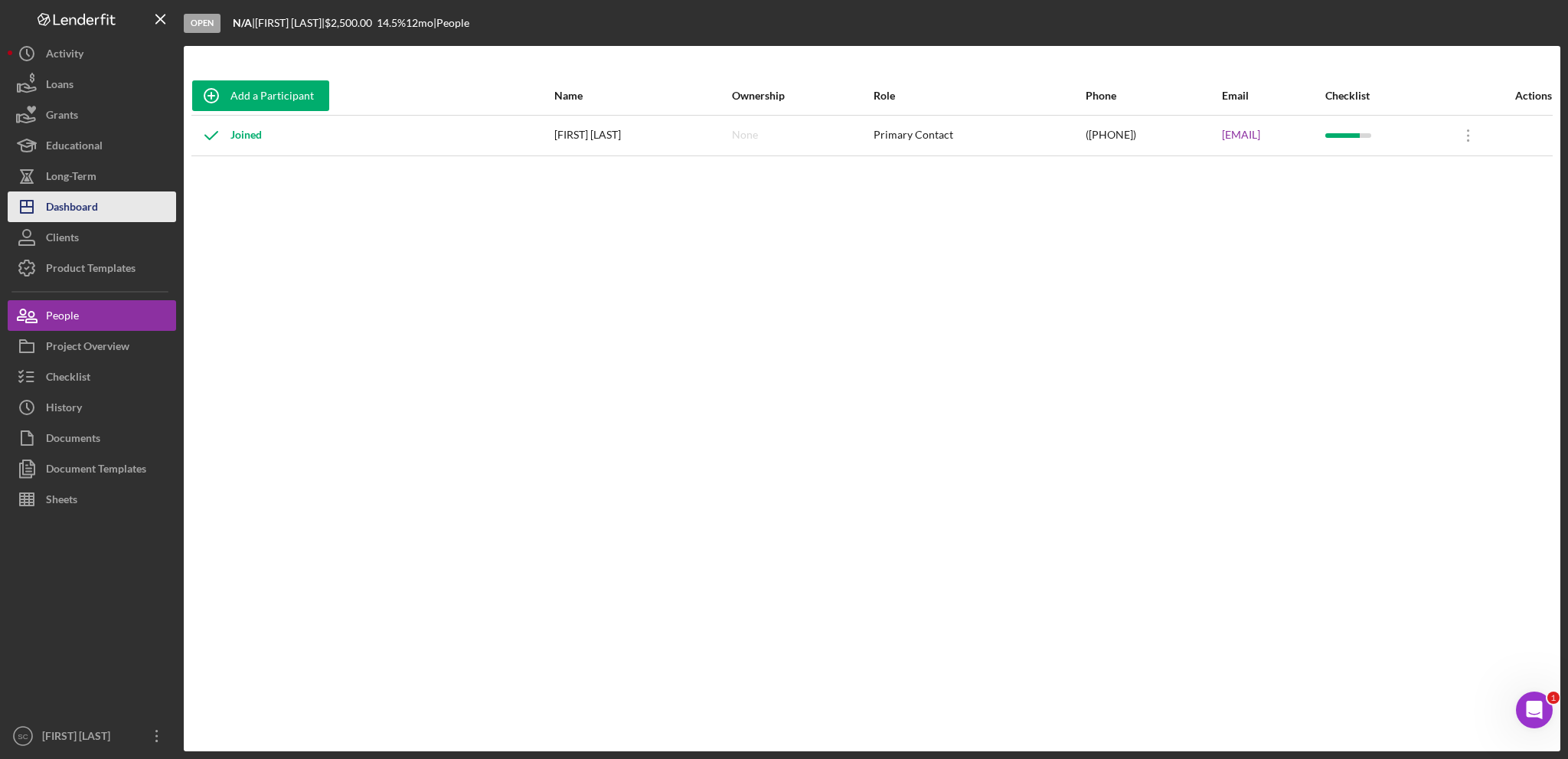 click on "Dashboard" at bounding box center [72, 208] 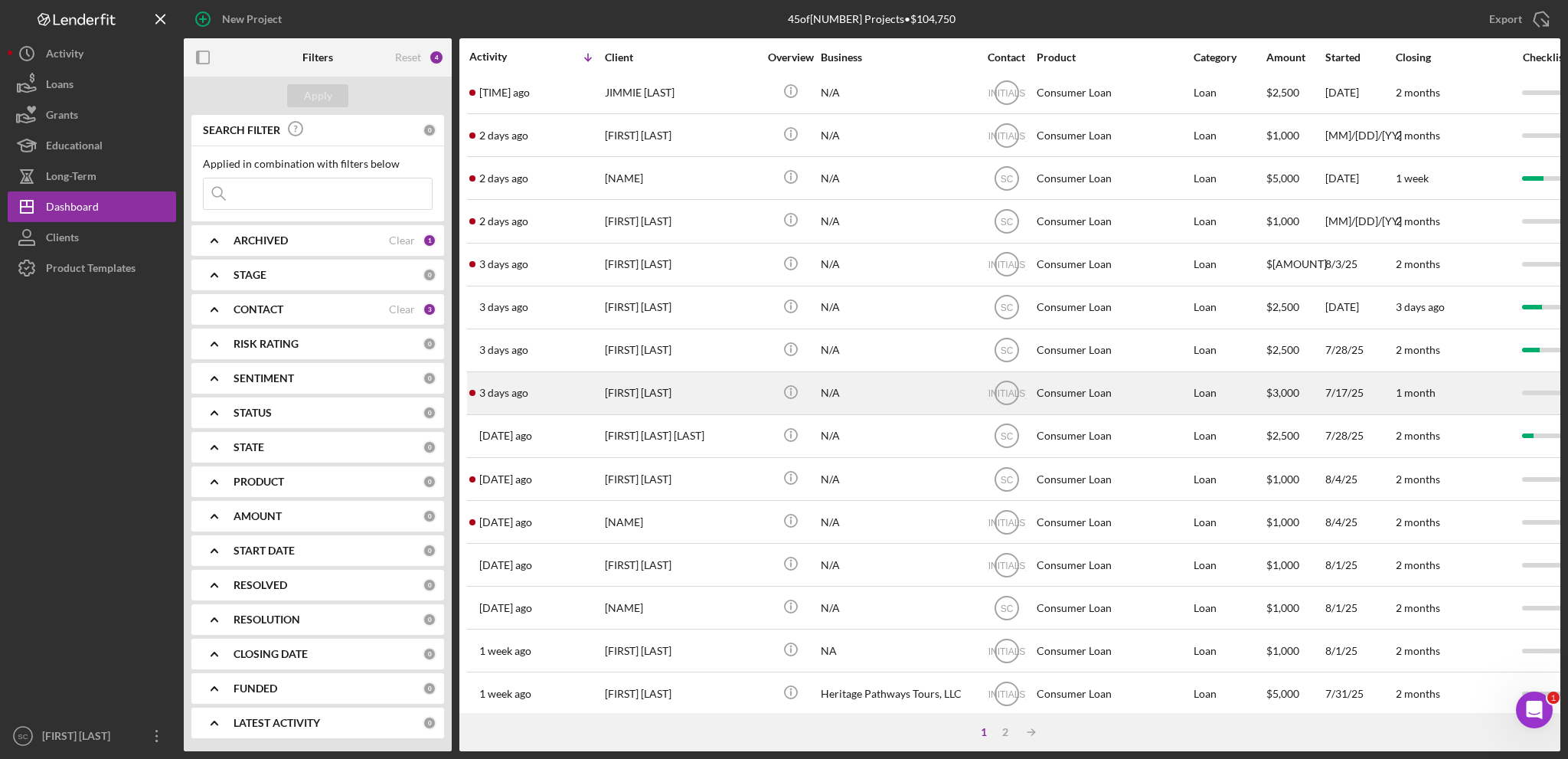 scroll, scrollTop: 456, scrollLeft: 0, axis: vertical 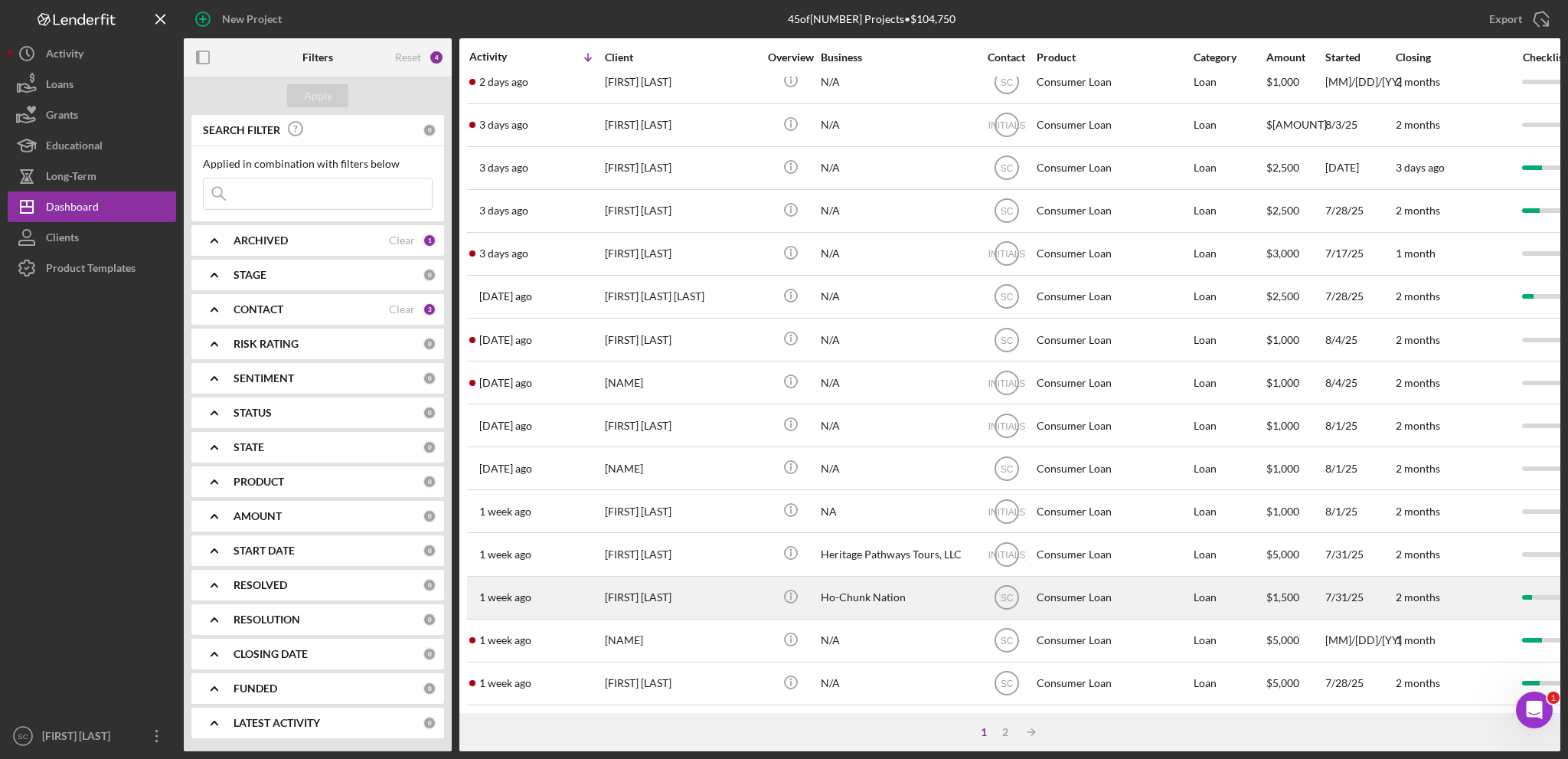 click on "[FIRST]  [LAST]" at bounding box center (681, 597) 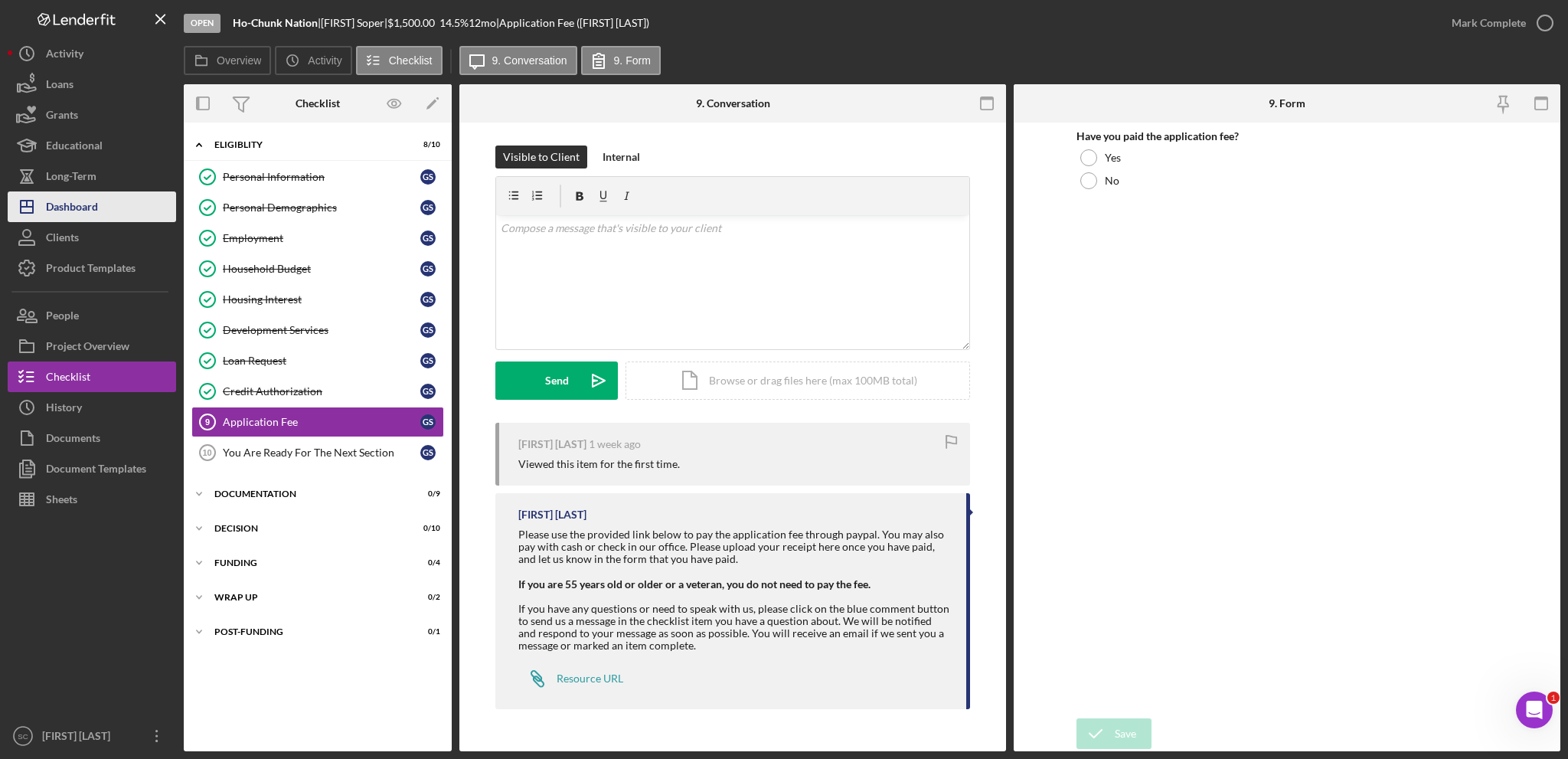 click on "Dashboard" at bounding box center (72, 208) 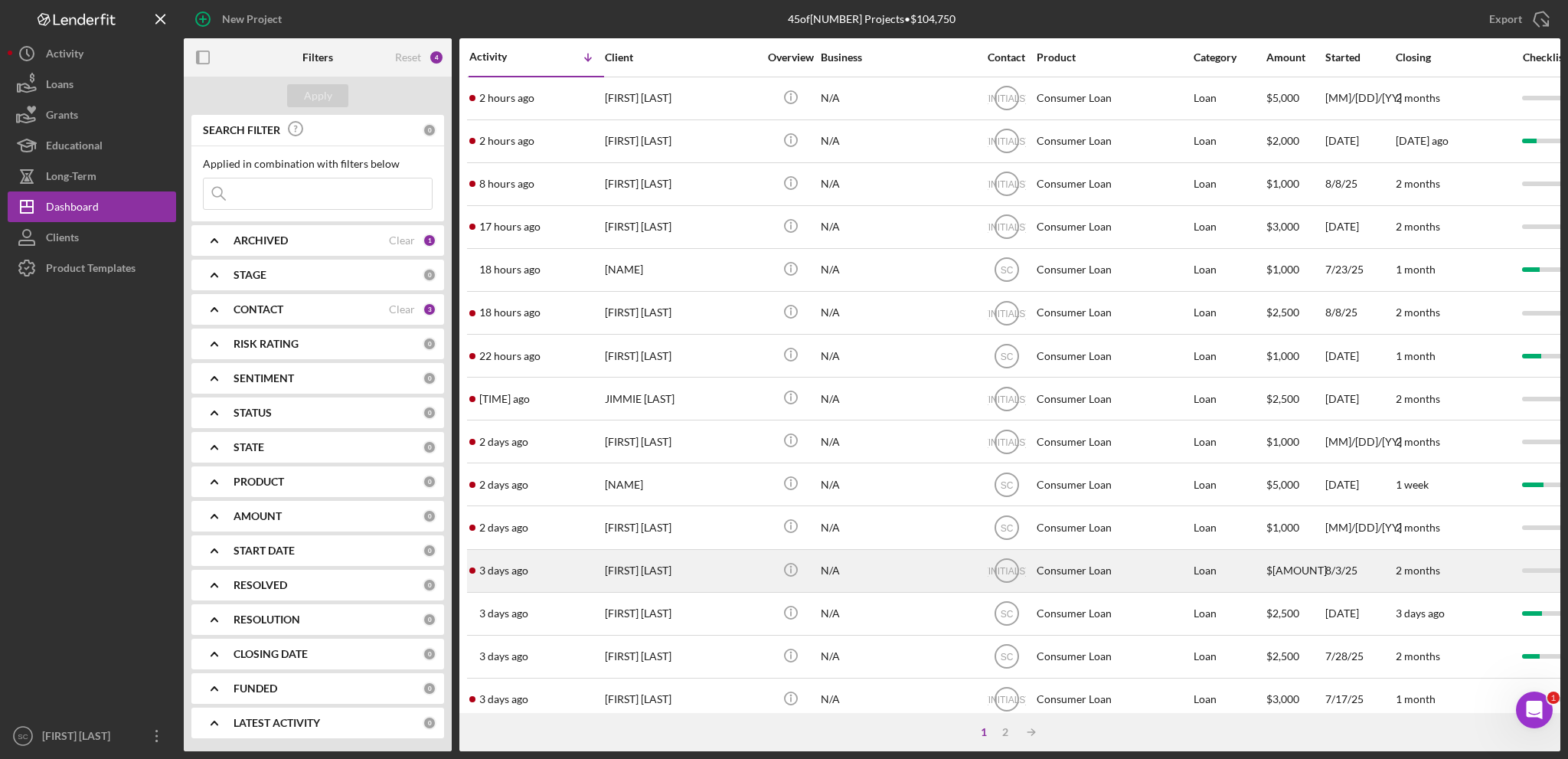 click on "[FIRST] [LAST]" at bounding box center [681, 571] 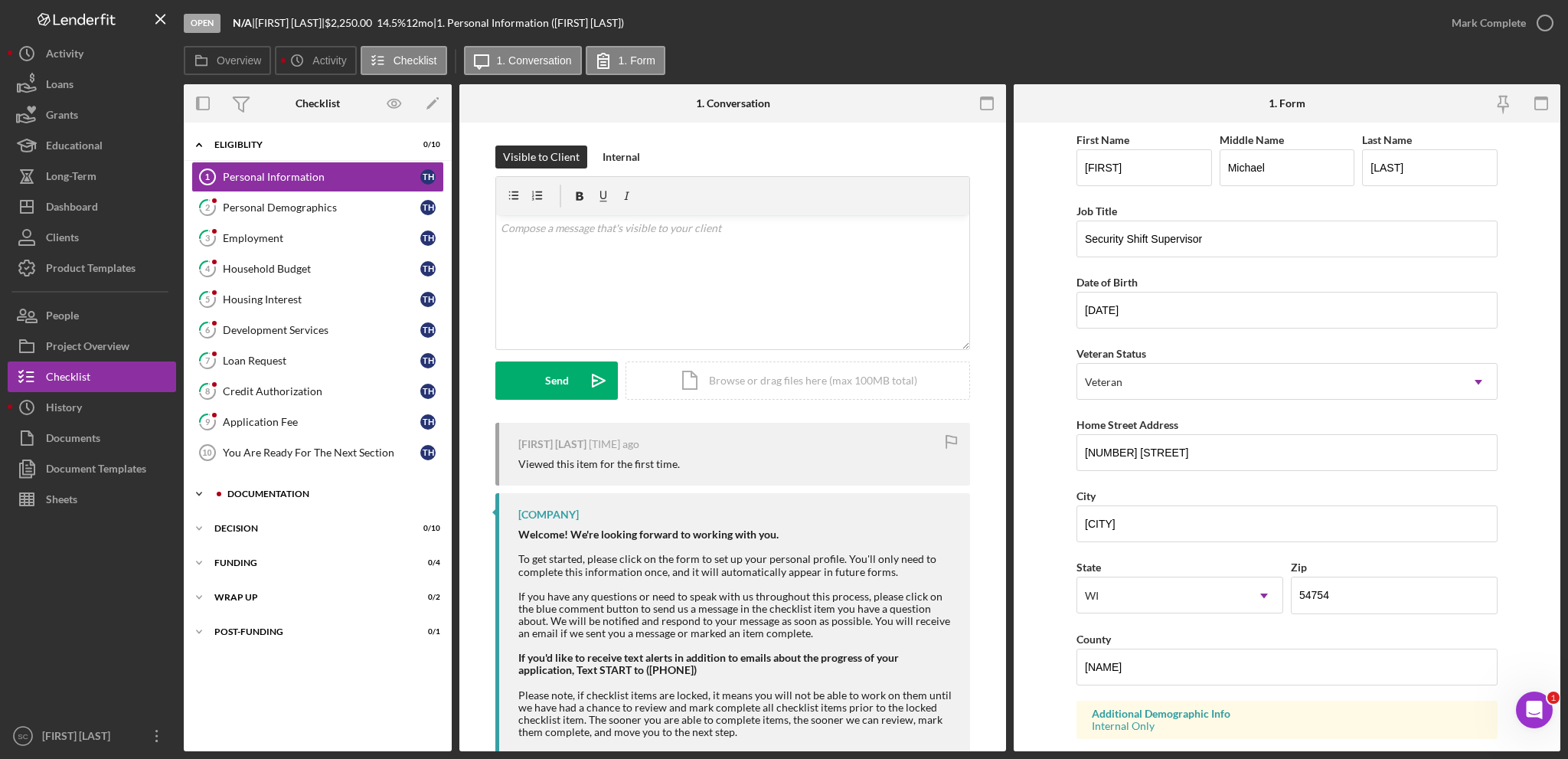 click on "Documentation" at bounding box center [330, 494] 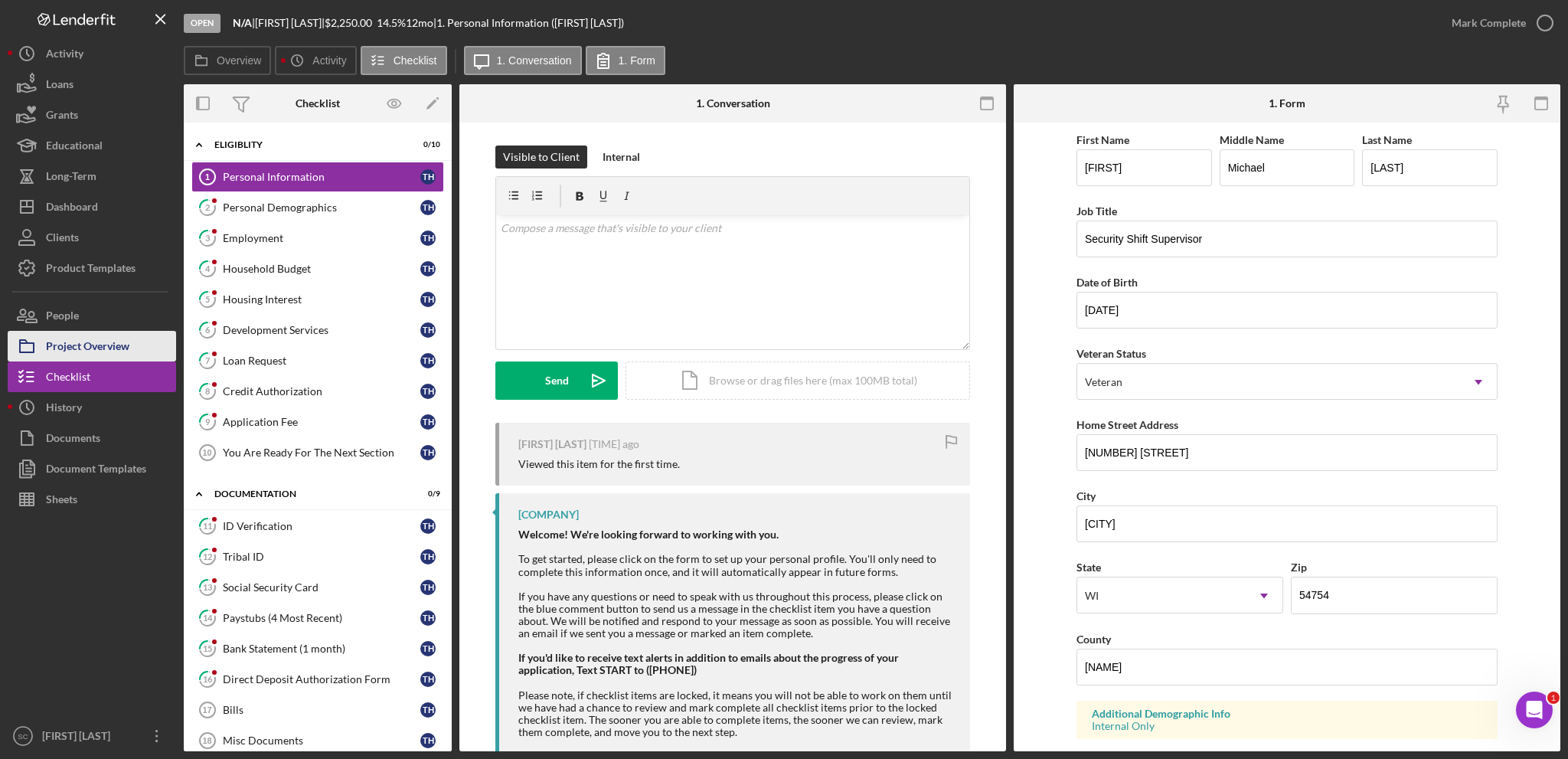 click on "Project Overview" at bounding box center (87, 348) 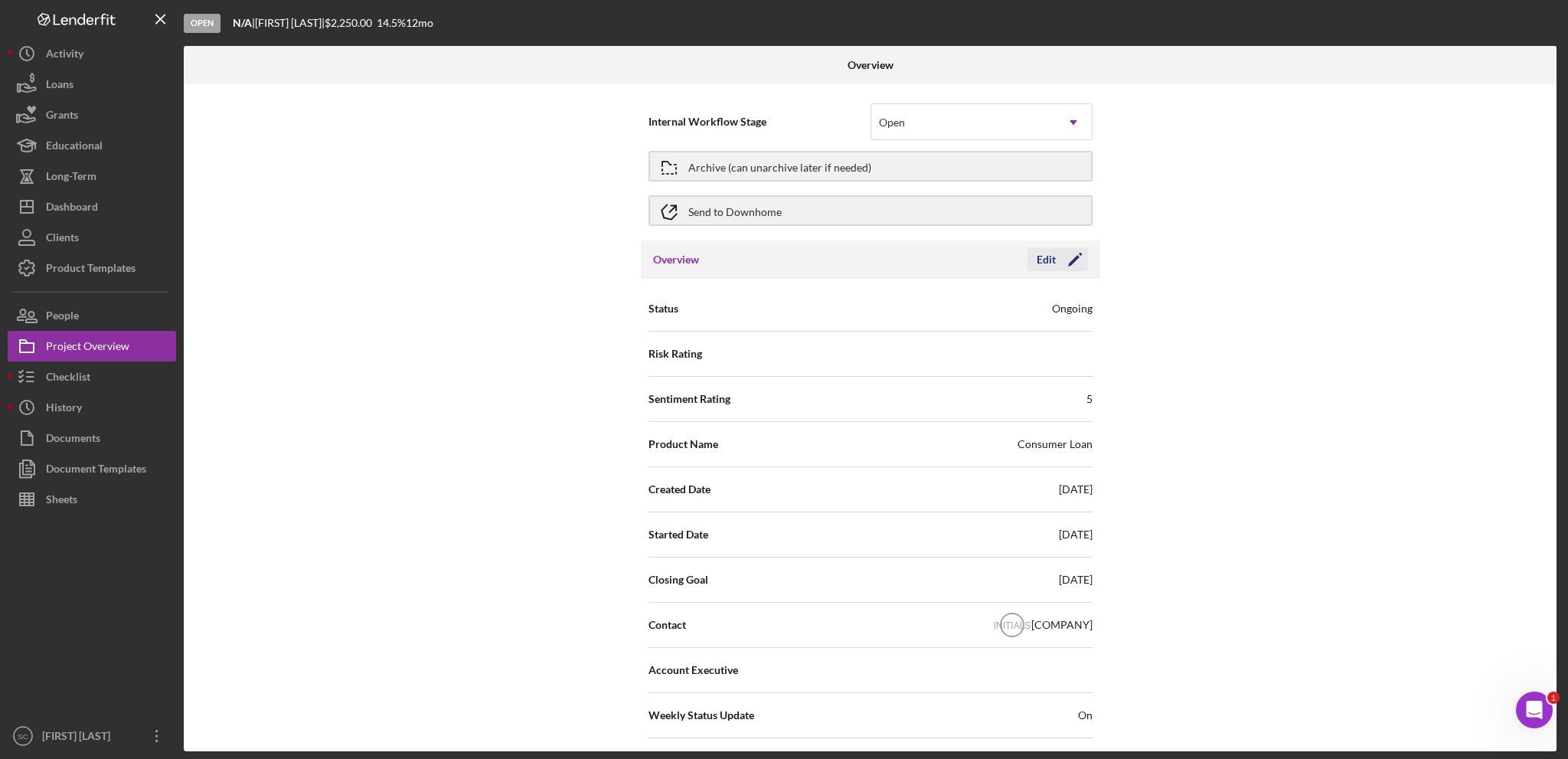 click on "Edit" at bounding box center (1046, 260) 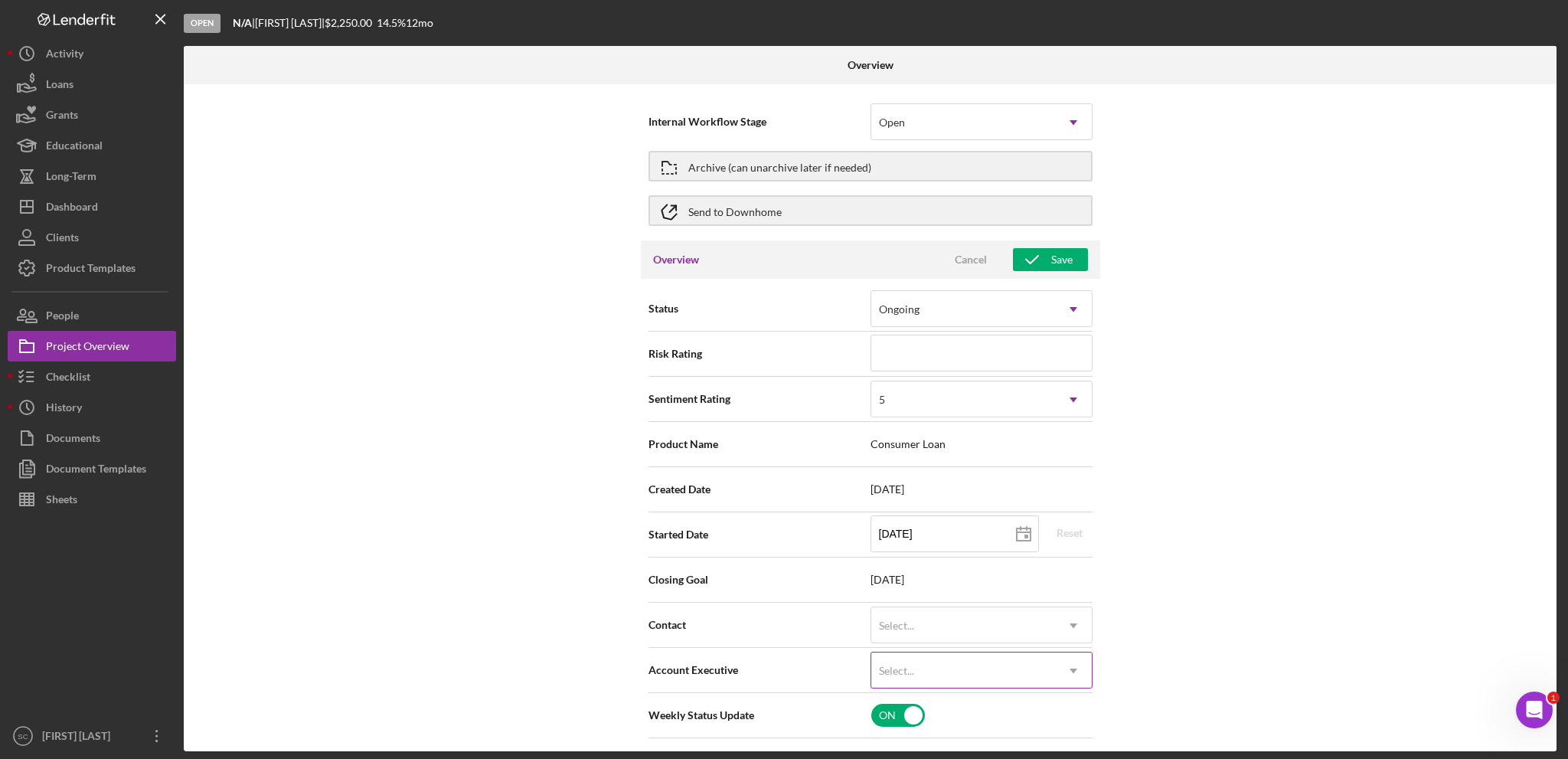 scroll, scrollTop: 153, scrollLeft: 0, axis: vertical 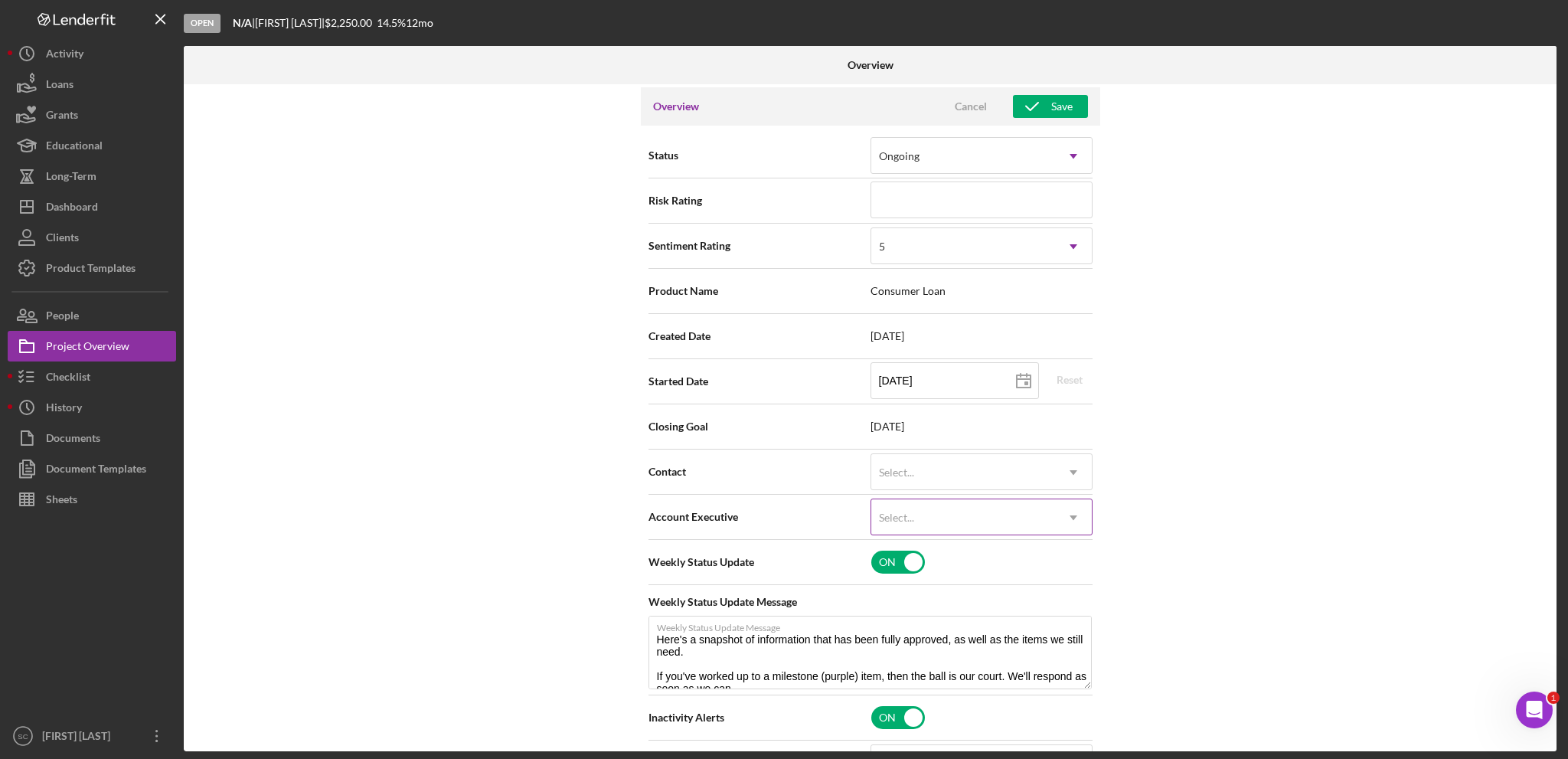 click on "Select..." at bounding box center (963, 518) 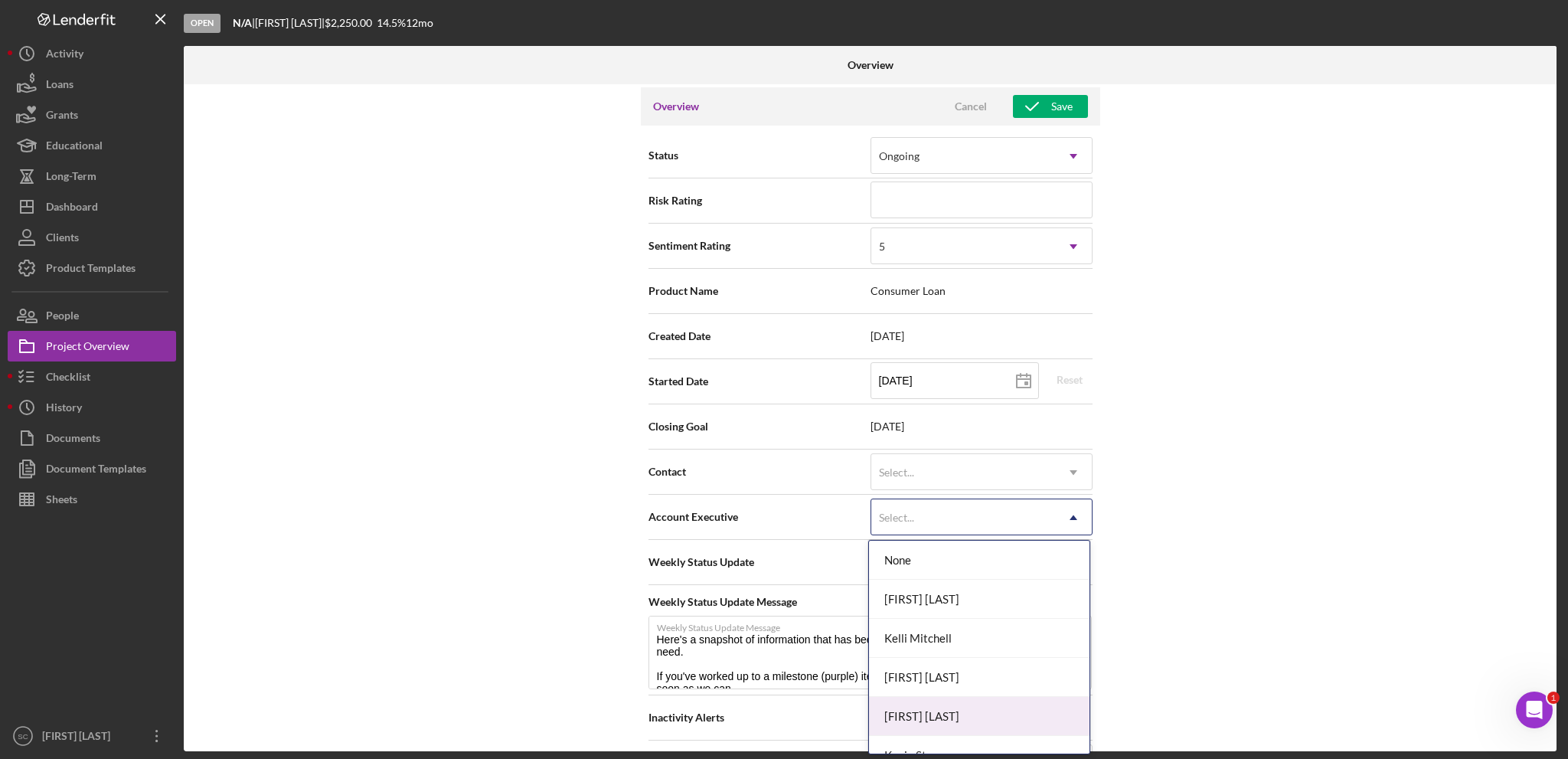 click on "[FIRST] [LAST]" at bounding box center (979, 716) 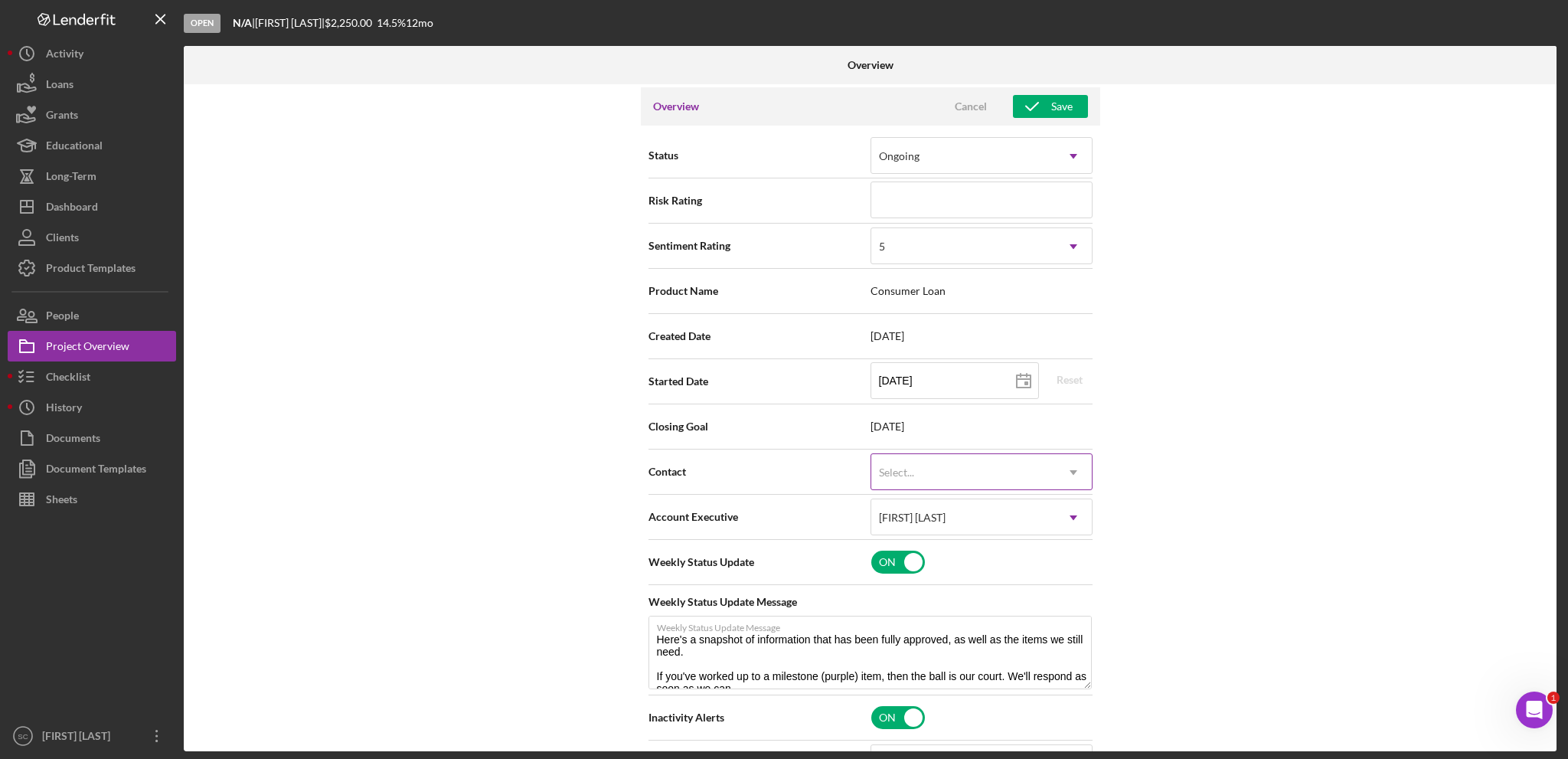 click on "Select..." at bounding box center [963, 473] 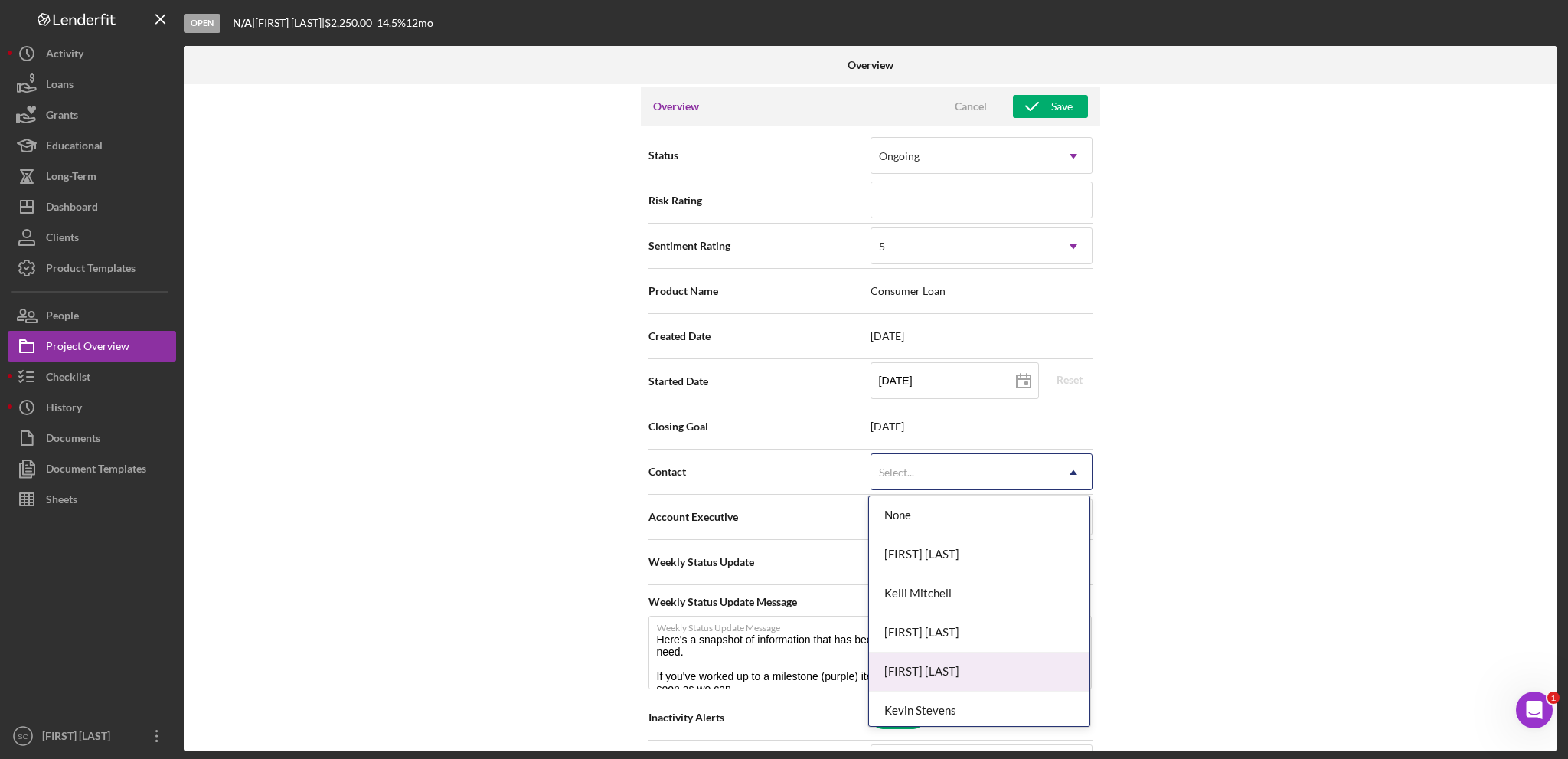 click on "[FIRST] [LAST]" at bounding box center [979, 672] 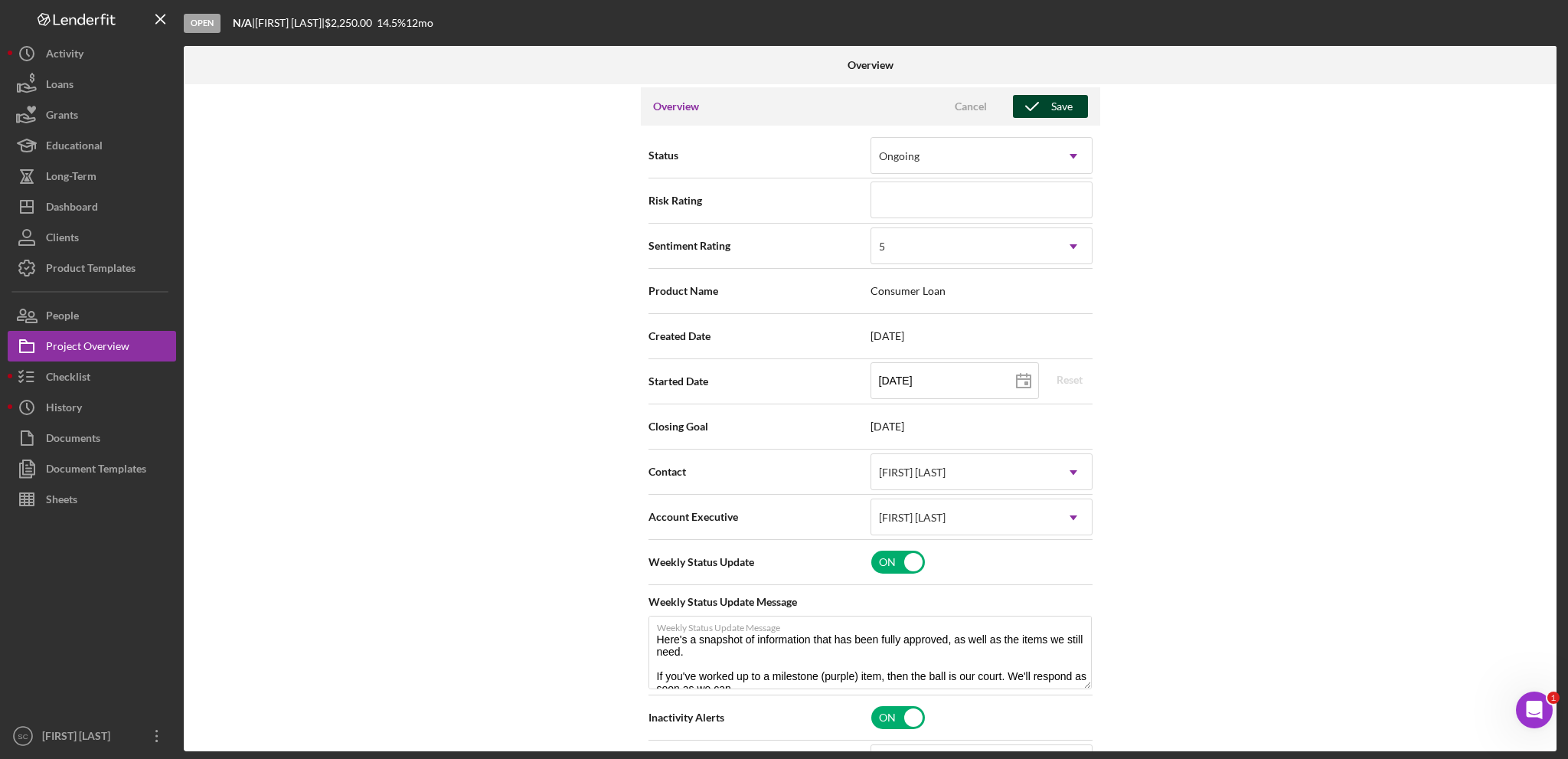 click 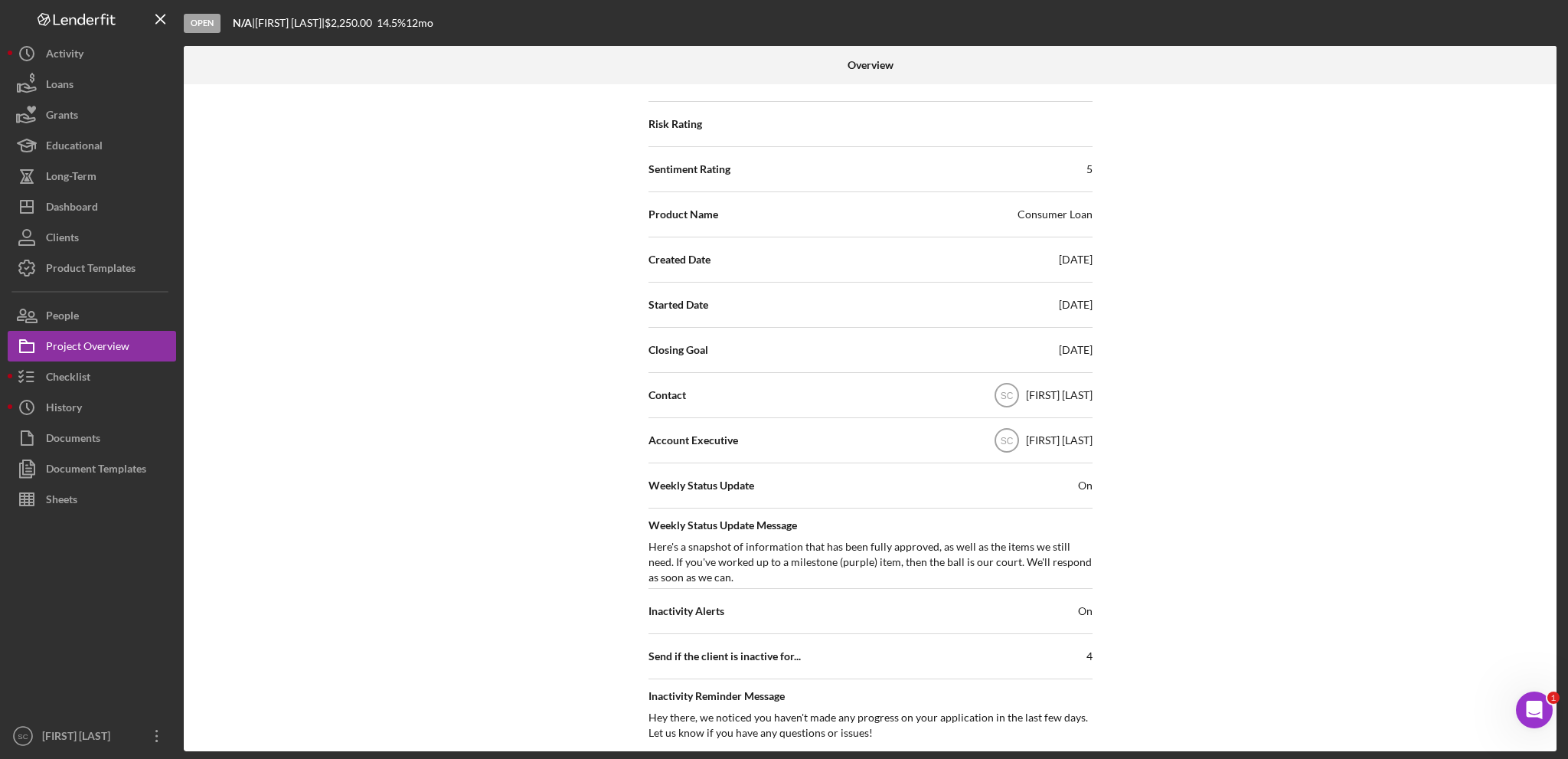 scroll, scrollTop: 306, scrollLeft: 0, axis: vertical 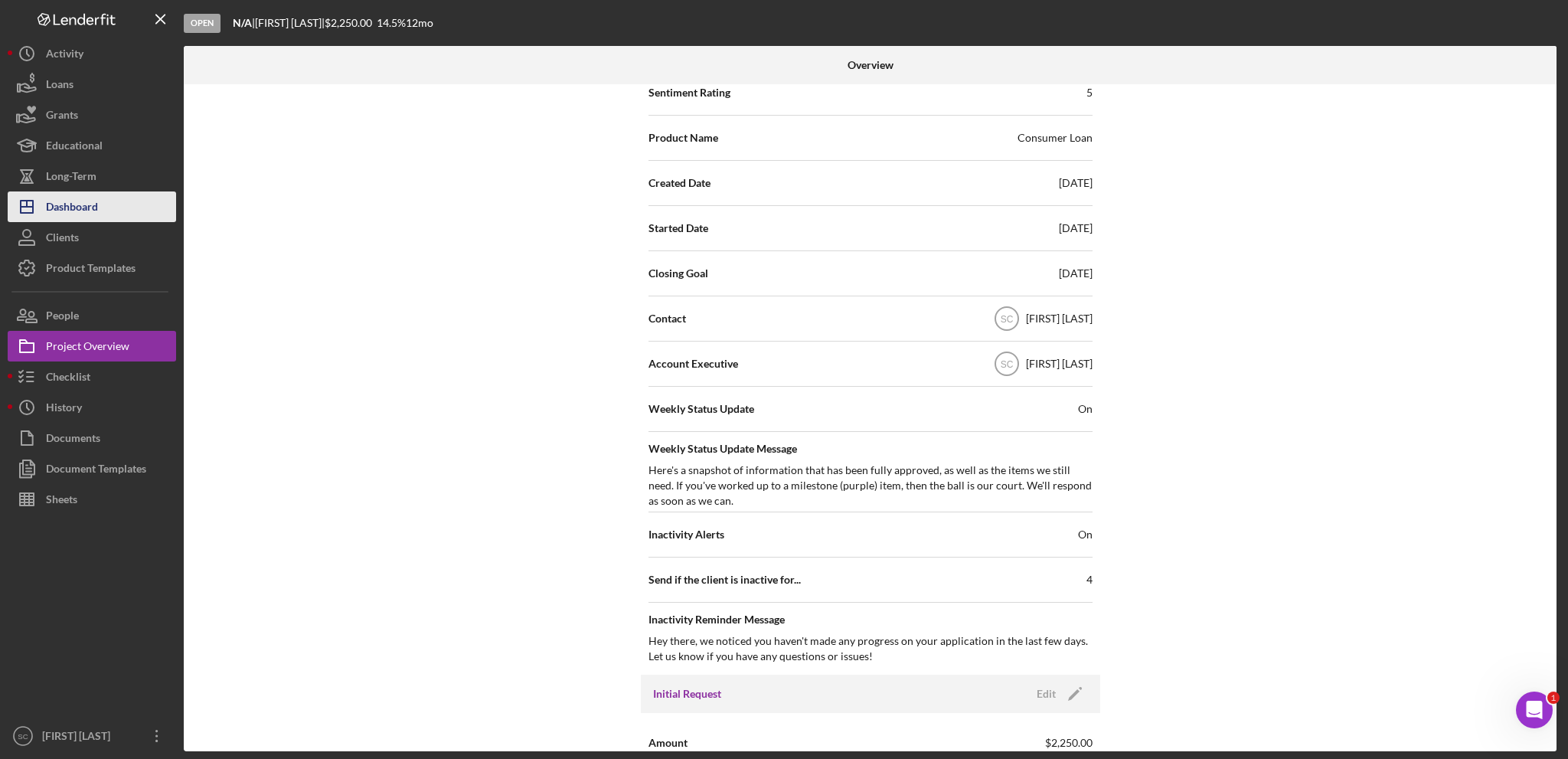 click on "Dashboard" at bounding box center (72, 208) 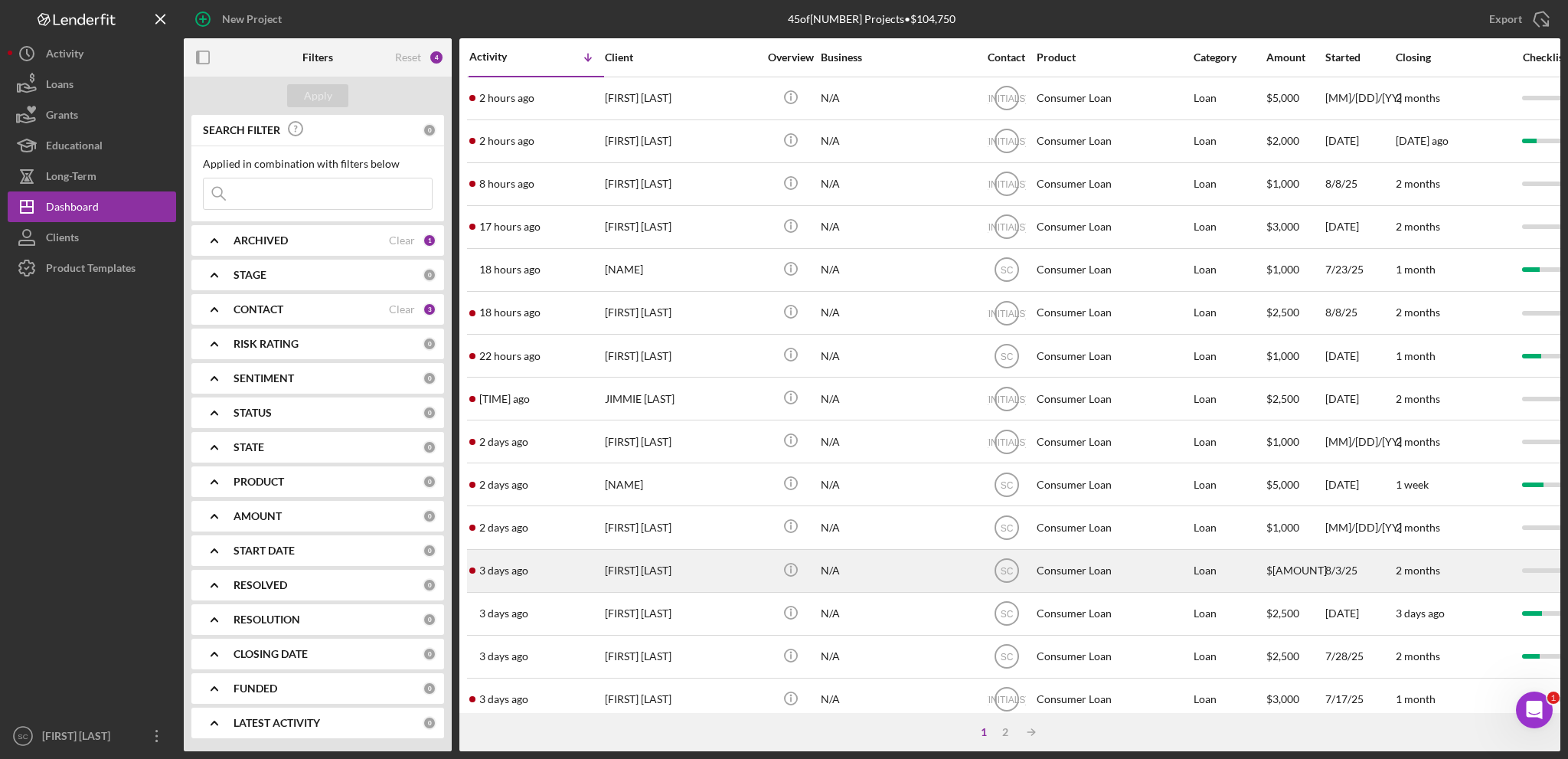 click on "[FIRST] [LAST]" at bounding box center [681, 571] 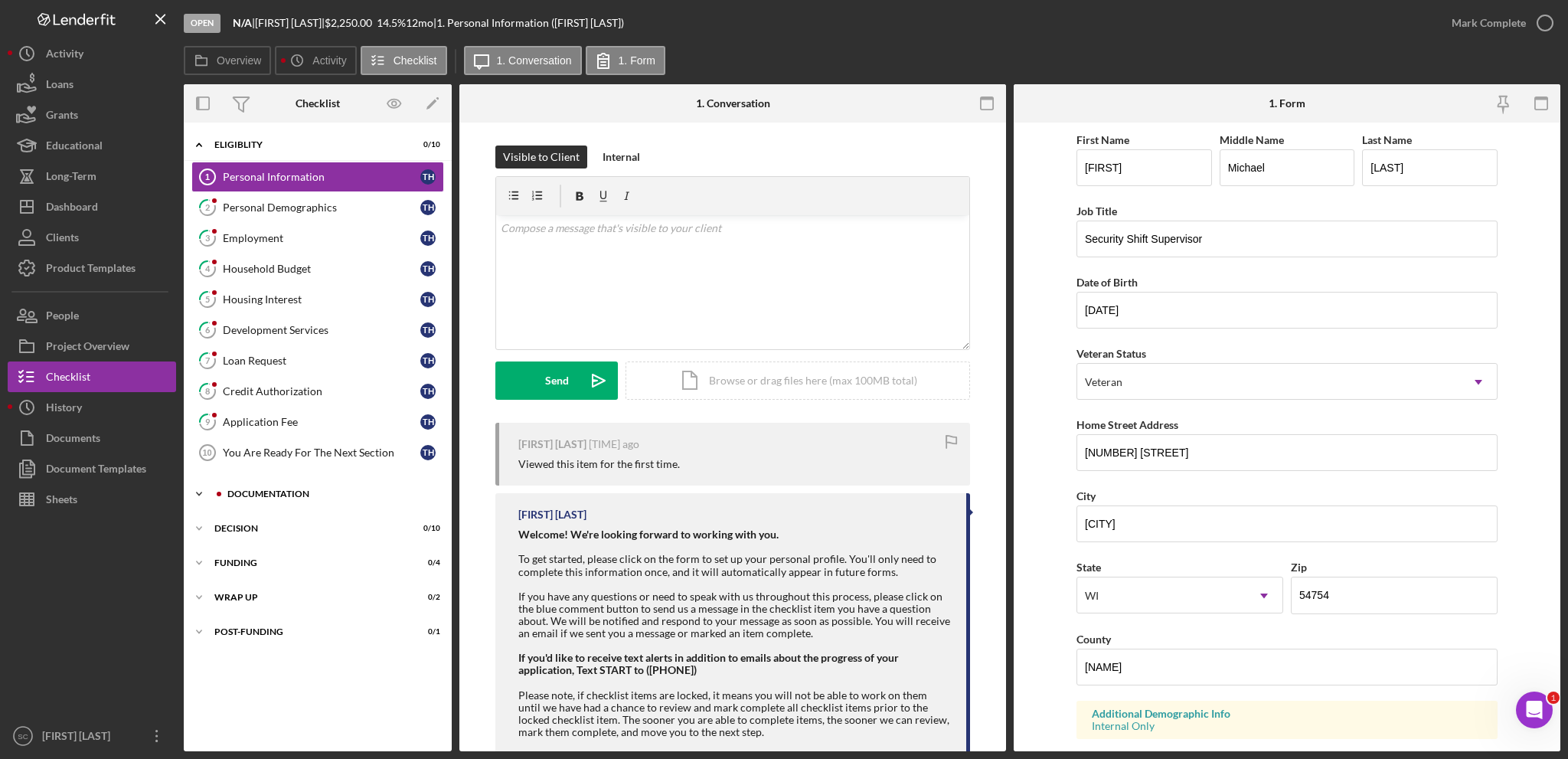 click on "Icon/Expander" 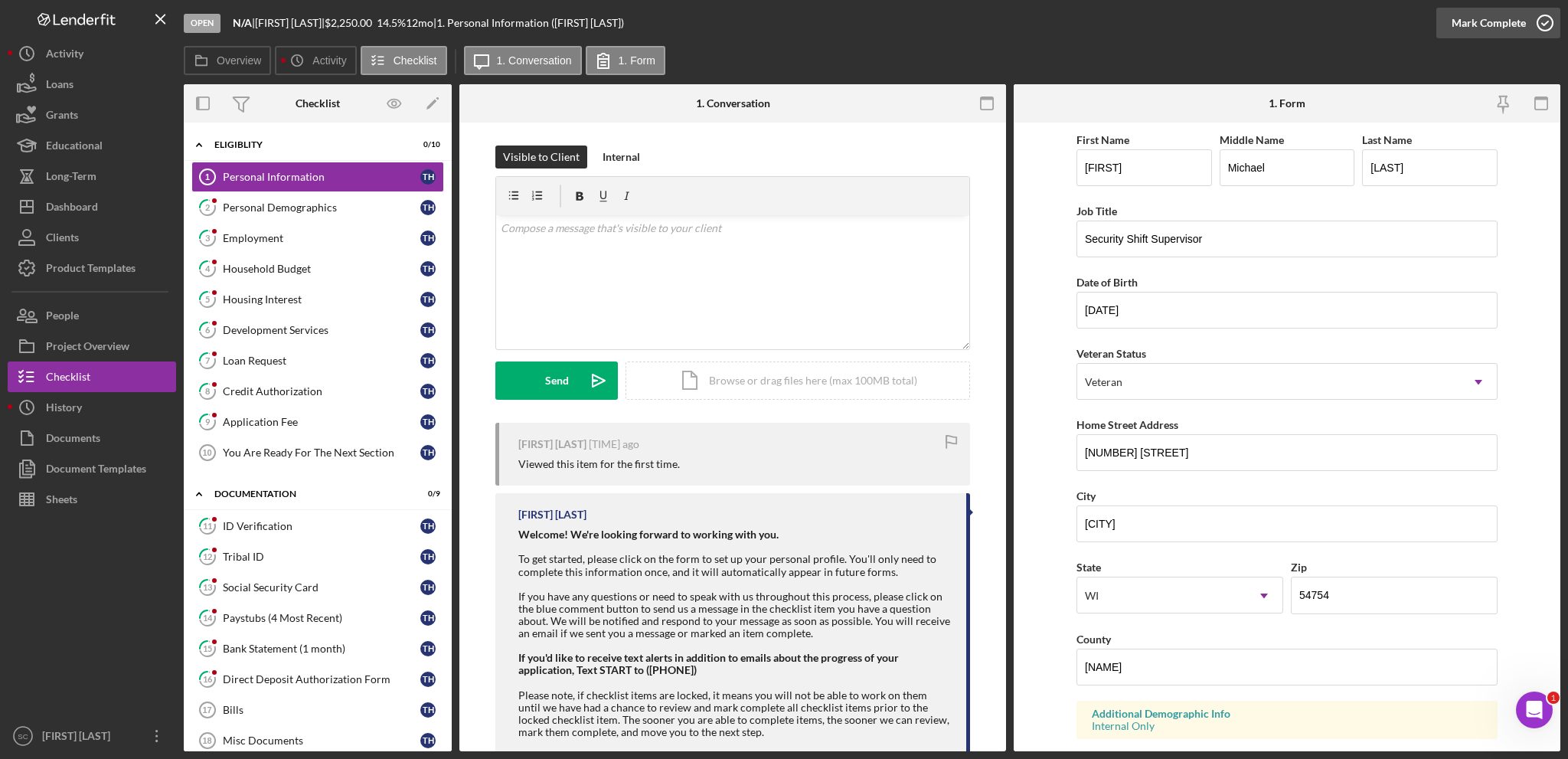 click on "Mark Complete" at bounding box center (1488, 23) 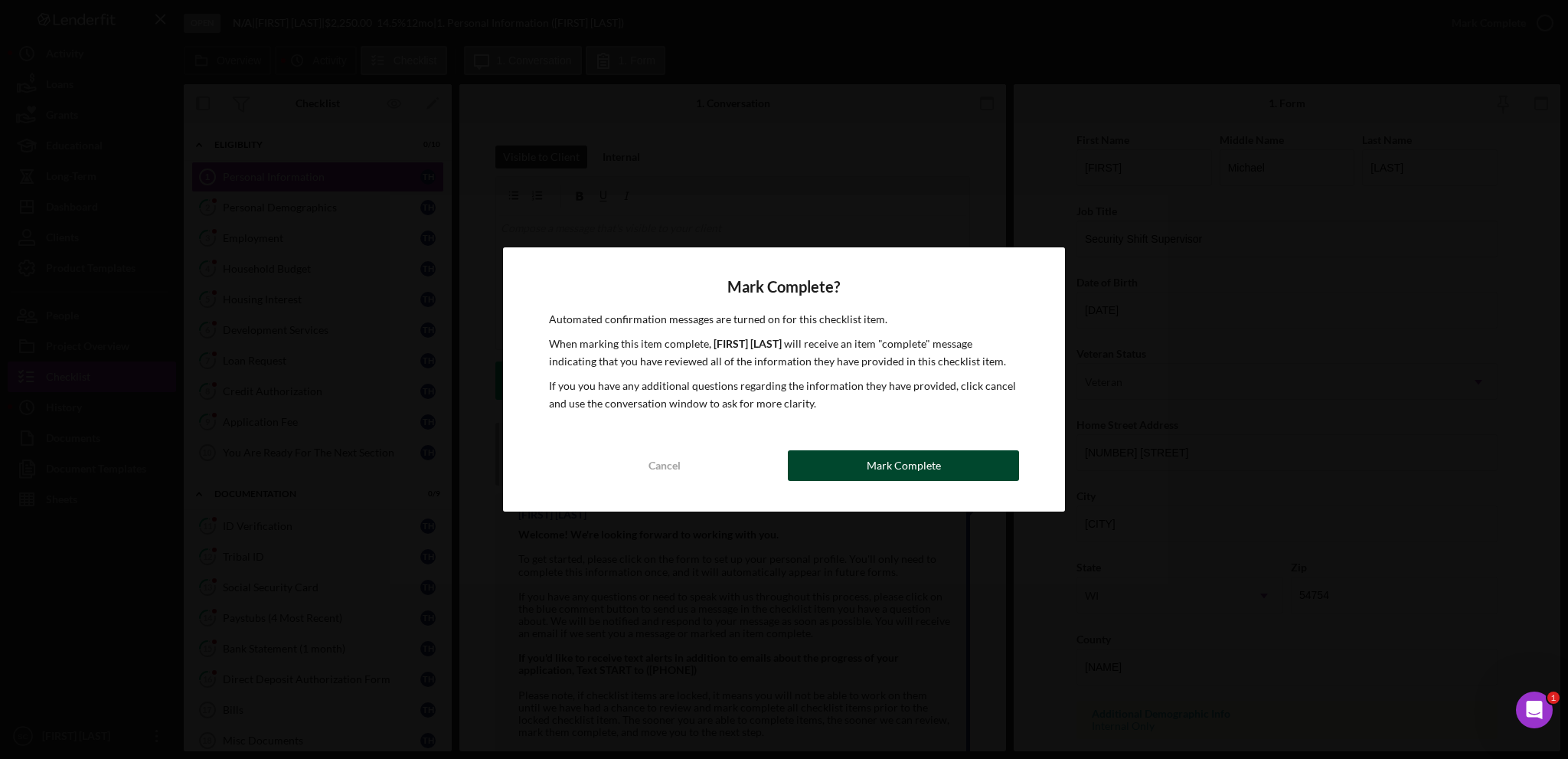 click on "Mark Complete" at bounding box center (903, 466) 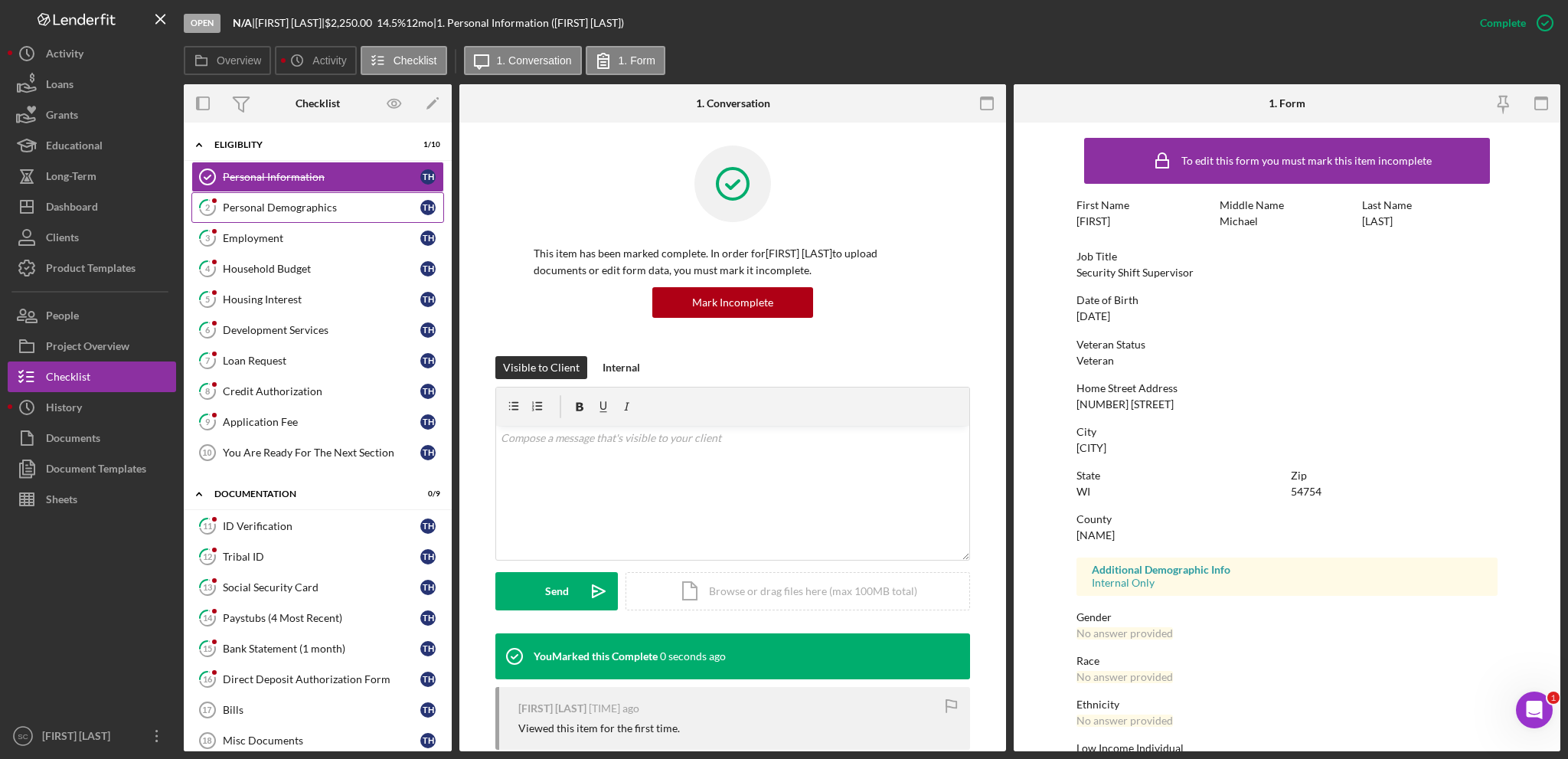 click on "2 Personal Demographics T H" at bounding box center [318, 208] 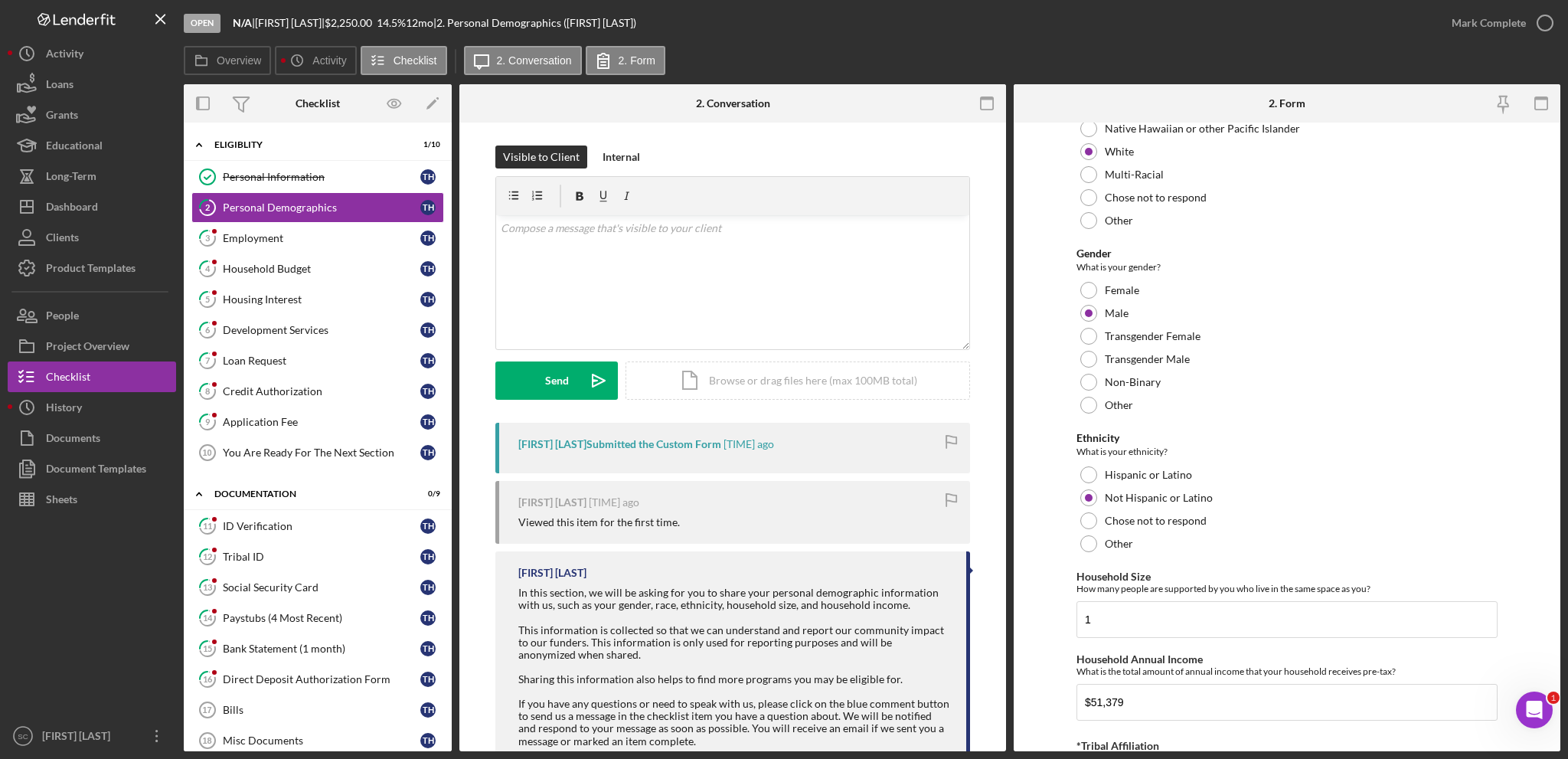 scroll, scrollTop: 784, scrollLeft: 0, axis: vertical 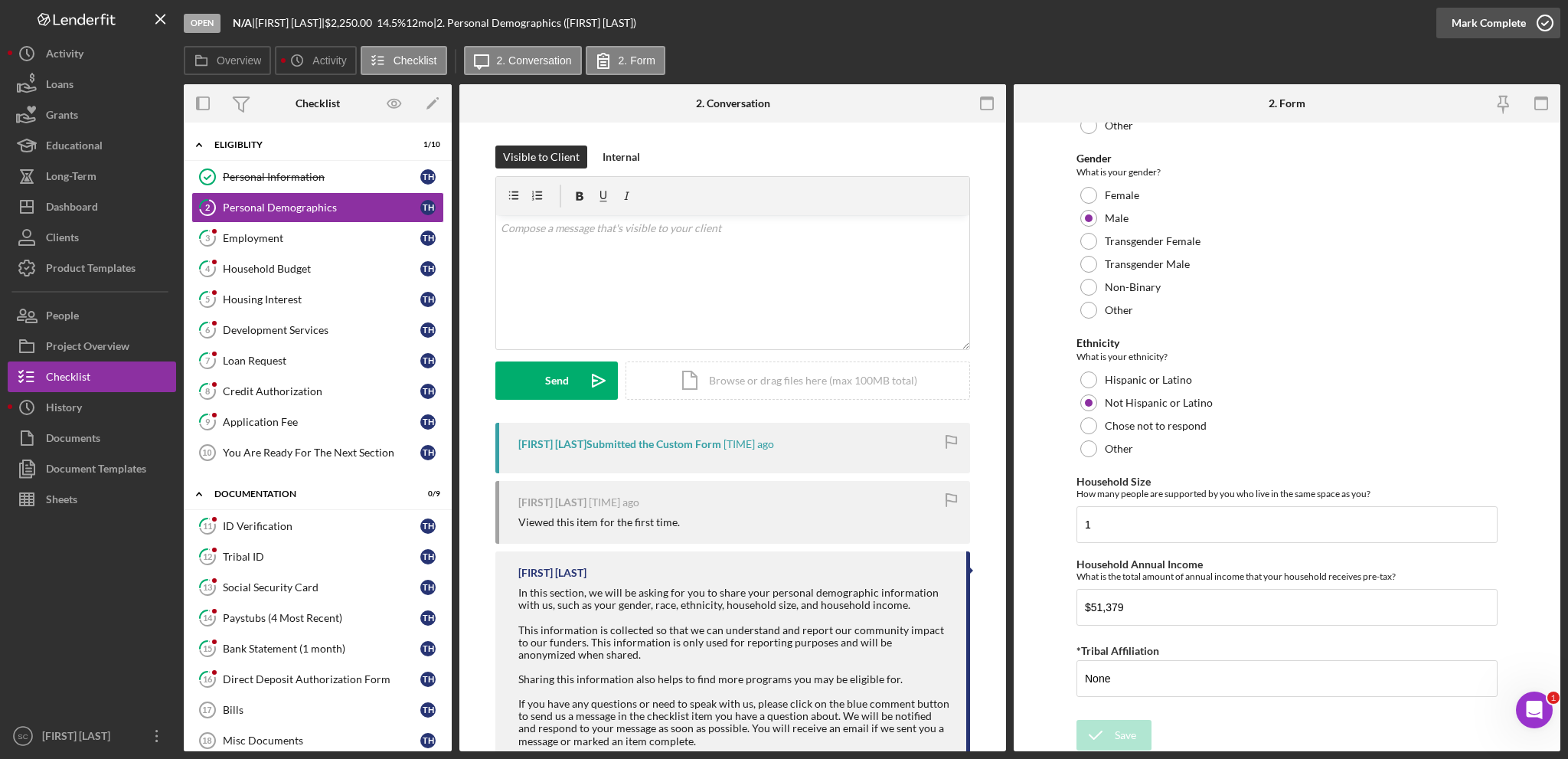 click on "Mark Complete" at bounding box center (1488, 23) 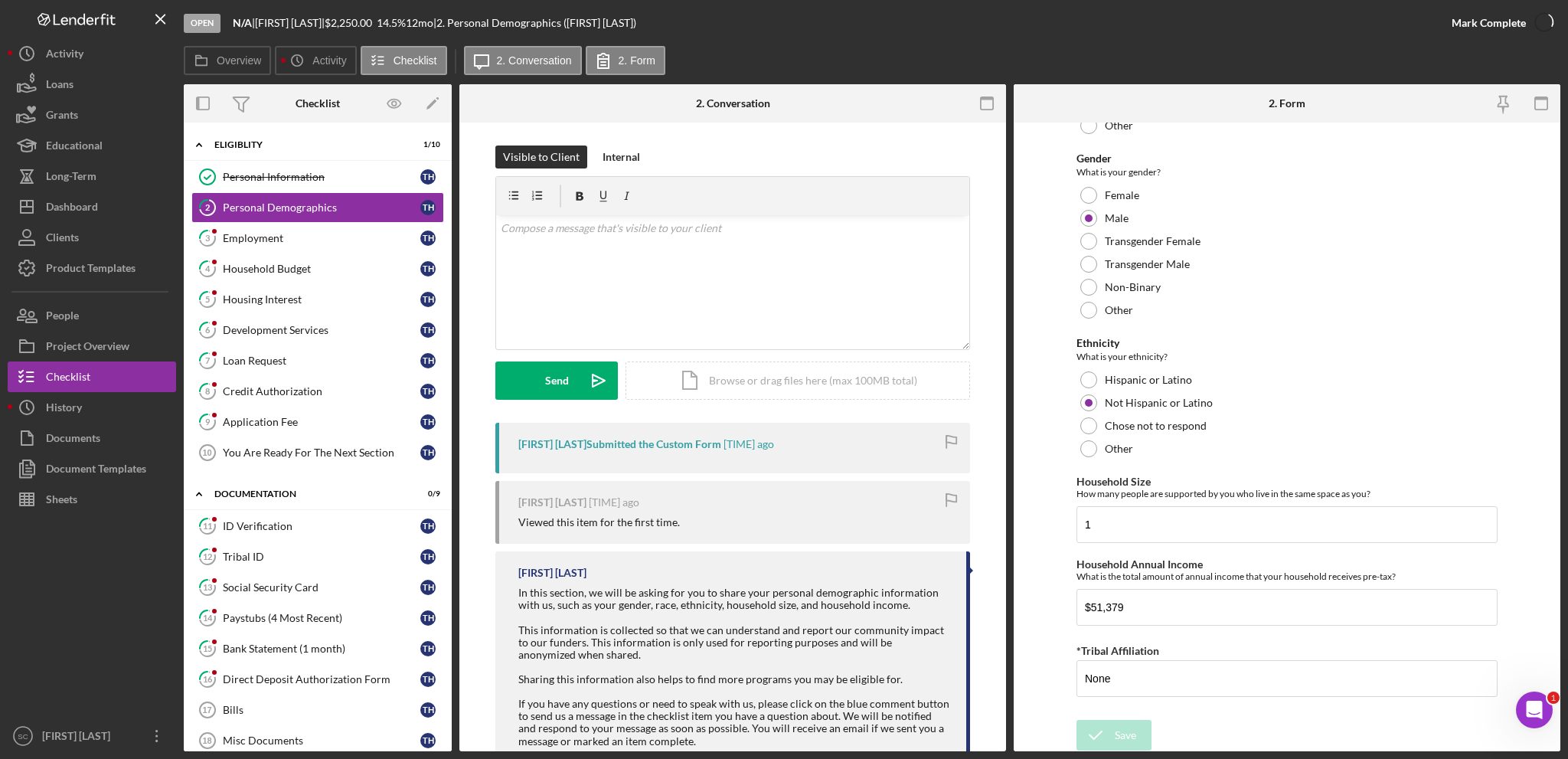 scroll, scrollTop: 846, scrollLeft: 0, axis: vertical 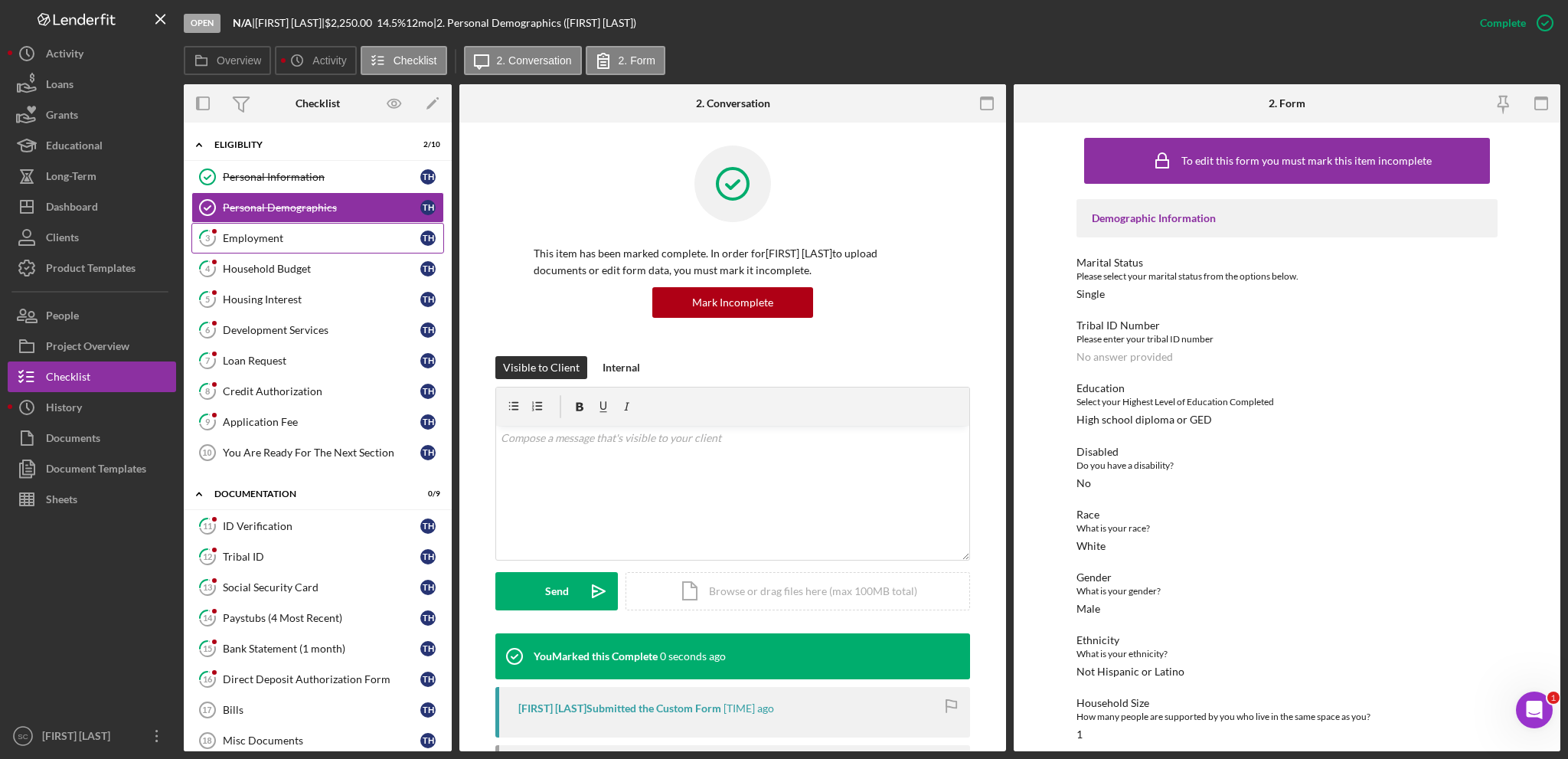 click on "Employment" at bounding box center [322, 238] 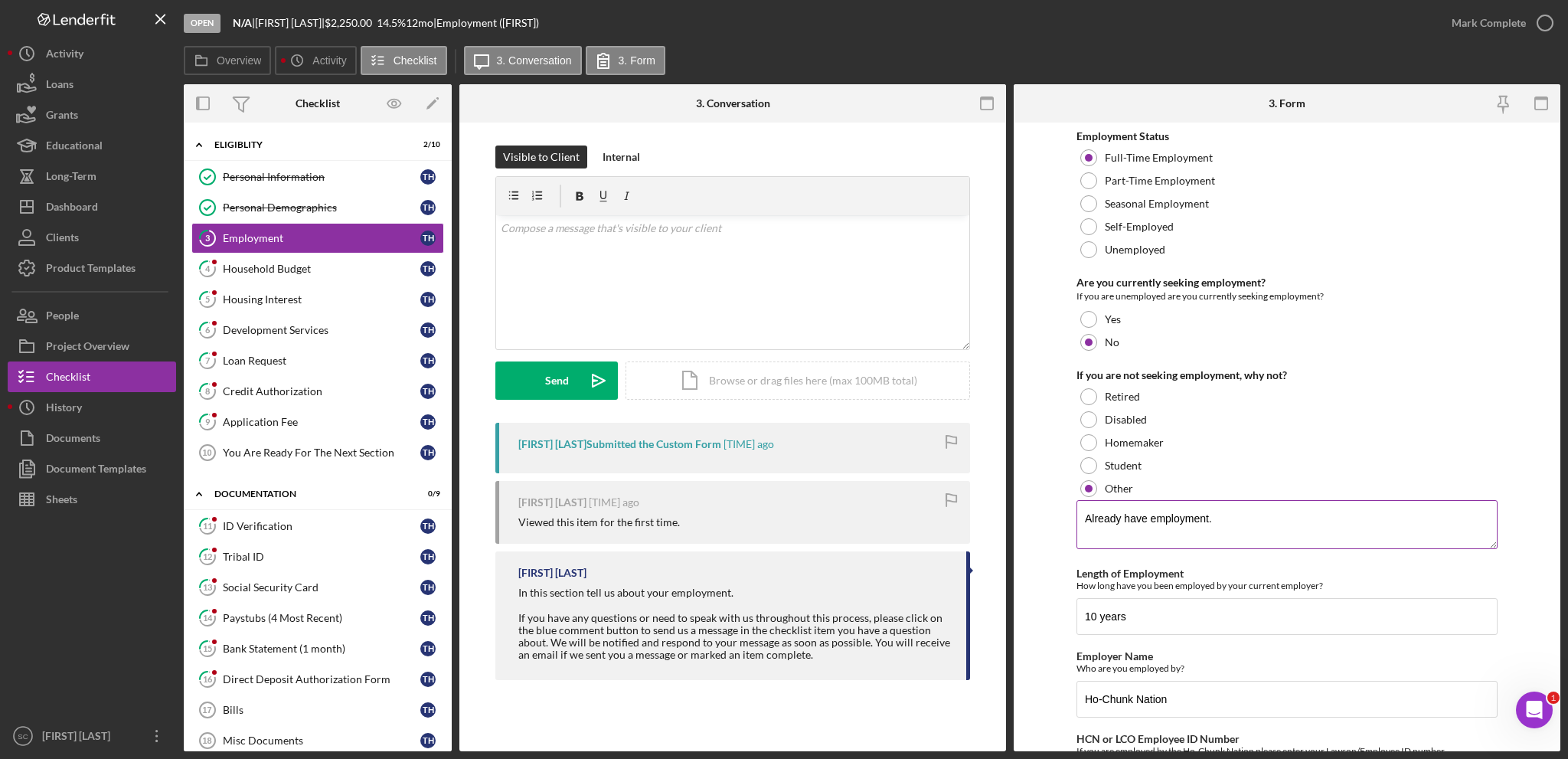 scroll, scrollTop: 103, scrollLeft: 0, axis: vertical 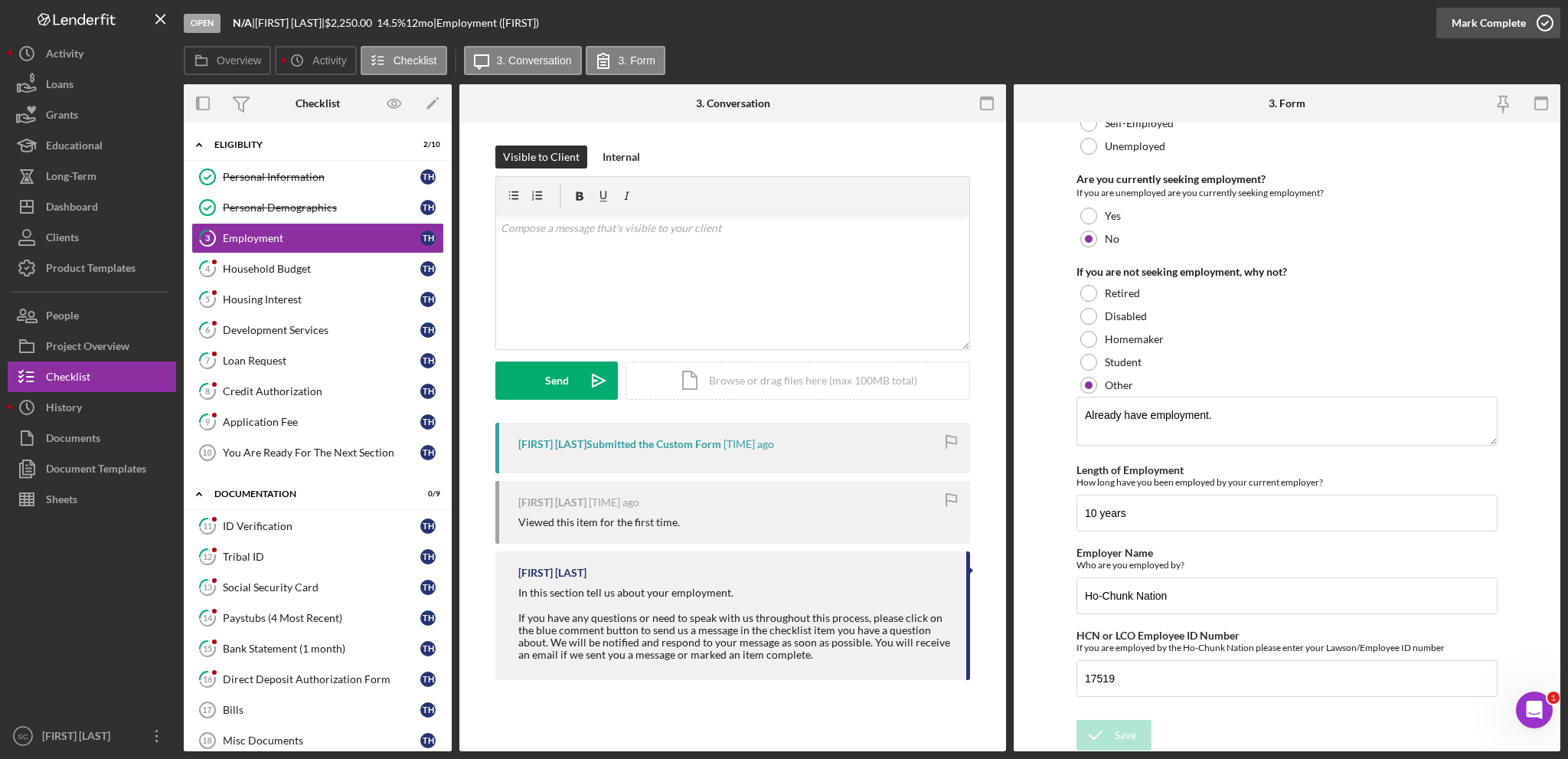 click on "Mark Complete" at bounding box center [1488, 23] 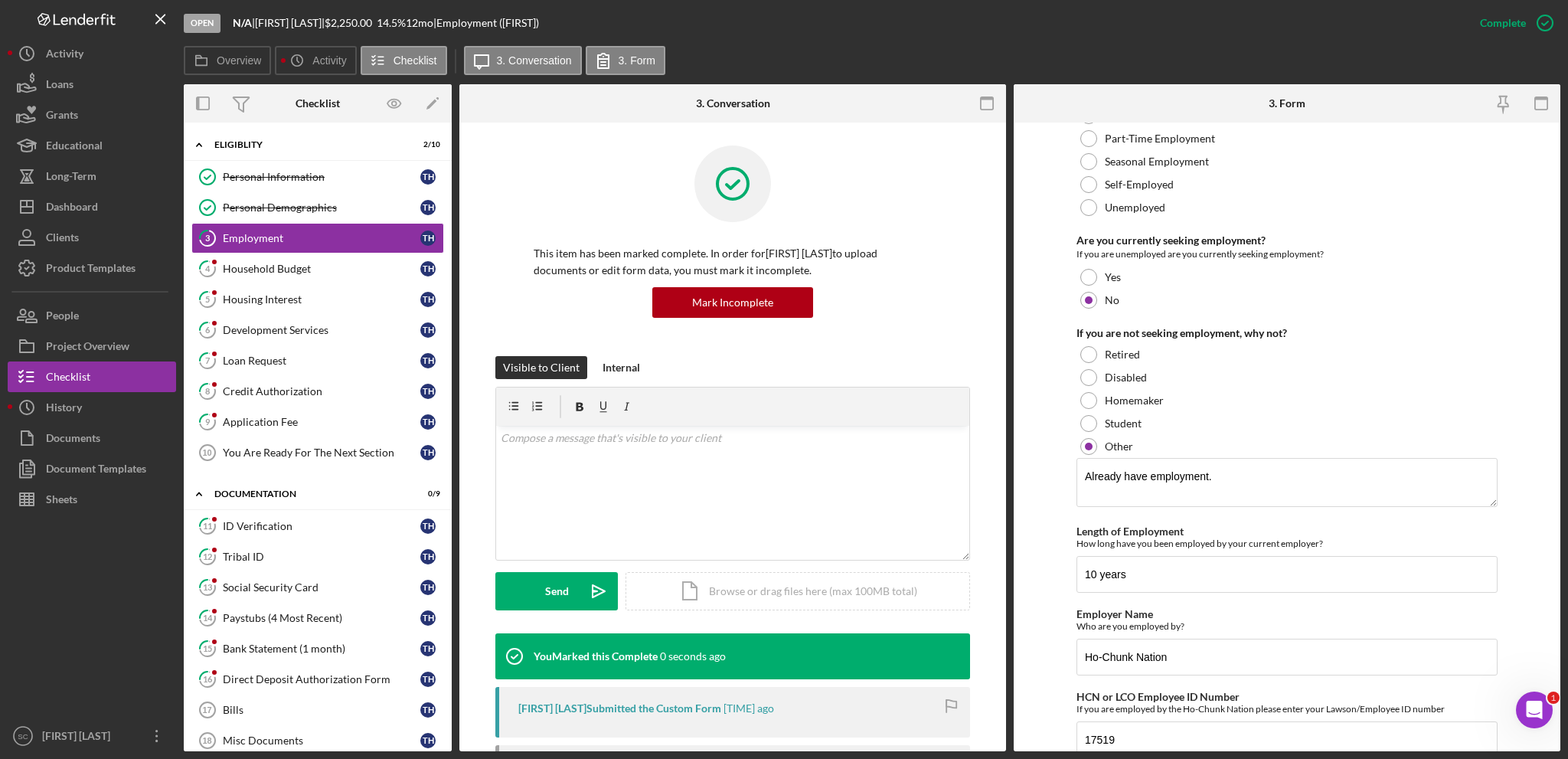 scroll, scrollTop: 165, scrollLeft: 0, axis: vertical 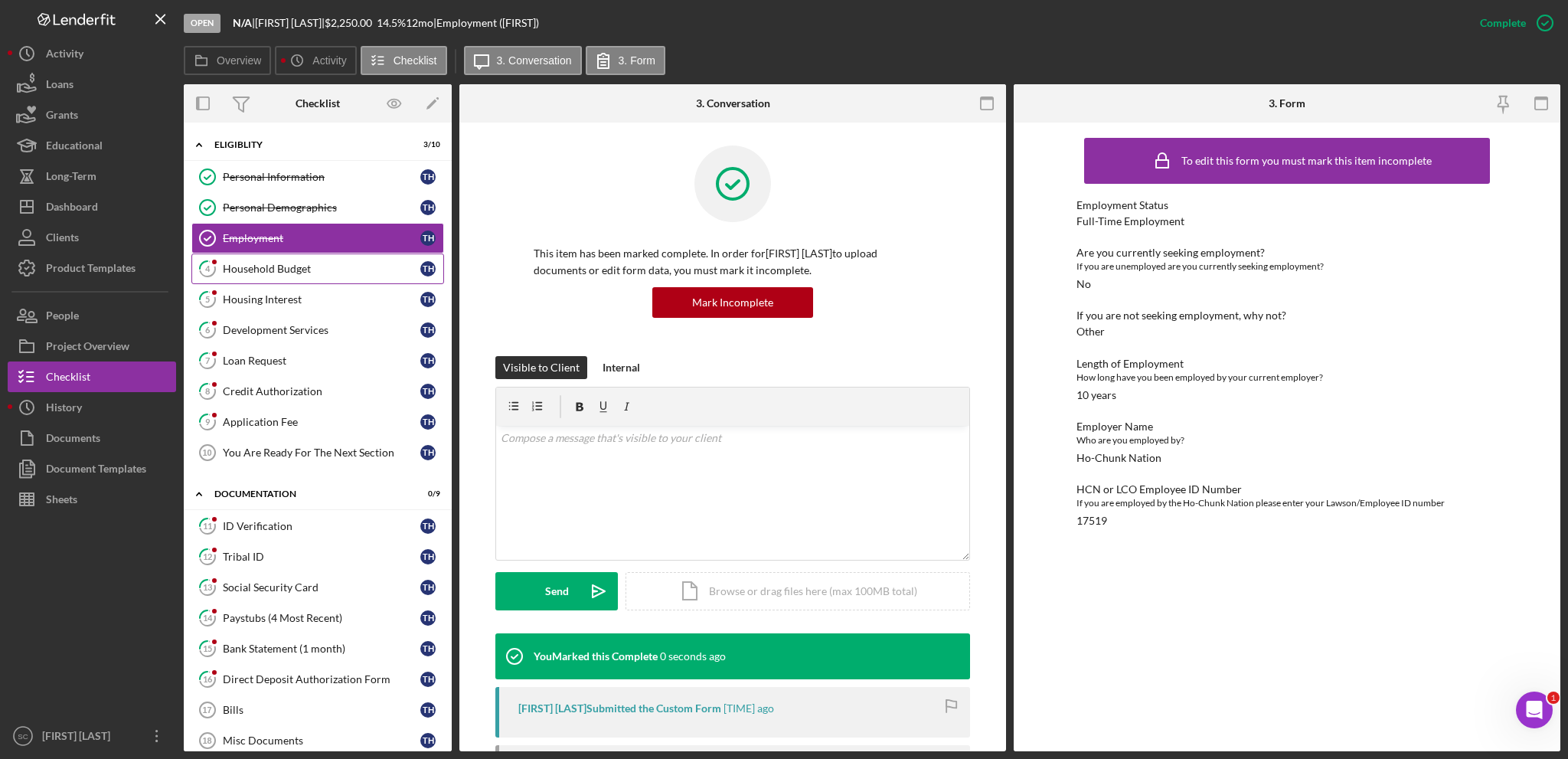 click on "Household Budget" at bounding box center (322, 269) 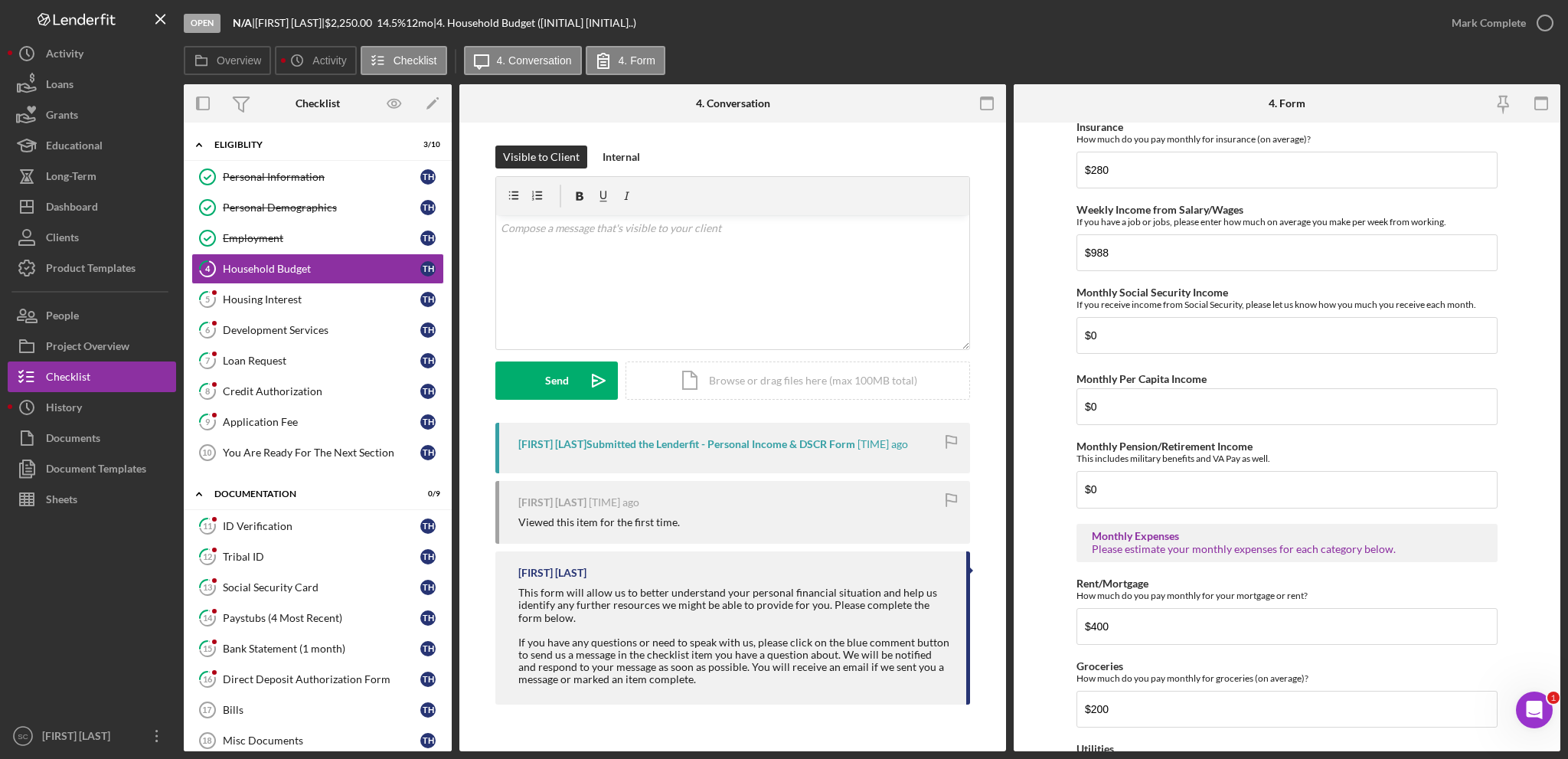scroll, scrollTop: 536, scrollLeft: 0, axis: vertical 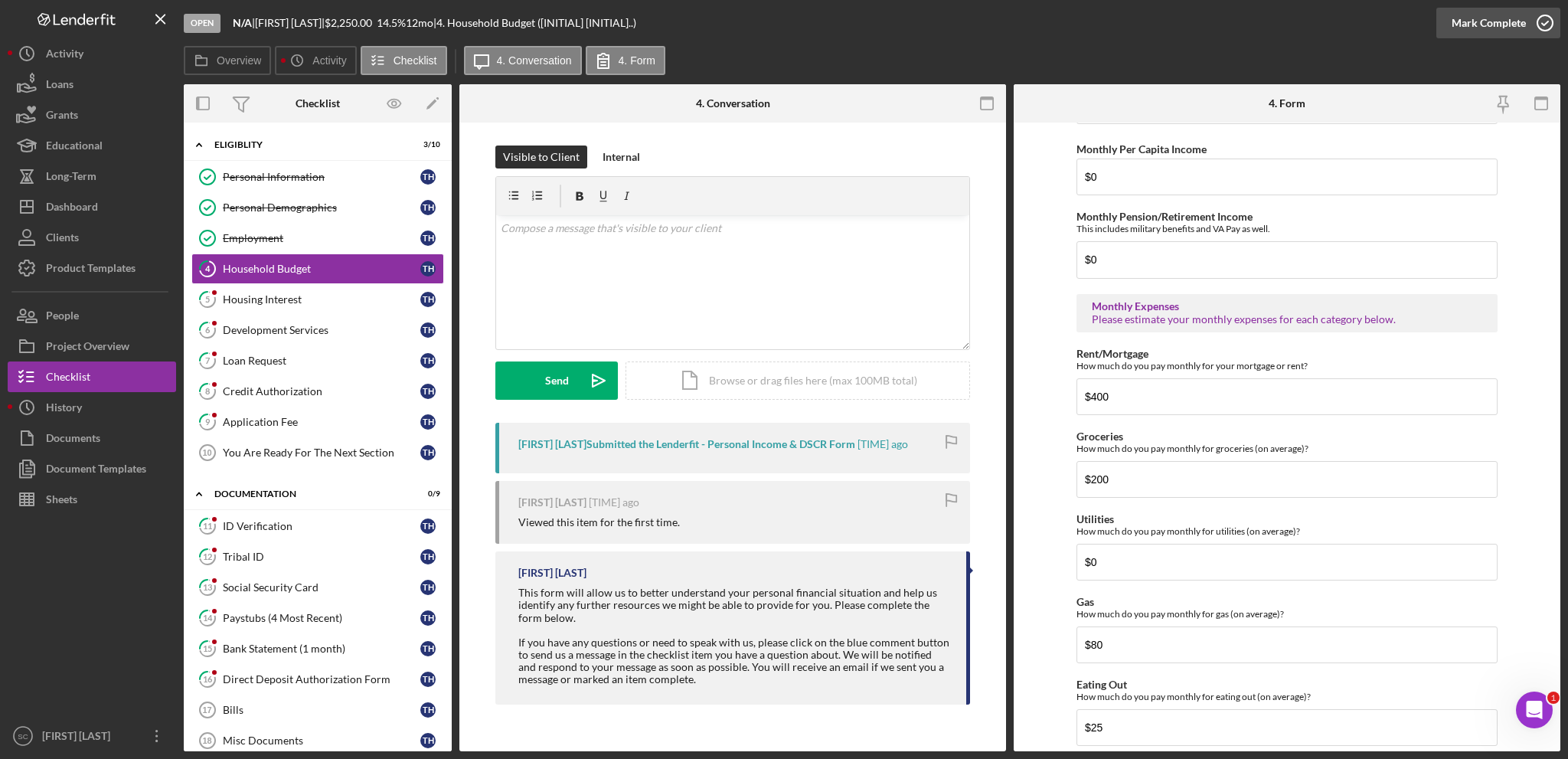 click on "Mark Complete" at bounding box center [1488, 23] 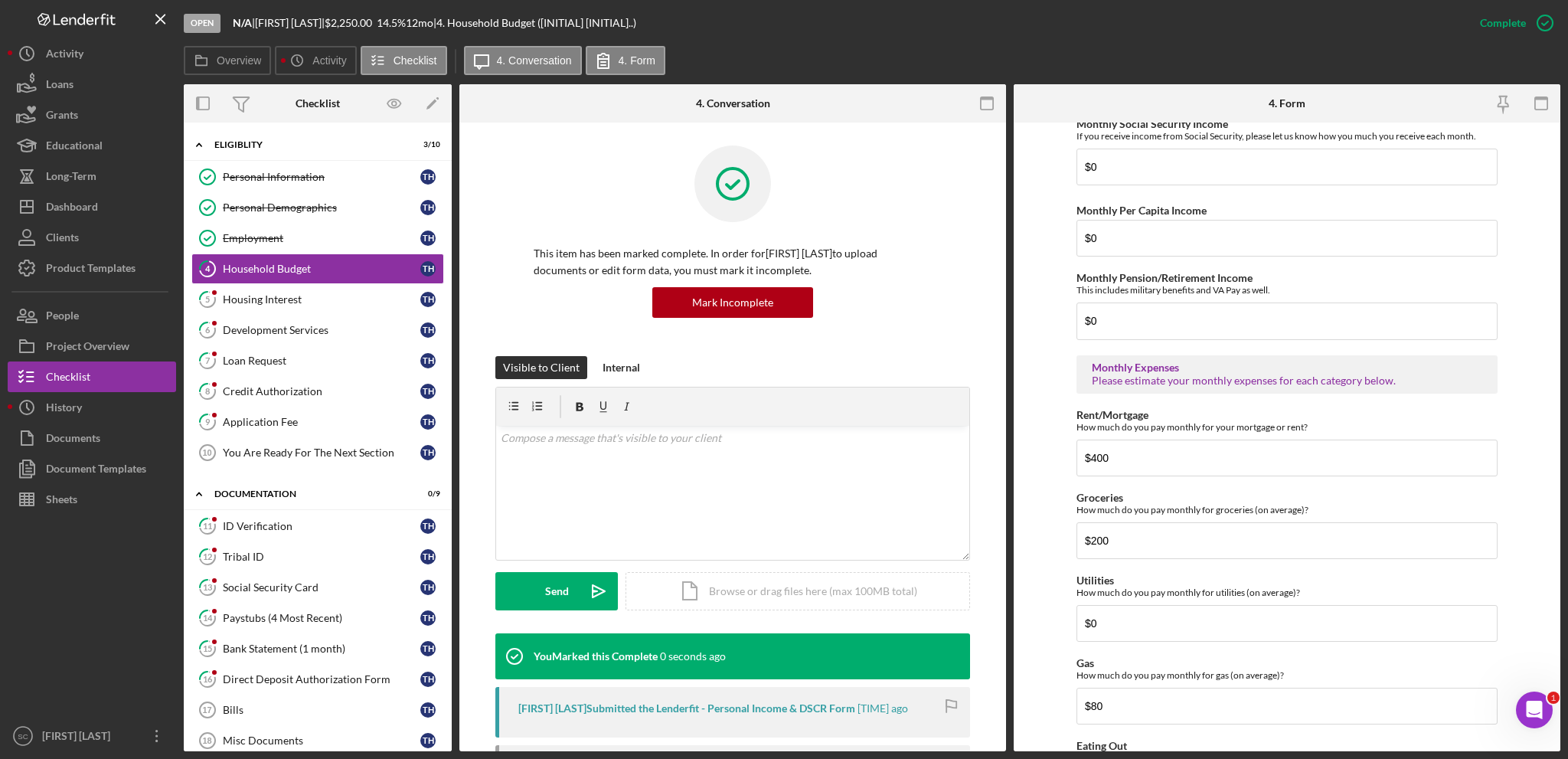 scroll, scrollTop: 597, scrollLeft: 0, axis: vertical 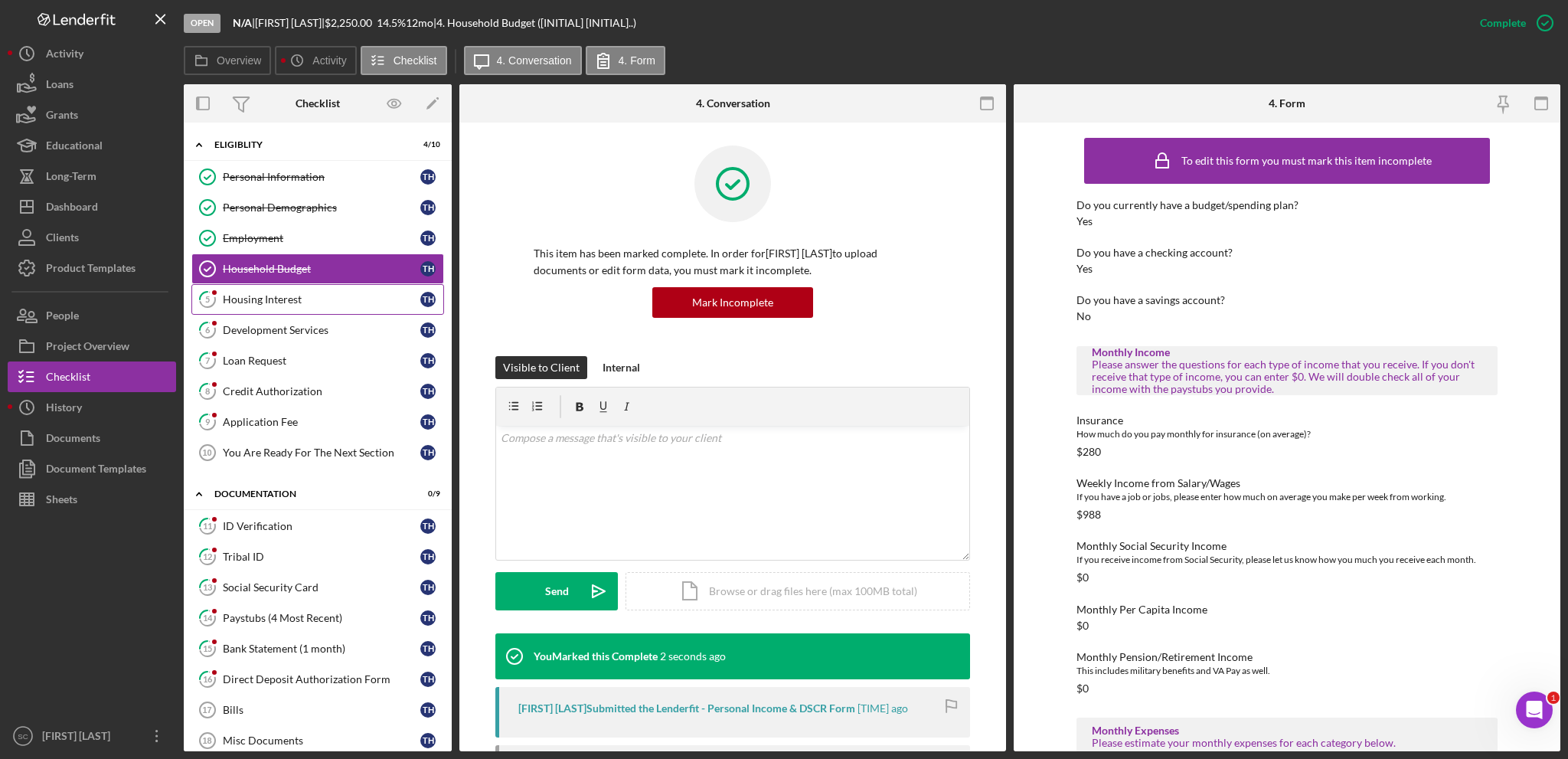click on "Housing Interest" at bounding box center [322, 299] 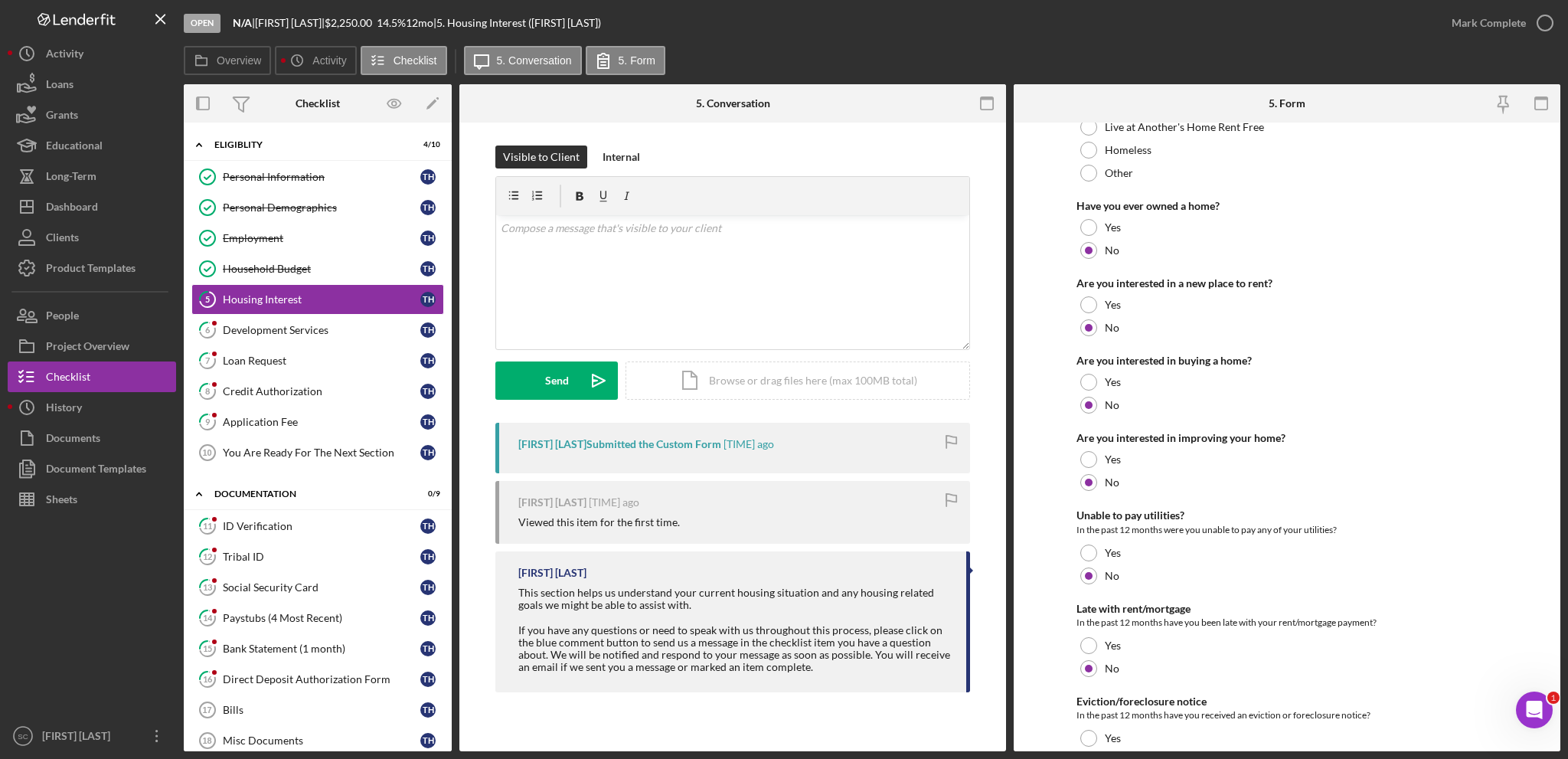 scroll, scrollTop: 153, scrollLeft: 0, axis: vertical 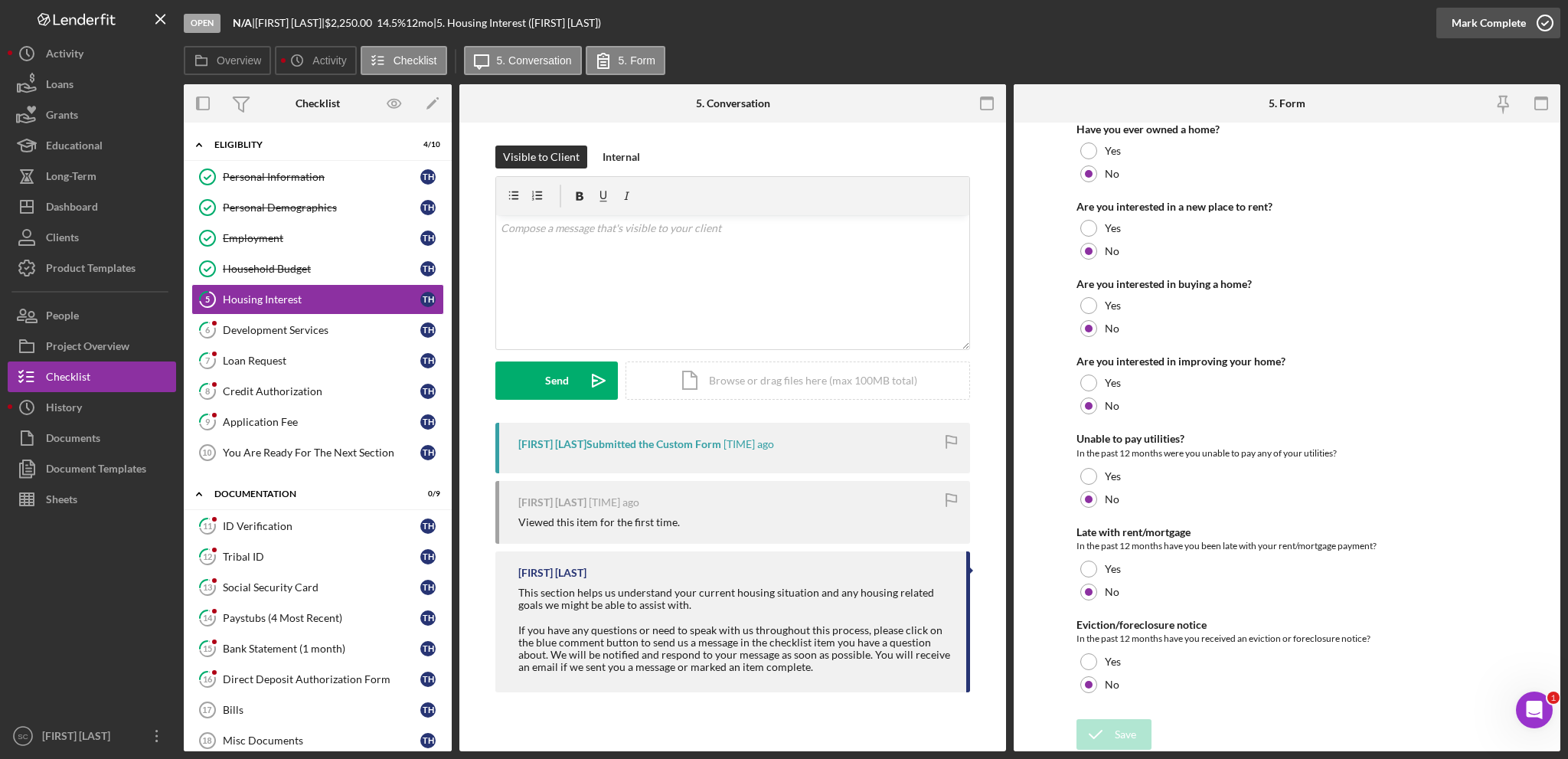 click on "Mark Complete" at bounding box center [1488, 23] 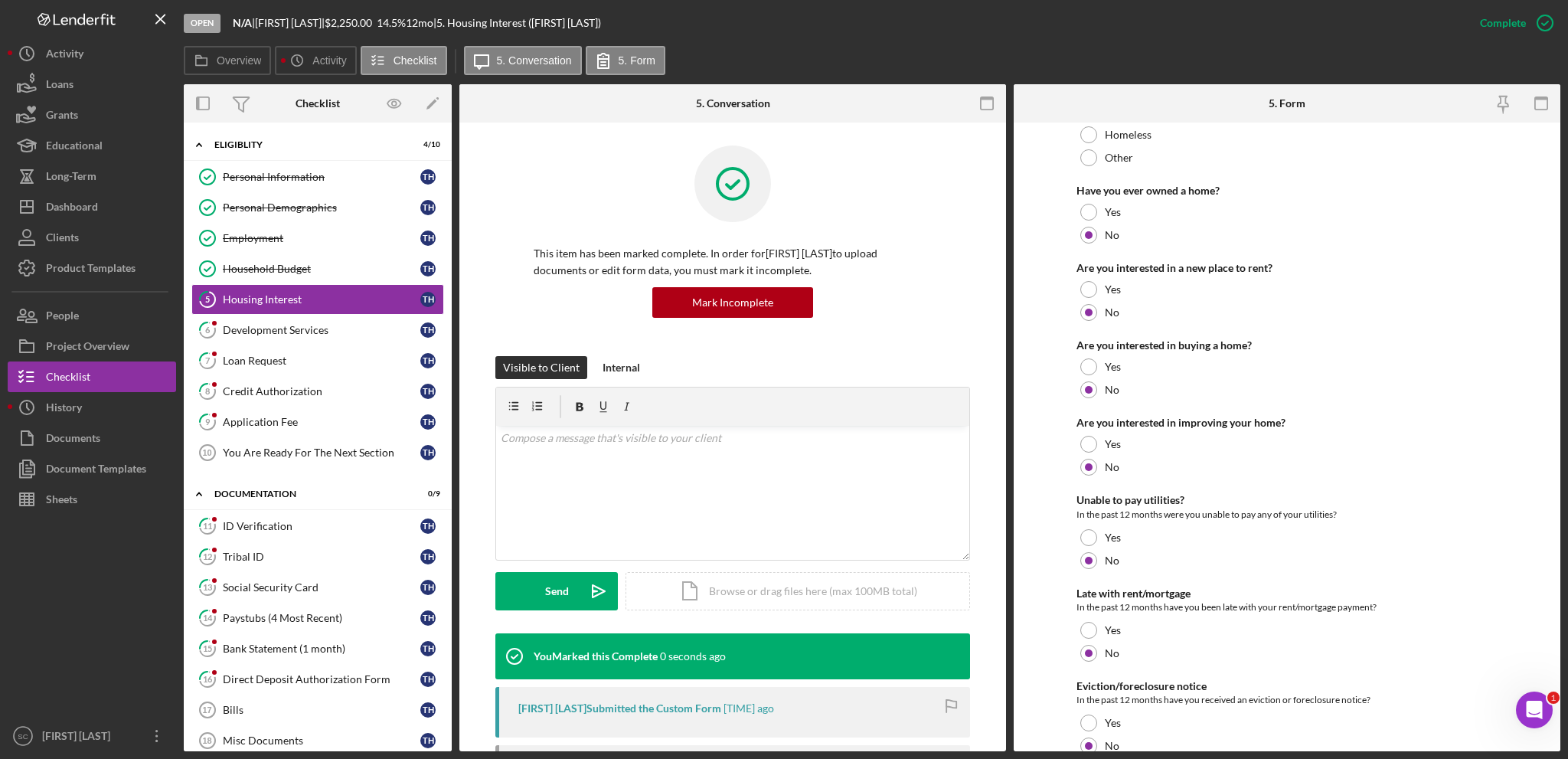 scroll, scrollTop: 214, scrollLeft: 0, axis: vertical 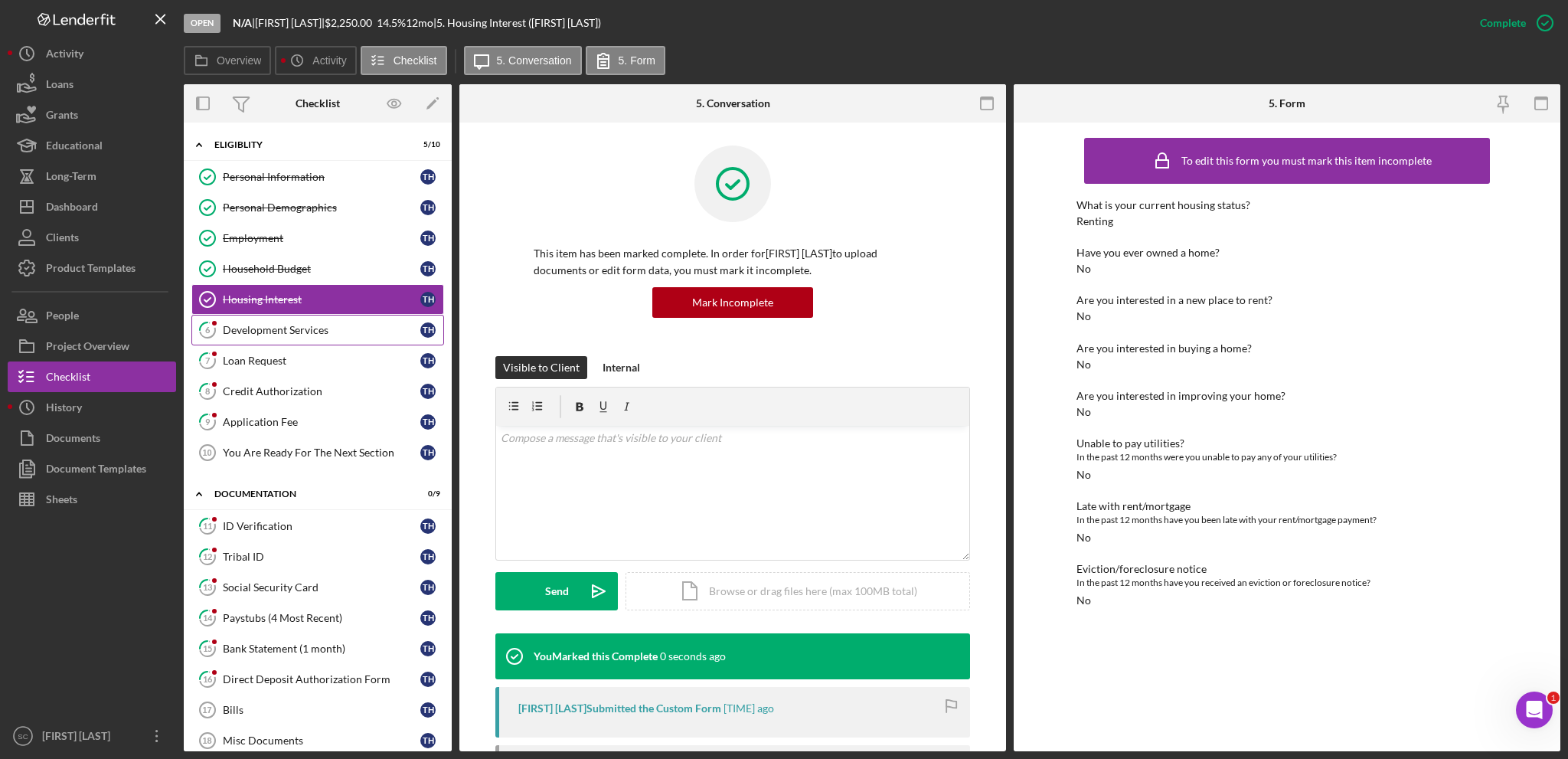 click on "Development Services" at bounding box center [322, 330] 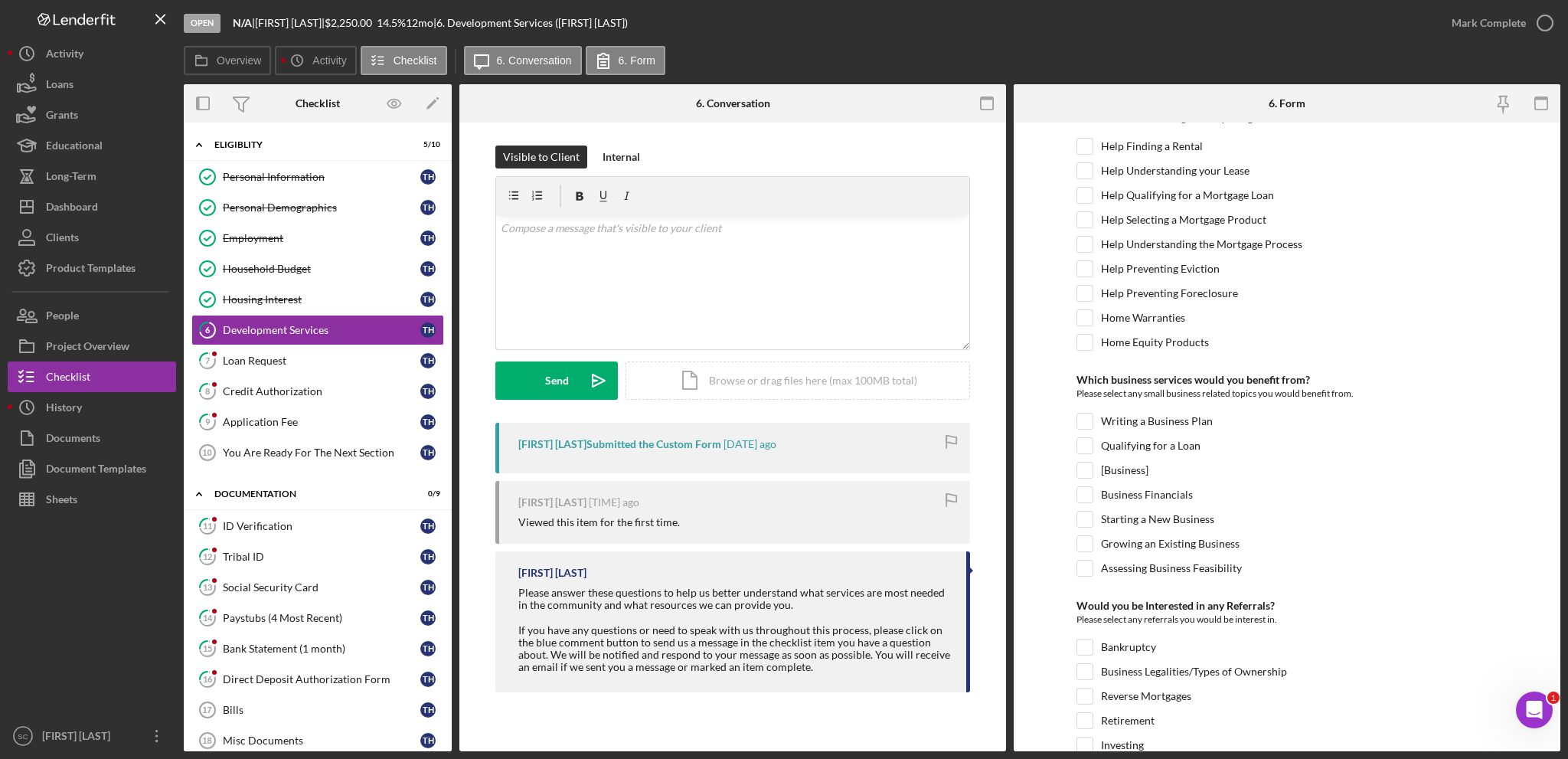 scroll, scrollTop: 576, scrollLeft: 0, axis: vertical 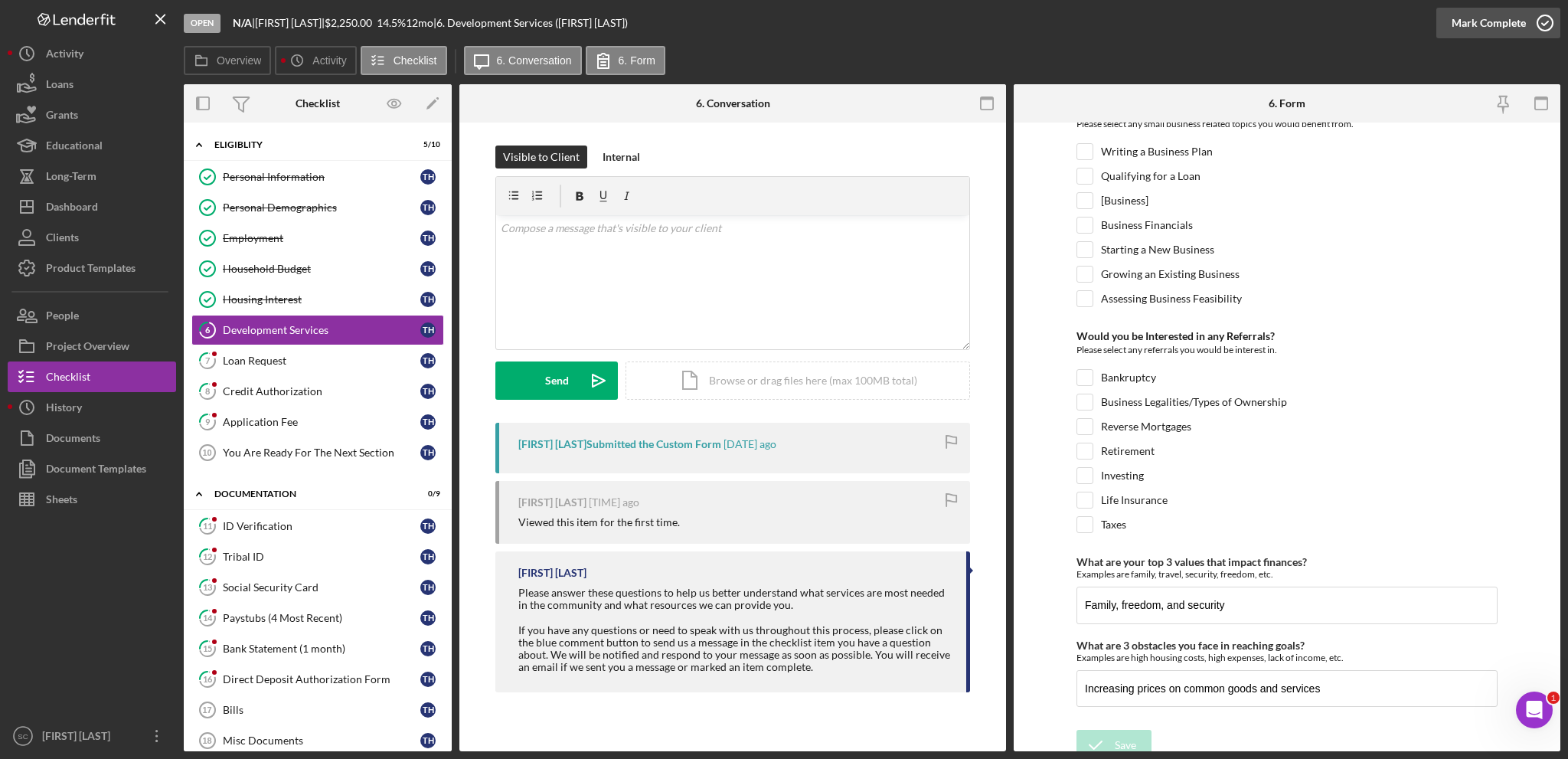 click on "Mark Complete" at bounding box center [1488, 23] 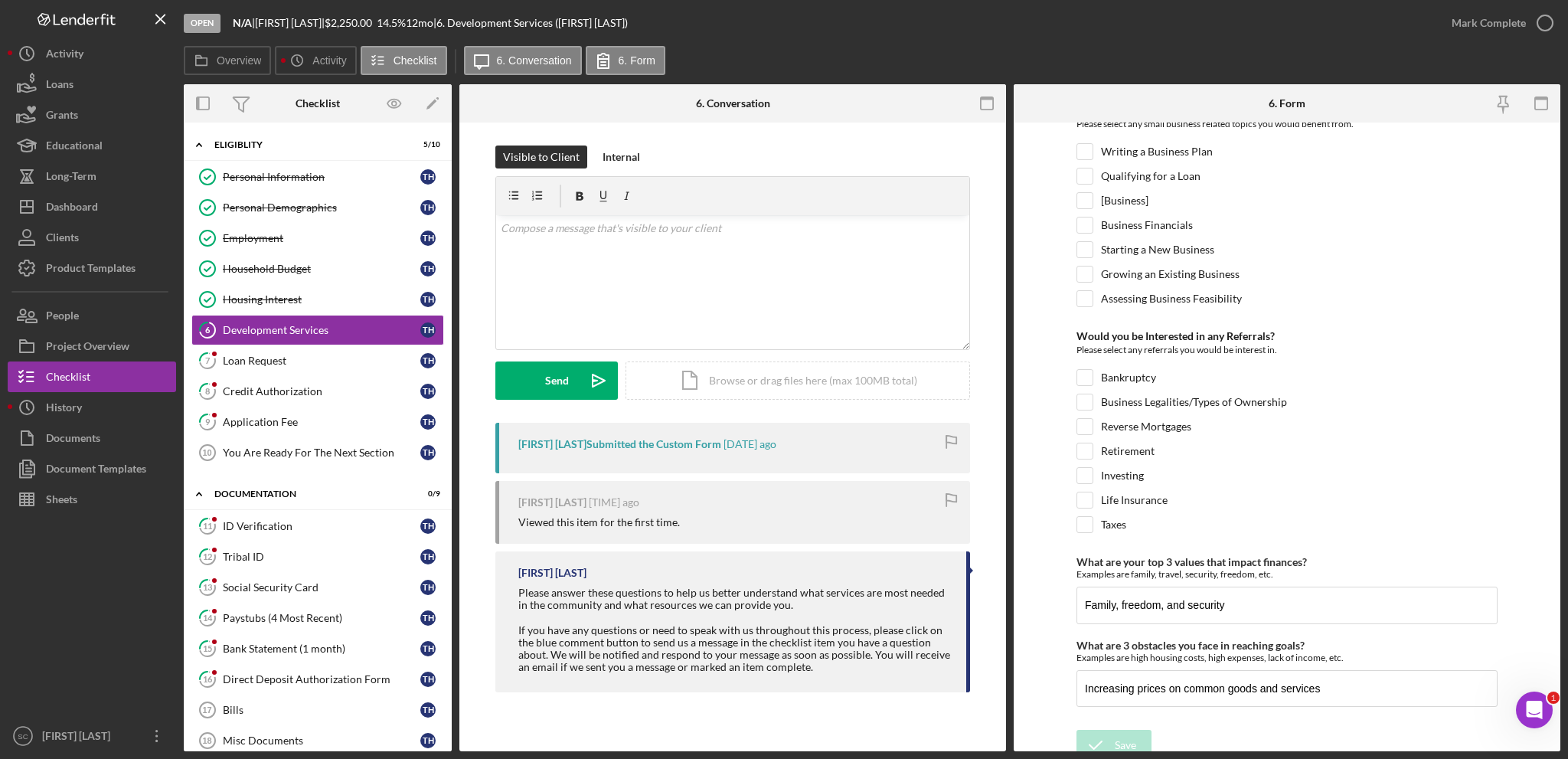 scroll, scrollTop: 637, scrollLeft: 0, axis: vertical 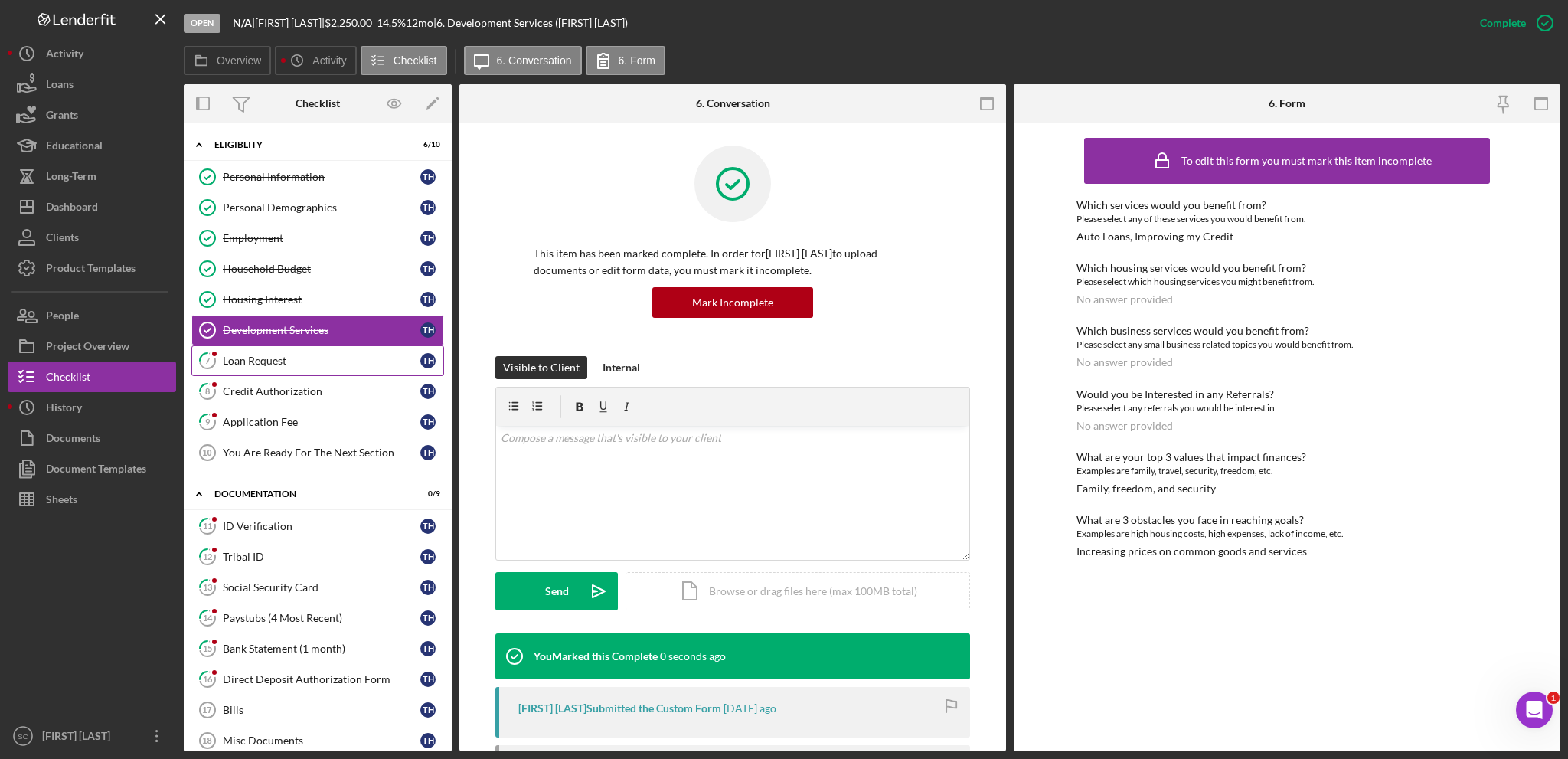 click on "Loan Request T H" at bounding box center [318, 361] 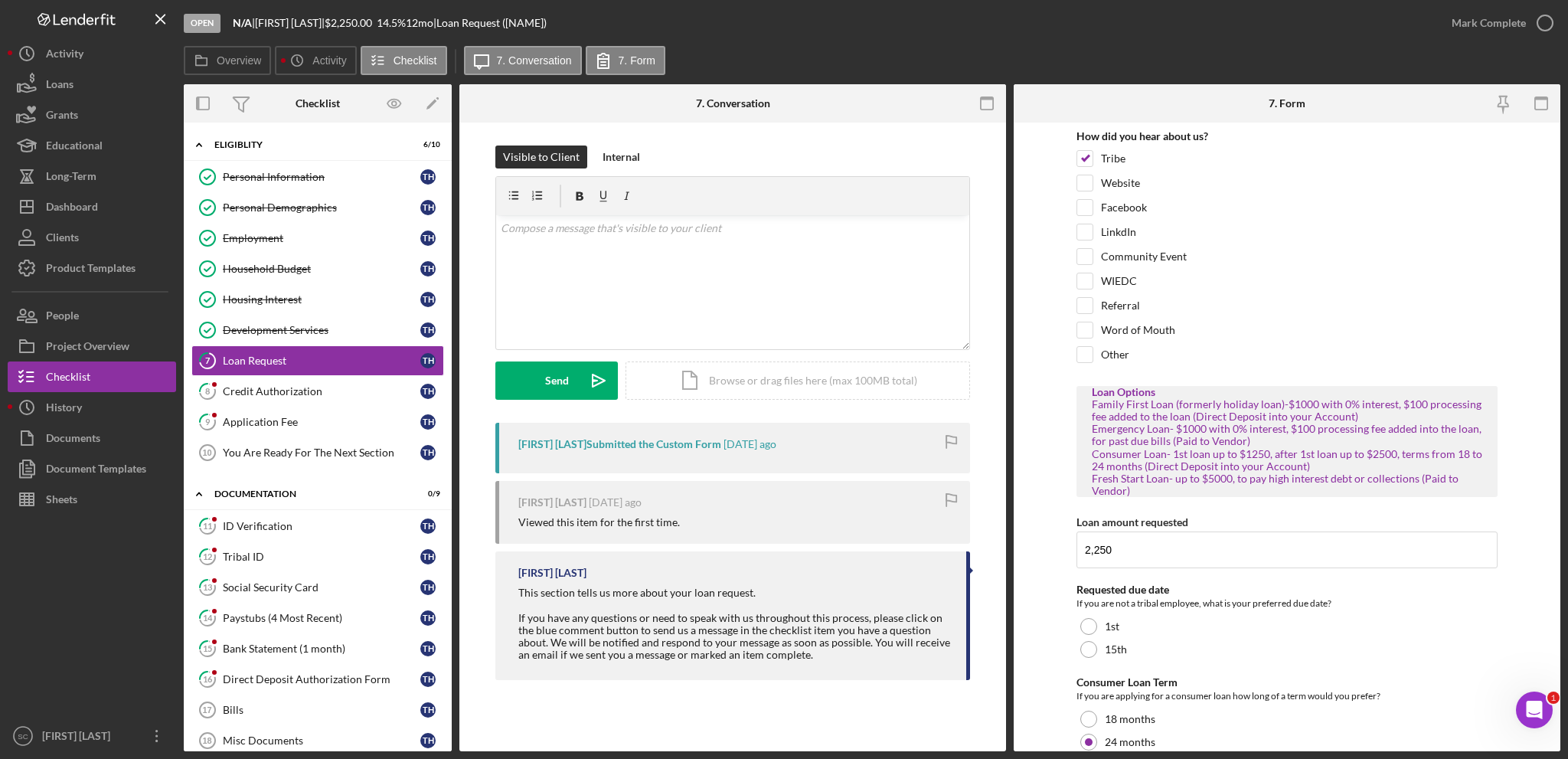 scroll, scrollTop: 78, scrollLeft: 0, axis: vertical 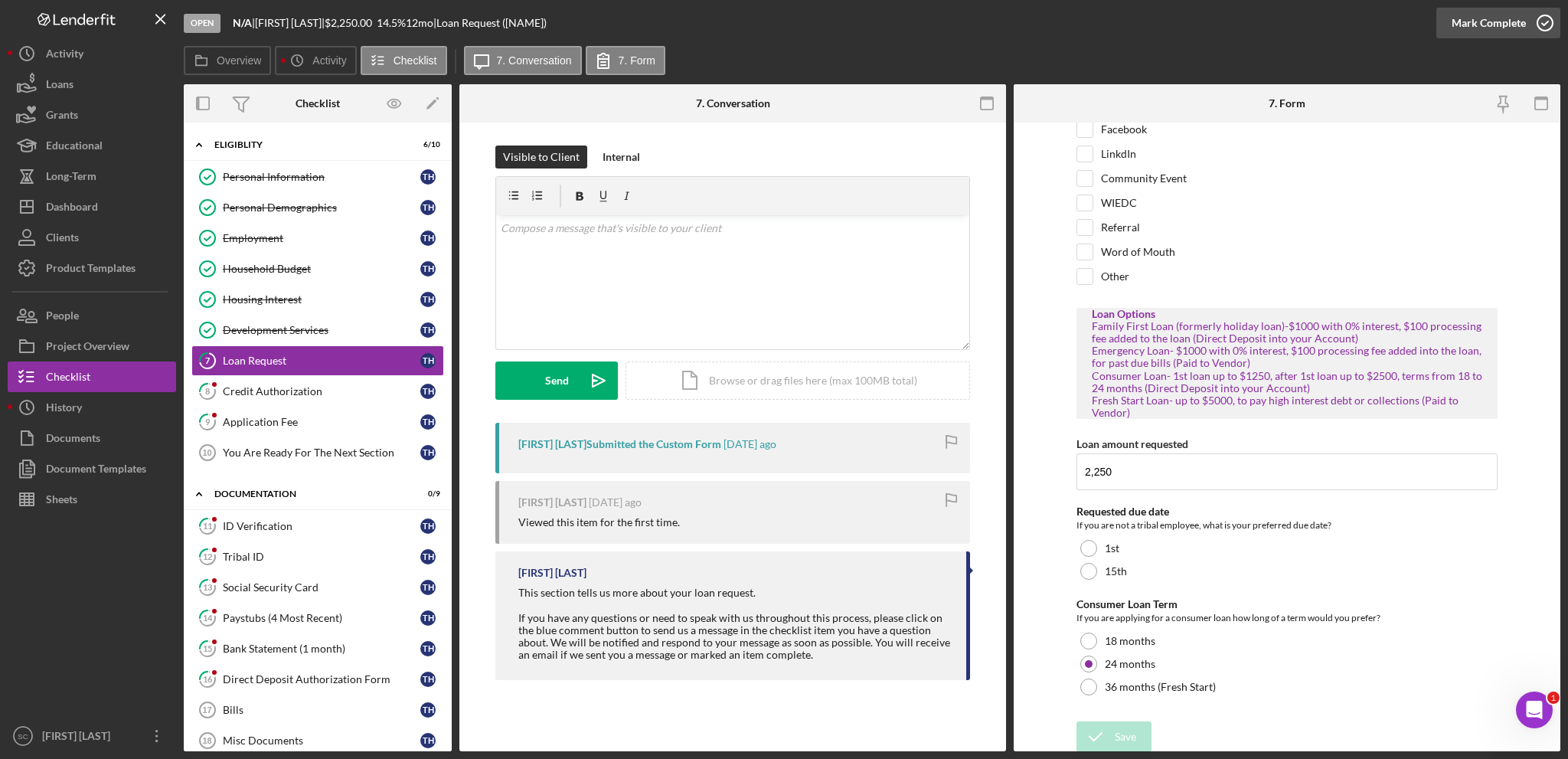 click on "Mark Complete" at bounding box center (1488, 23) 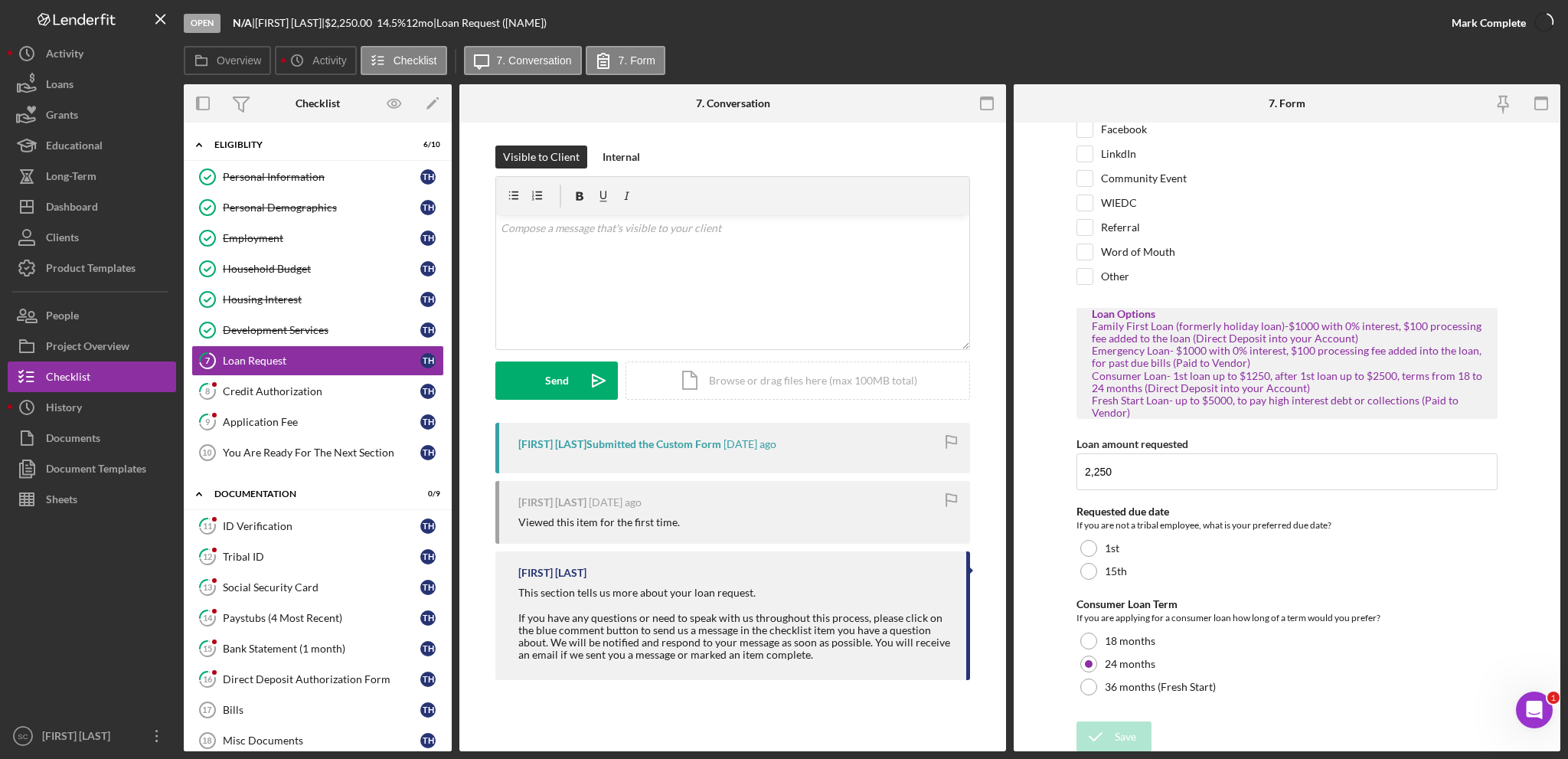 scroll, scrollTop: 139, scrollLeft: 0, axis: vertical 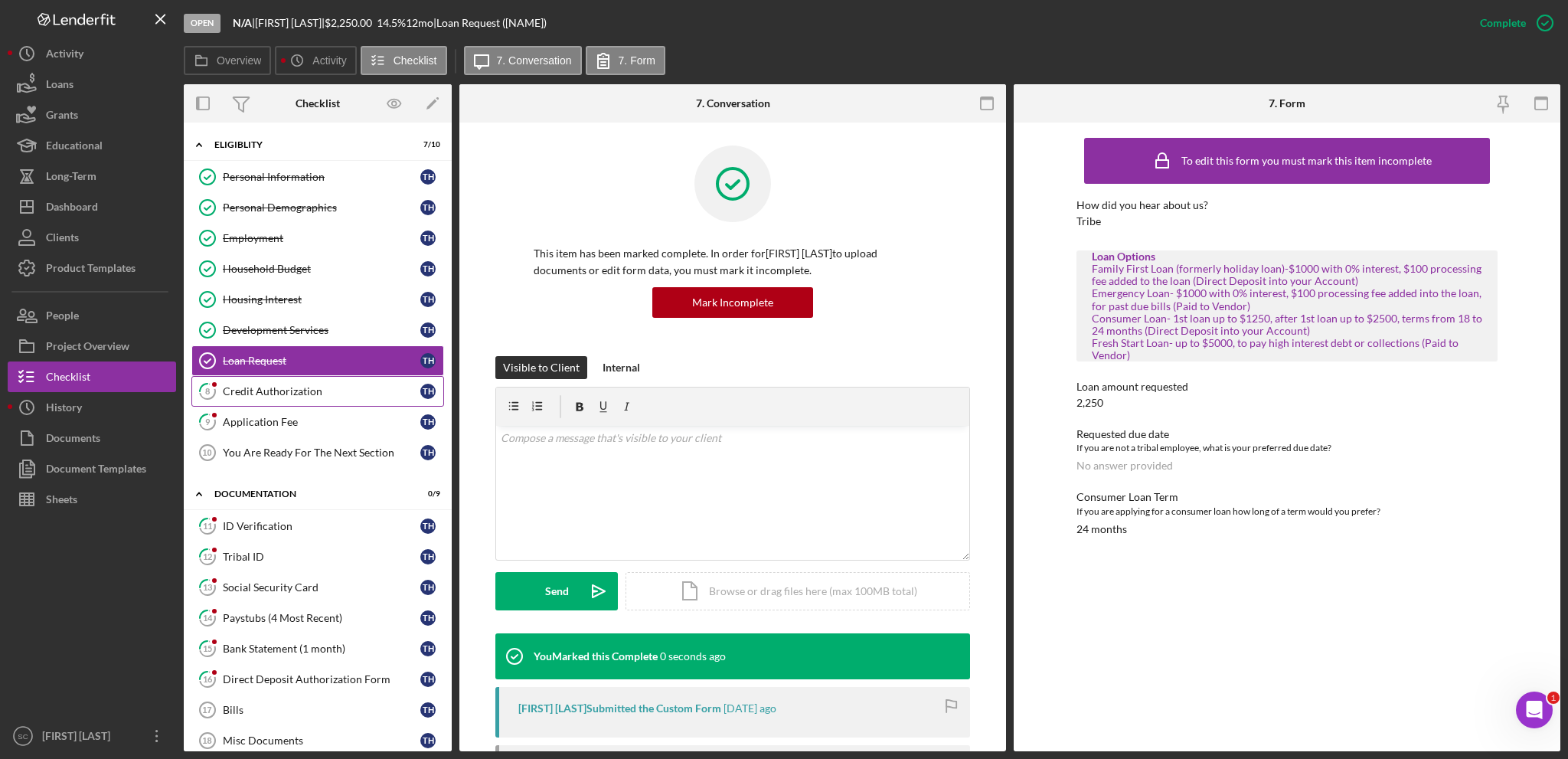 click on "Credit Authorization" at bounding box center (322, 391) 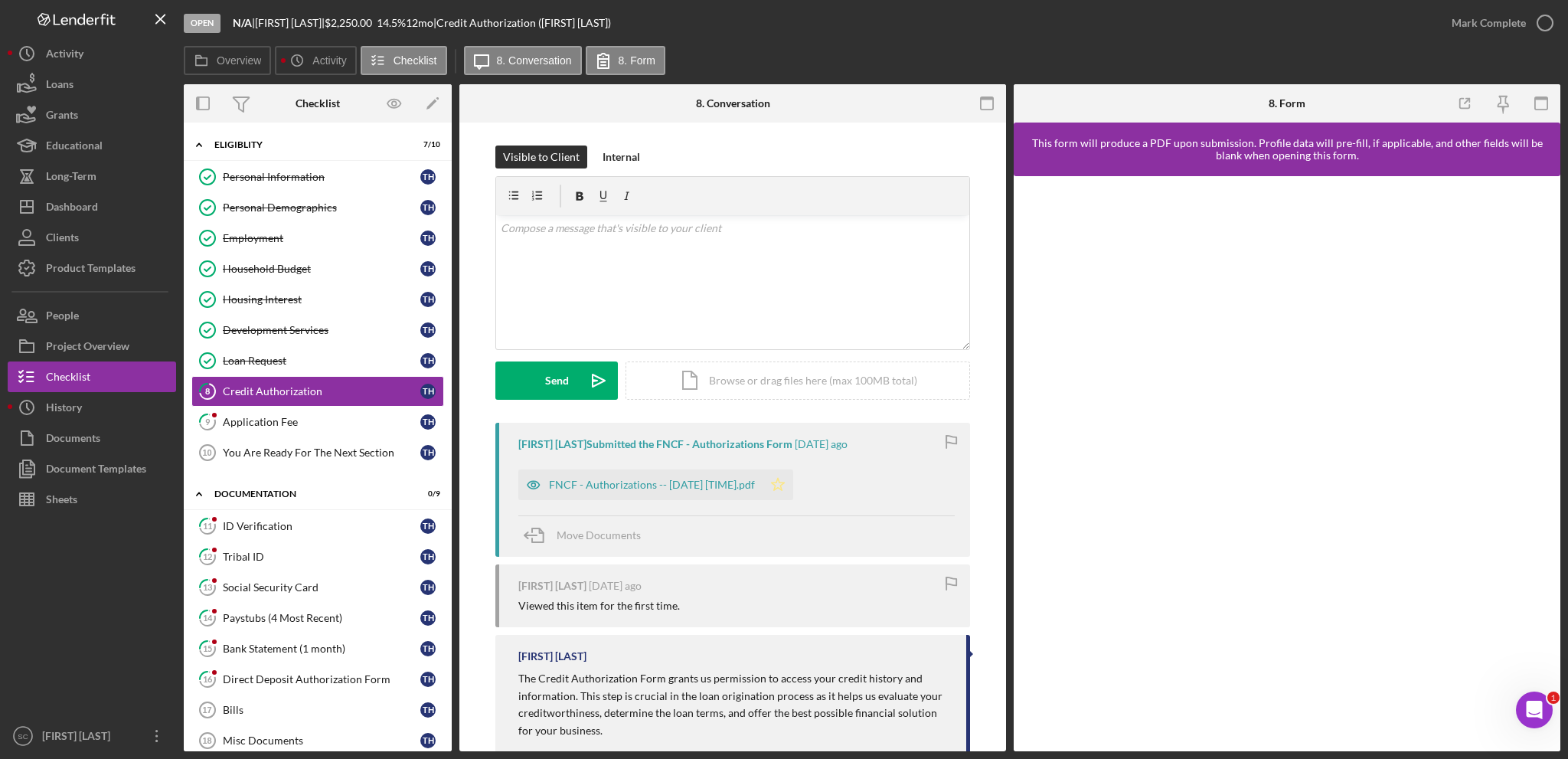 click on "Icon/Star" 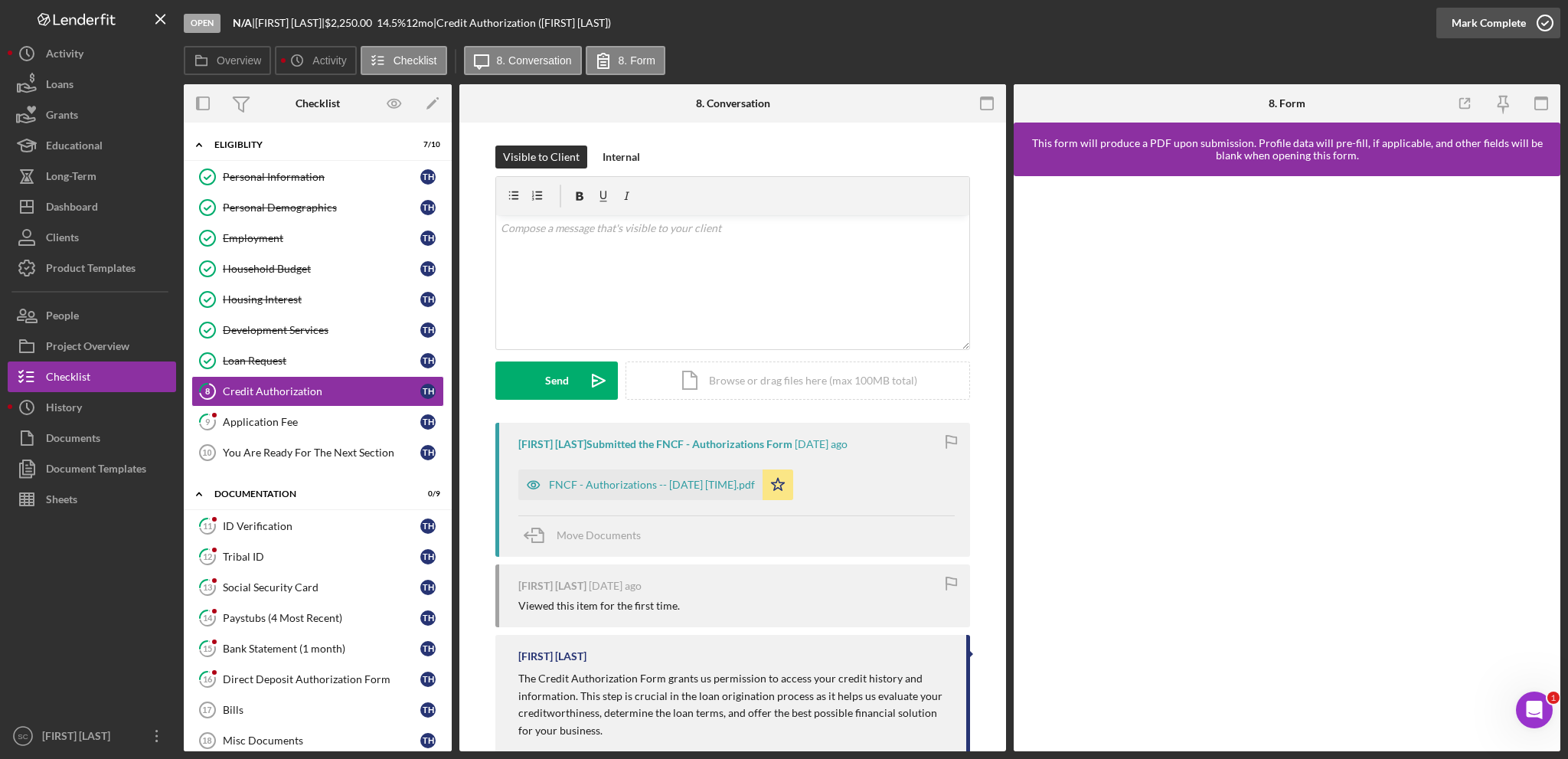 click on "Mark Complete" at bounding box center (1488, 23) 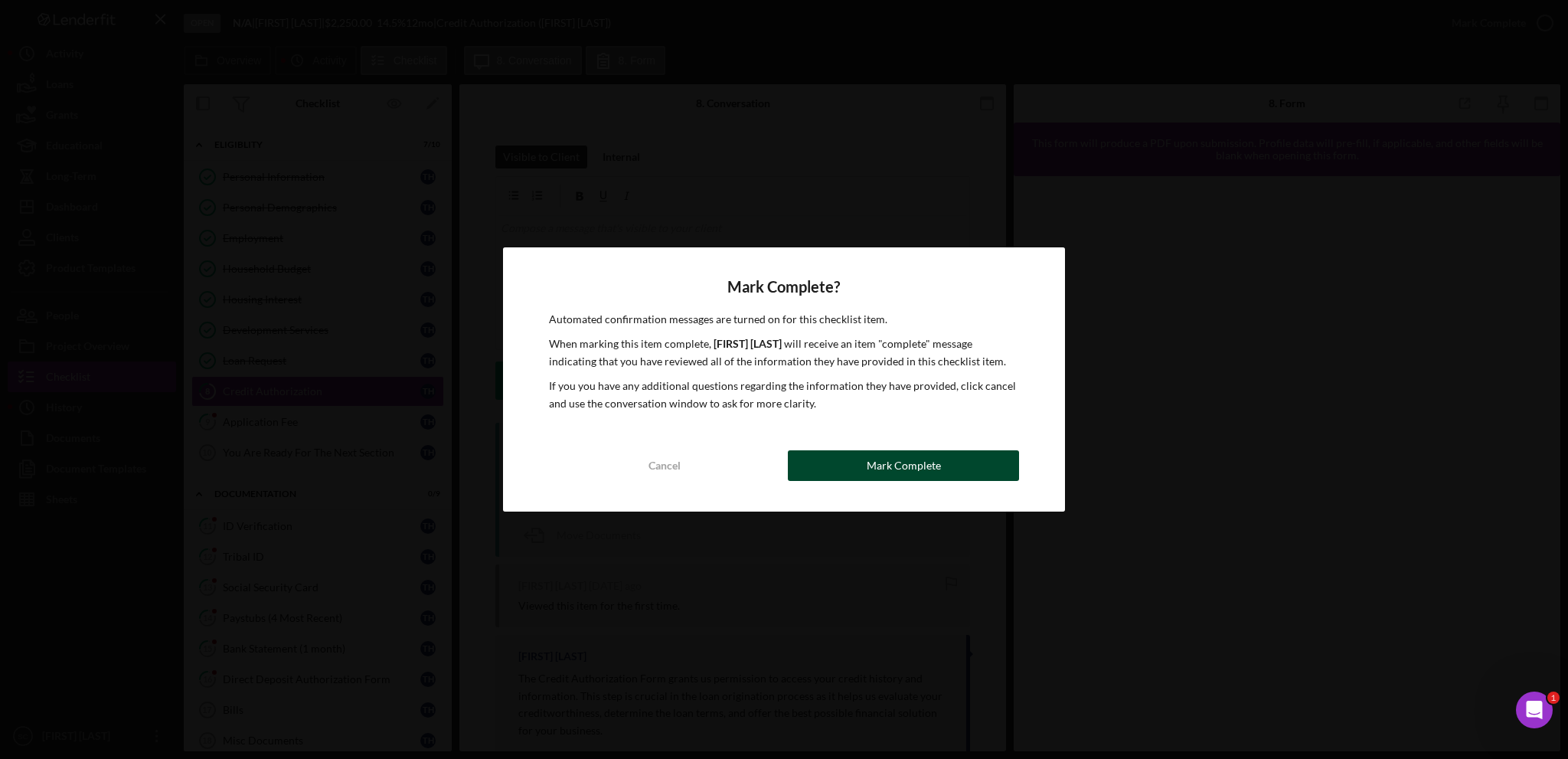 click on "Mark Complete" at bounding box center (903, 466) 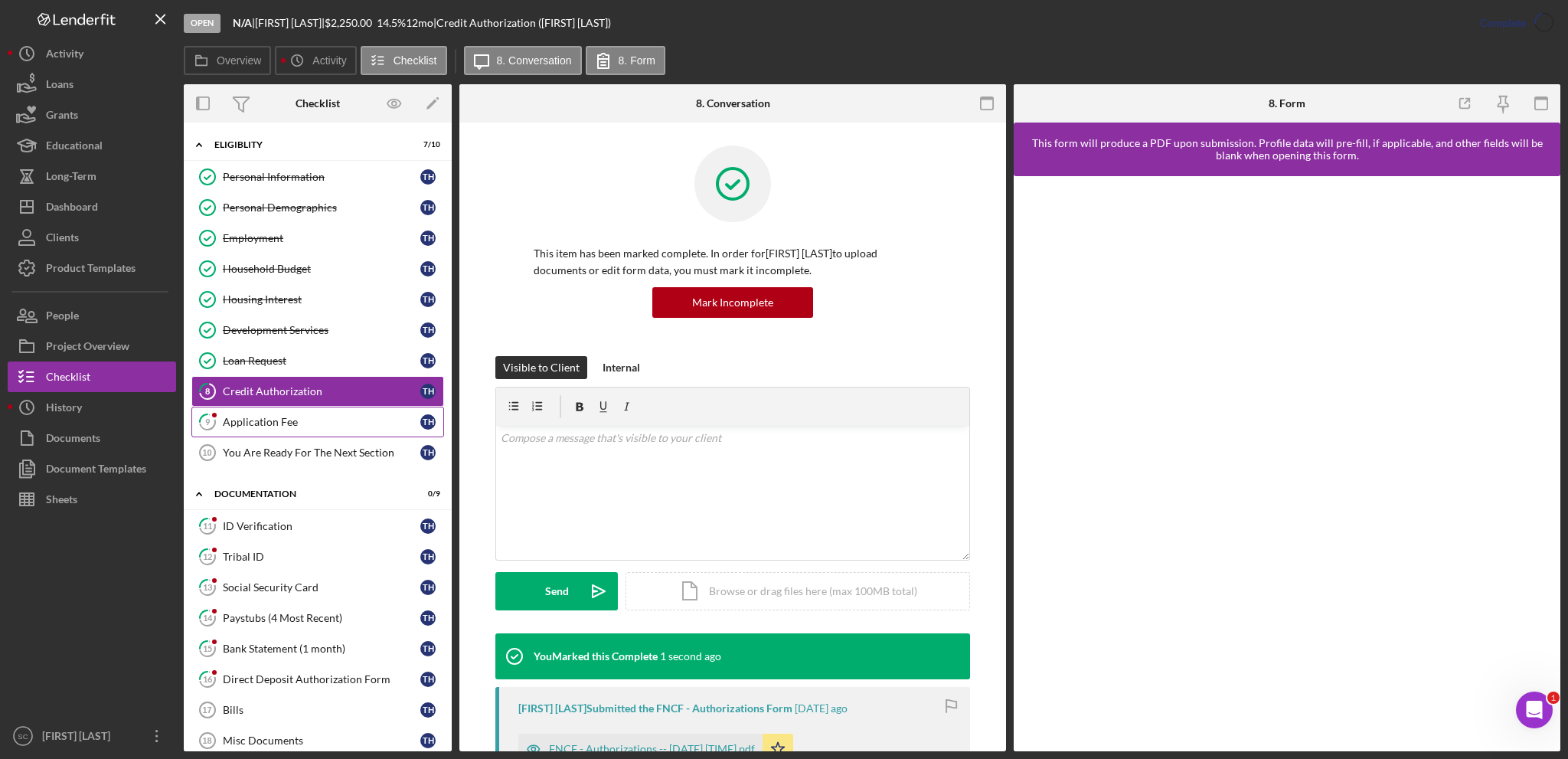 click on "Application Fee" at bounding box center (322, 422) 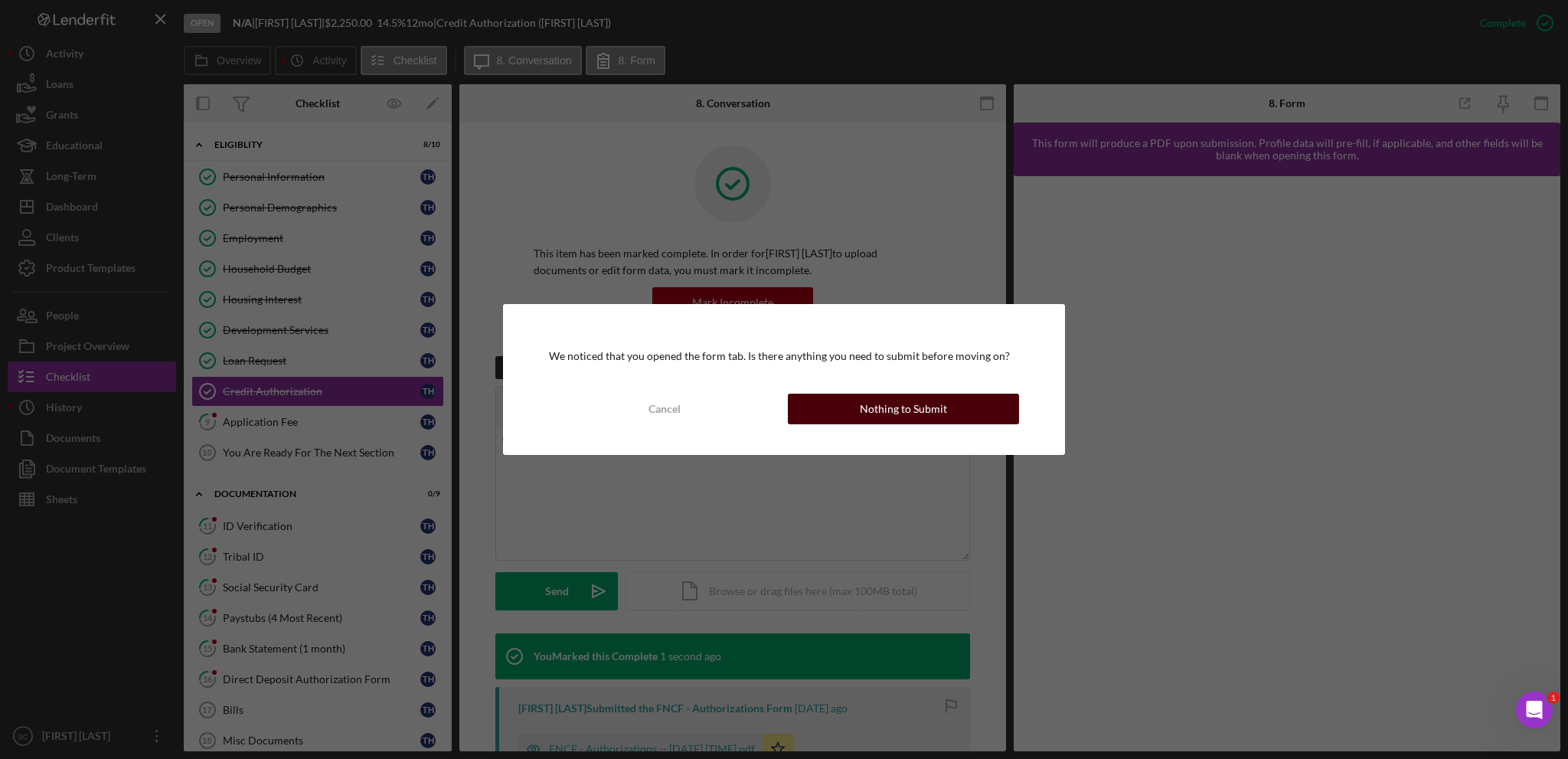 click on "Nothing to Submit" at bounding box center [903, 409] 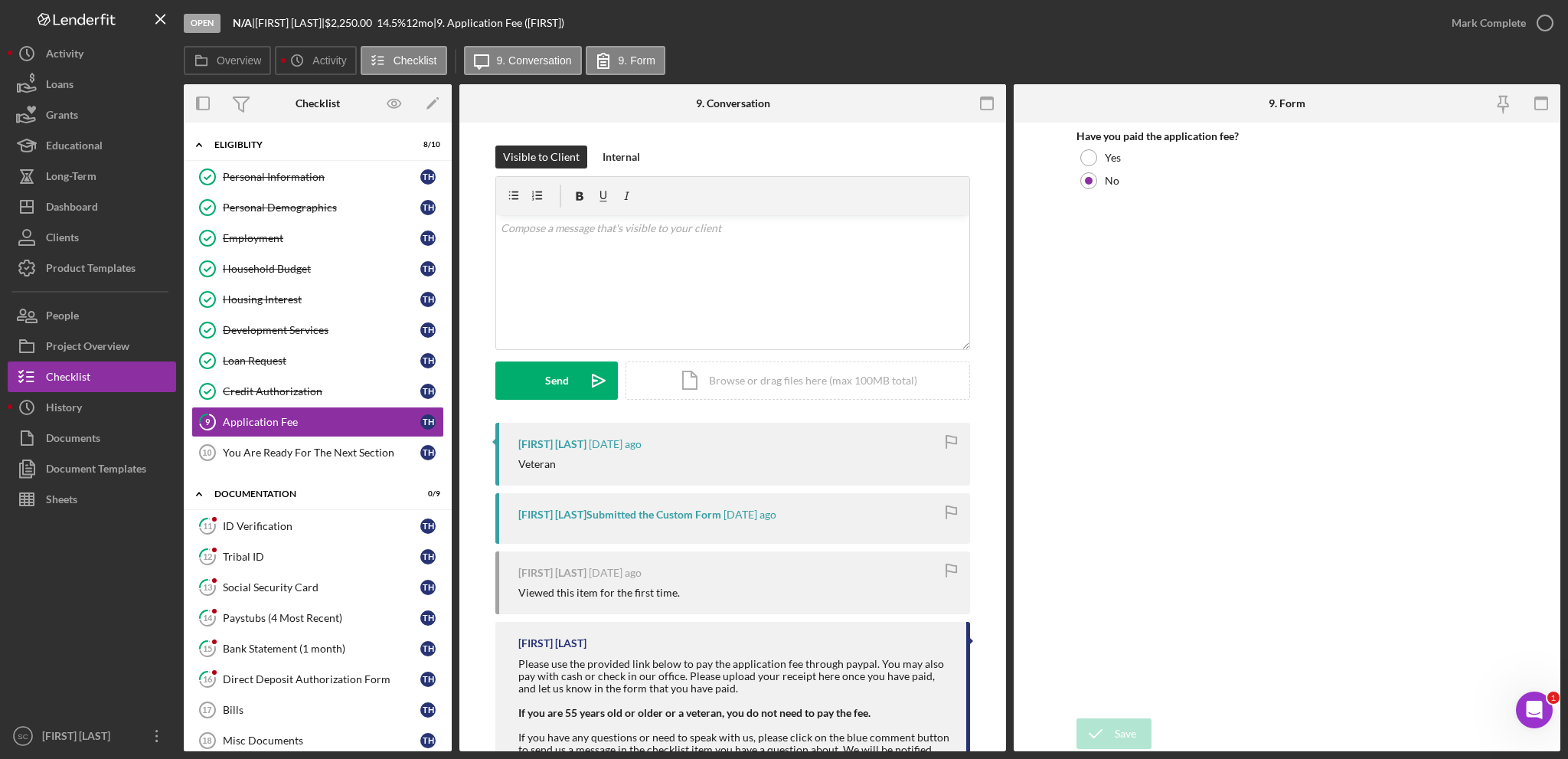 scroll, scrollTop: 77, scrollLeft: 0, axis: vertical 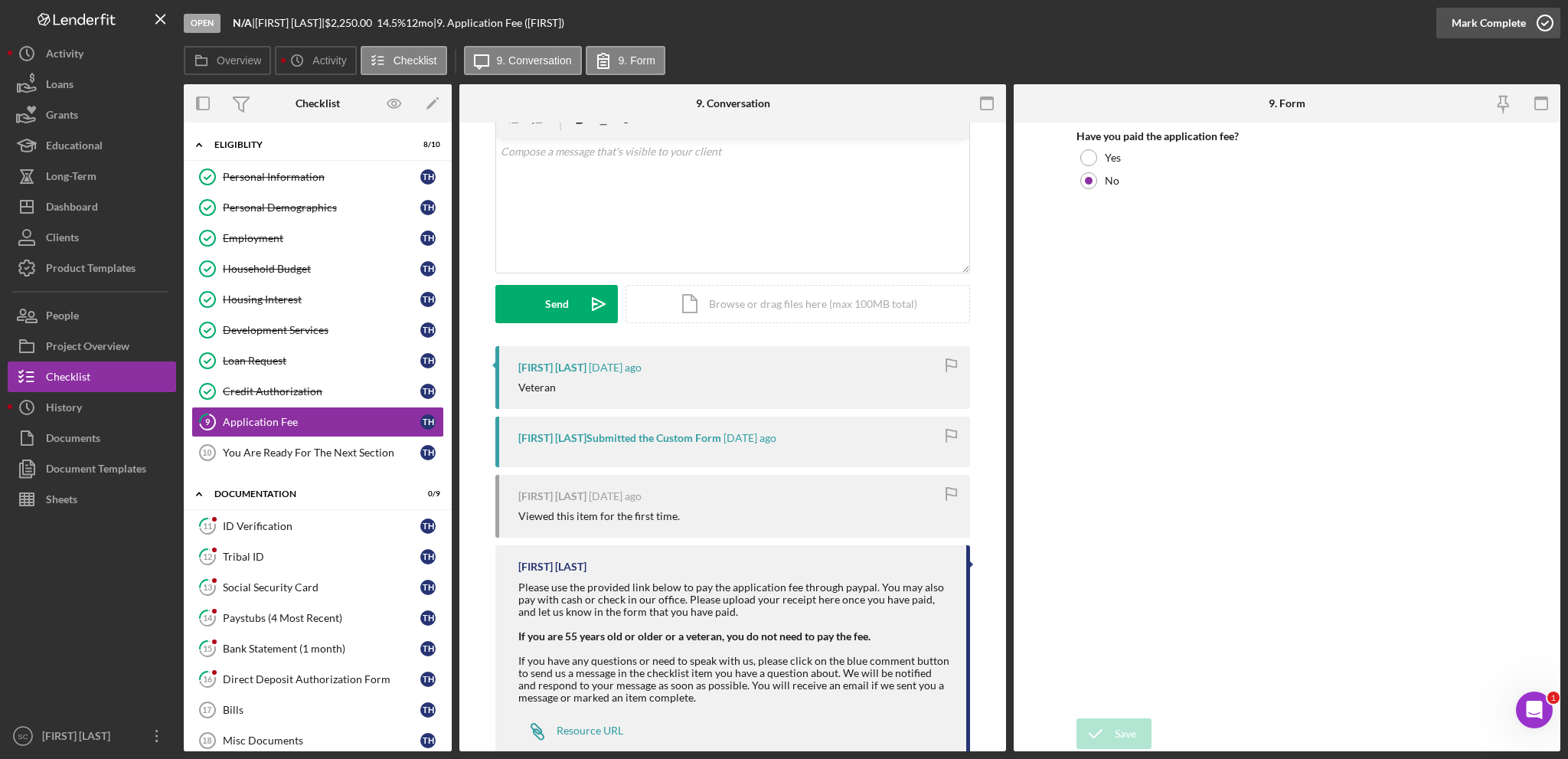 click on "Mark Complete" at bounding box center (1488, 23) 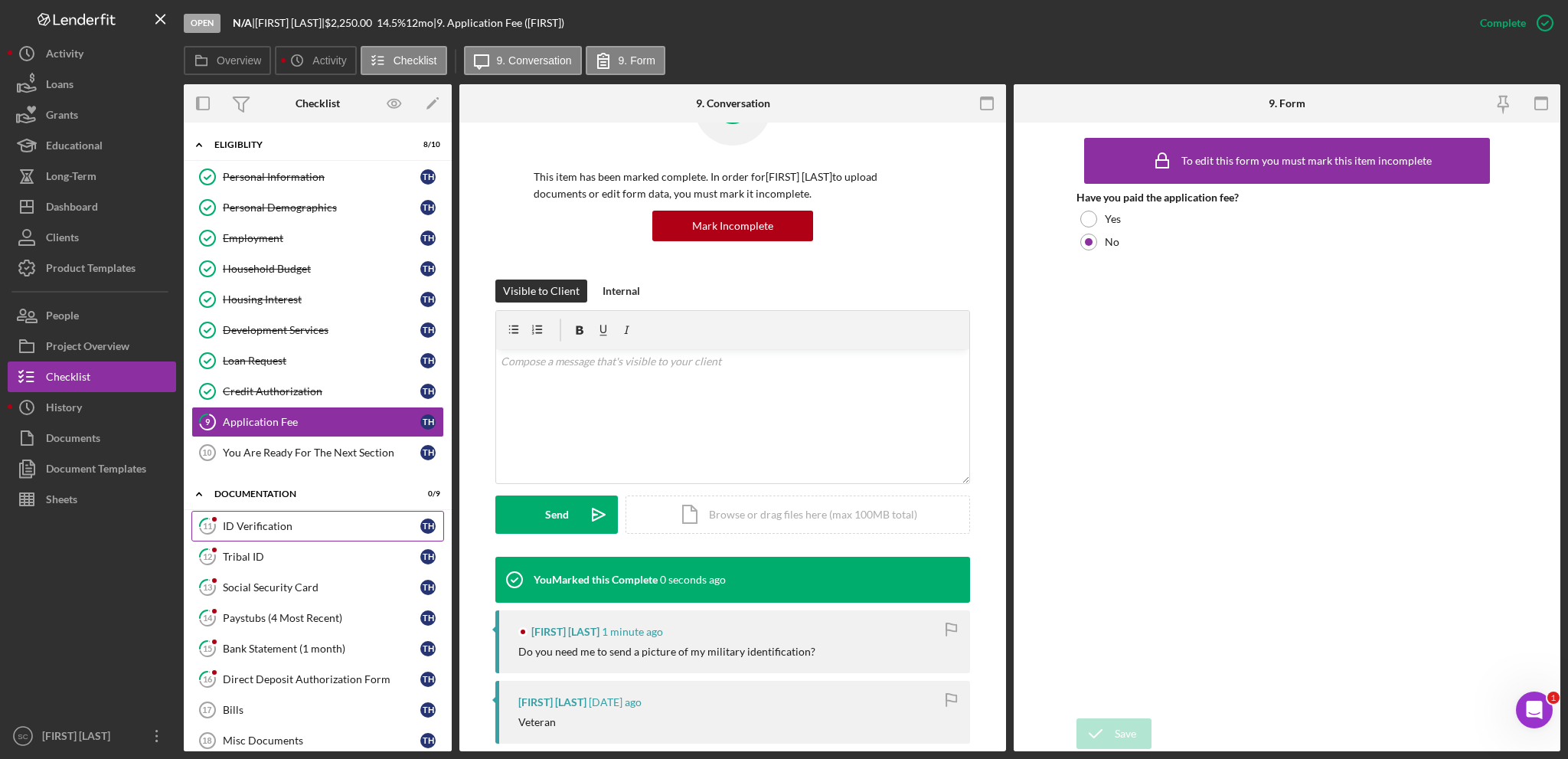 scroll, scrollTop: 286, scrollLeft: 0, axis: vertical 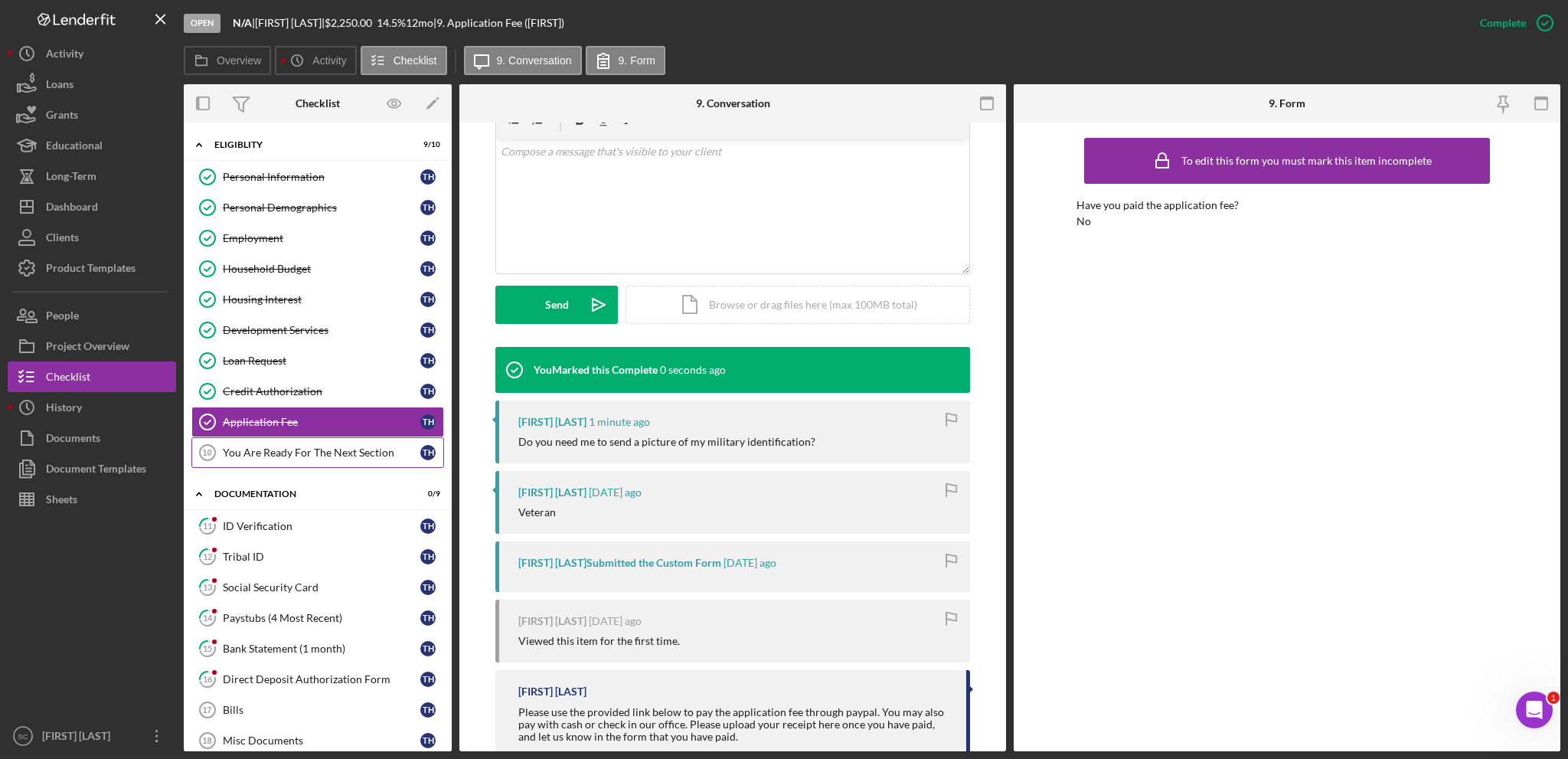 click on "You Are Ready For The Next Section 10 You Are Ready For The Next Section T H" at bounding box center [318, 453] 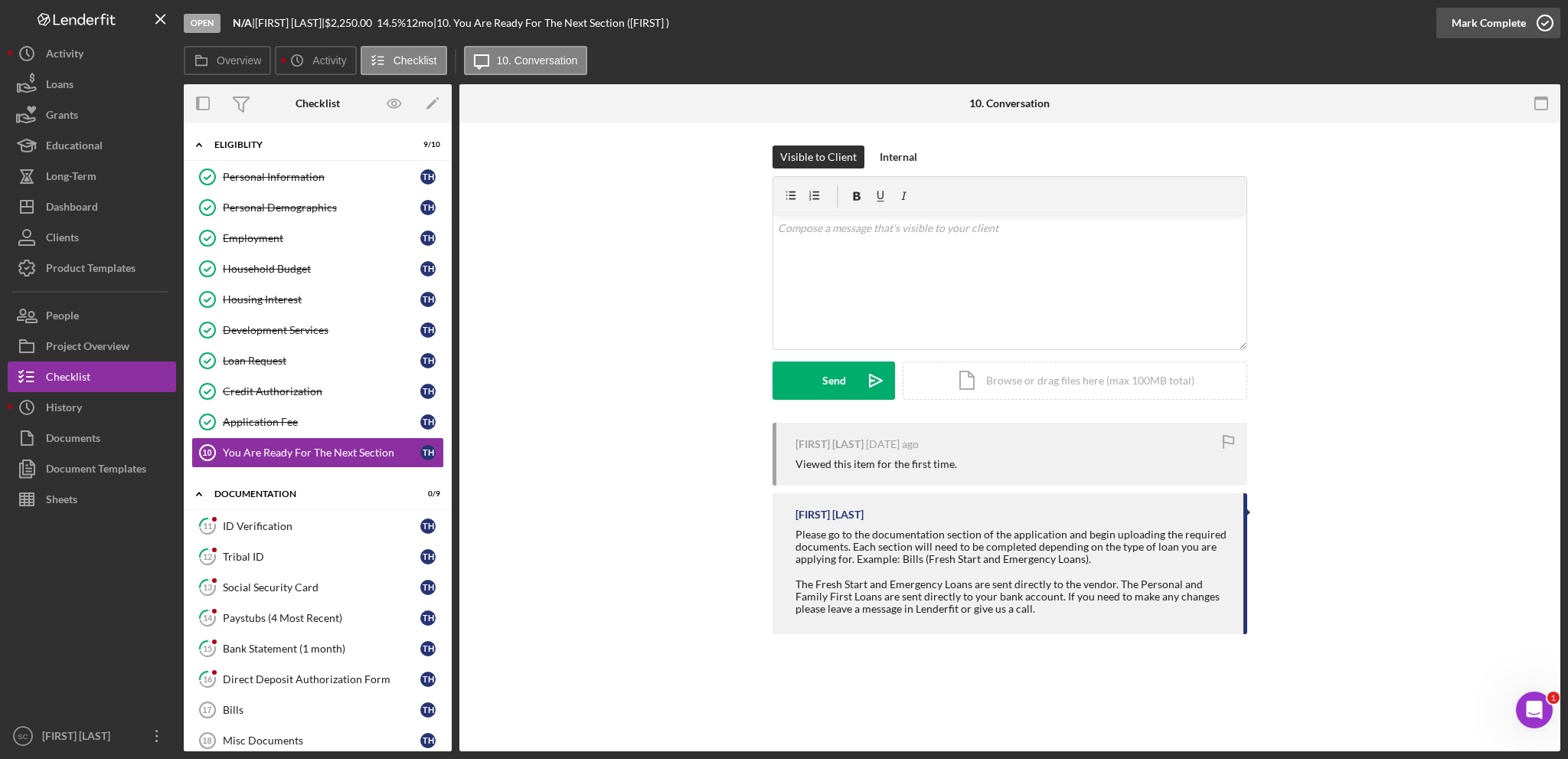 click on "Mark Complete" at bounding box center (1488, 23) 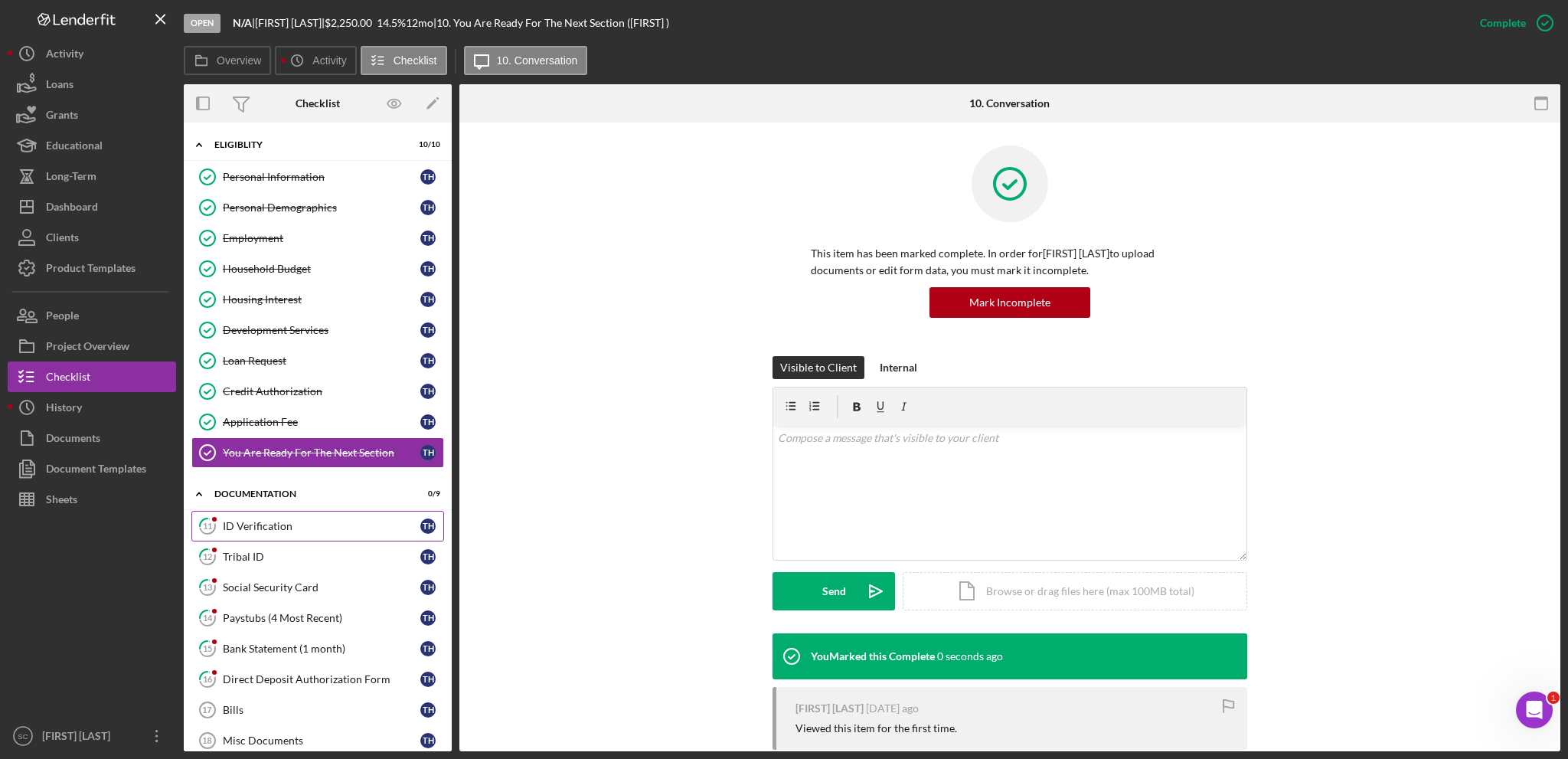 click on "11 ID Verification T H" at bounding box center [318, 526] 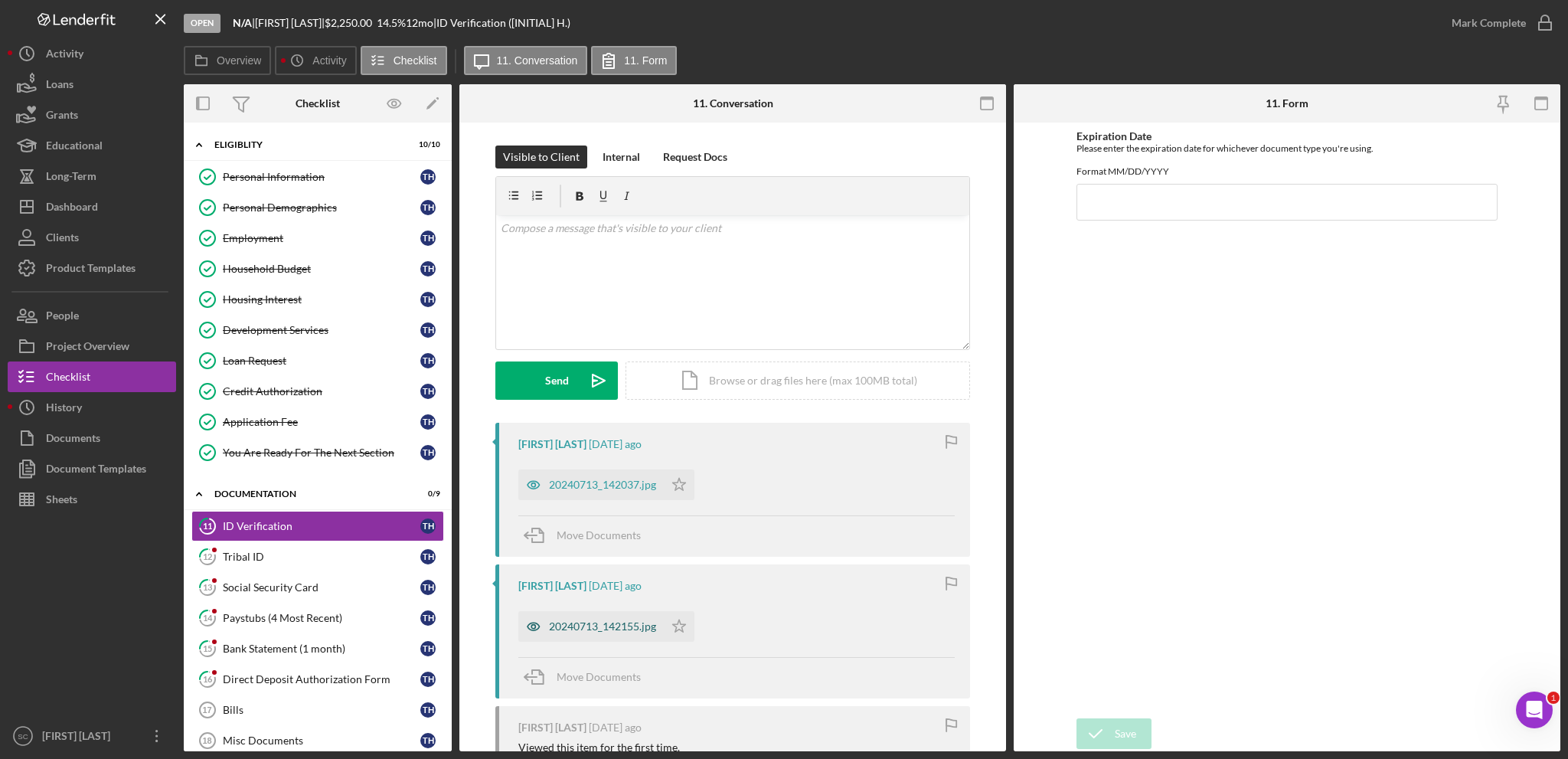 click on "20240713_142155.jpg" at bounding box center (603, 627) 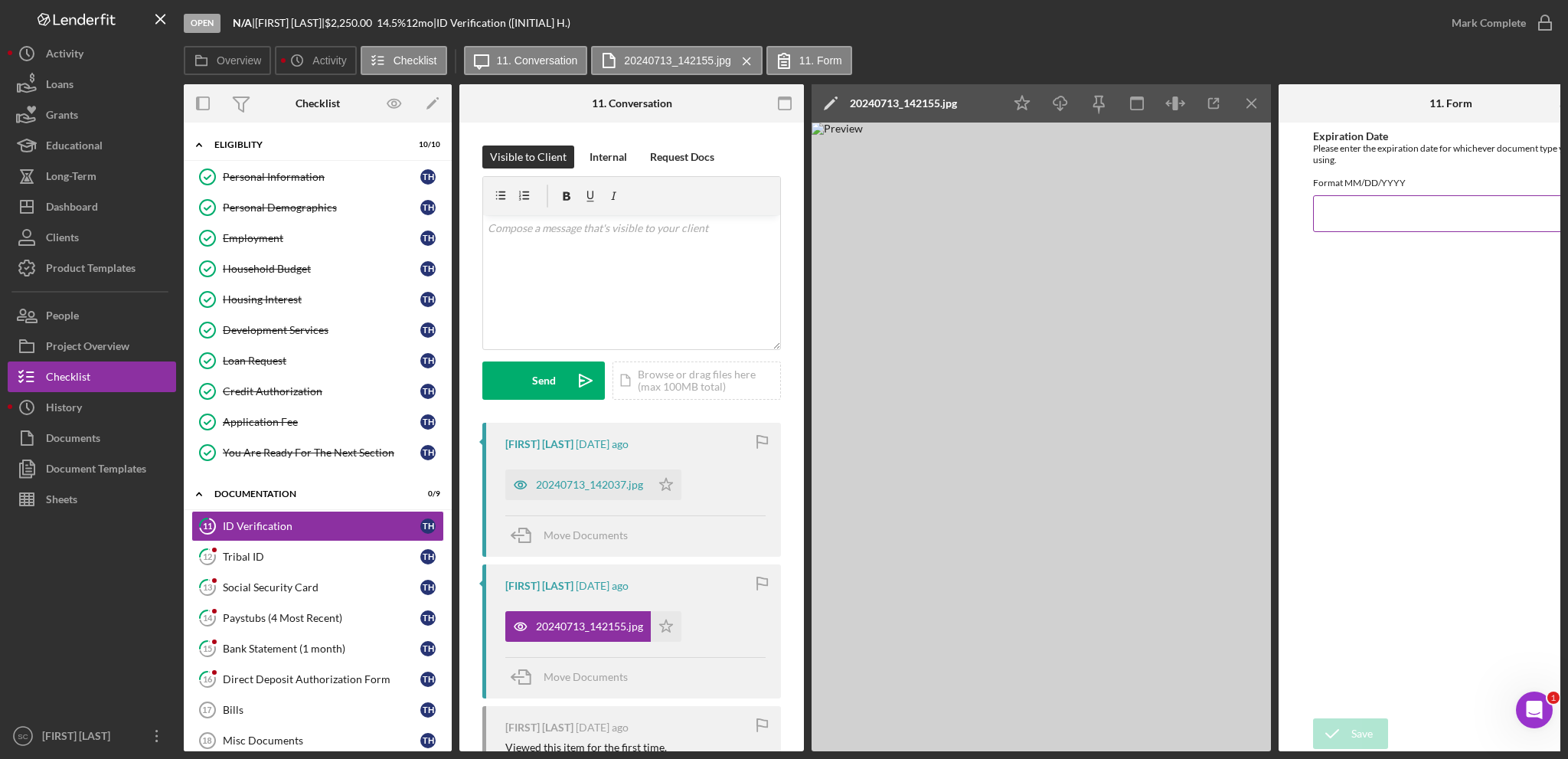 click on "Expiration Date" at bounding box center (1451, 214) 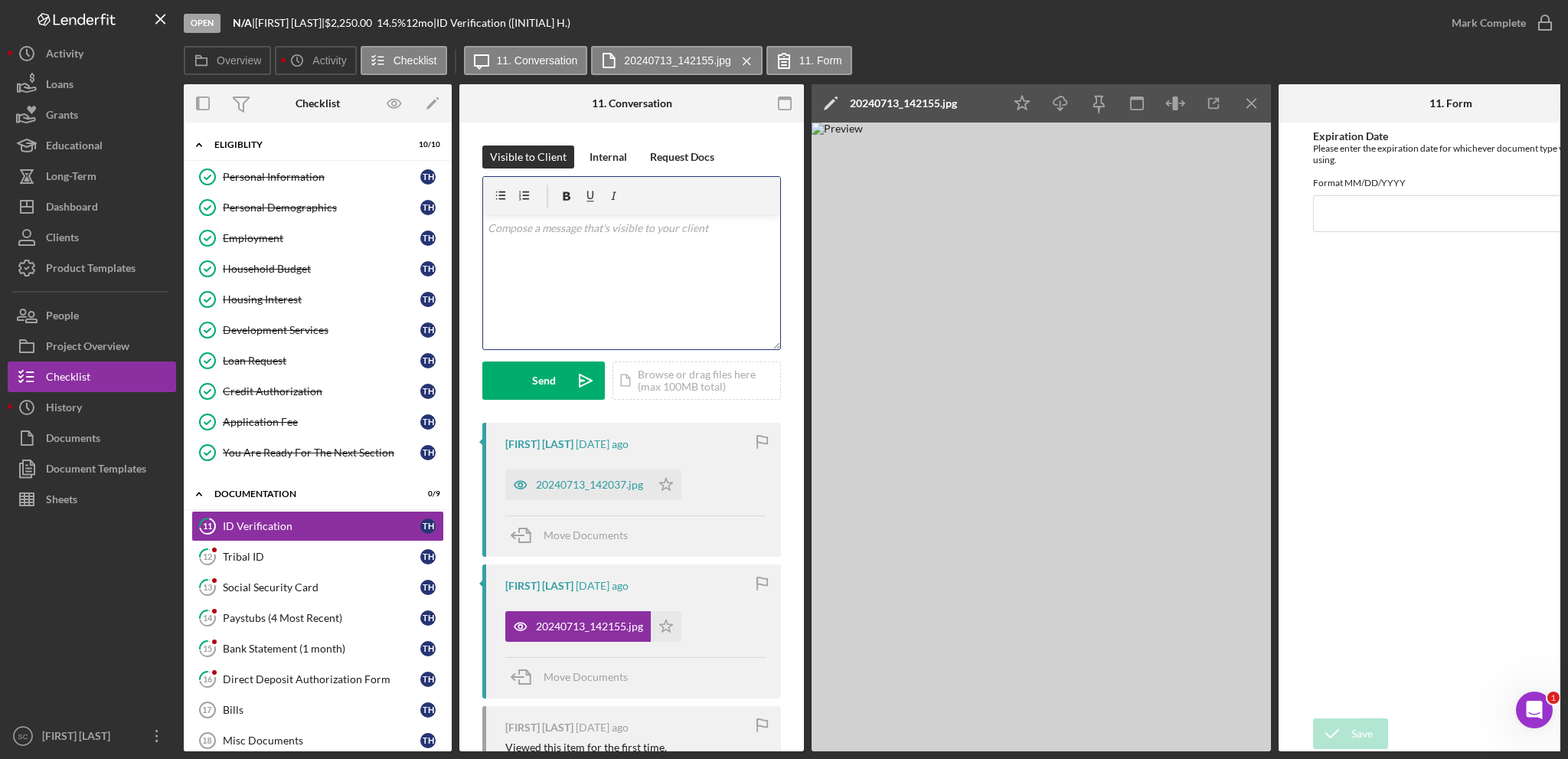 click on "v Color teal Color pink Remove color Add row above Add row below Add column before Add column after Merge cells Split cells Remove column Remove row Remove table" at bounding box center [632, 282] 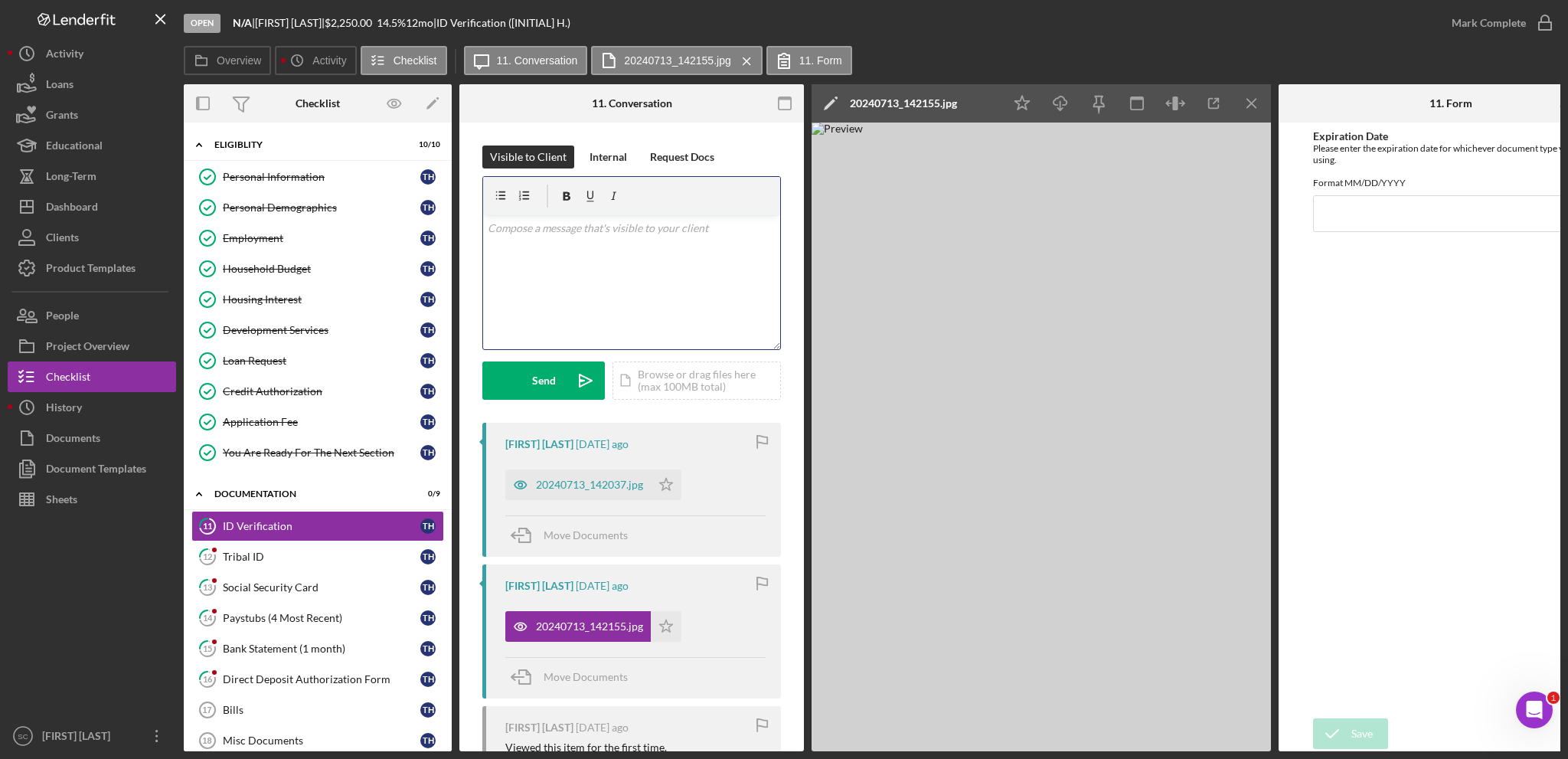 type 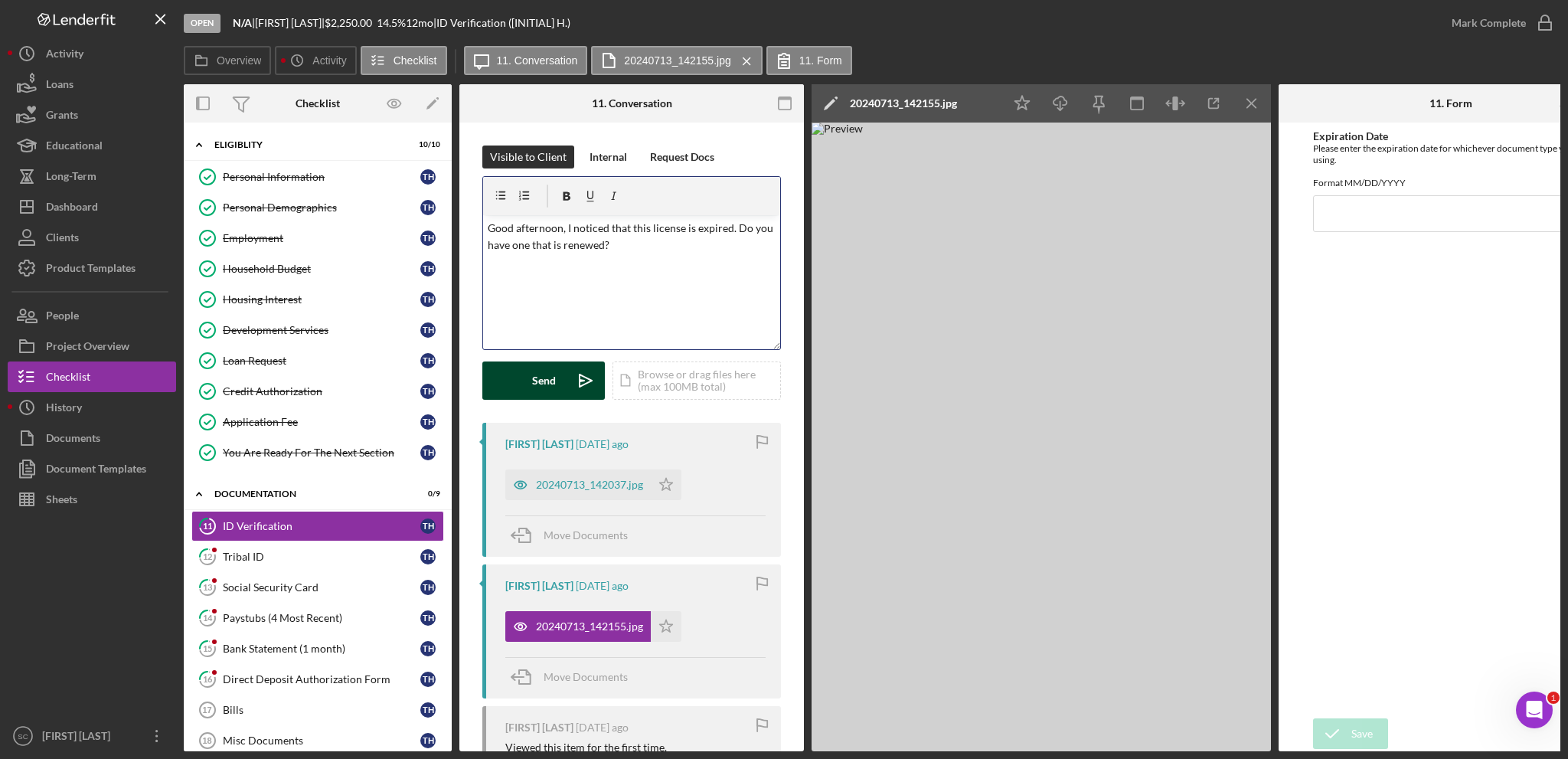 click on "Send Icon/icon-invite-send" at bounding box center (544, 381) 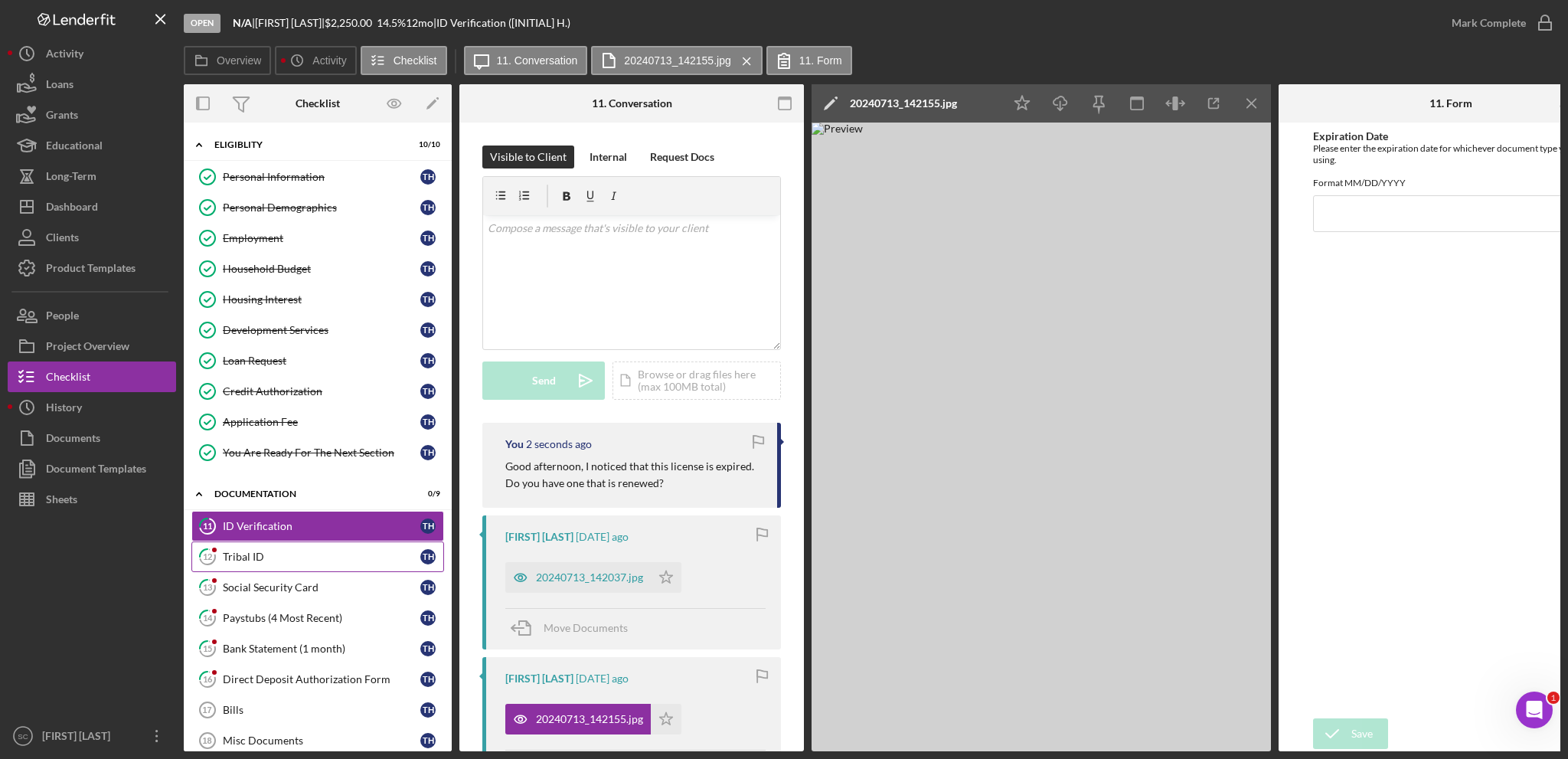 click on "Tribal ID" at bounding box center [322, 557] 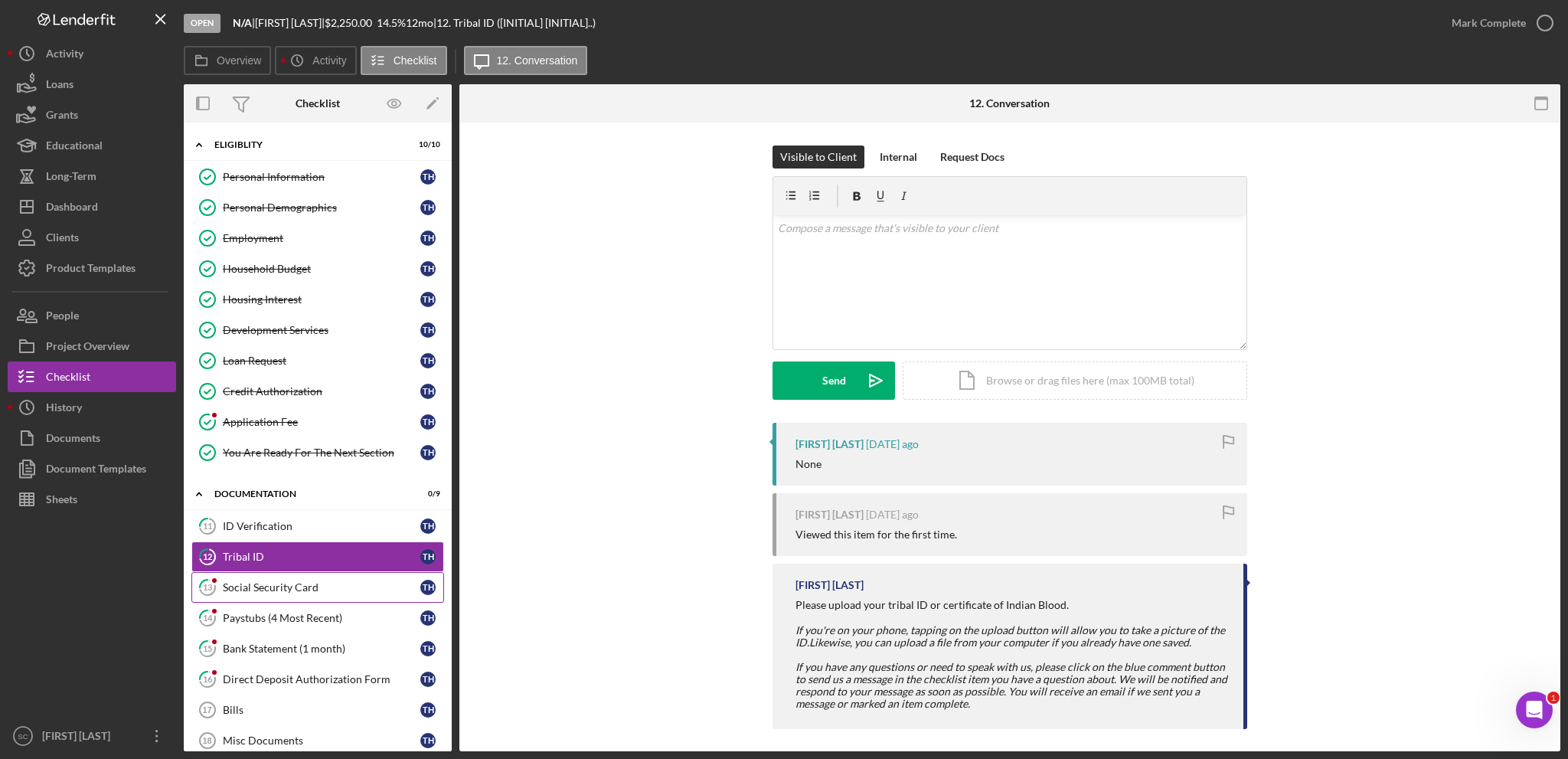 click on "Social Security Card" at bounding box center [322, 587] 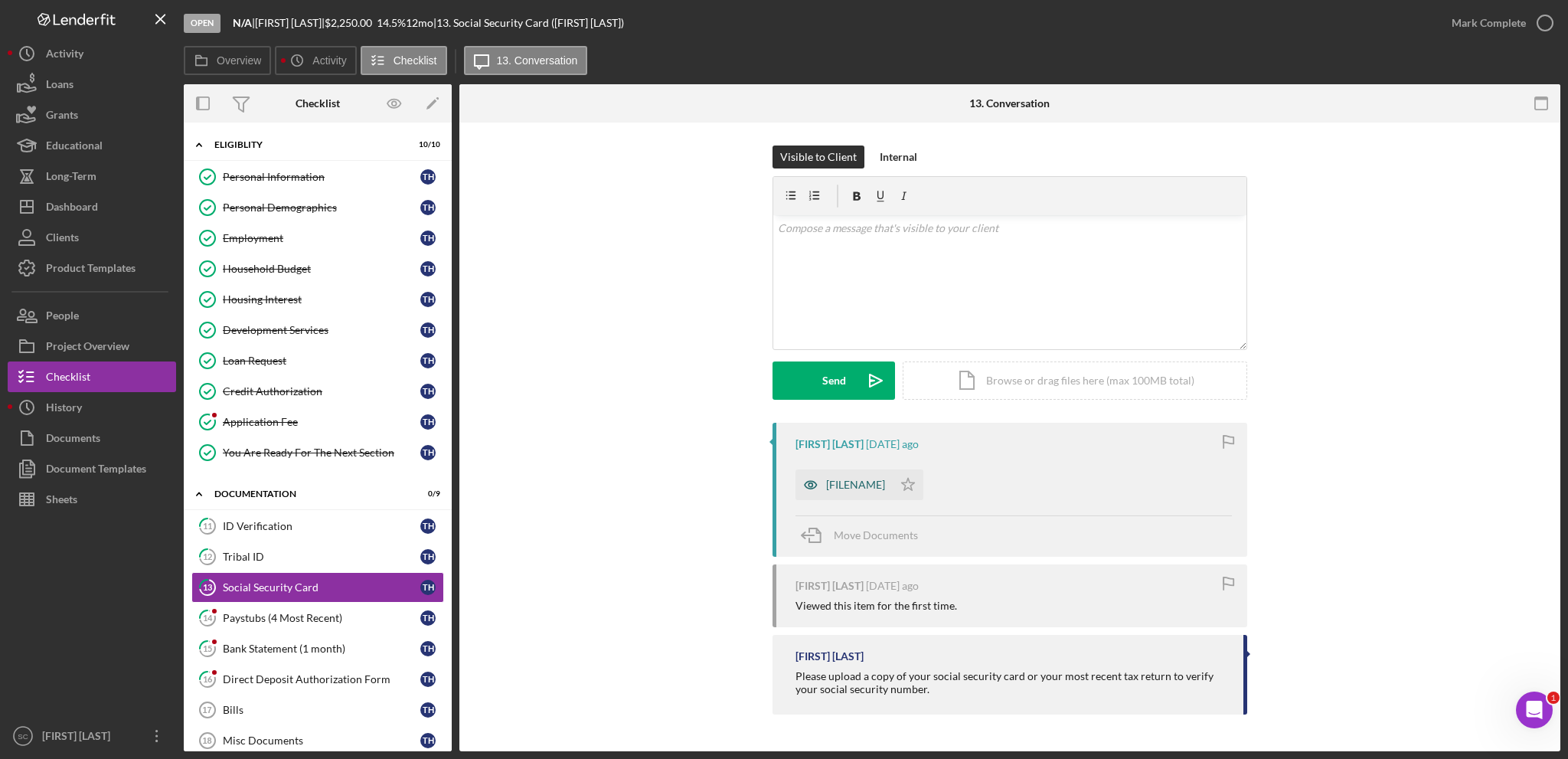 click on "[FILENAME]" at bounding box center [855, 485] 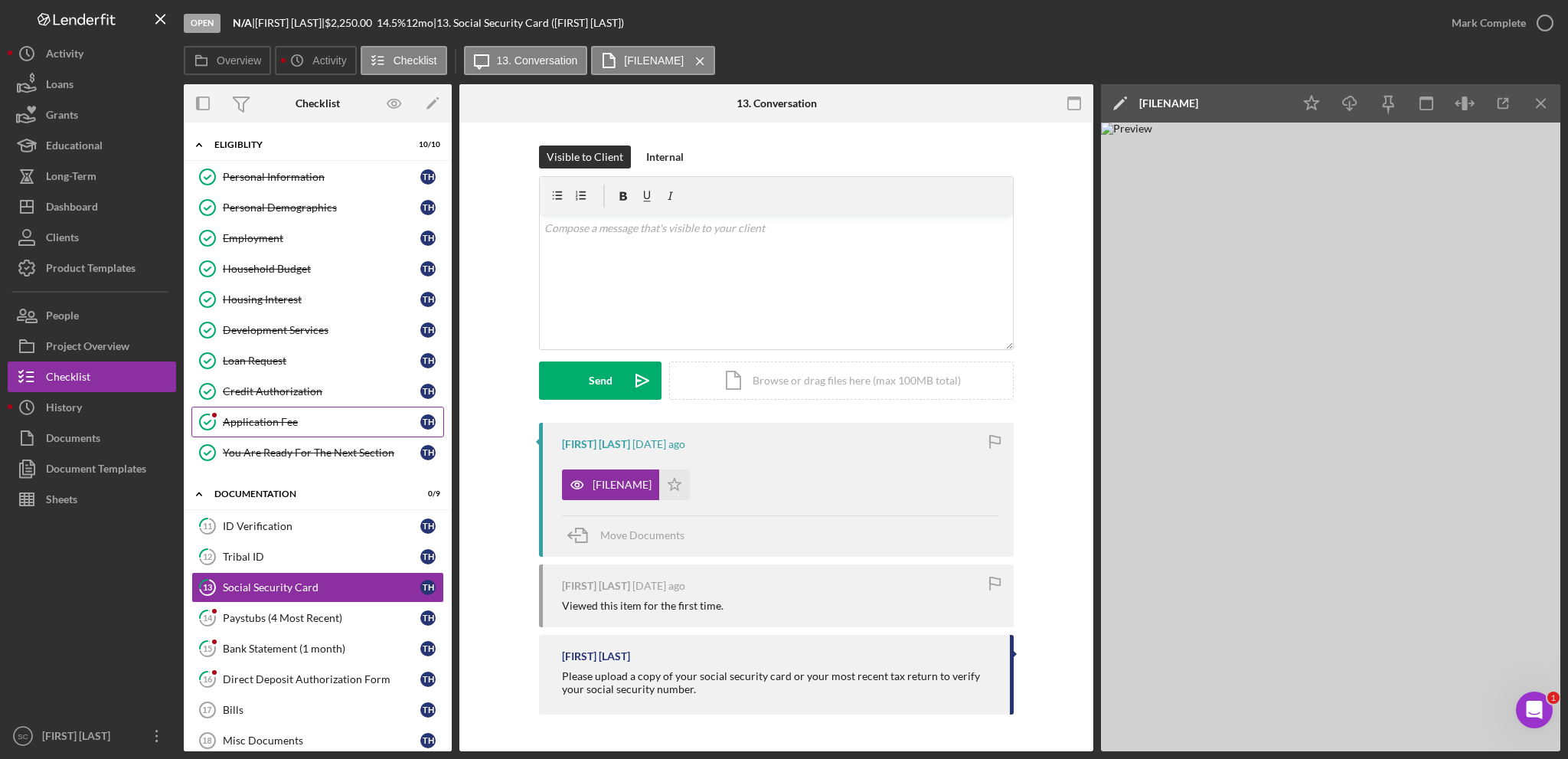 click on "Application Fee" at bounding box center [322, 422] 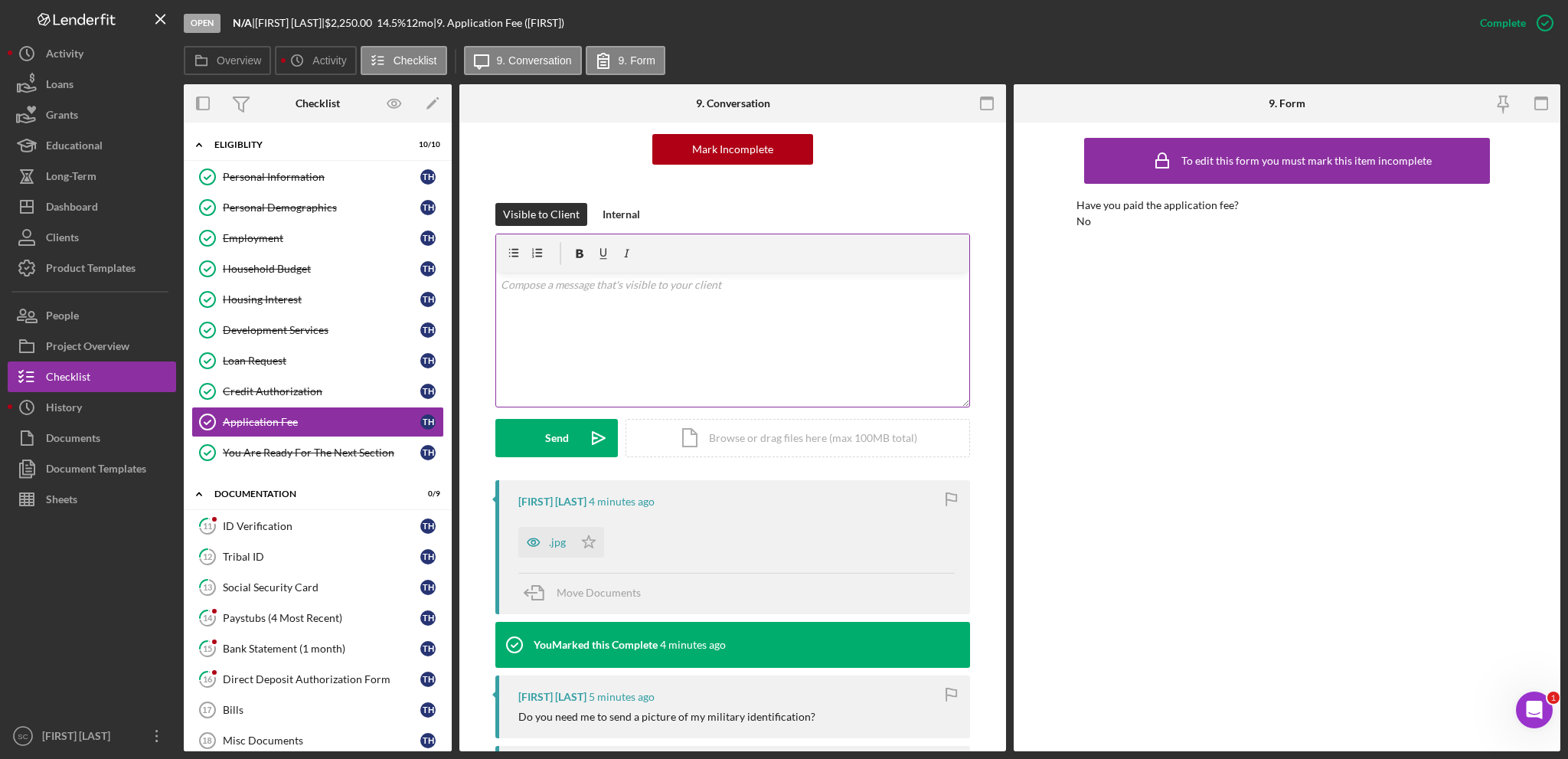 scroll, scrollTop: 230, scrollLeft: 0, axis: vertical 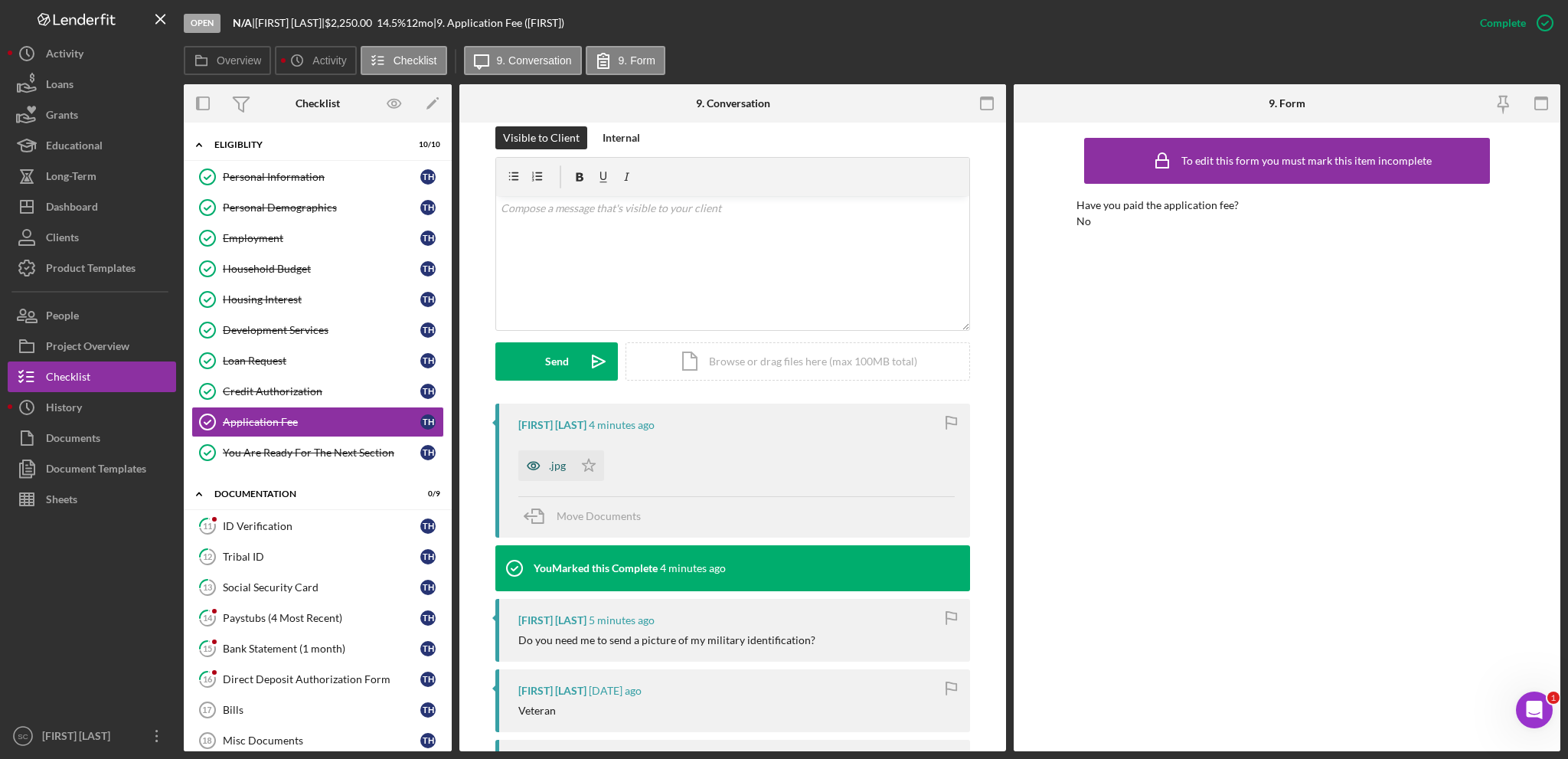 click on ".jpg" at bounding box center (557, 466) 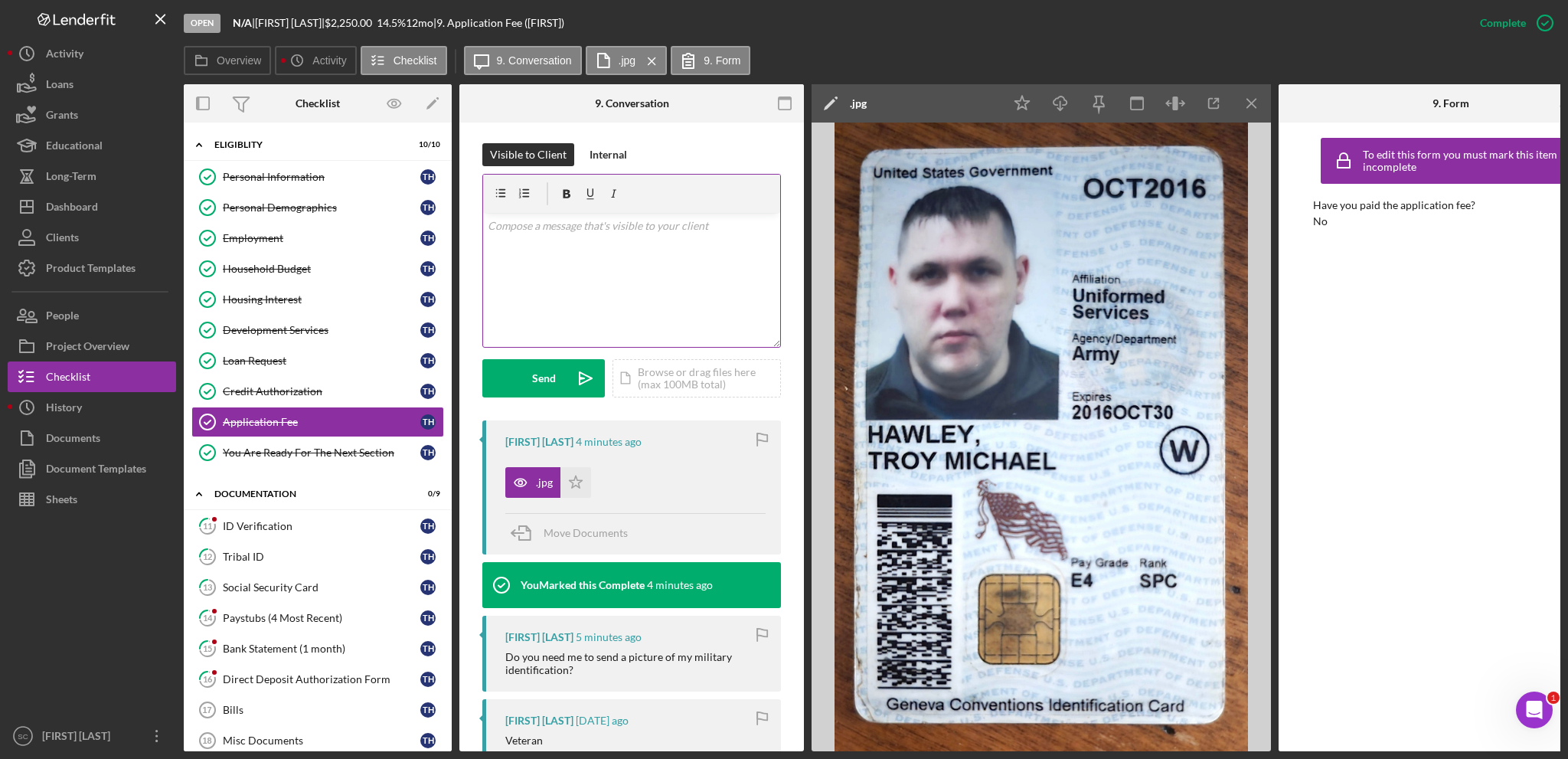 click on "v Color teal Color pink Remove color Add row above Add row below Add column before Add column after Merge cells Split cells Remove column Remove row Remove table" at bounding box center (632, 280) 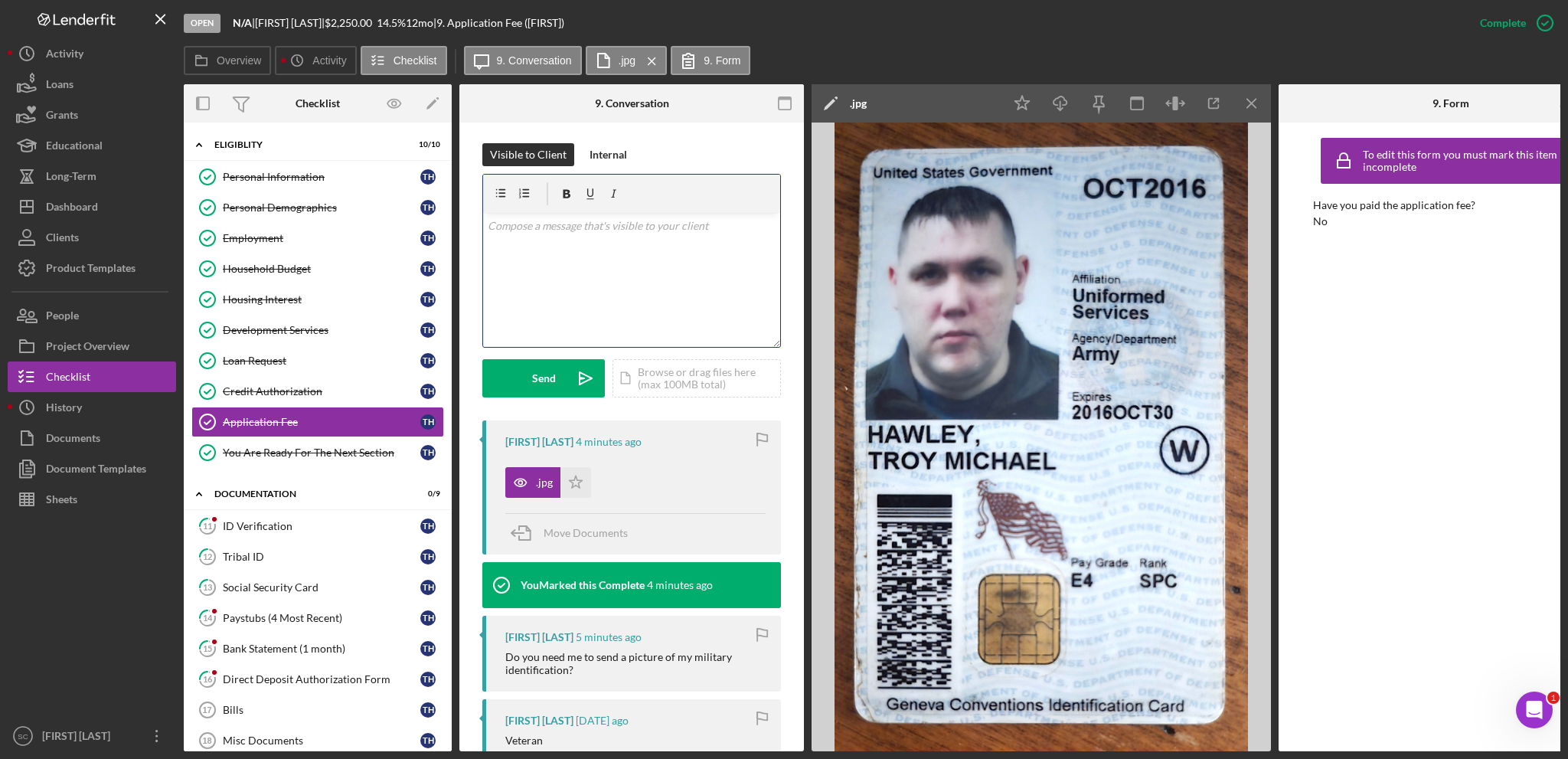 type 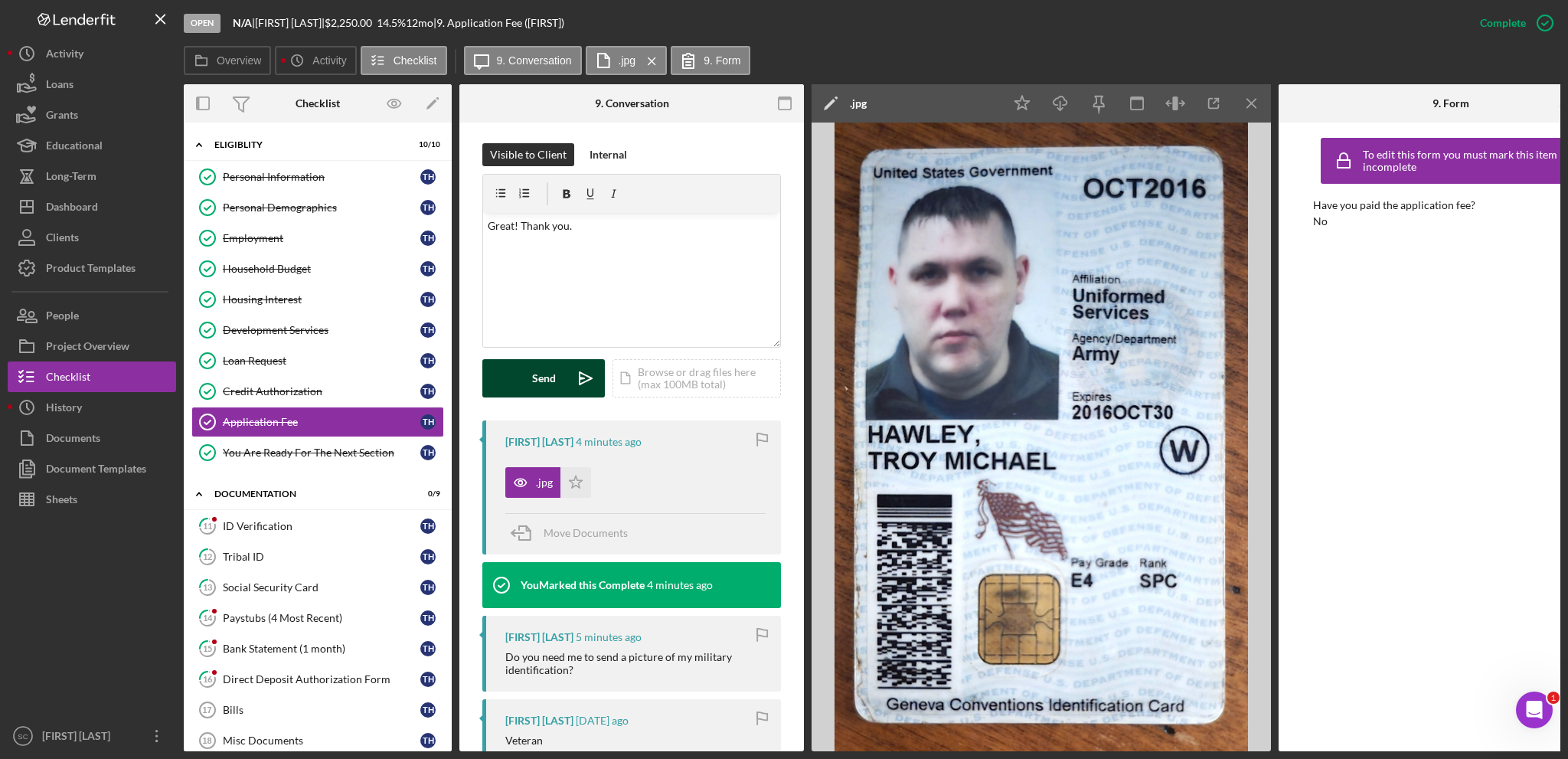 click on "Send Icon/icon-invite-send" at bounding box center (544, 378) 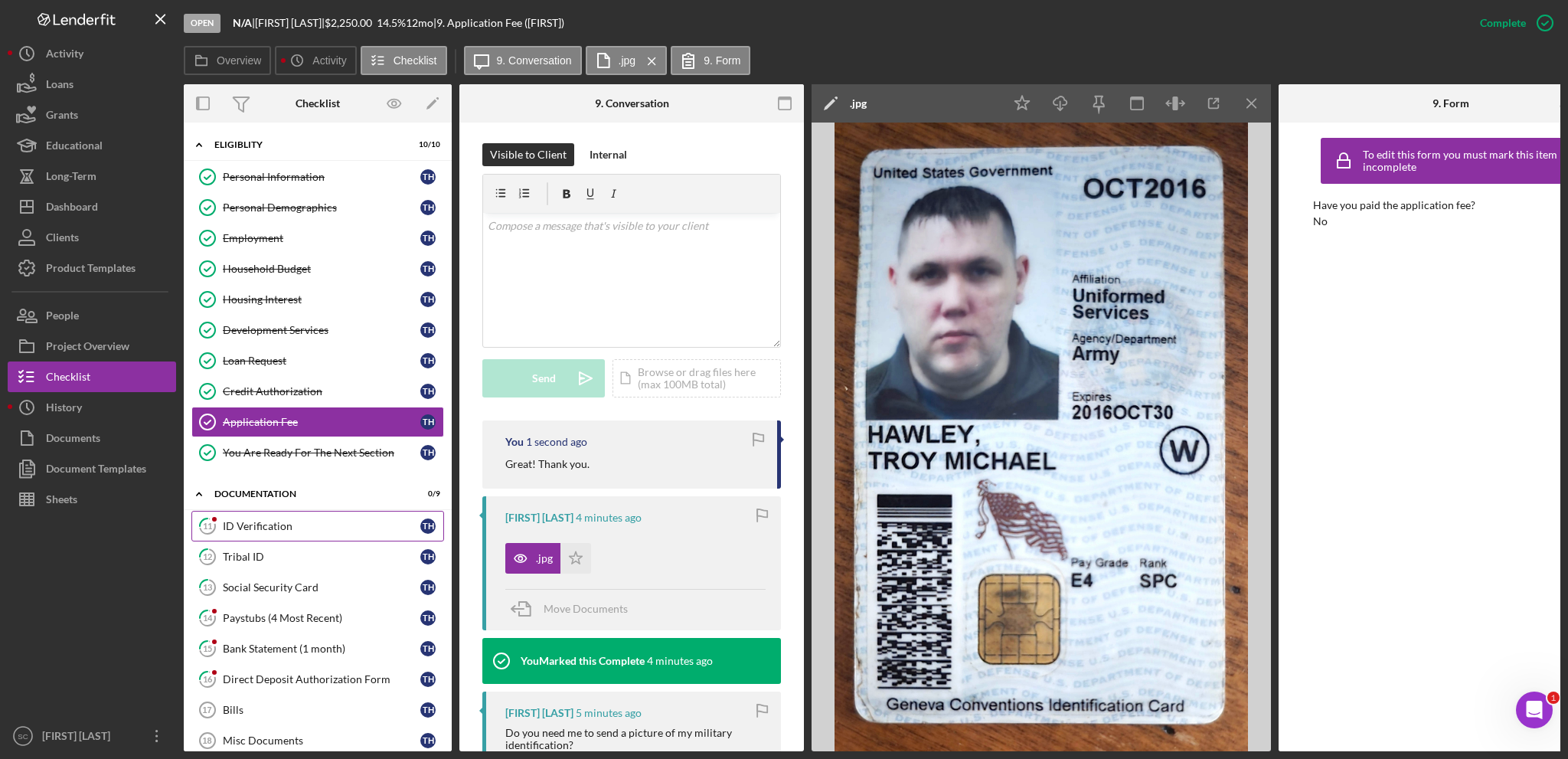 click on "ID Verification" at bounding box center [322, 526] 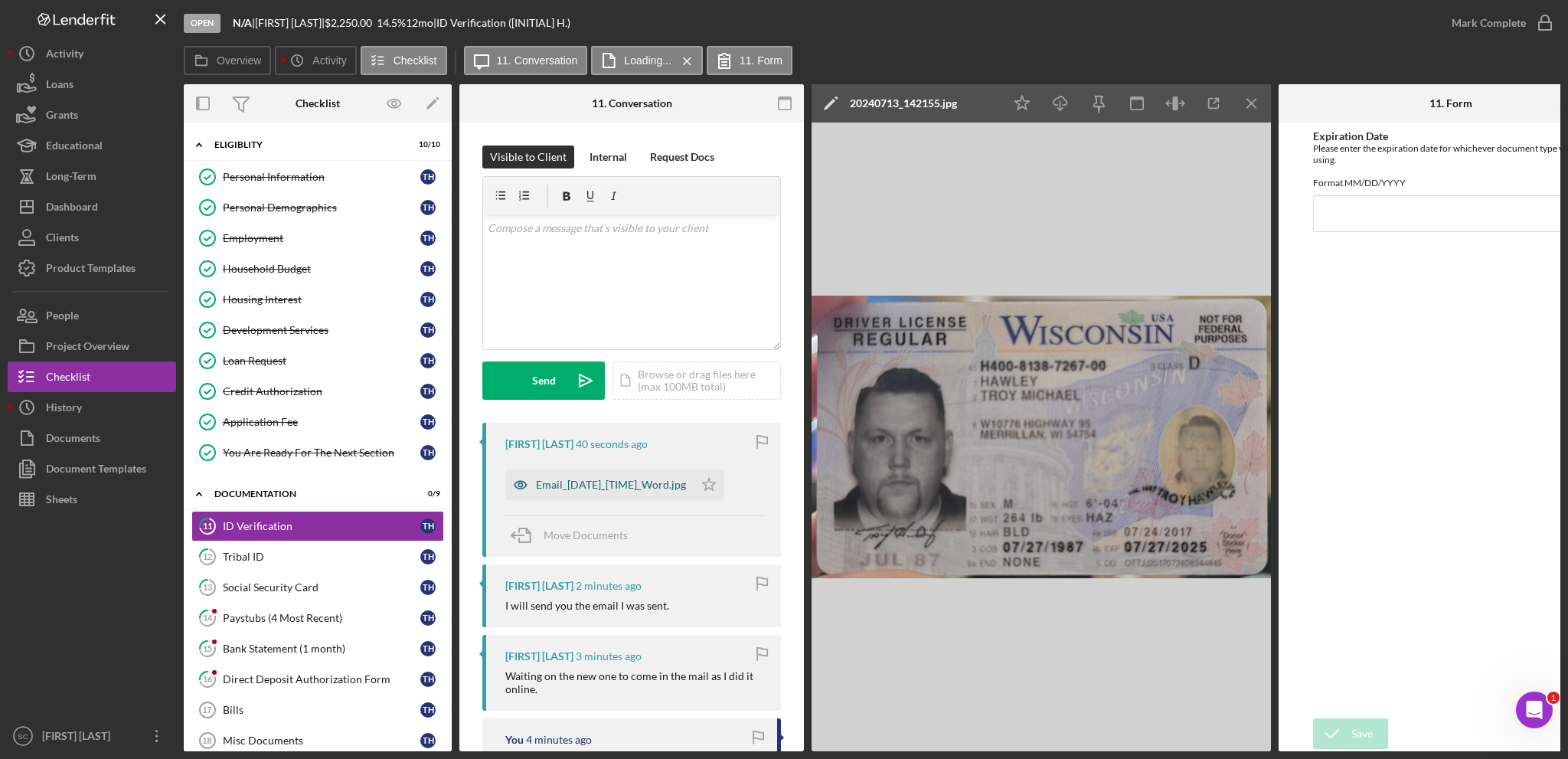 click on "Email_[DATE]_[TIME]_Word.jpg" at bounding box center [611, 485] 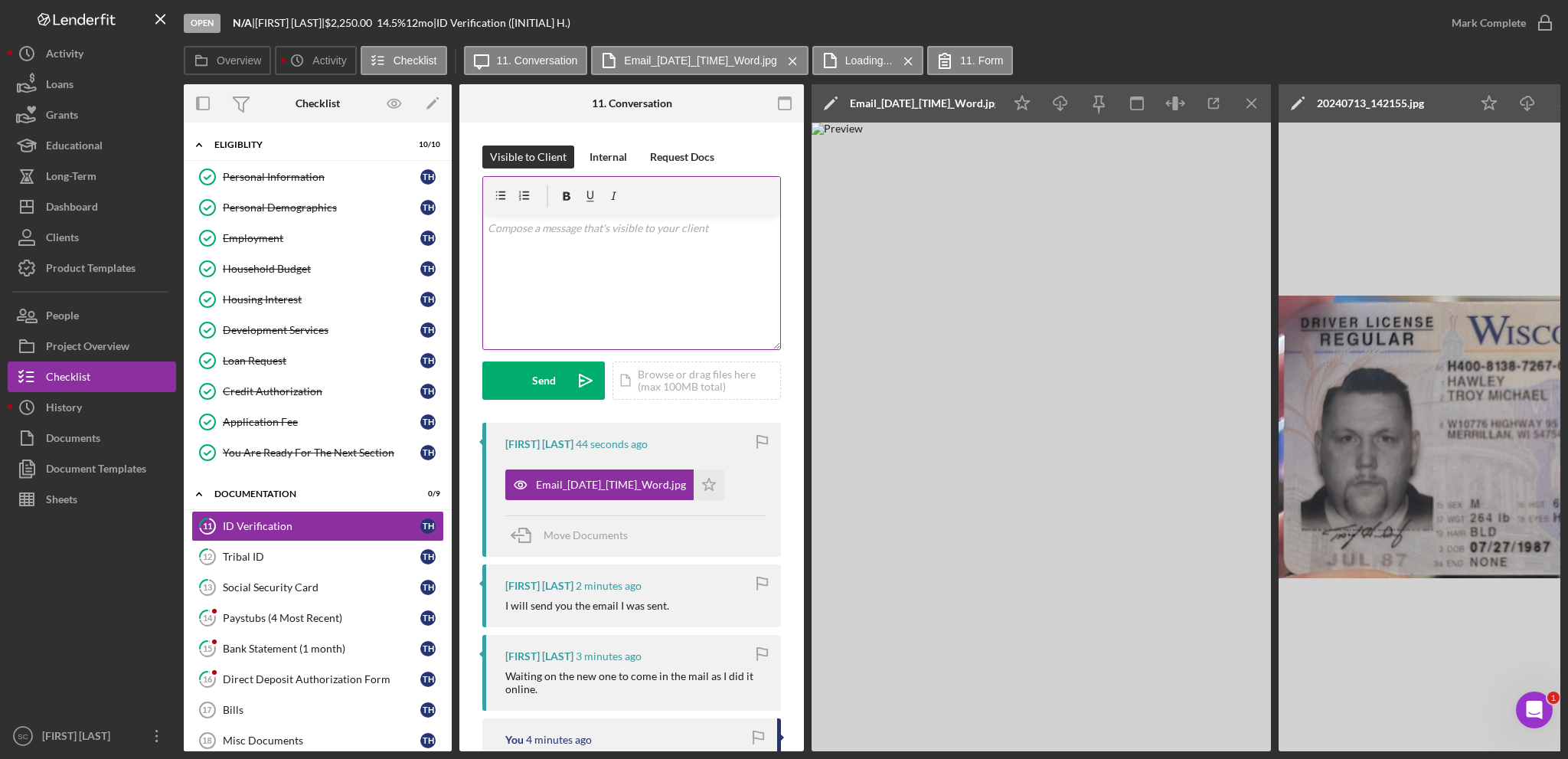 click on "v Color teal Color pink Remove color Add row above Add row below Add column before Add column after Merge cells Split cells Remove column Remove row Remove table" at bounding box center (632, 282) 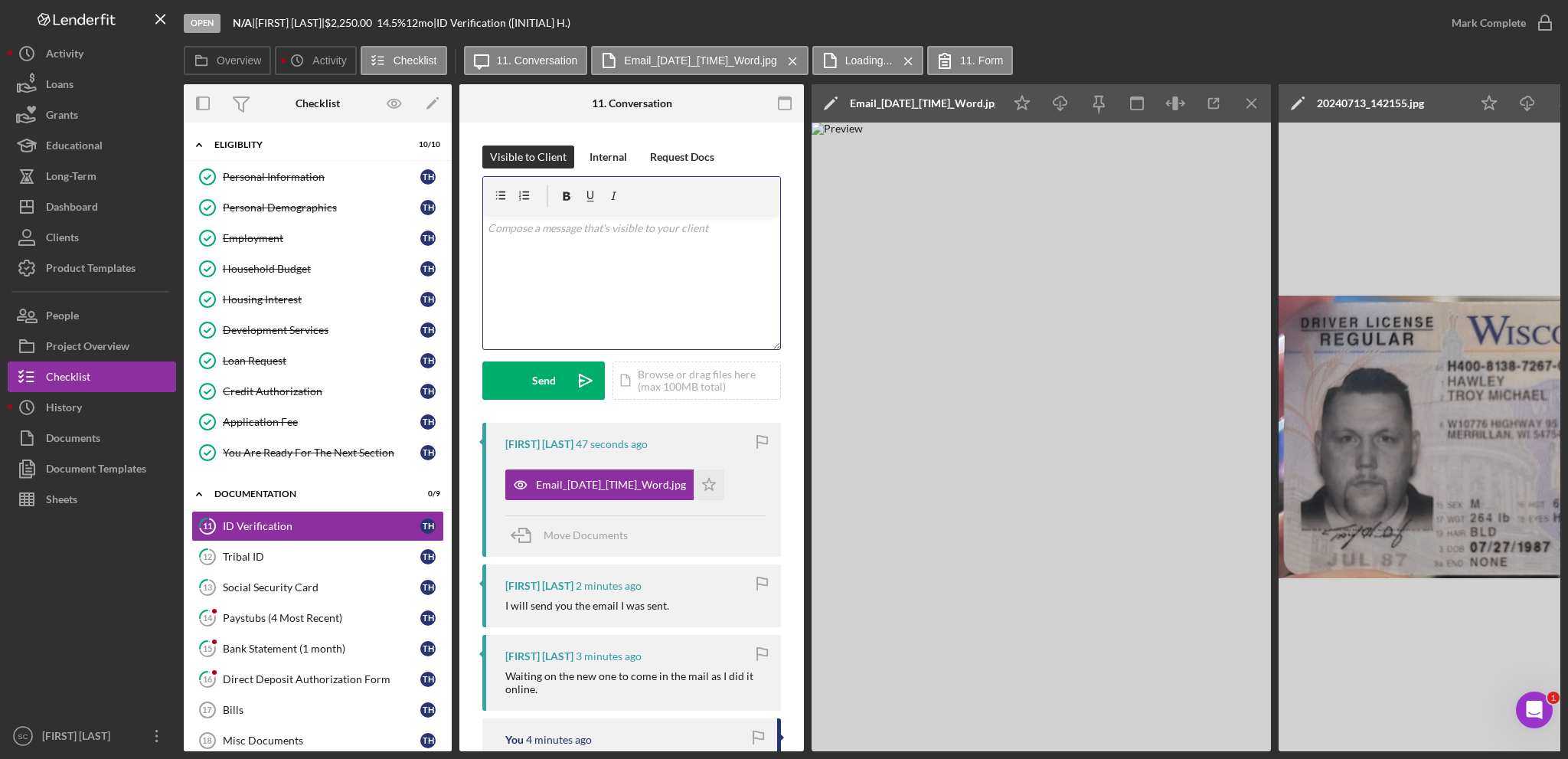 type 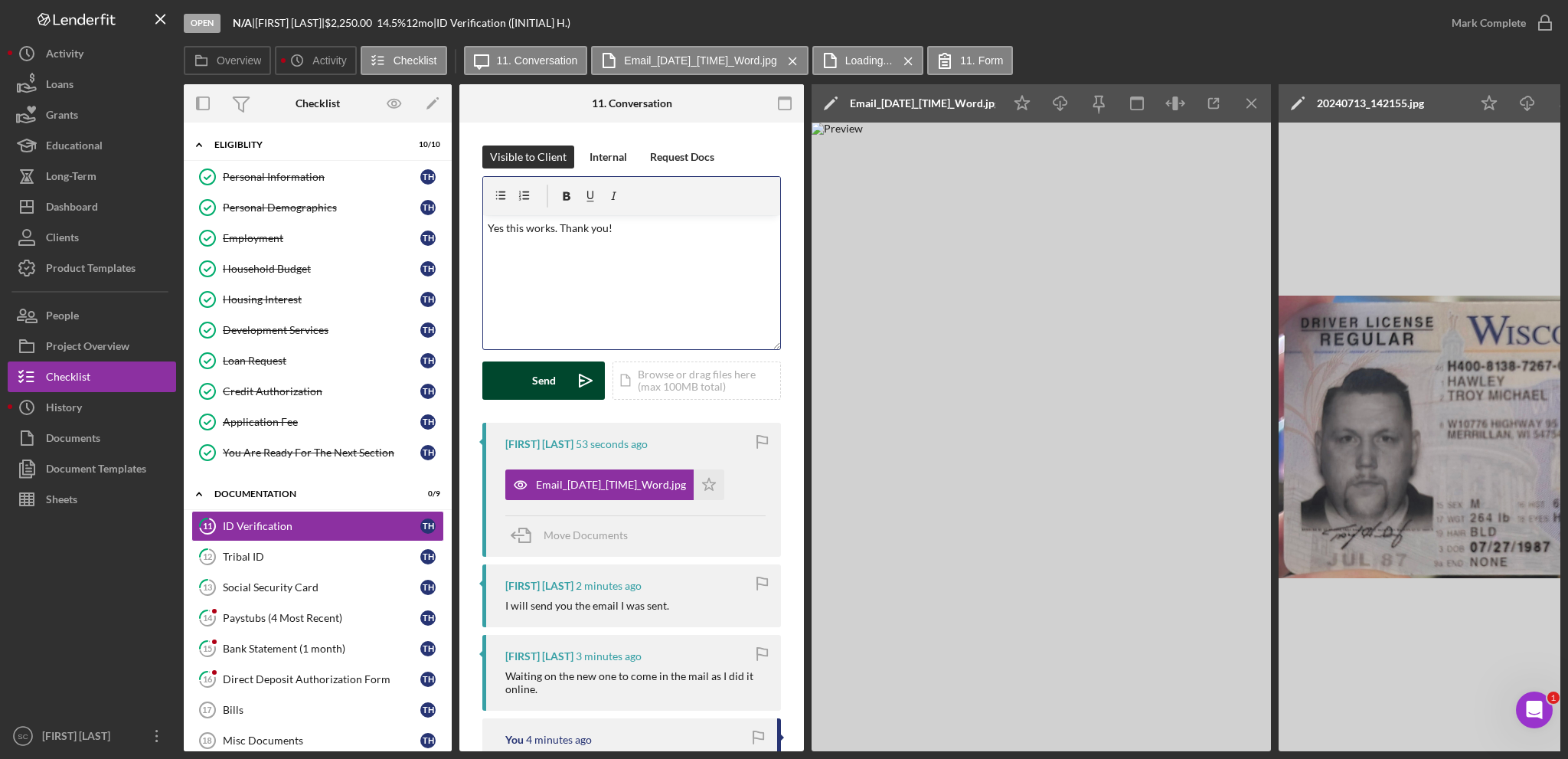 click on "Send Icon/icon-invite-send" at bounding box center (544, 381) 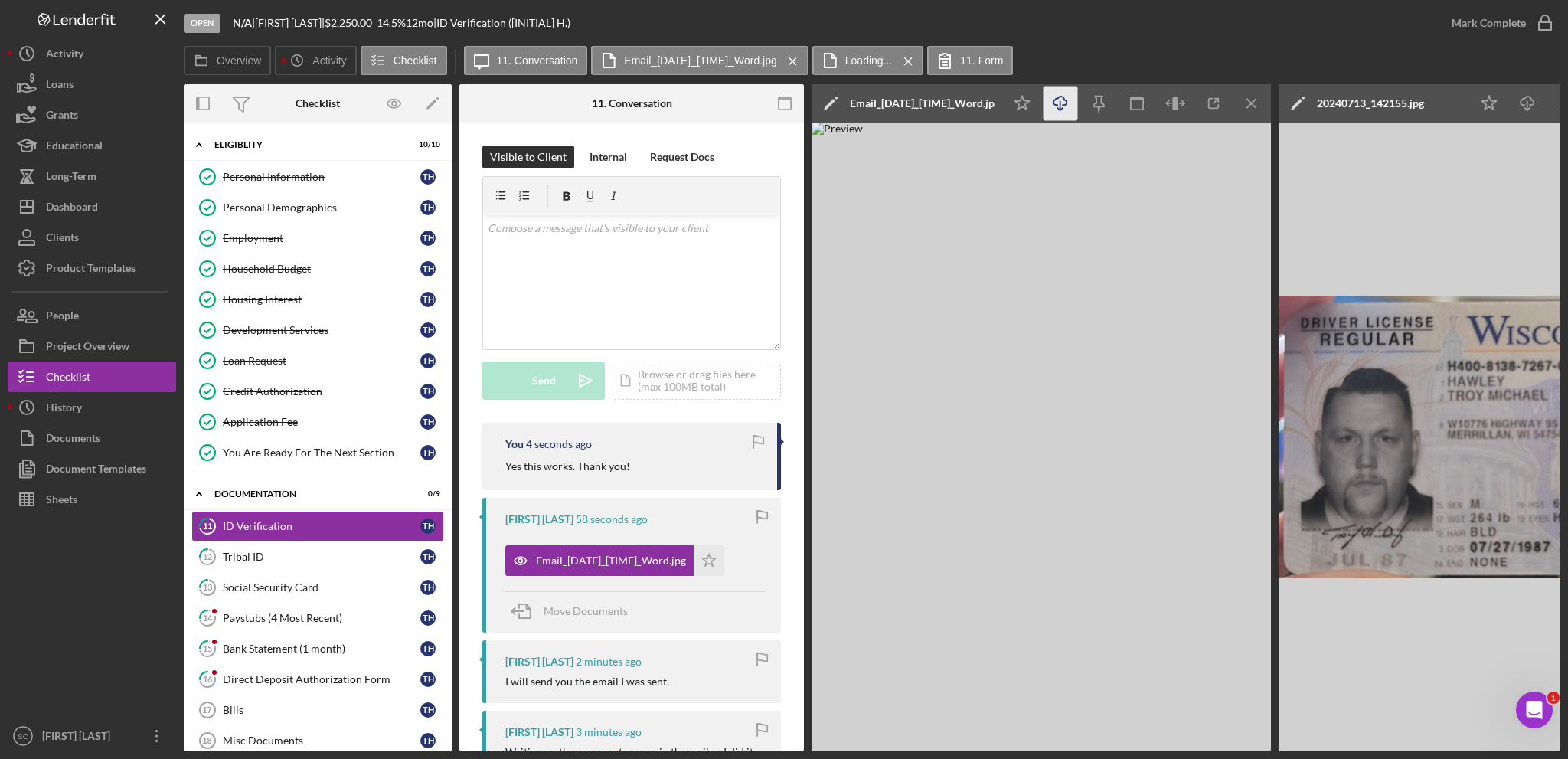 click 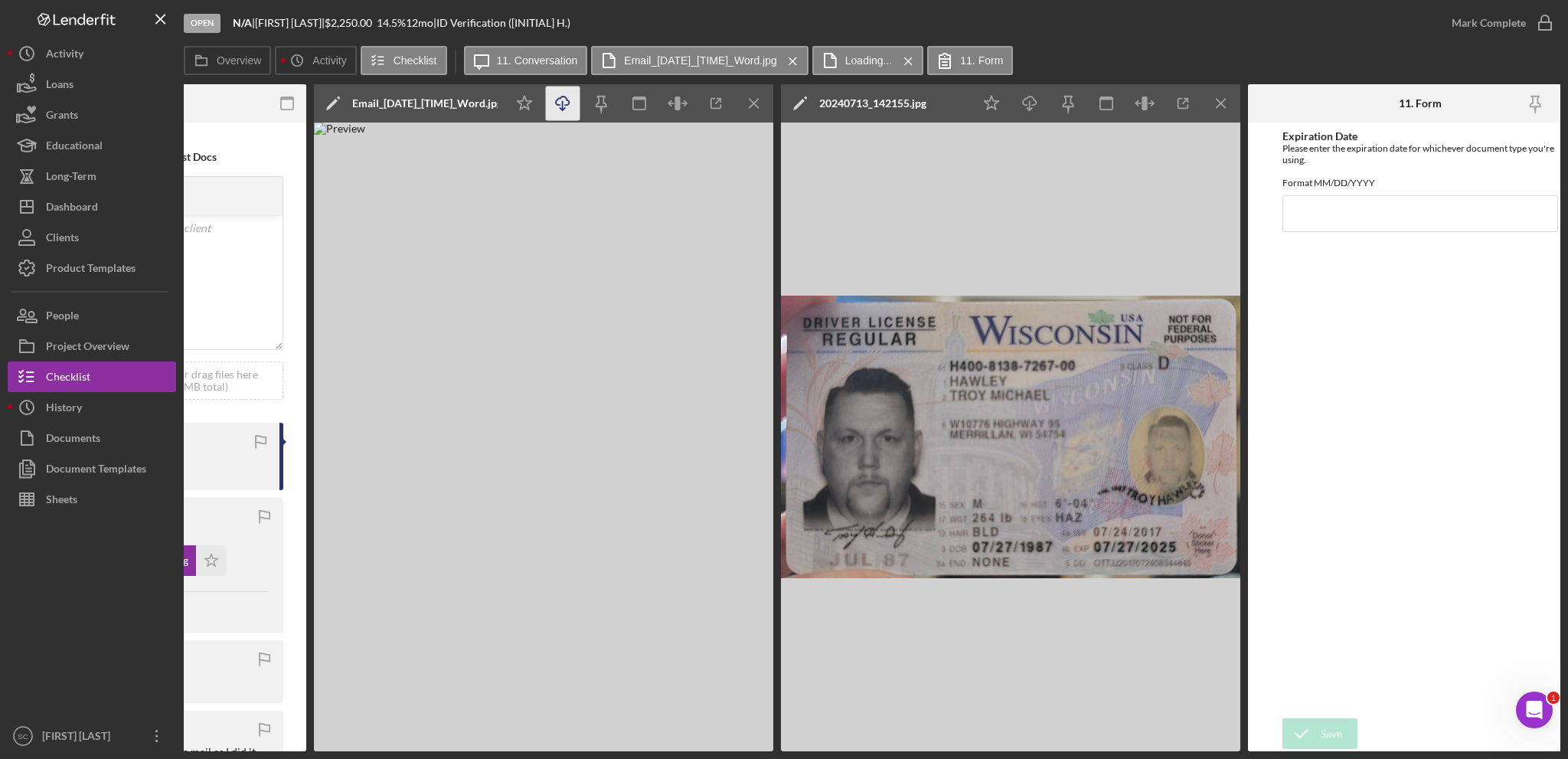 scroll, scrollTop: 0, scrollLeft: 502, axis: horizontal 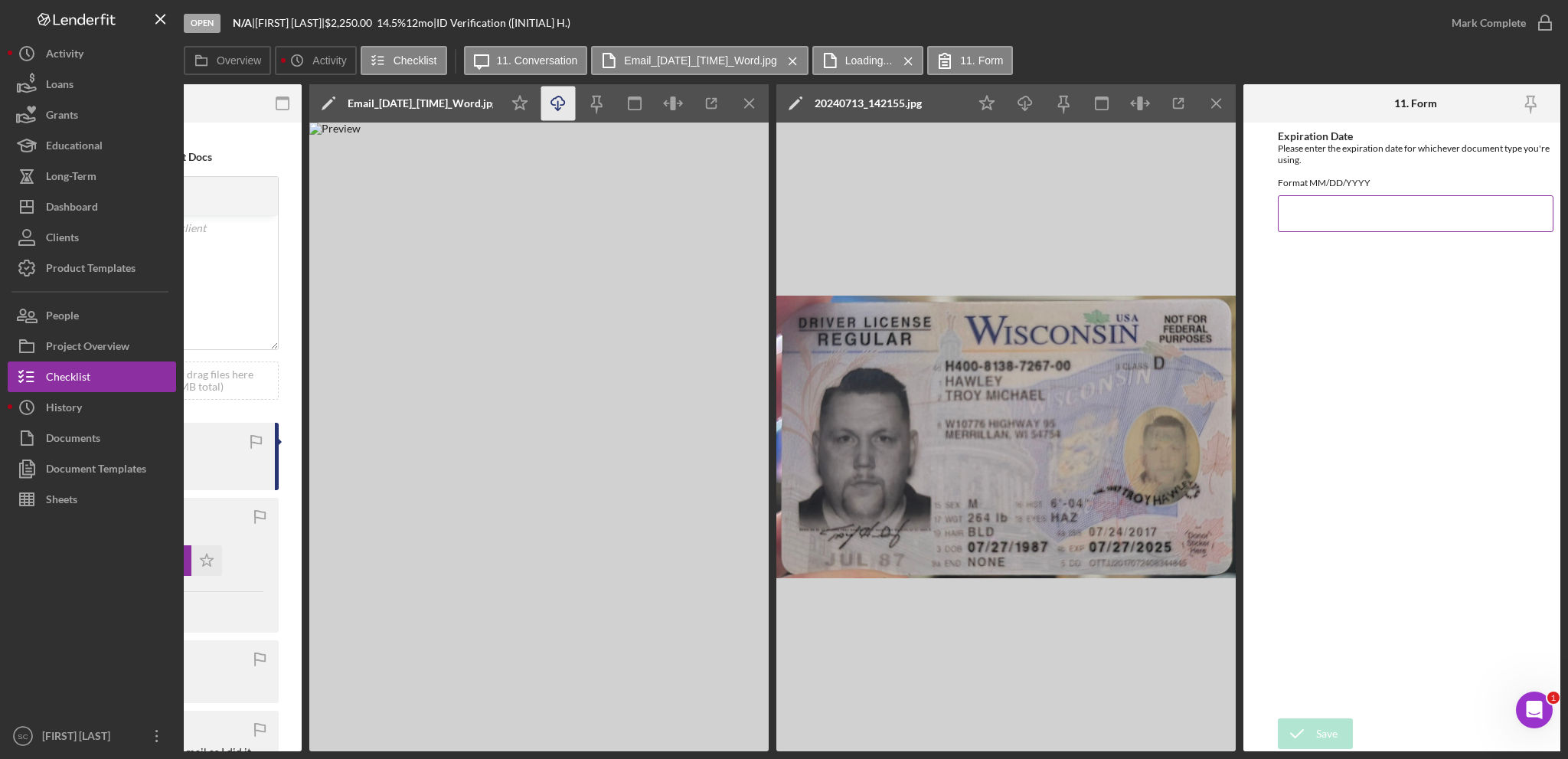 click on "Expiration Date" at bounding box center (1416, 214) 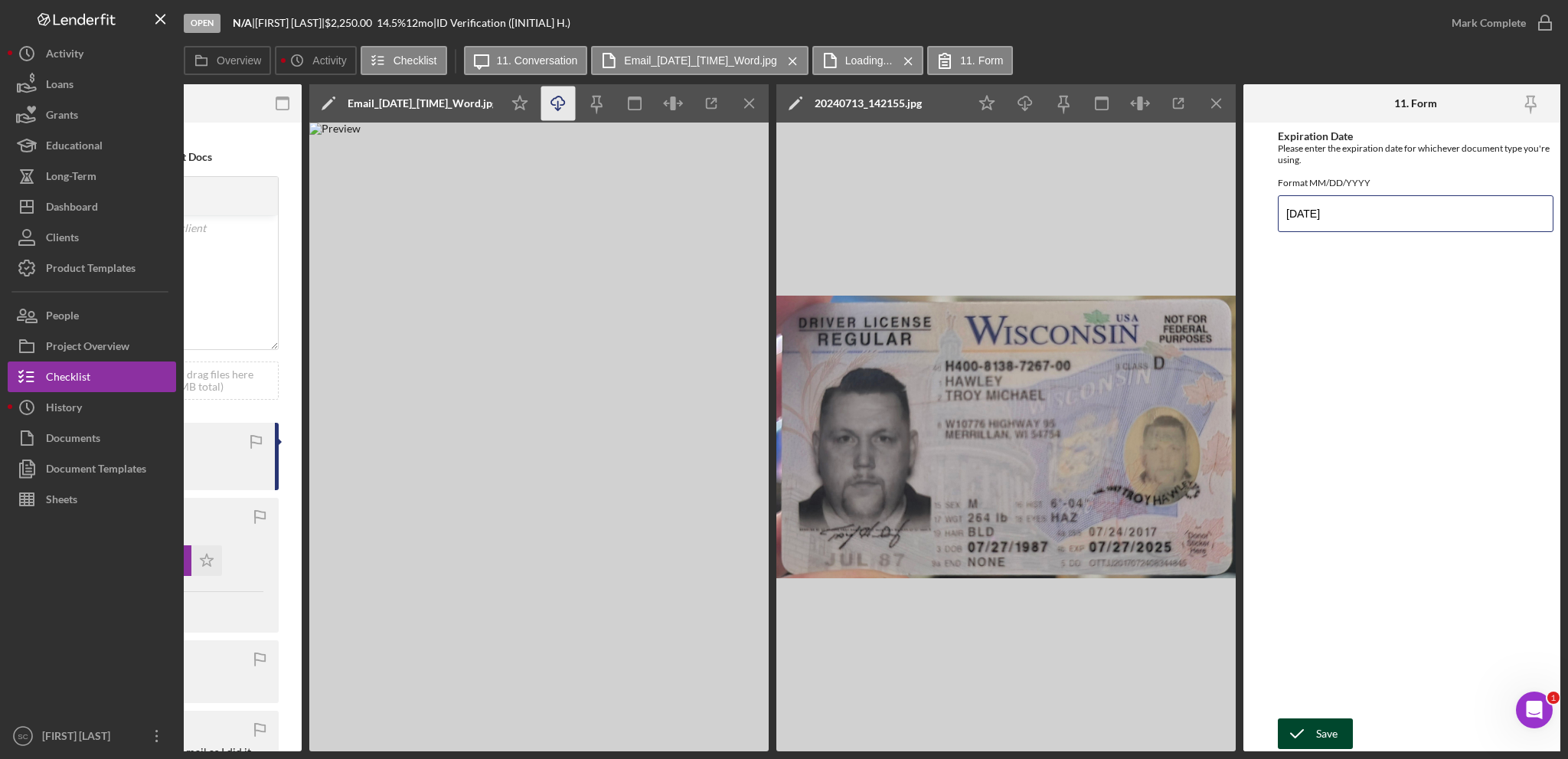 type on "[DATE]" 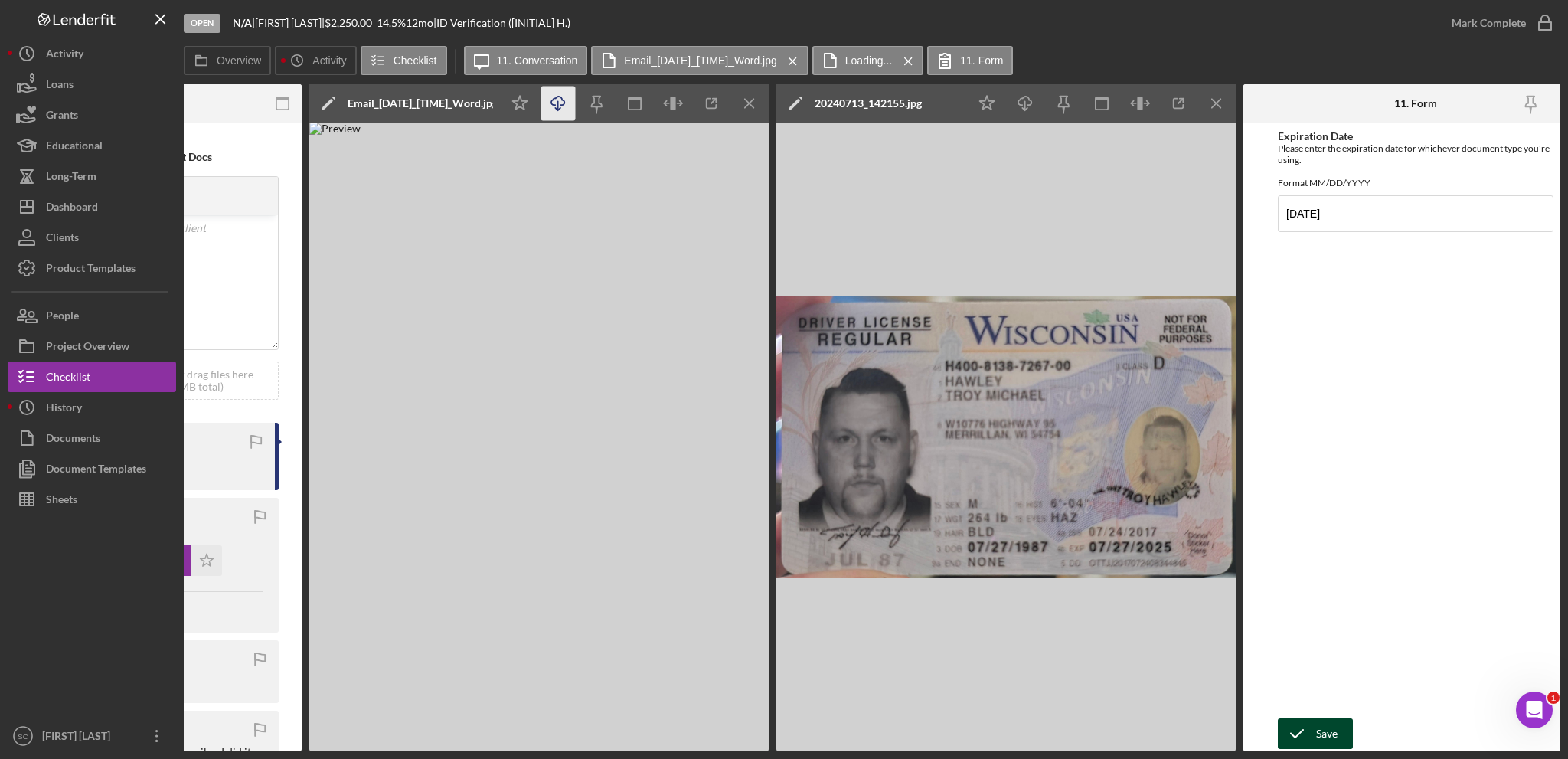 click 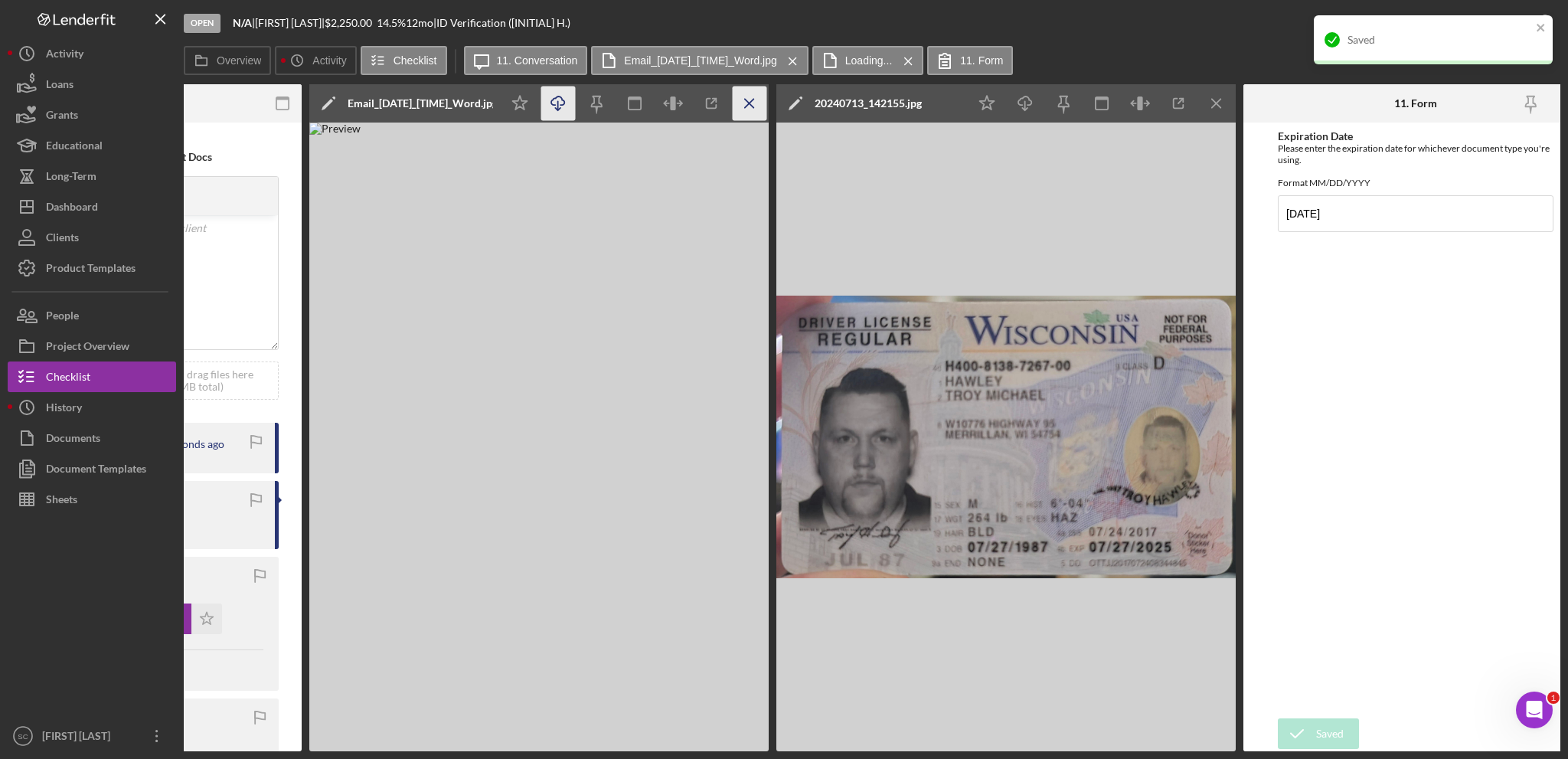 click 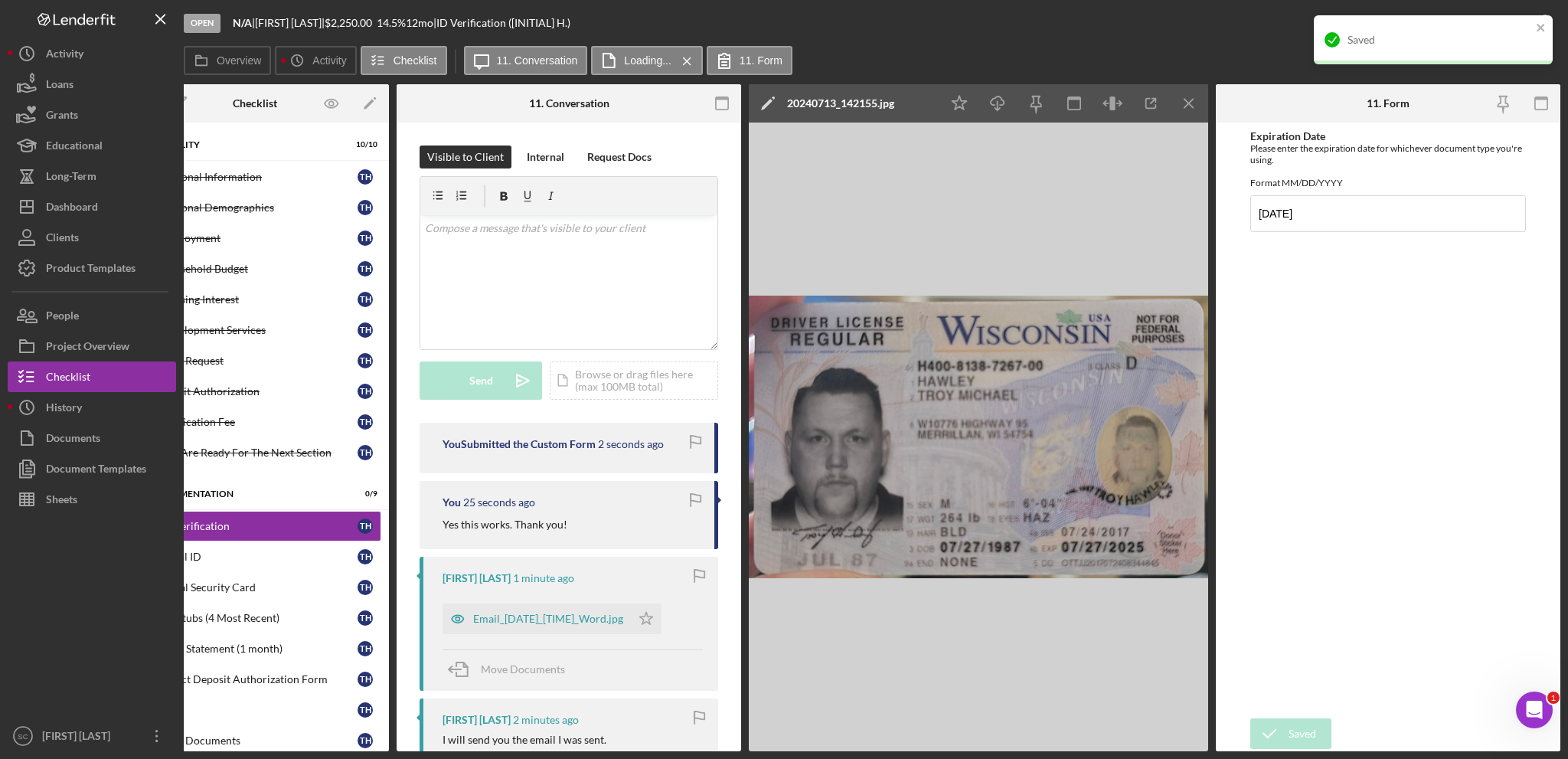 scroll, scrollTop: 0, scrollLeft: 62, axis: horizontal 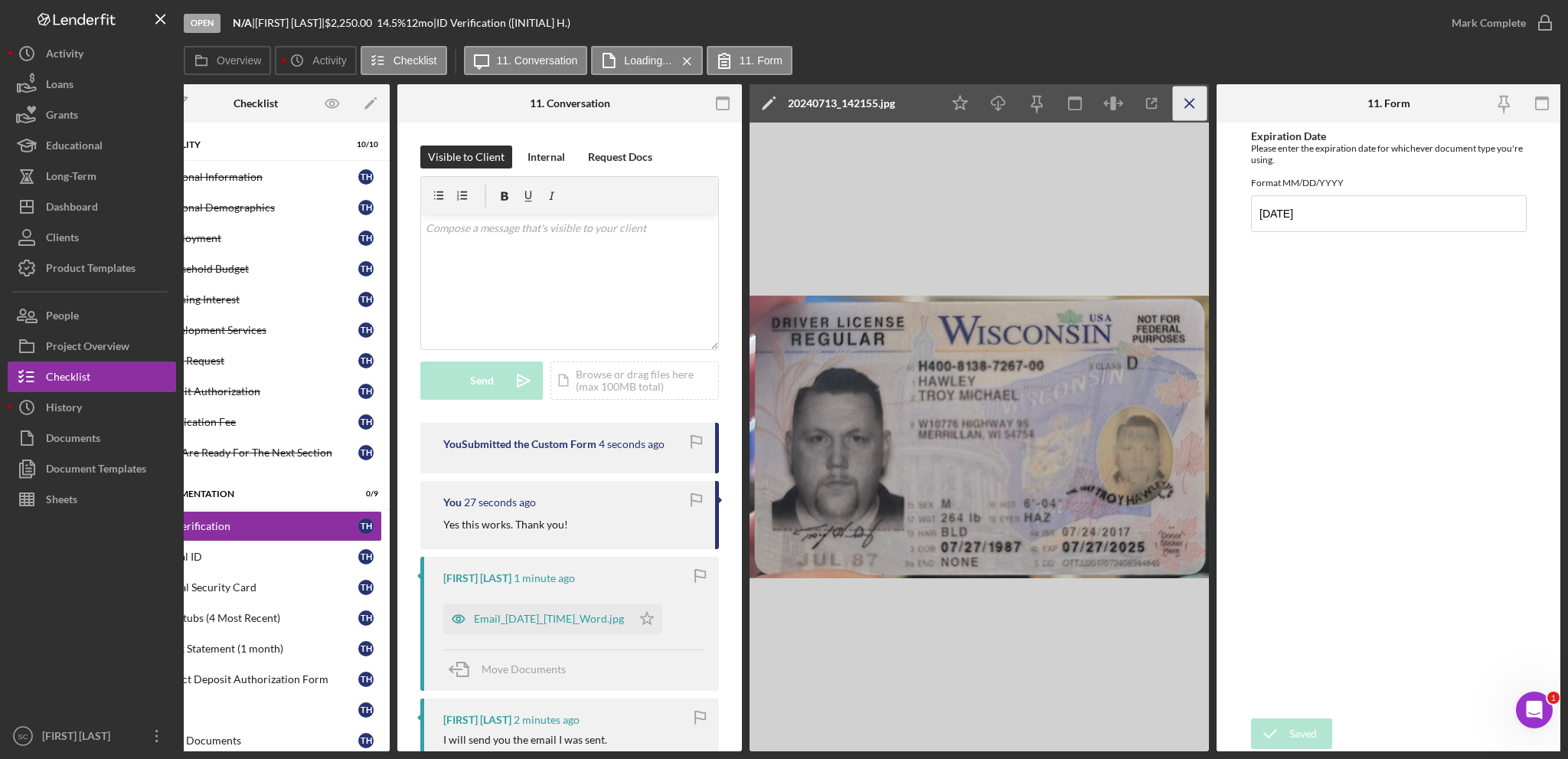 click on "Icon/Menu Close" 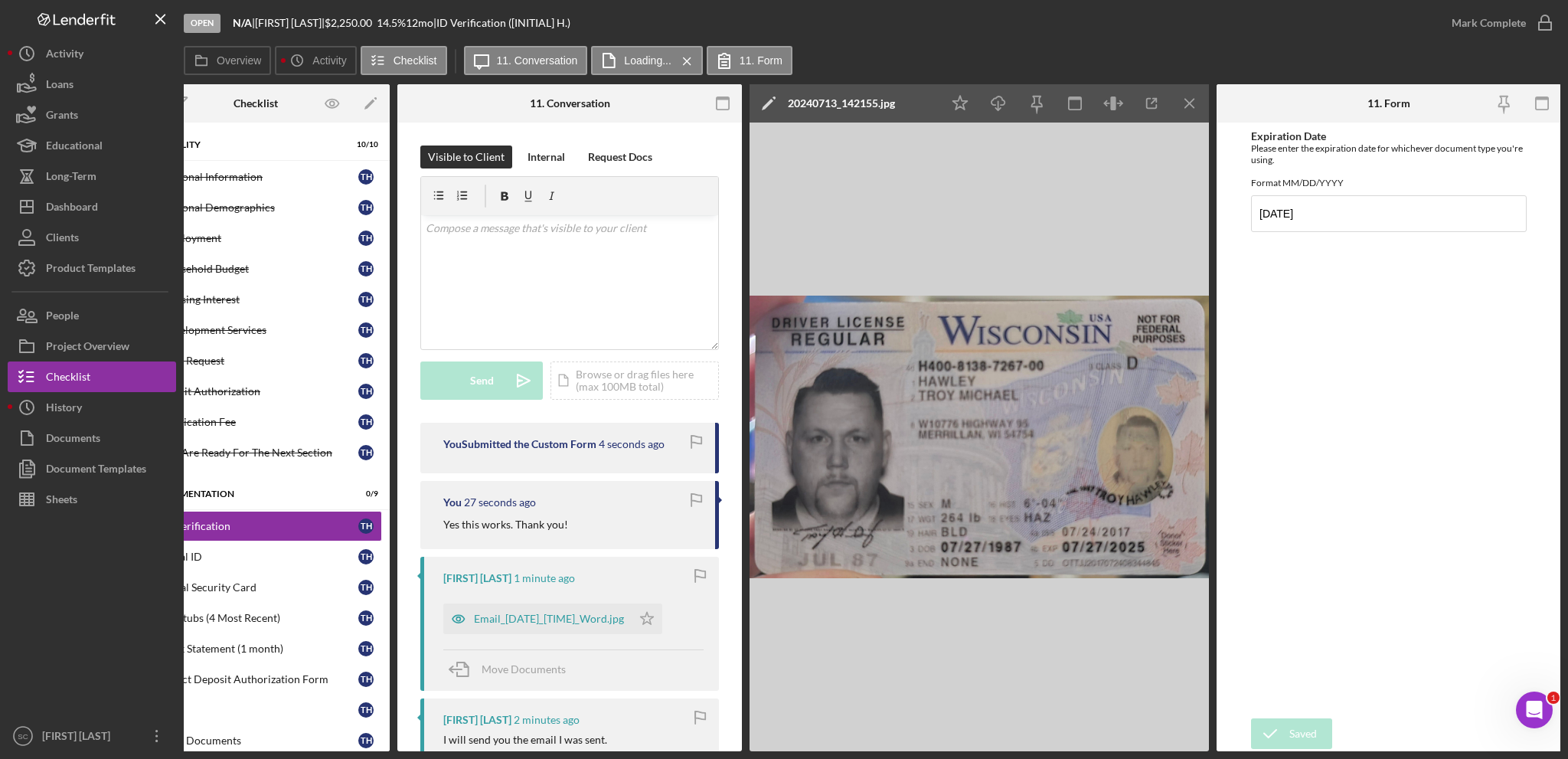 scroll, scrollTop: 0, scrollLeft: 0, axis: both 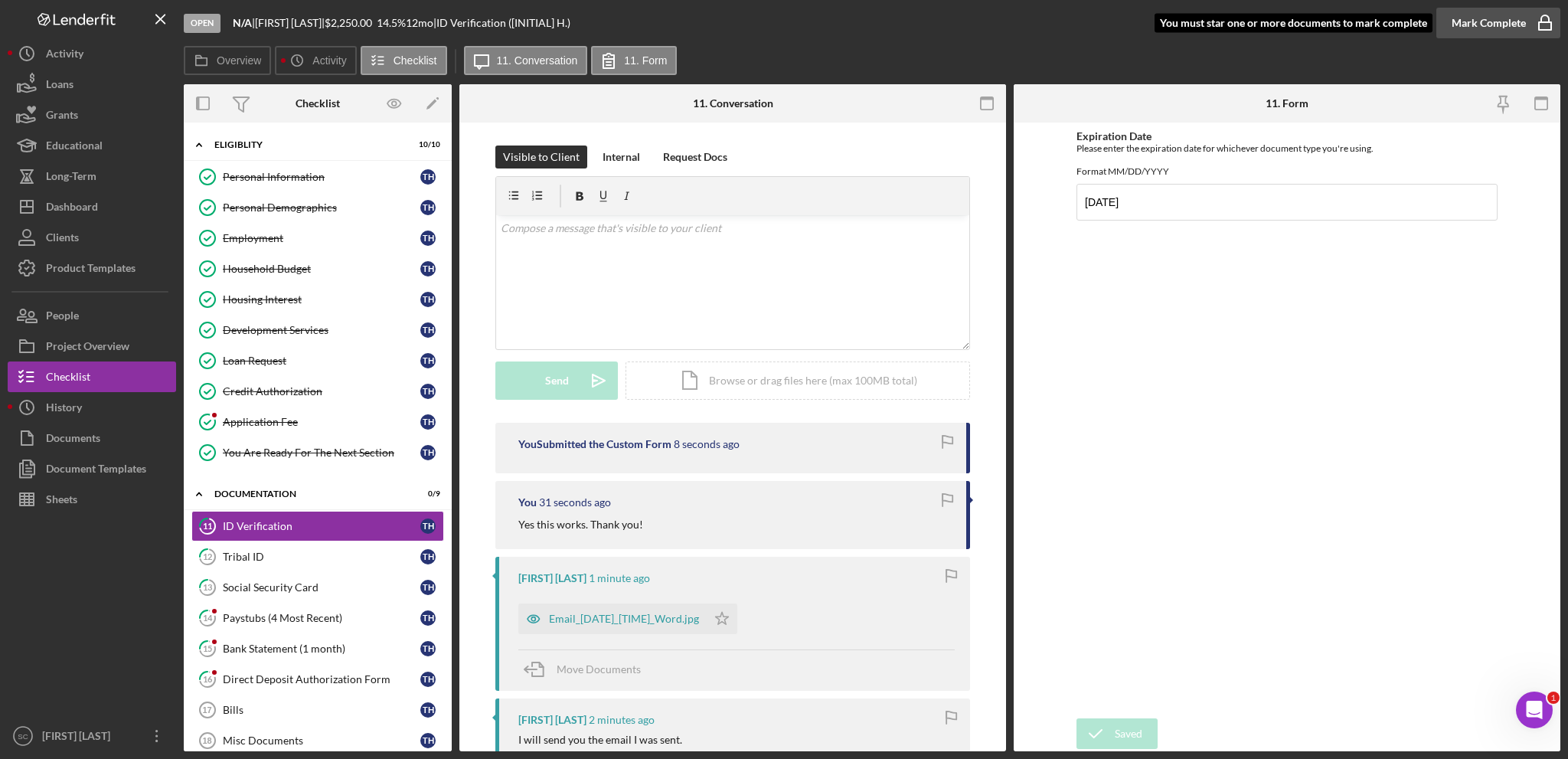 click on "Mark Complete" at bounding box center (1488, 23) 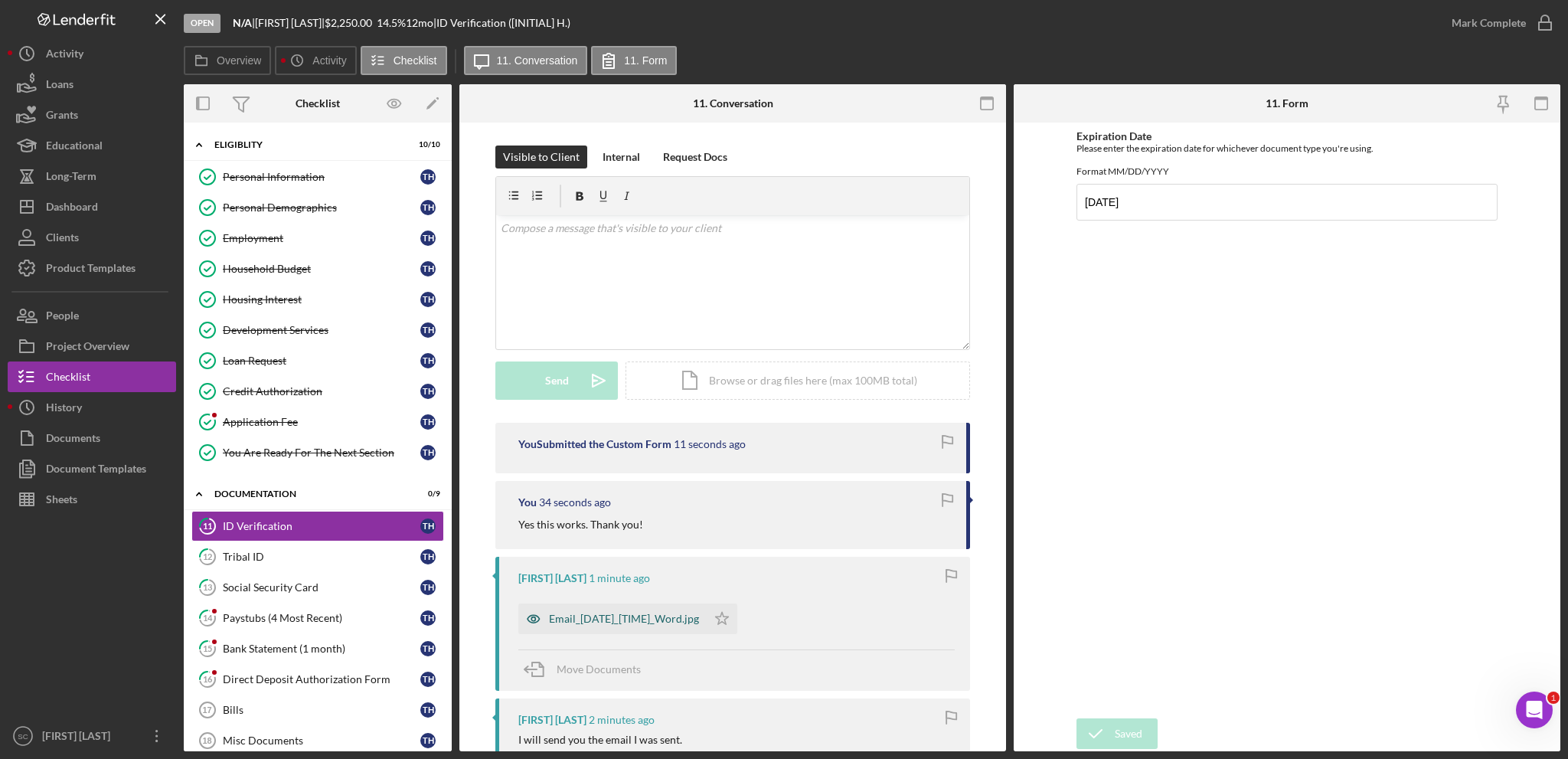 click on "Email_[DATE]_[TIME]_Word.jpg" at bounding box center (612, 619) 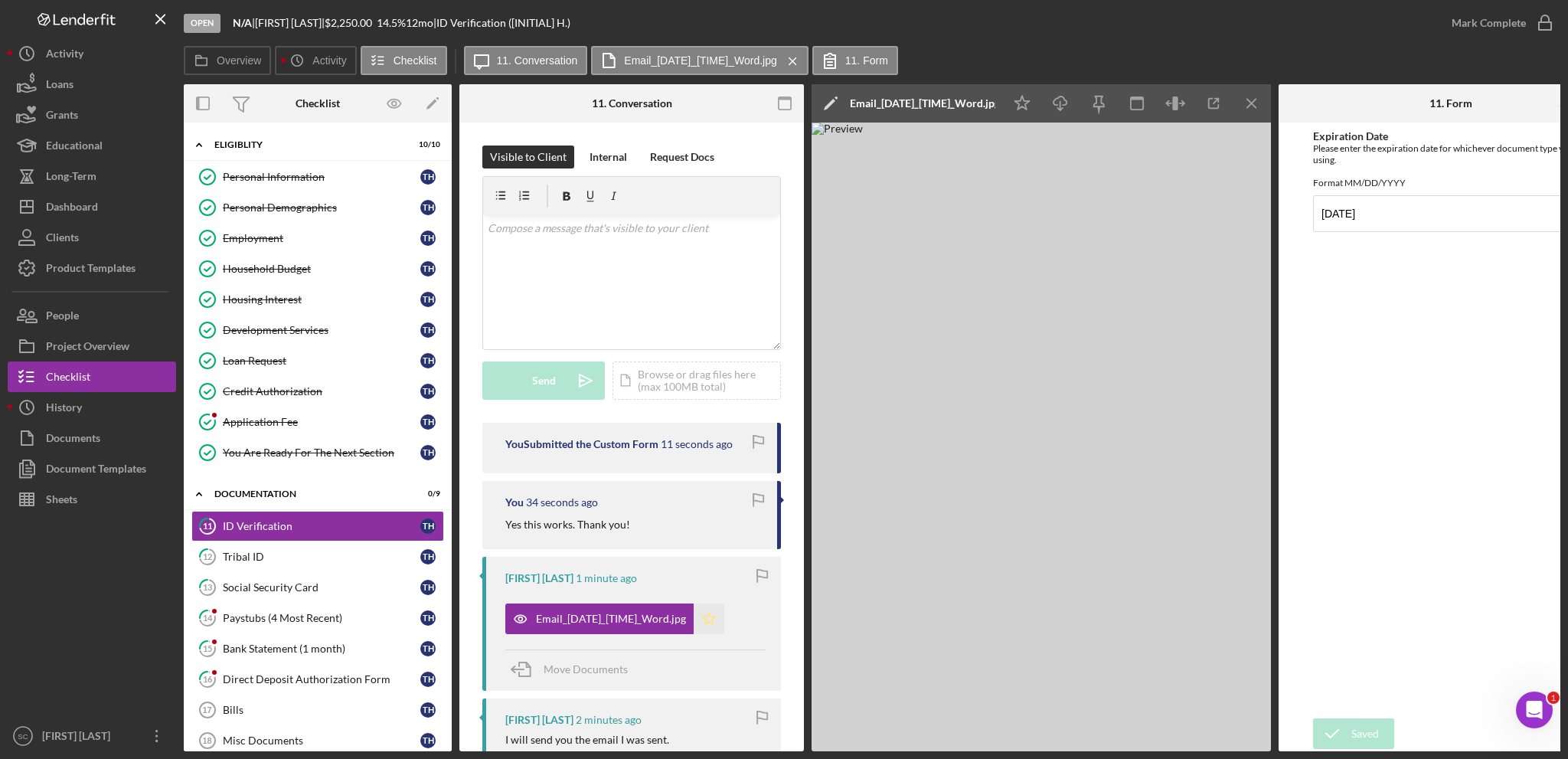 click 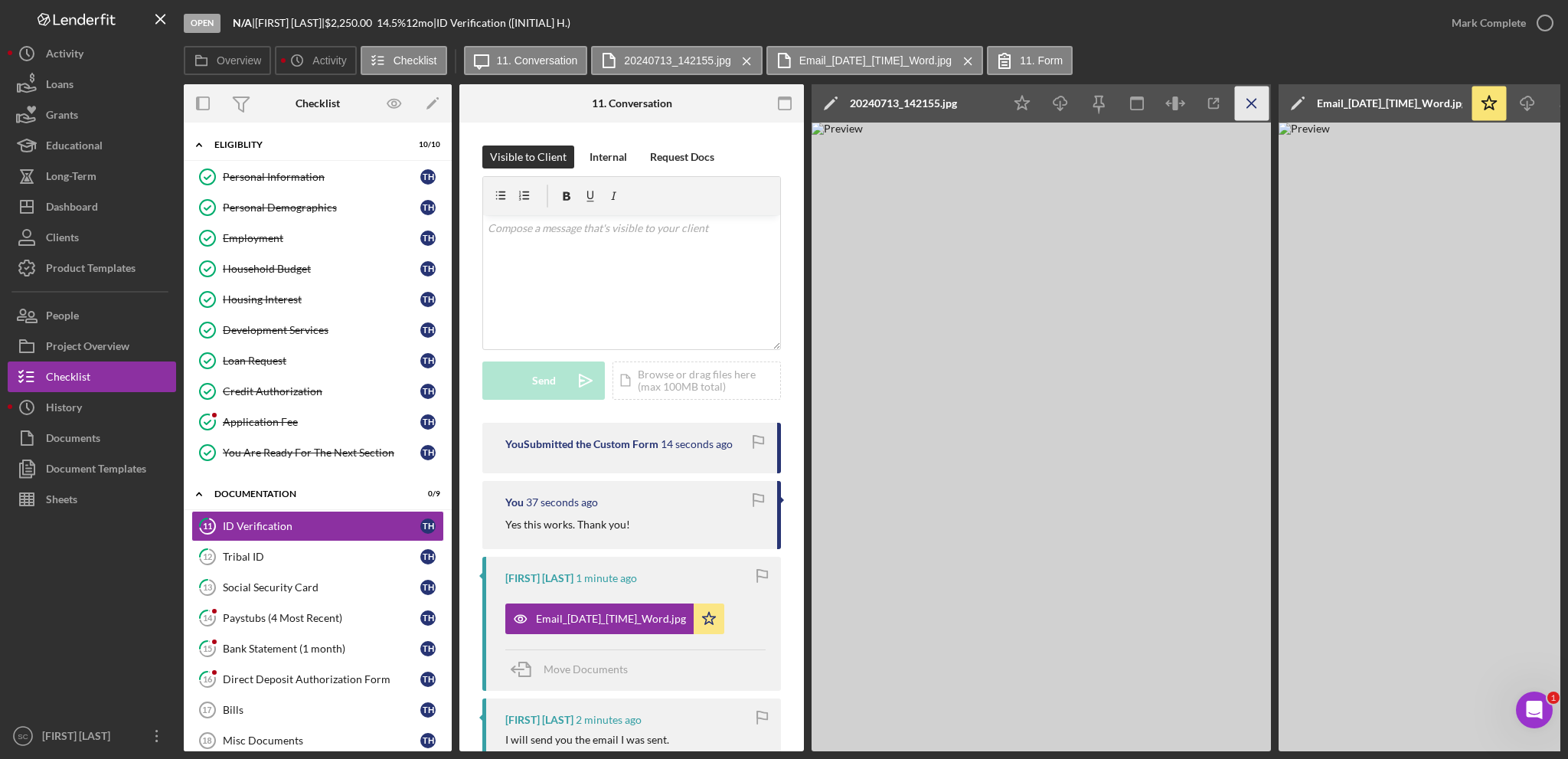 click on "Icon/Menu Close" 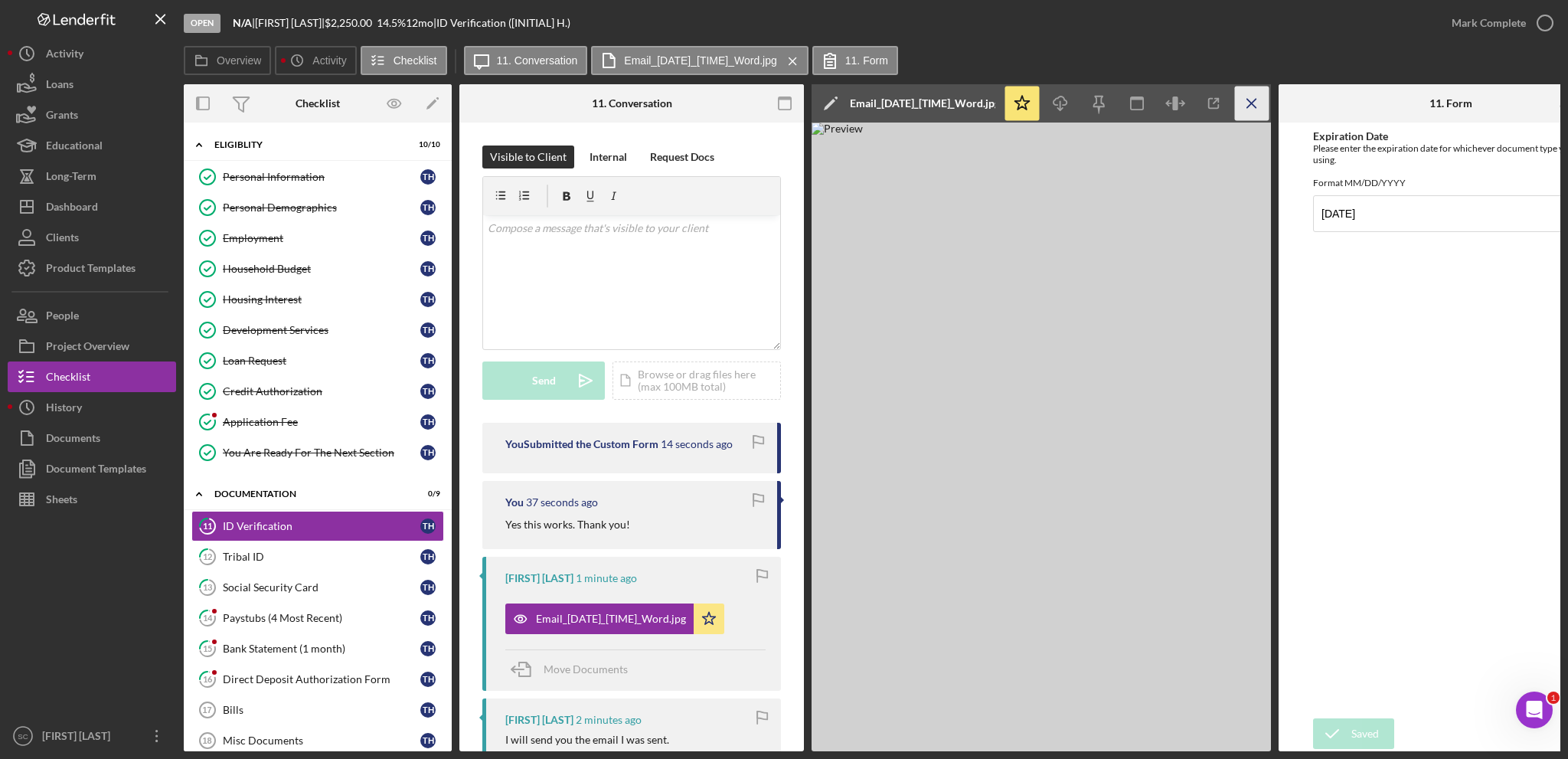 click on "Icon/Menu Close" 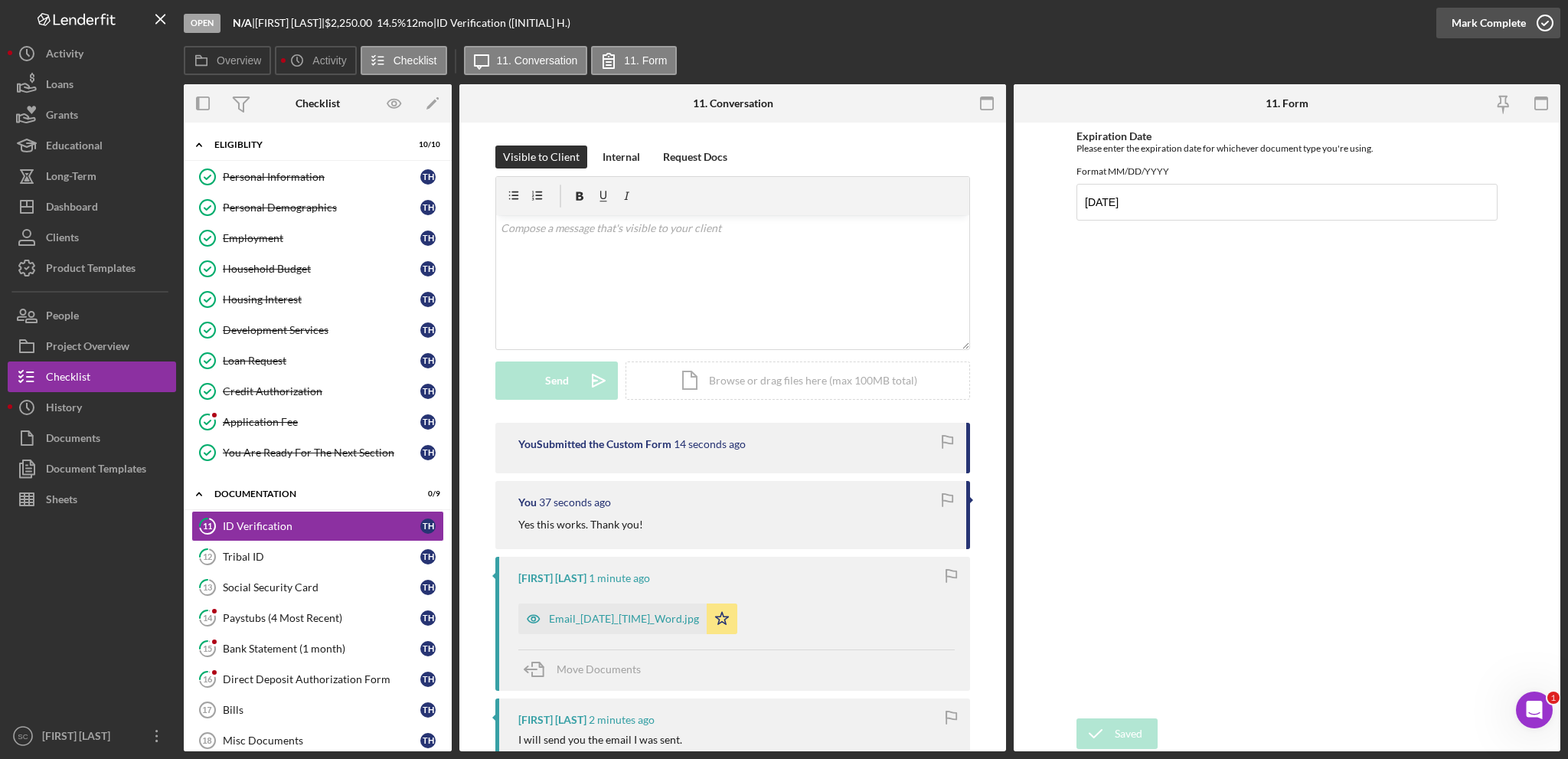 click on "Mark Complete" at bounding box center [1488, 23] 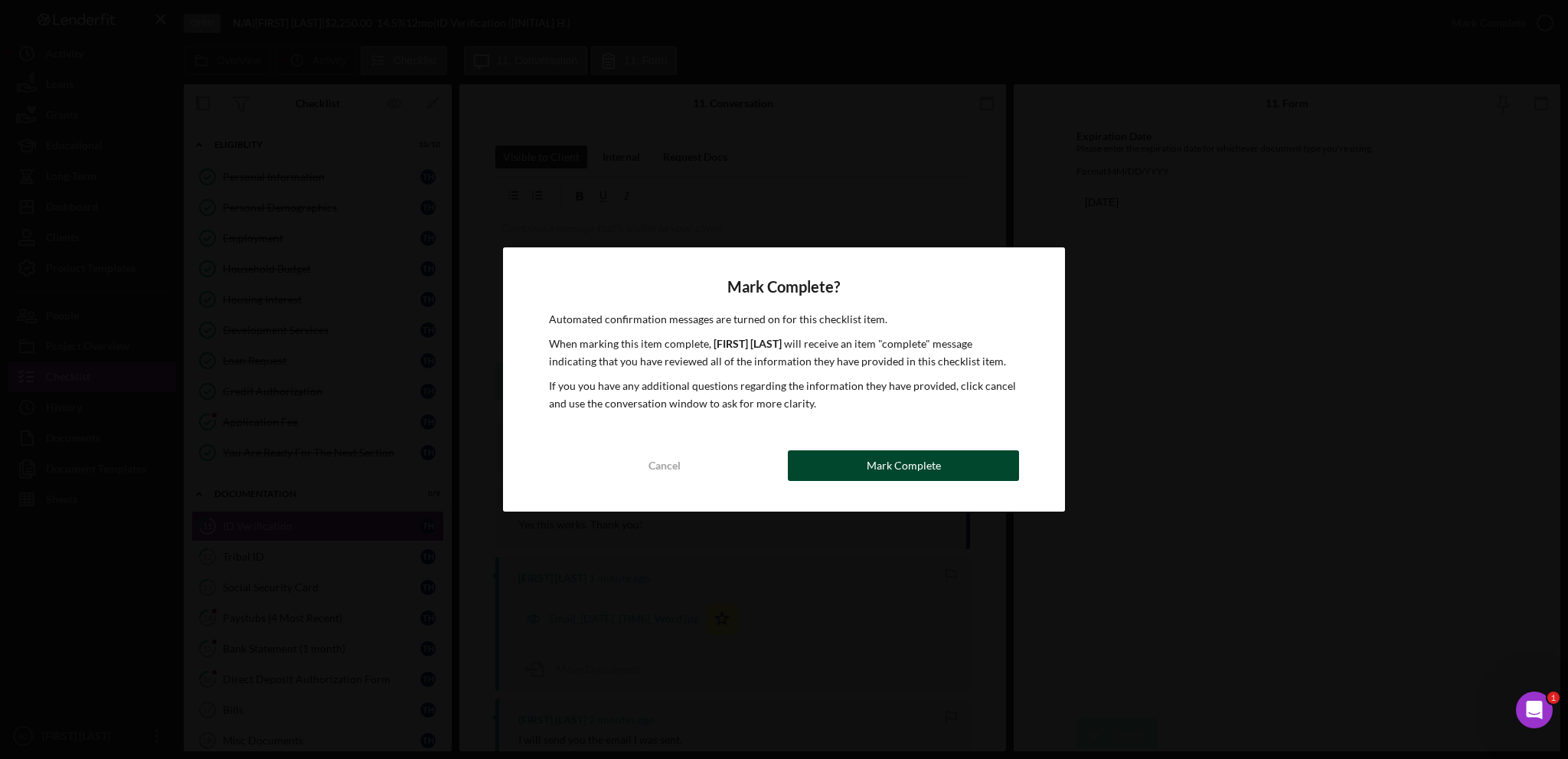 click on "Mark Complete" at bounding box center (903, 466) 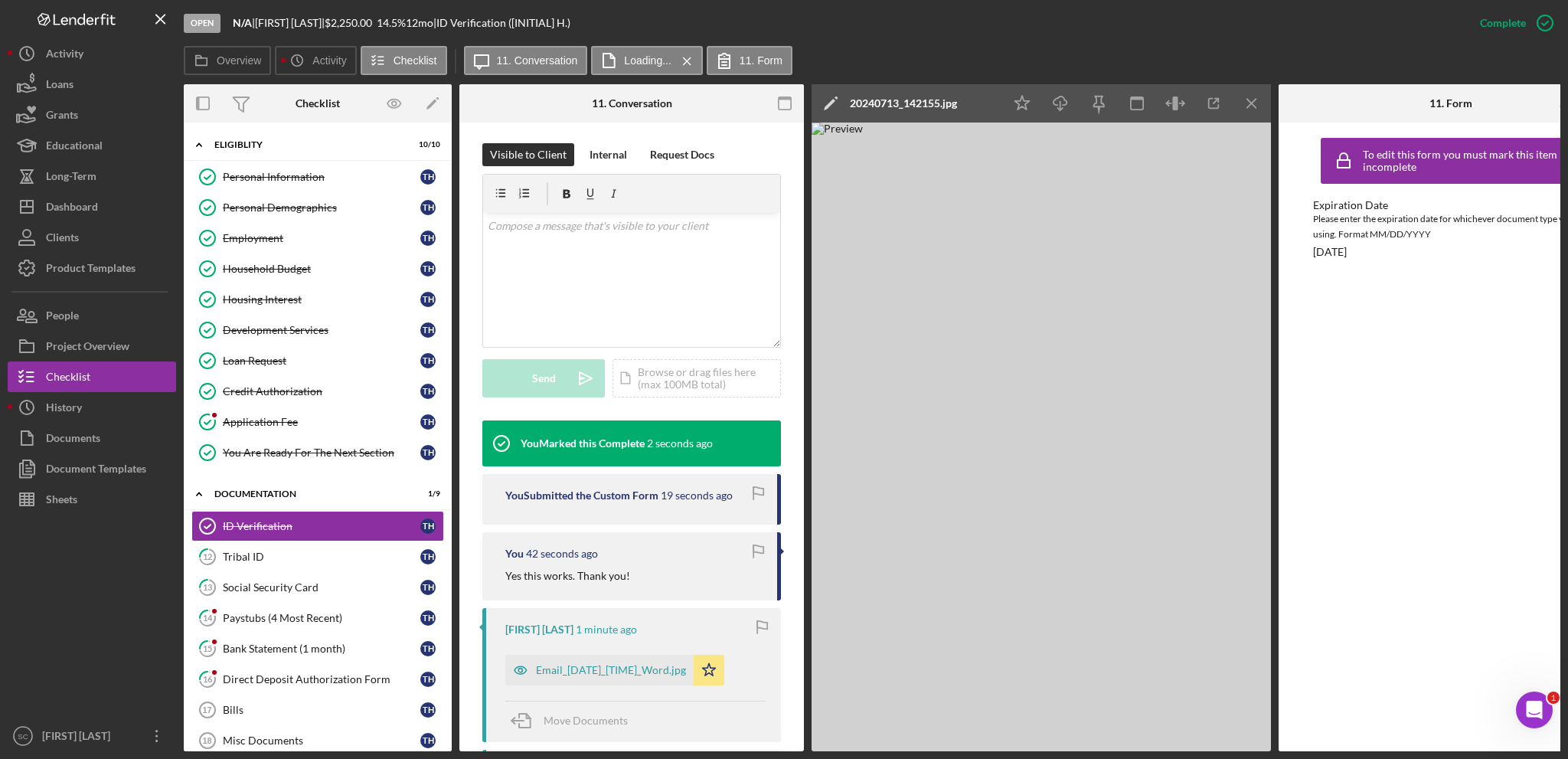 scroll, scrollTop: 460, scrollLeft: 0, axis: vertical 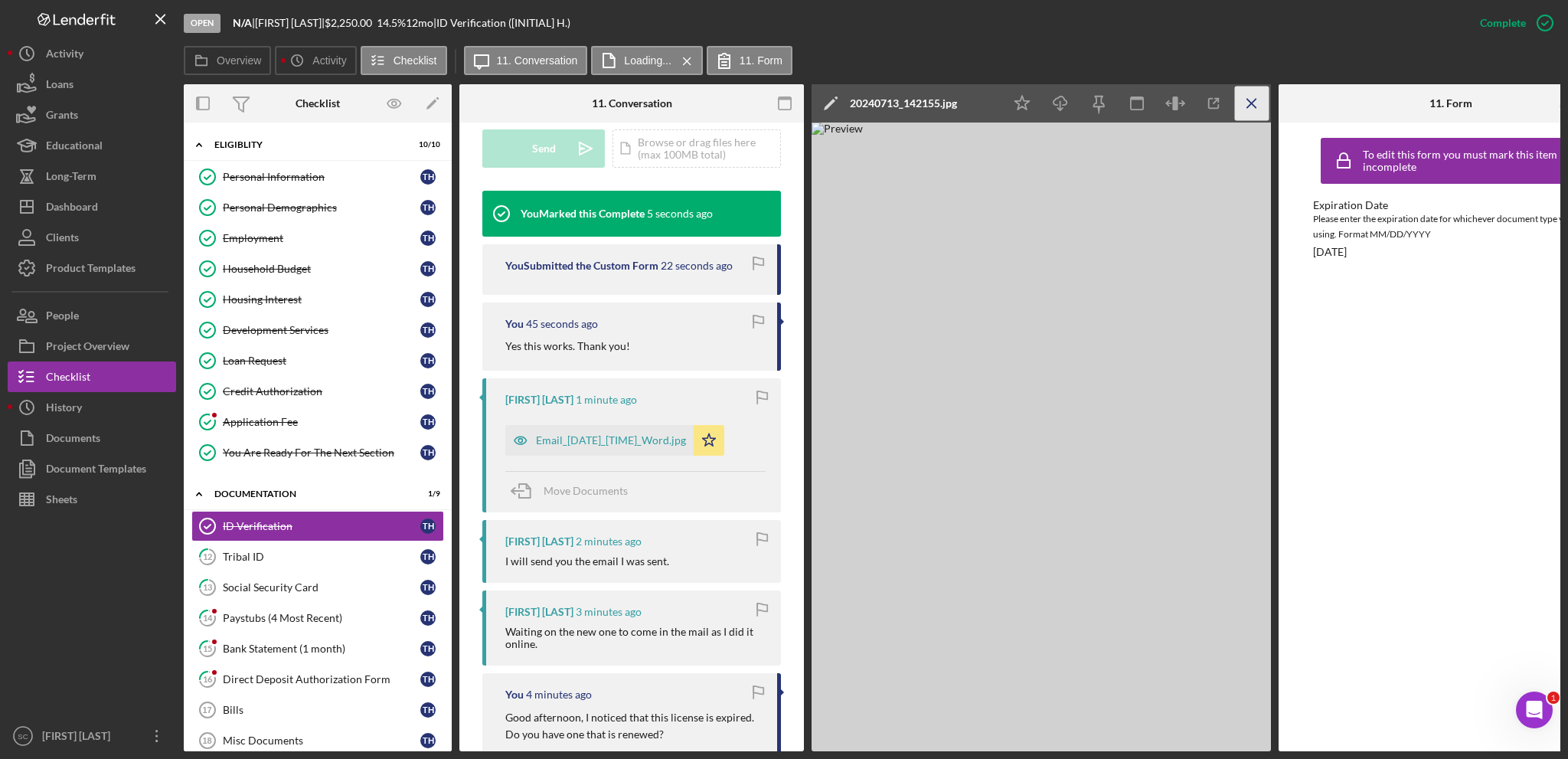 click on "Icon/Menu Close" 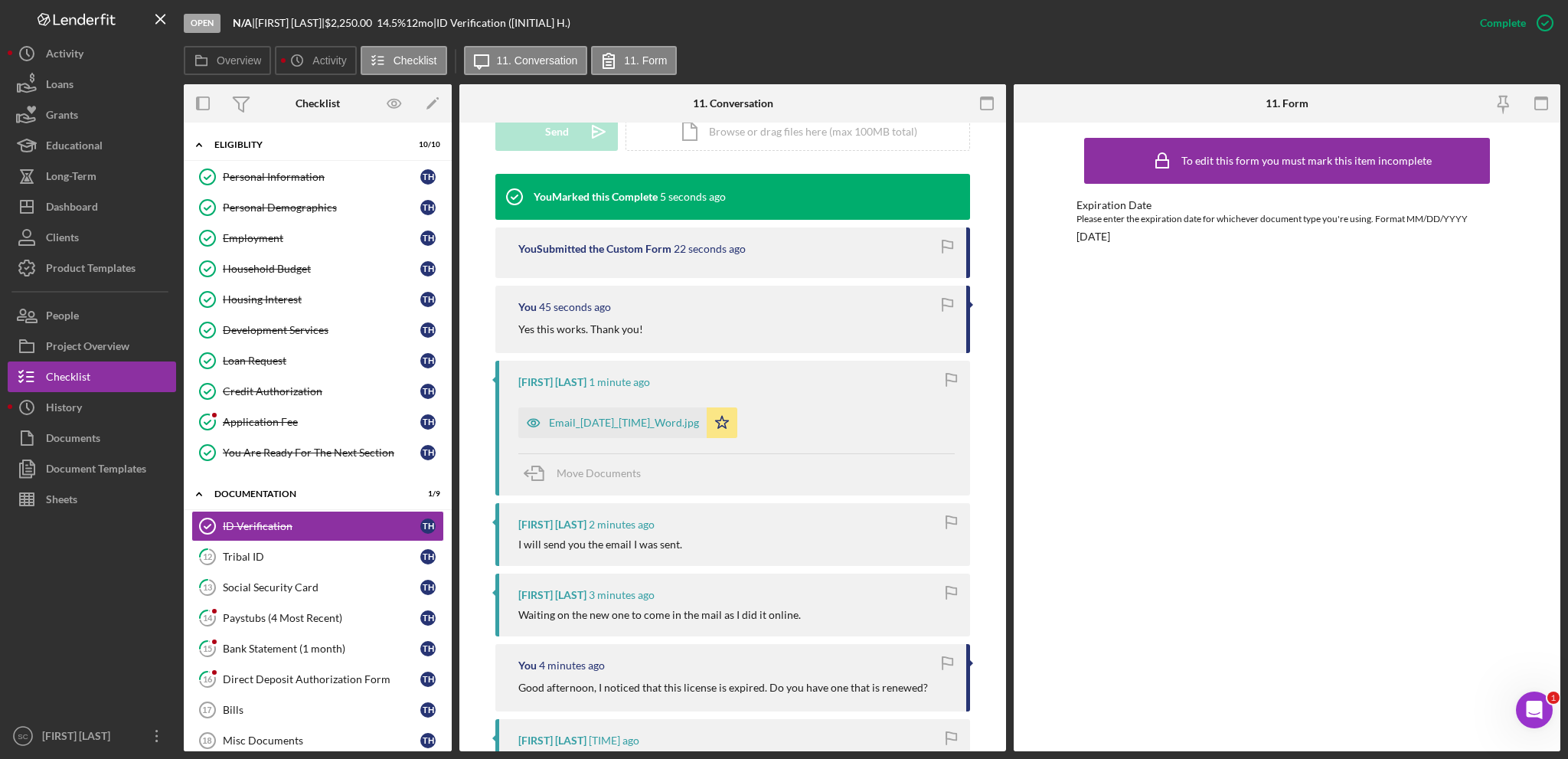 scroll, scrollTop: 442, scrollLeft: 0, axis: vertical 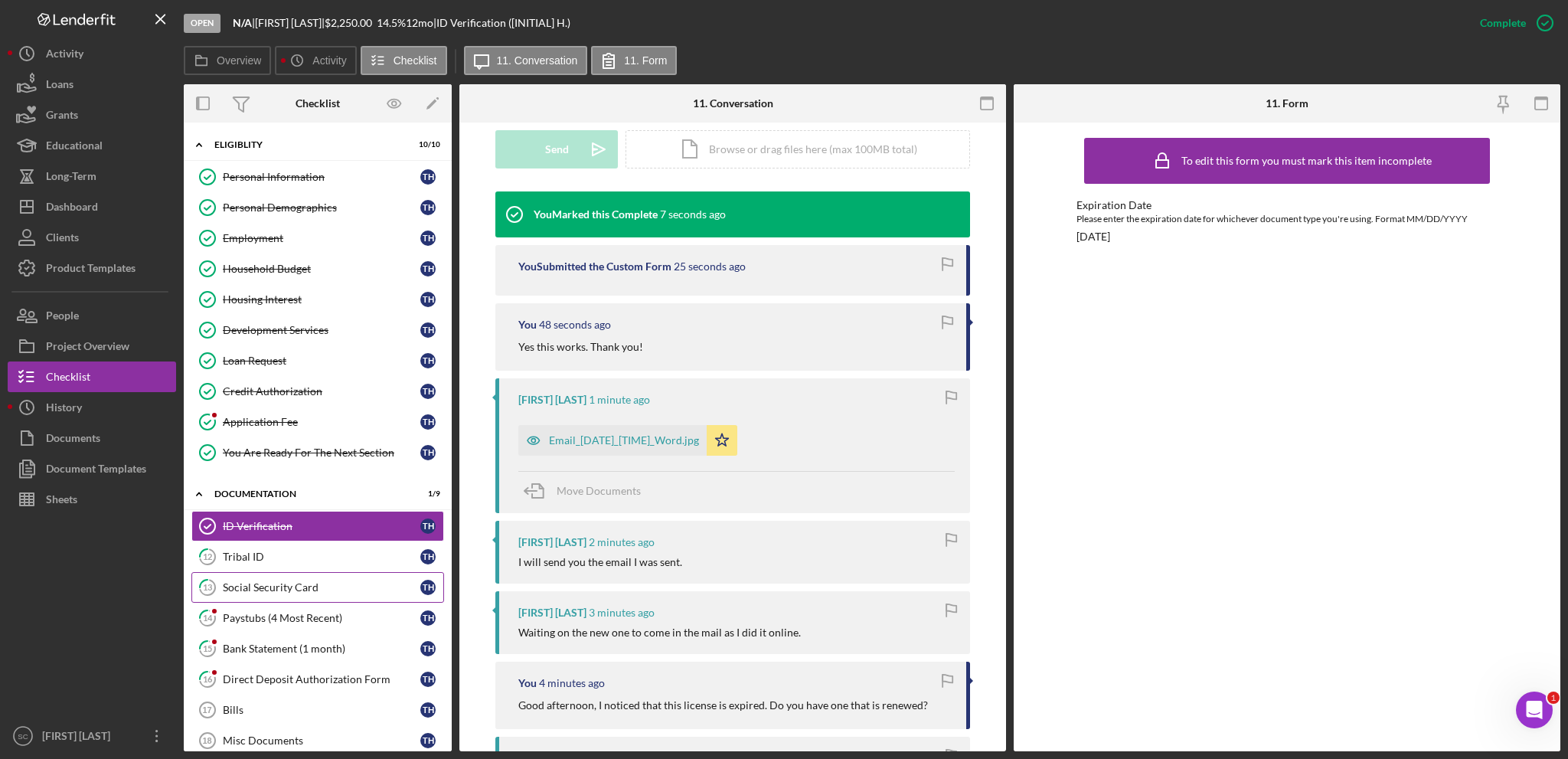 click on "Social Security Card" at bounding box center (322, 587) 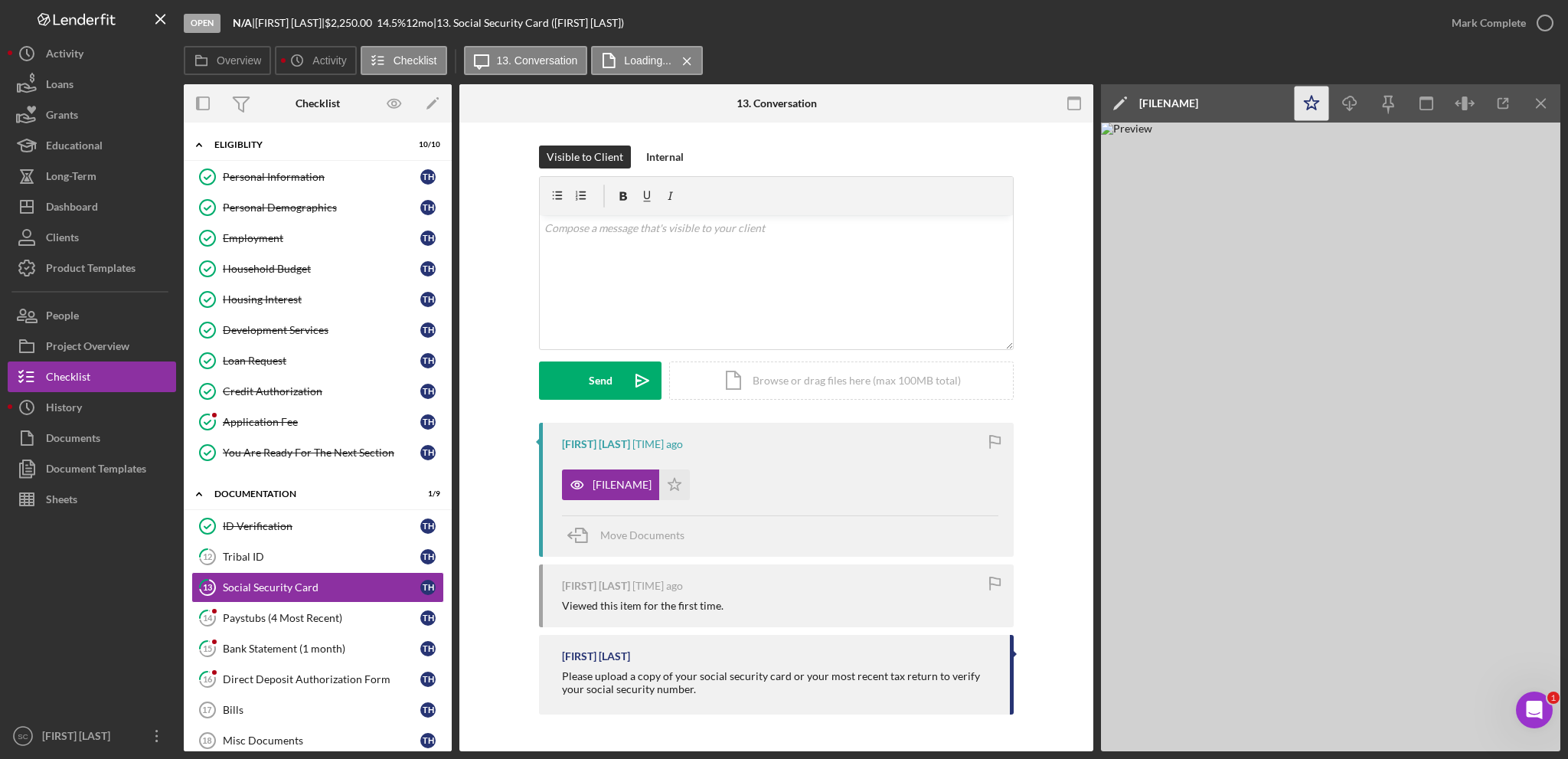 click on "Icon/Star" 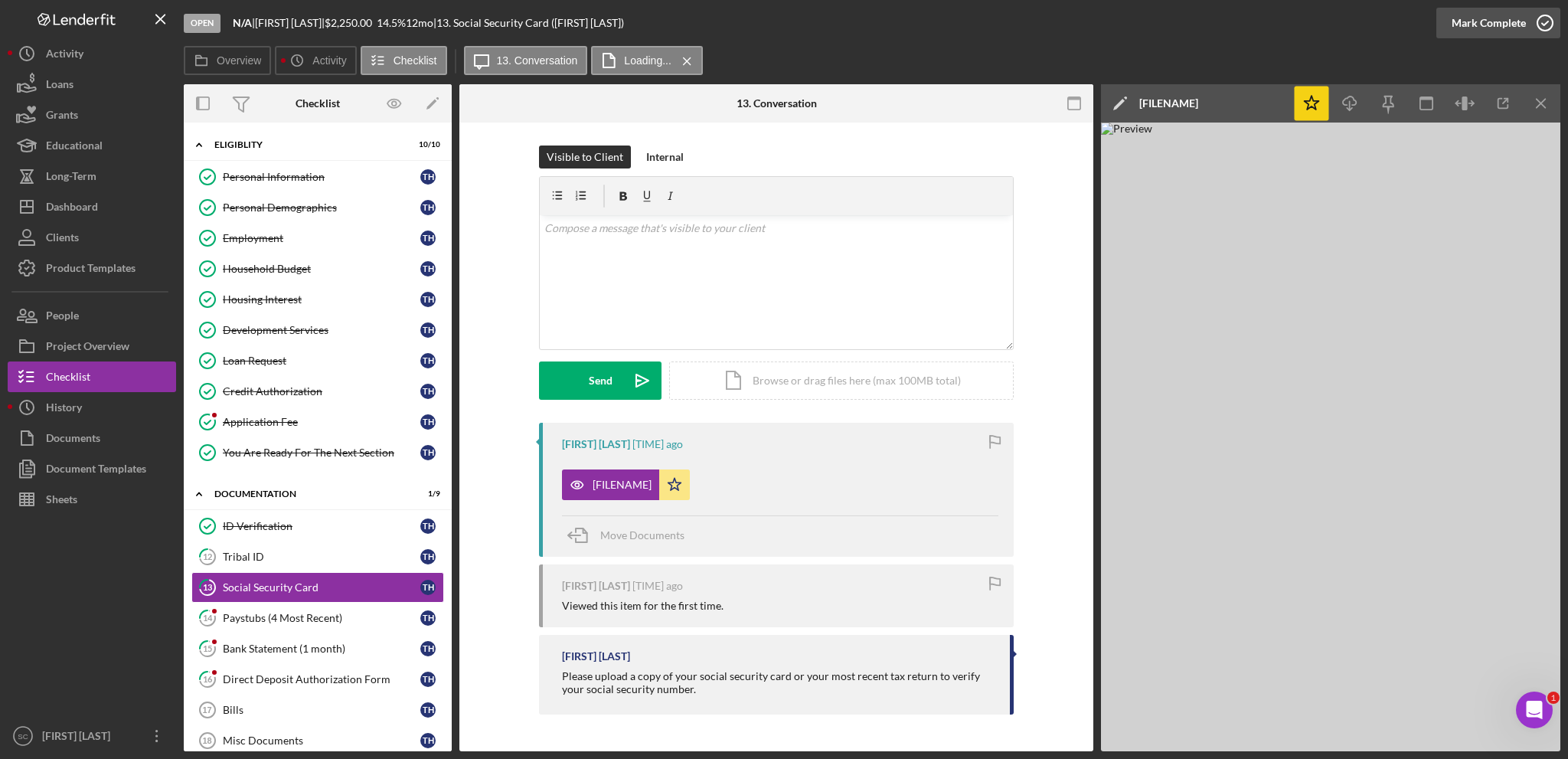 click on "Mark Complete" at bounding box center (1488, 23) 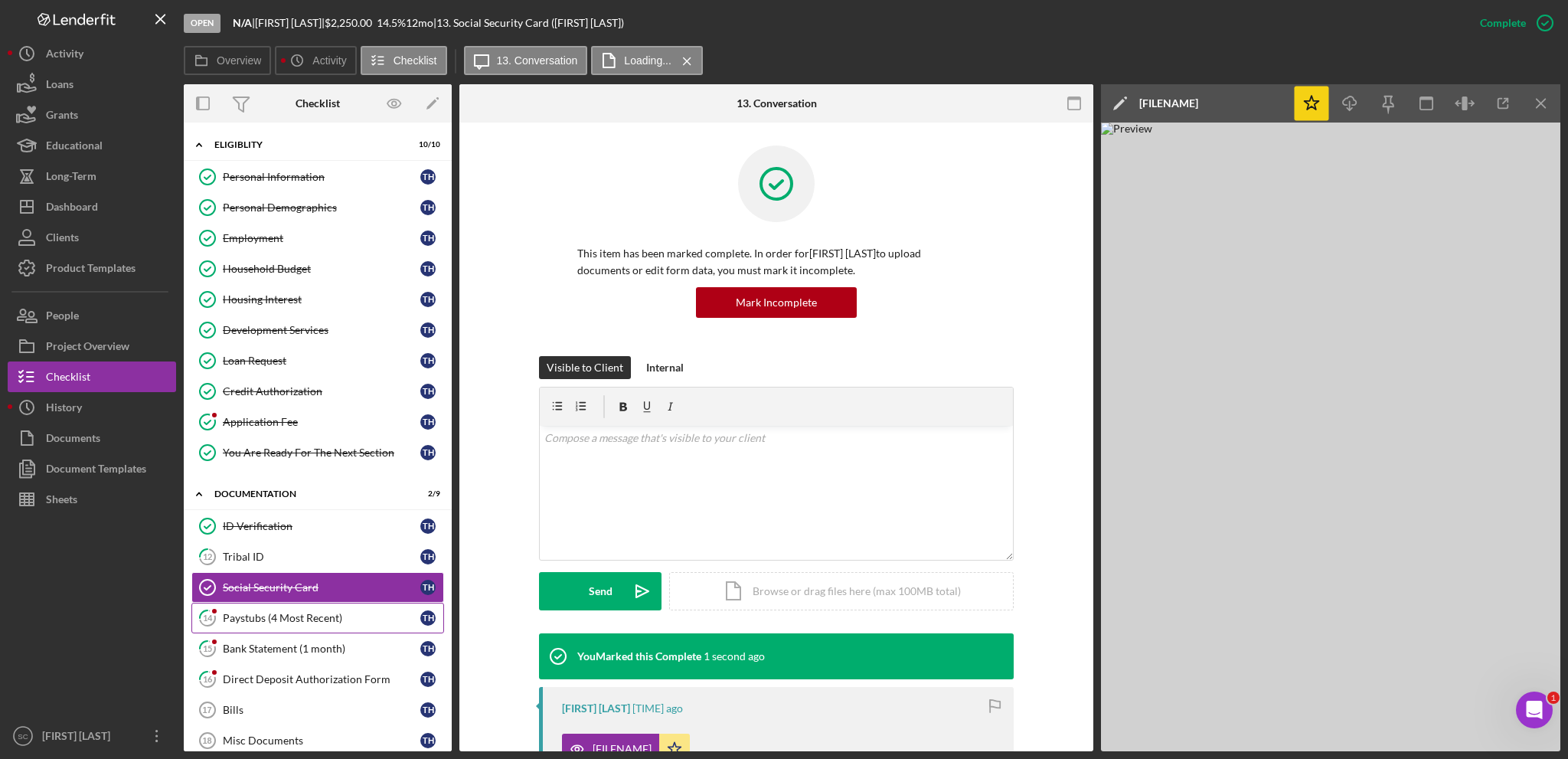 click on "Paystubs (4 Most Recent)" at bounding box center [322, 618] 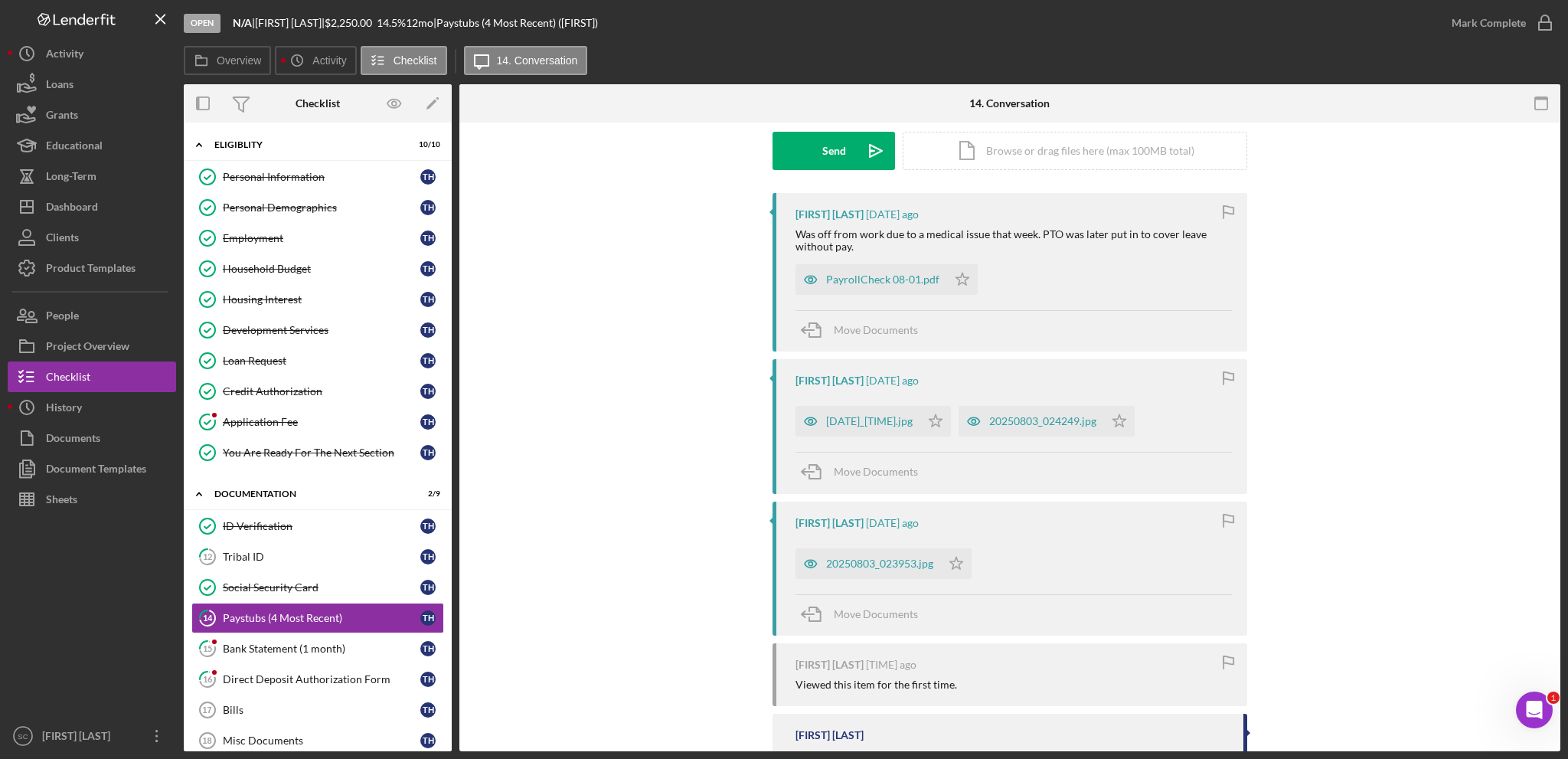 scroll, scrollTop: 301, scrollLeft: 0, axis: vertical 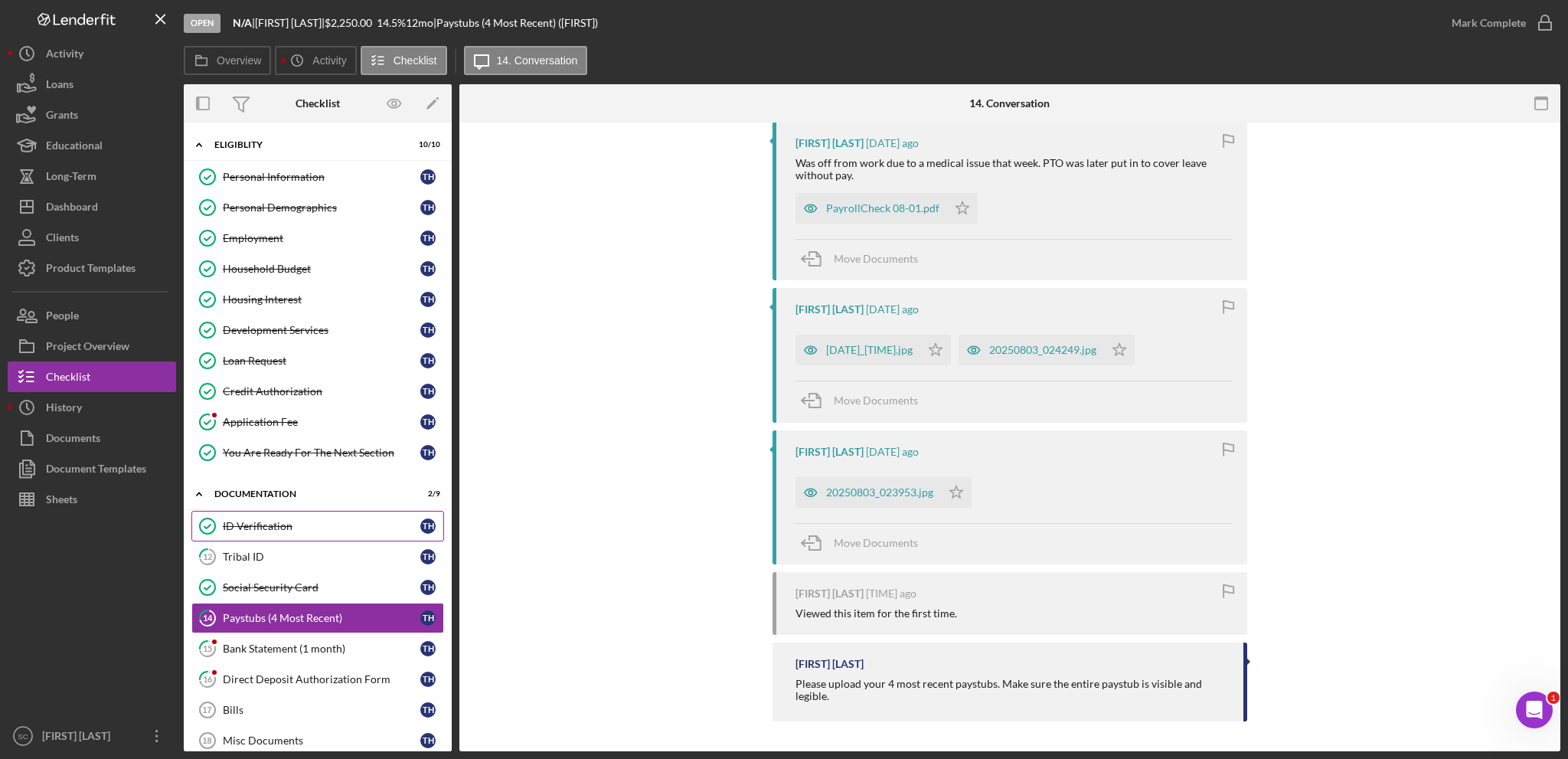 click on "ID Verification ID Verification T H" at bounding box center (318, 526) 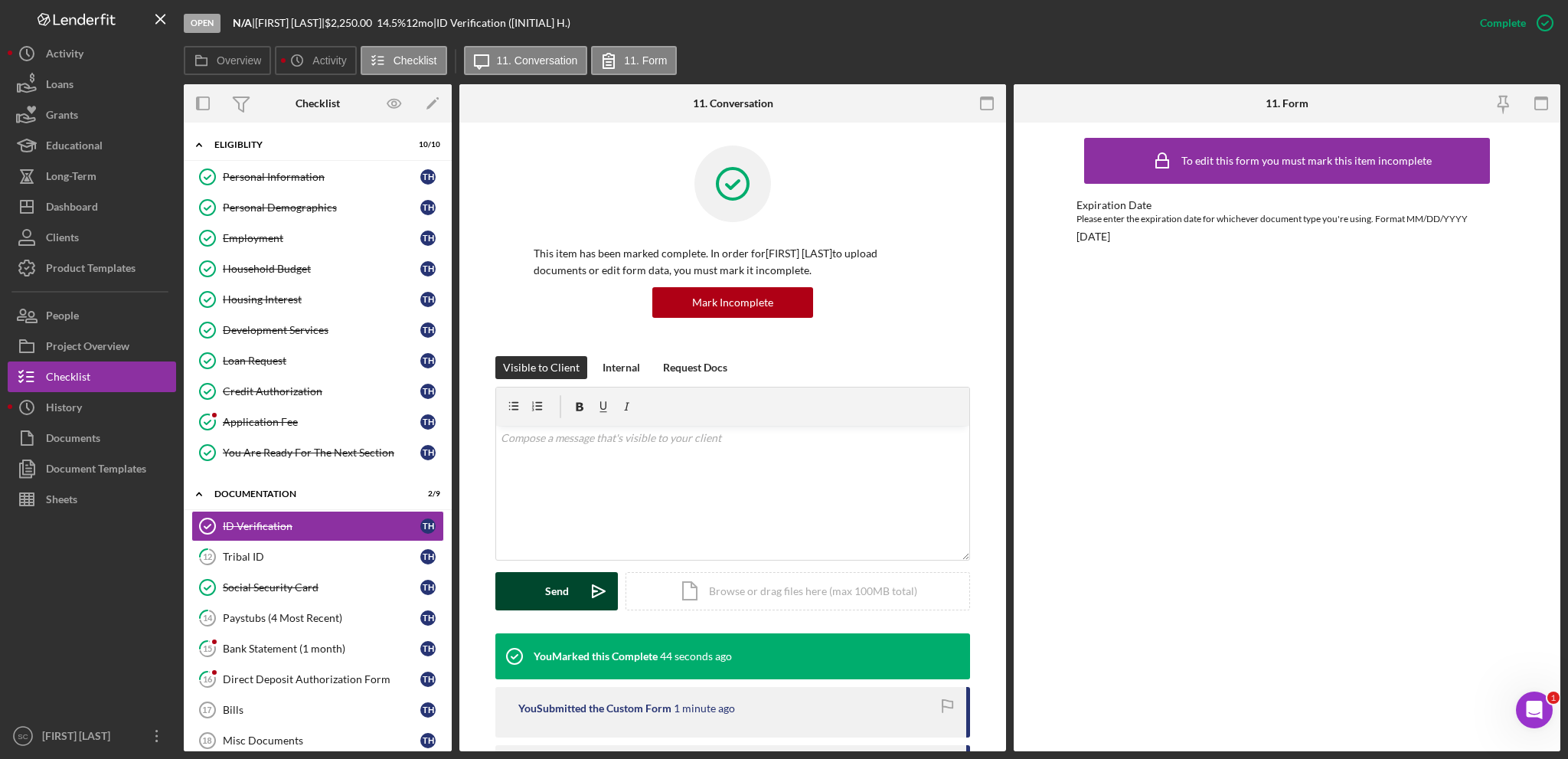 scroll, scrollTop: 153, scrollLeft: 0, axis: vertical 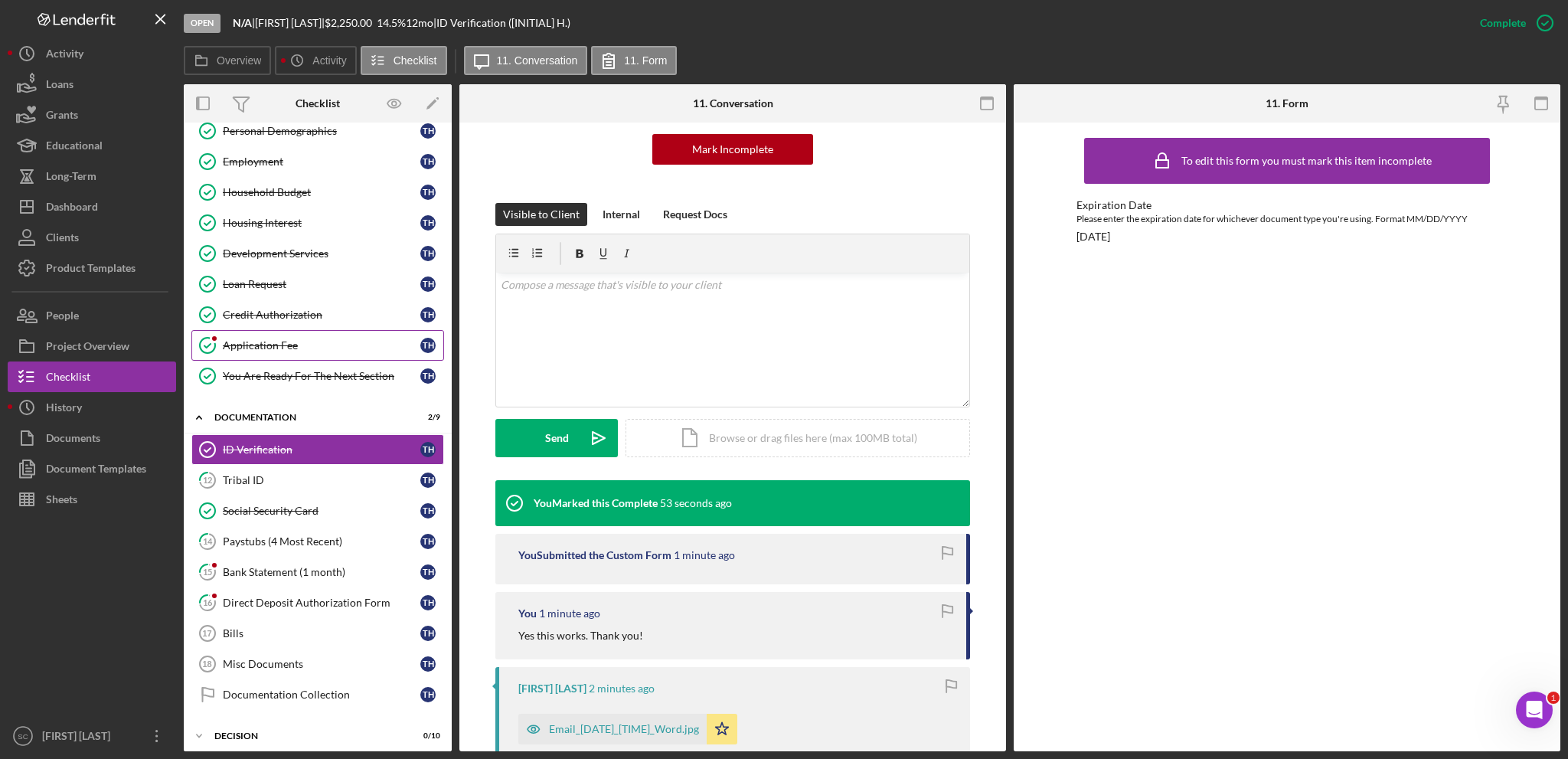 click on "Application Fee Application Fee T H" at bounding box center (318, 345) 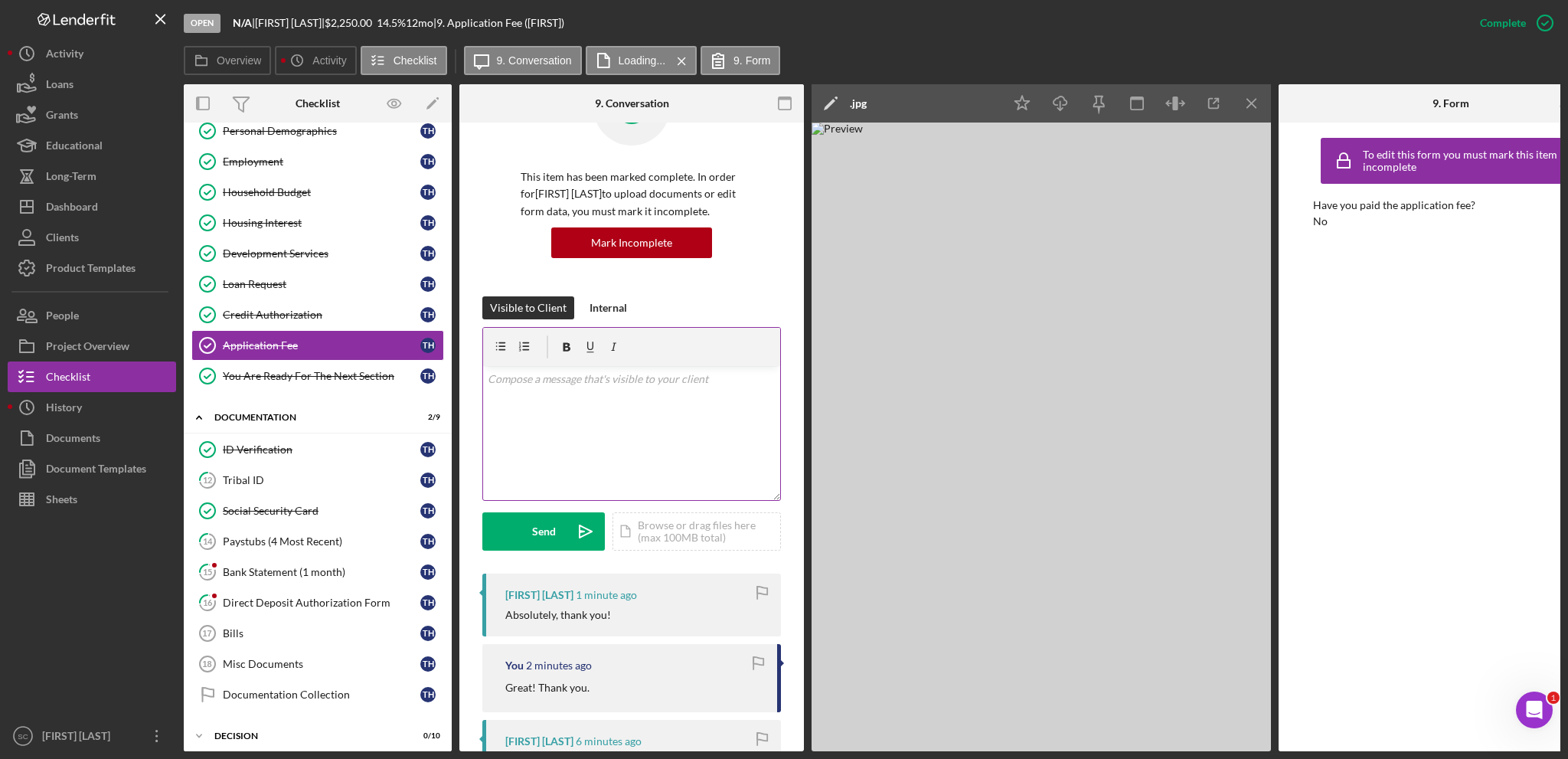 scroll, scrollTop: 153, scrollLeft: 0, axis: vertical 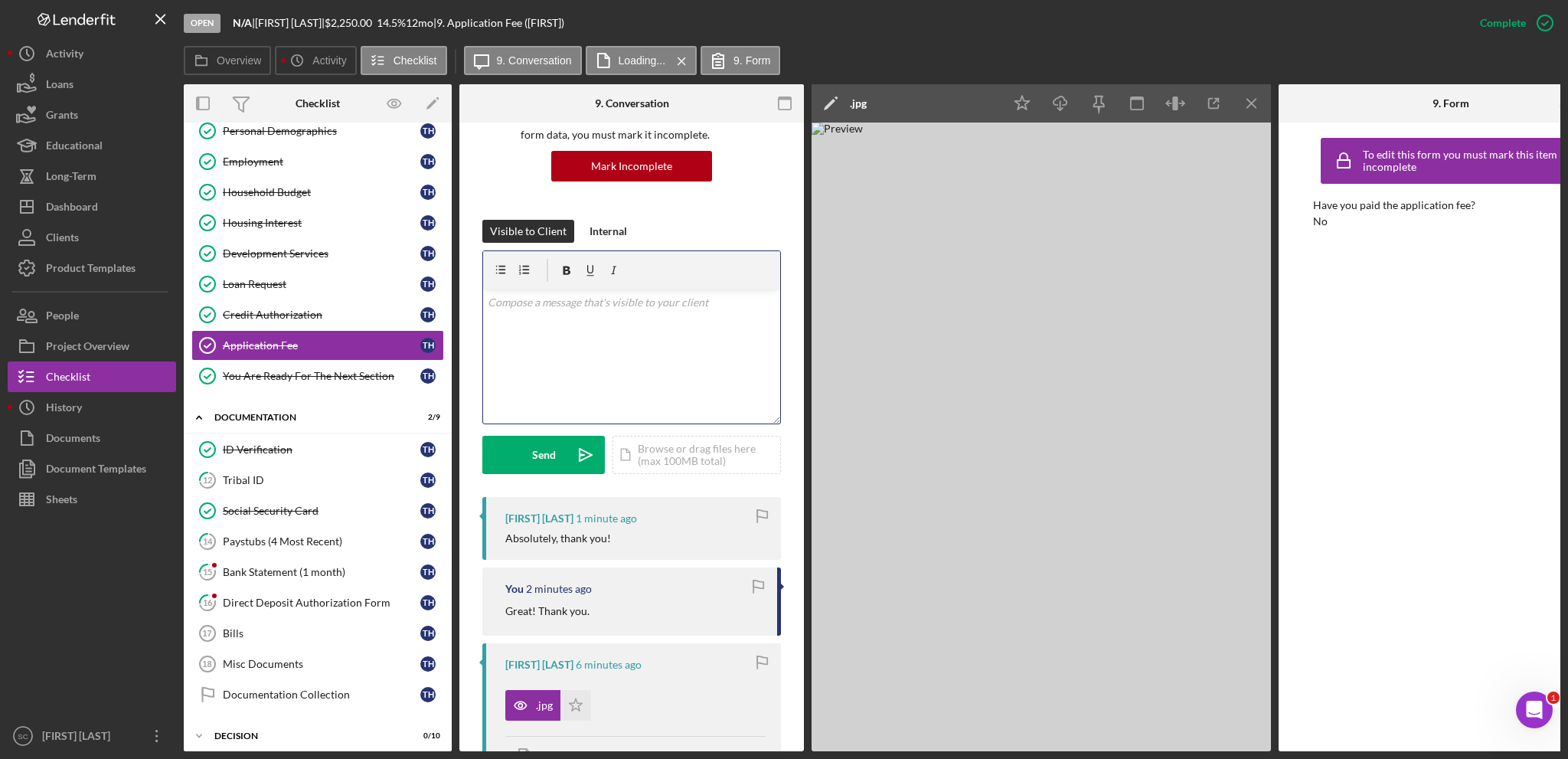 click on "v Color teal Color pink Remove color Add row above Add row below Add column before Add column after Merge cells Split cells Remove column Remove row Remove table" at bounding box center [632, 356] 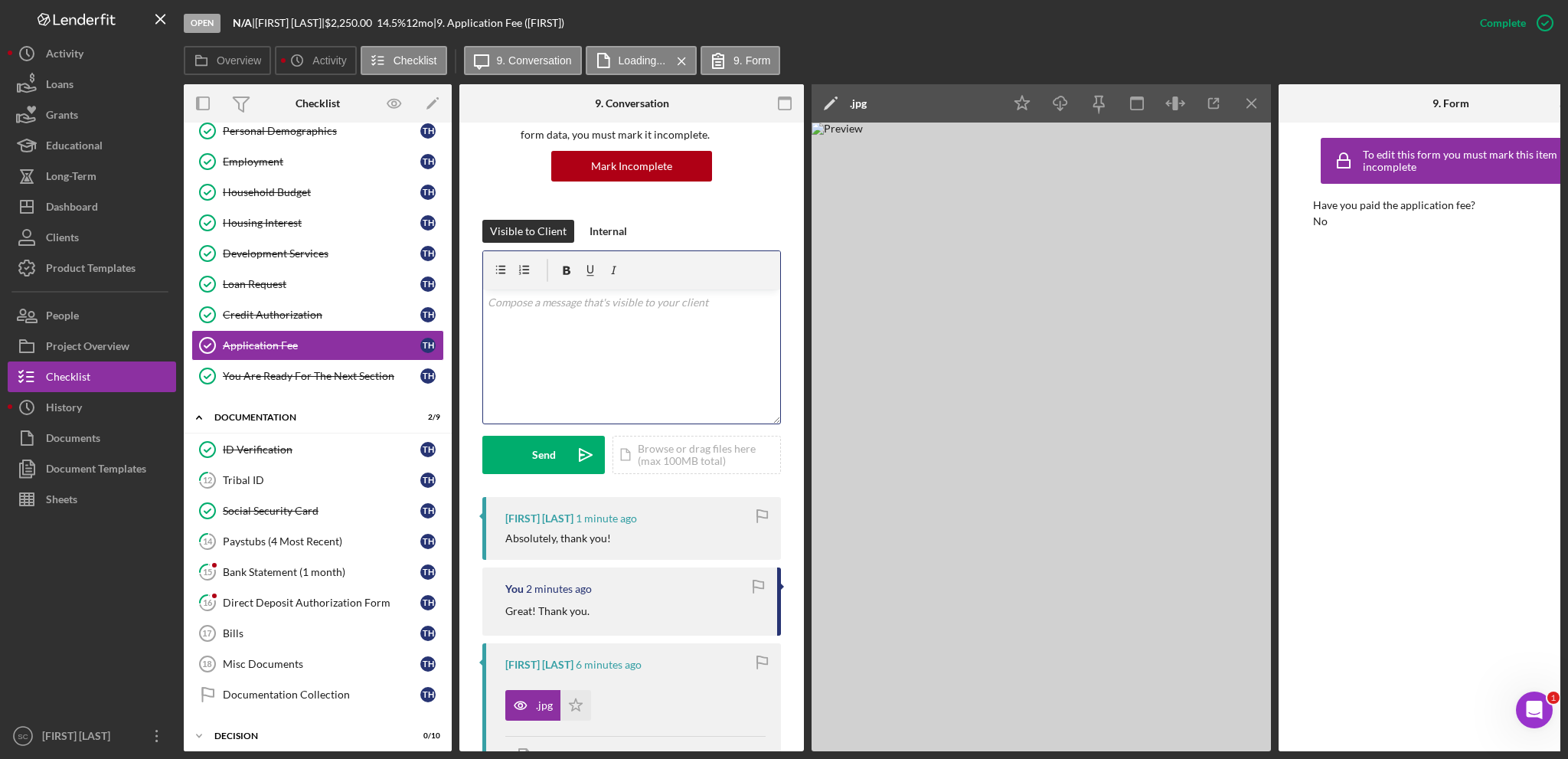 type 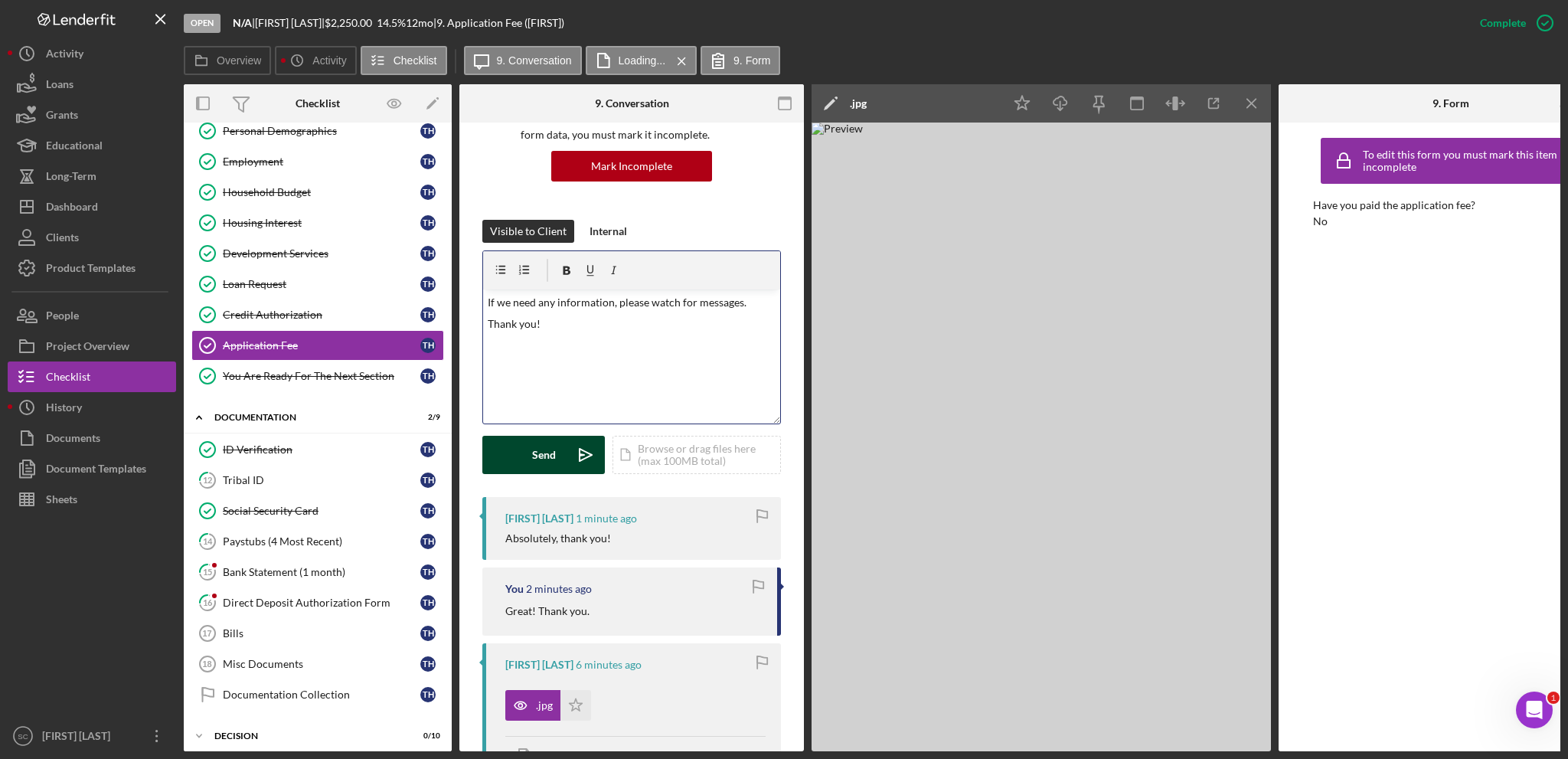 click on "Send" at bounding box center [544, 455] 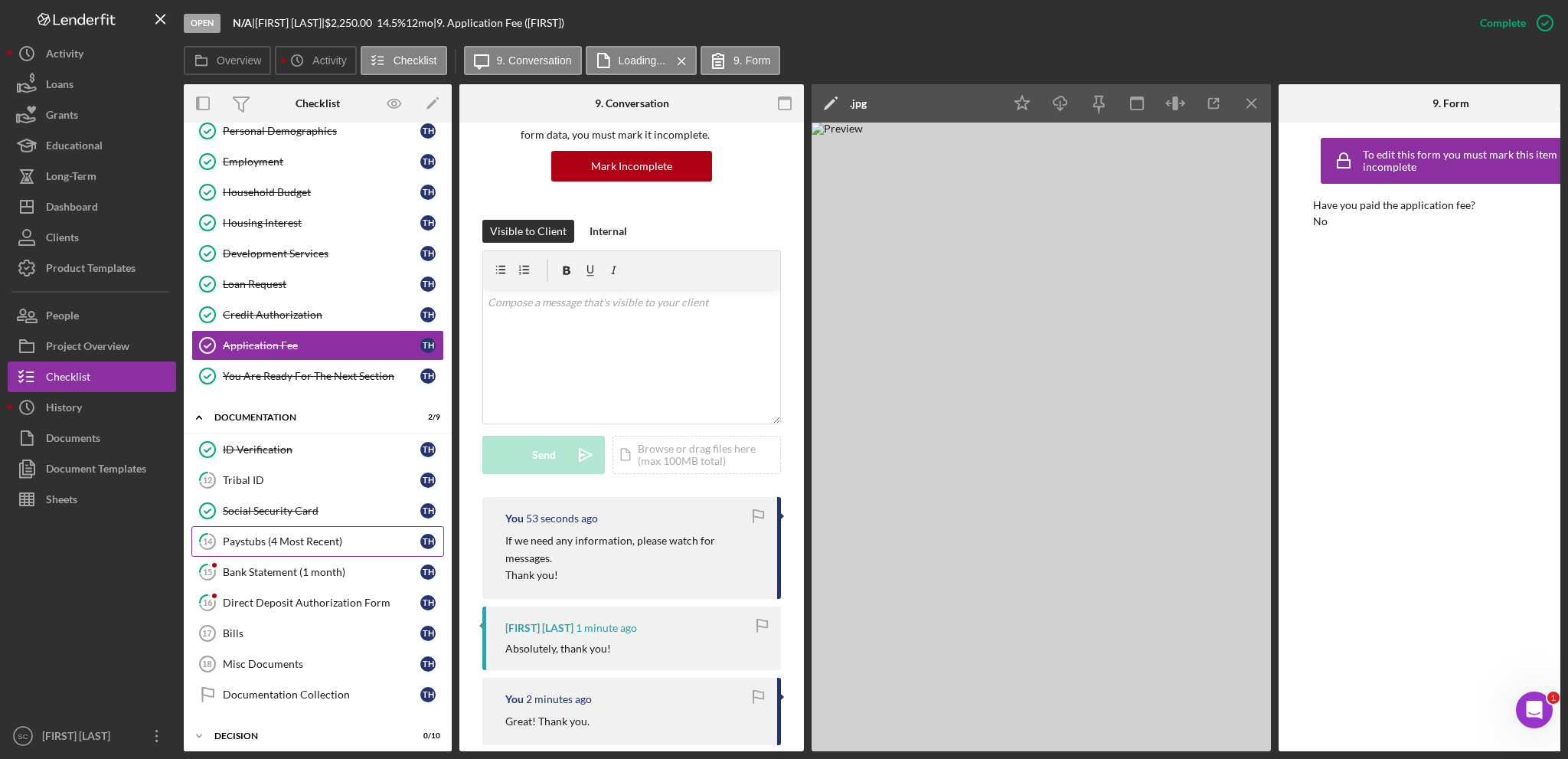 click on "Paystubs (4 Most Recent)" at bounding box center [322, 541] 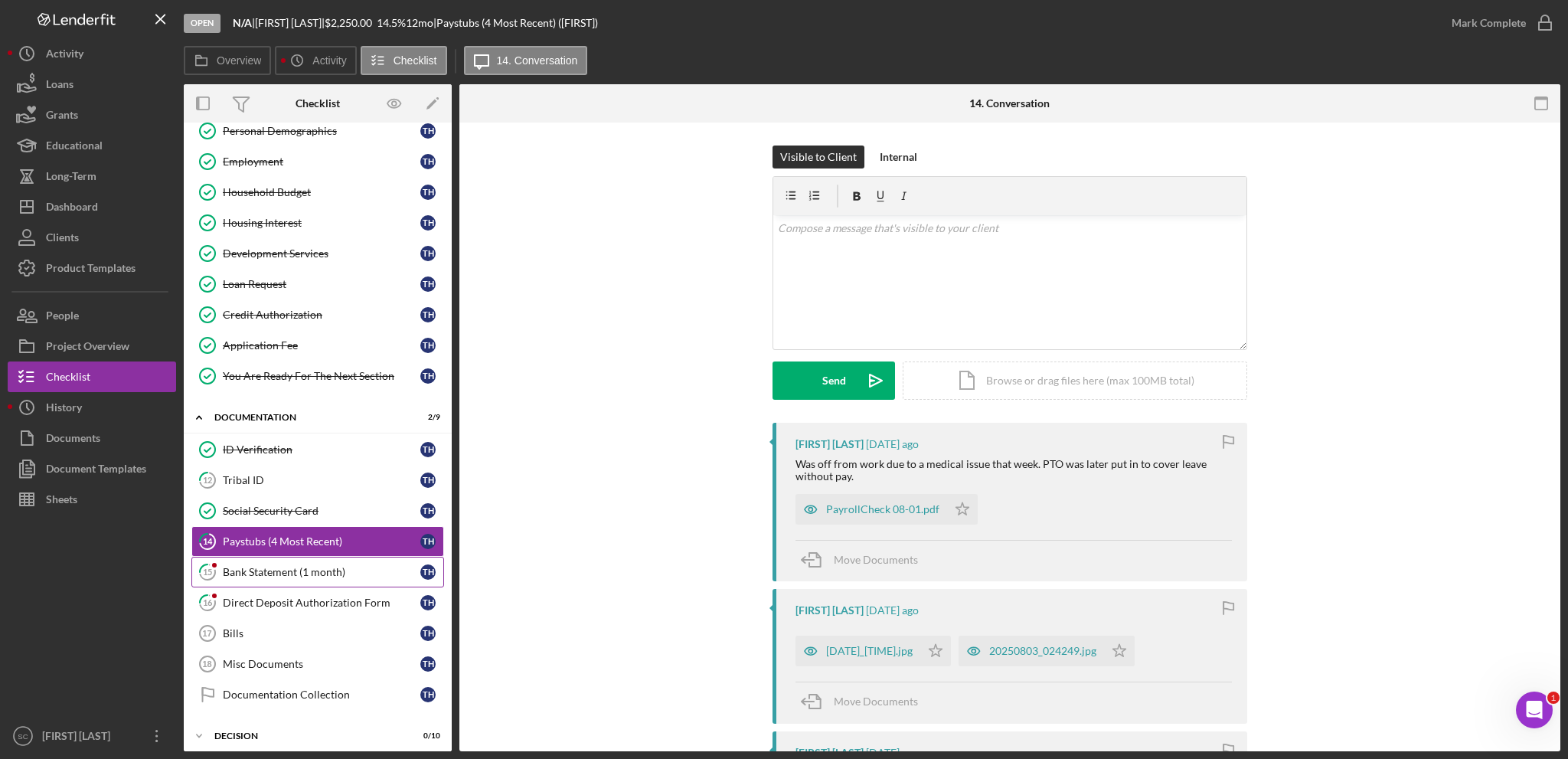 click on "Bank Statement (1 month)" at bounding box center (322, 572) 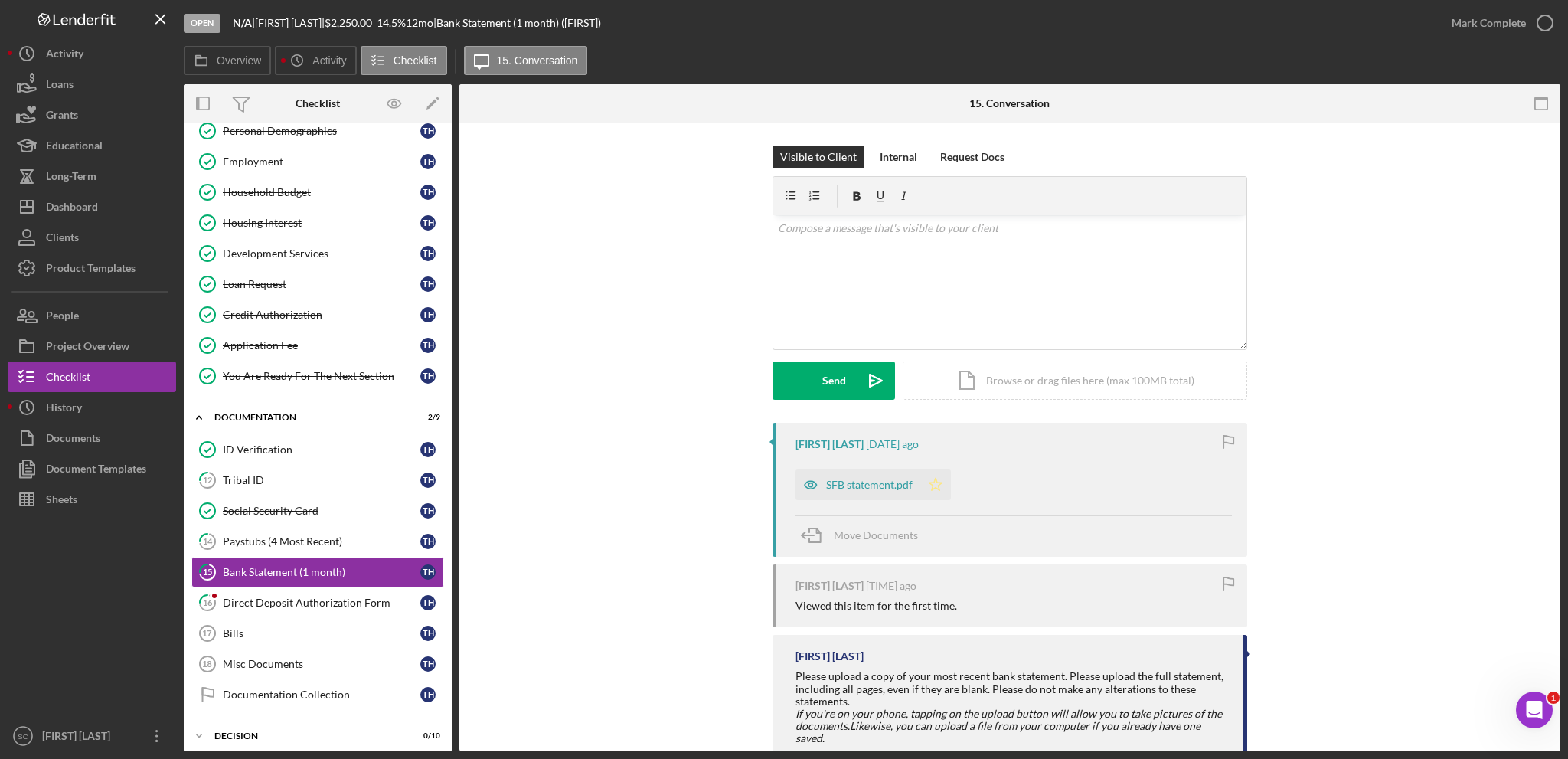 click 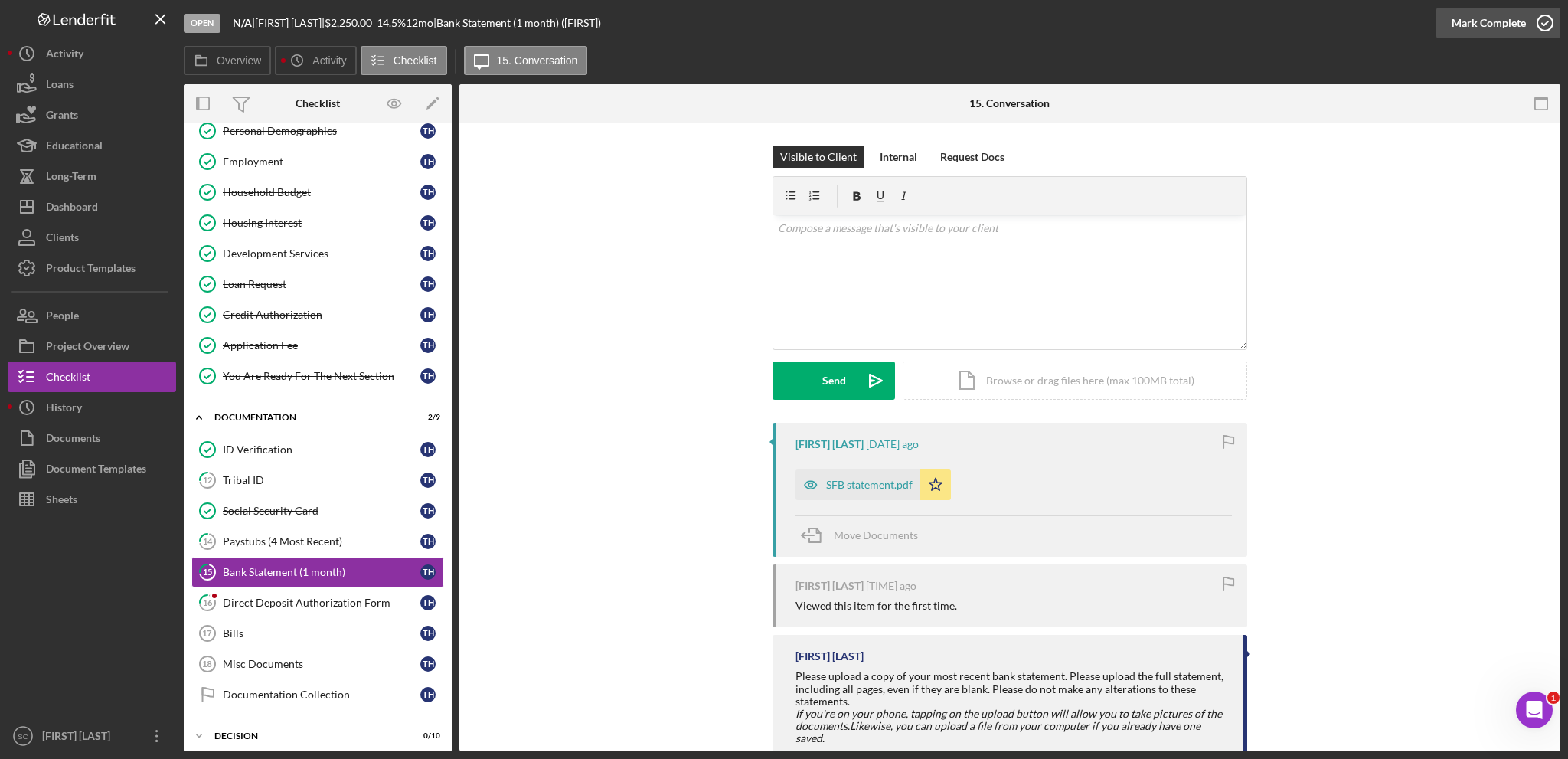 click on "Mark Complete" at bounding box center [1488, 23] 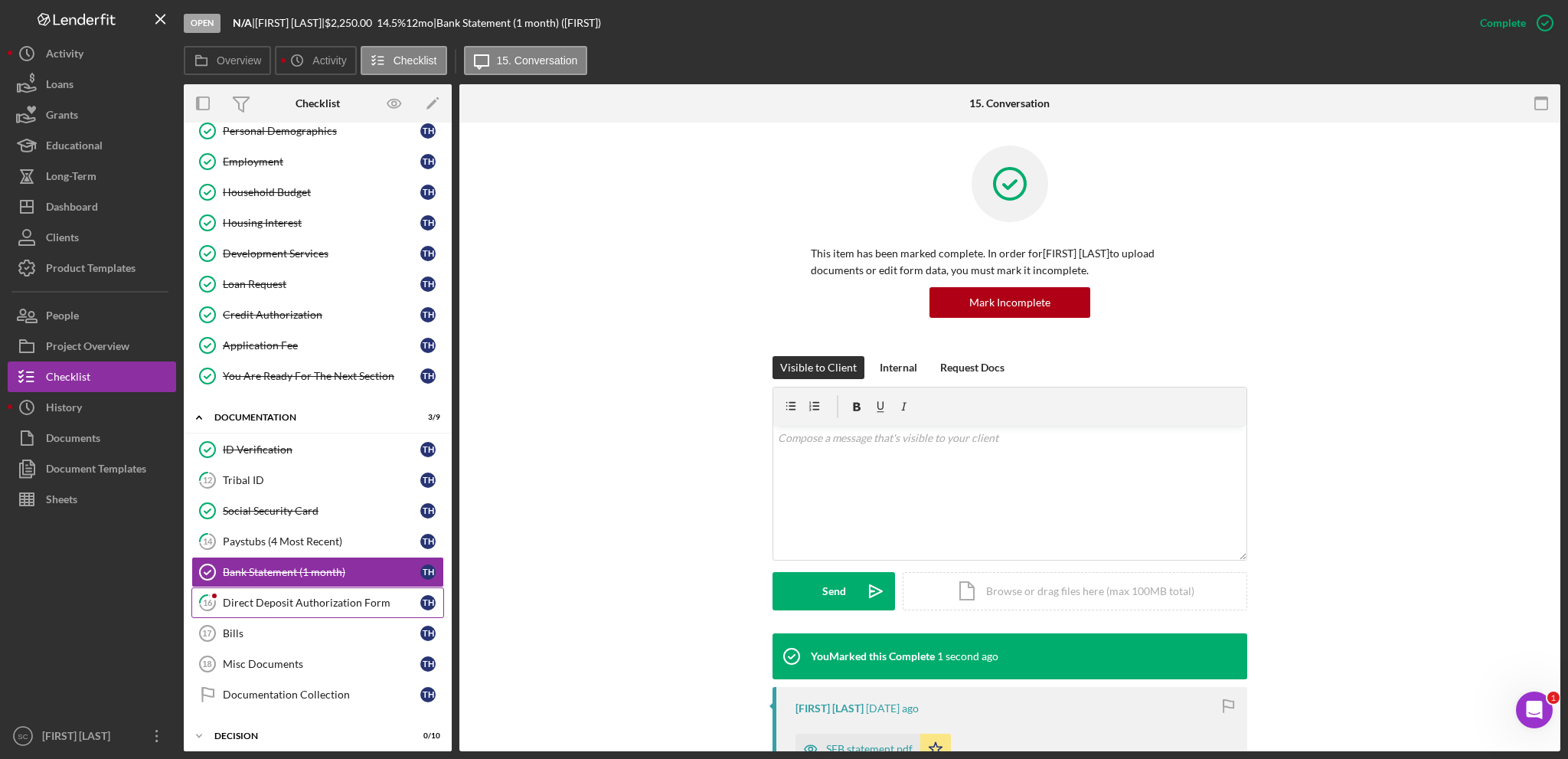 click on "Direct Deposit Authorization Form" at bounding box center [322, 603] 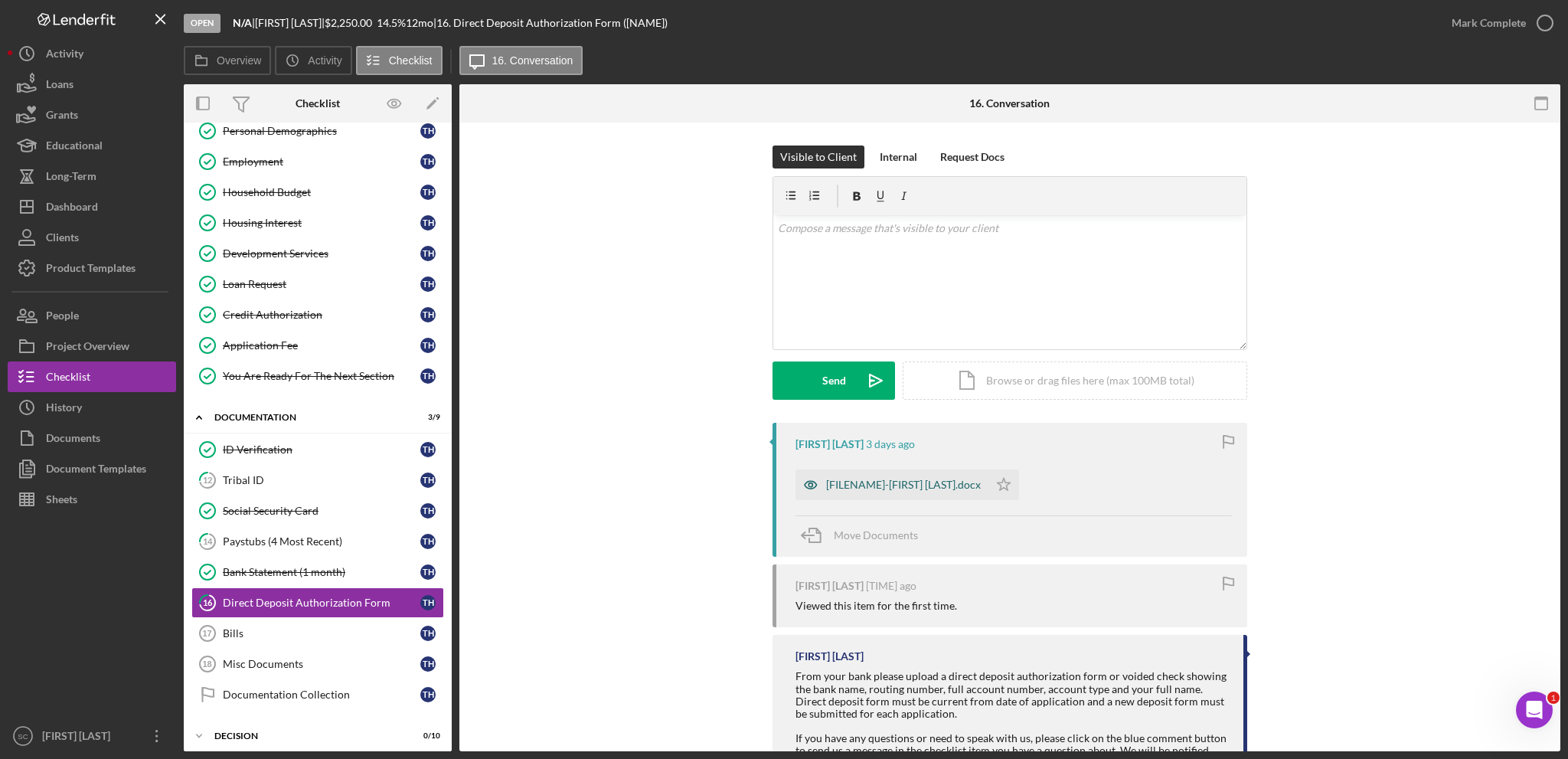 click on "[FILENAME]-[FIRST] [LAST].docx" at bounding box center [903, 485] 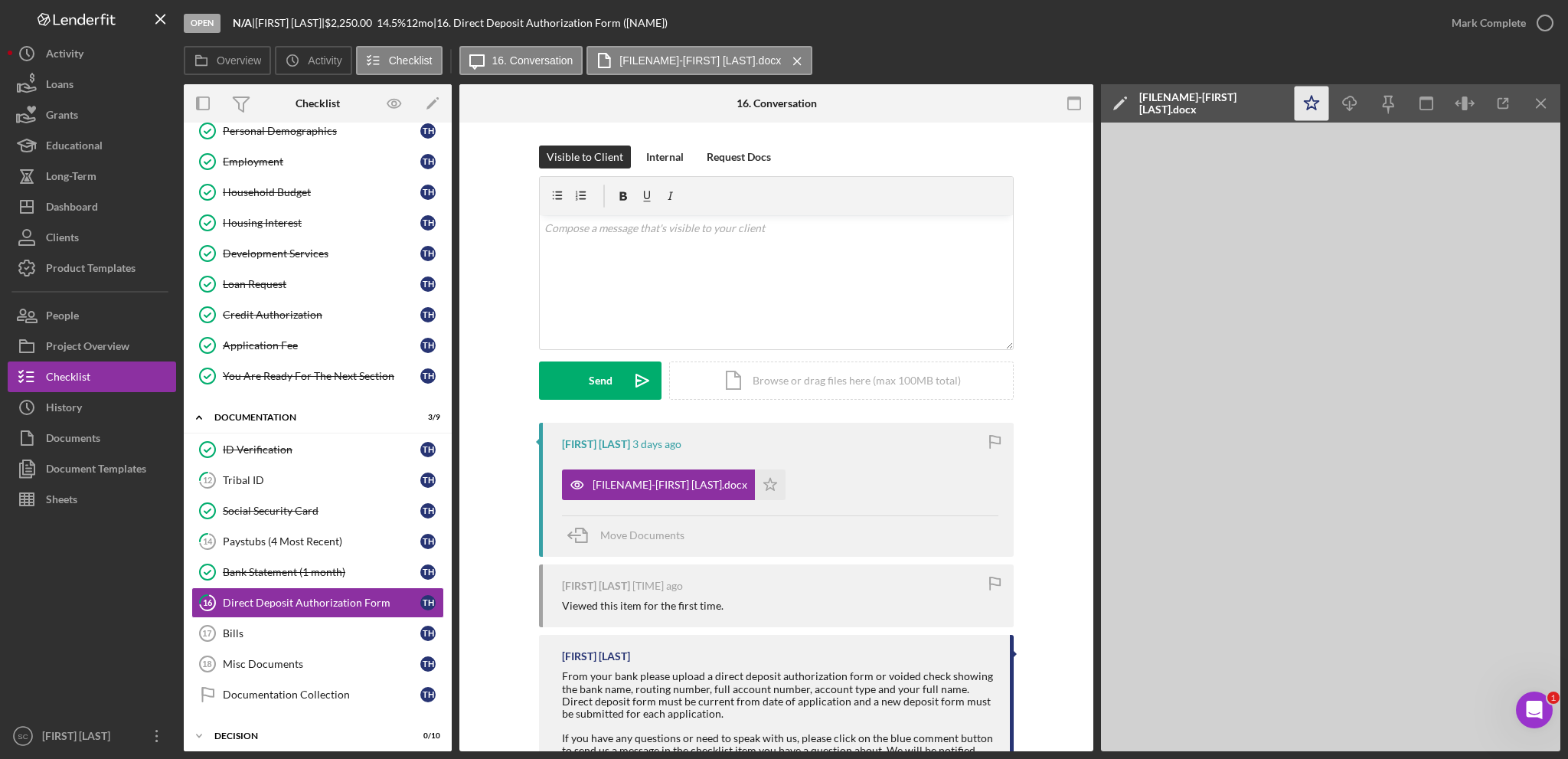 click on "Icon/Star" 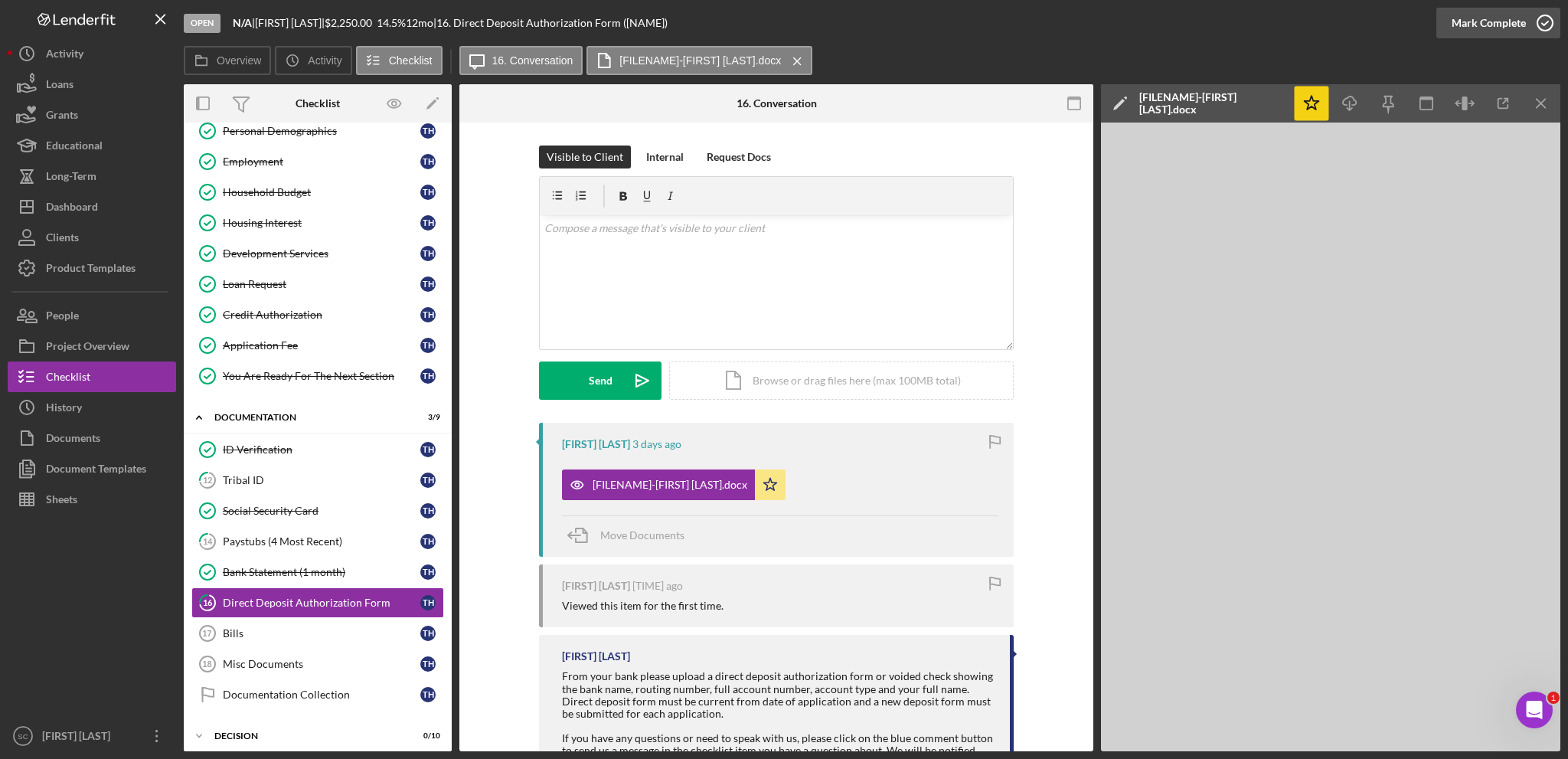 click on "Mark Complete" at bounding box center (1488, 23) 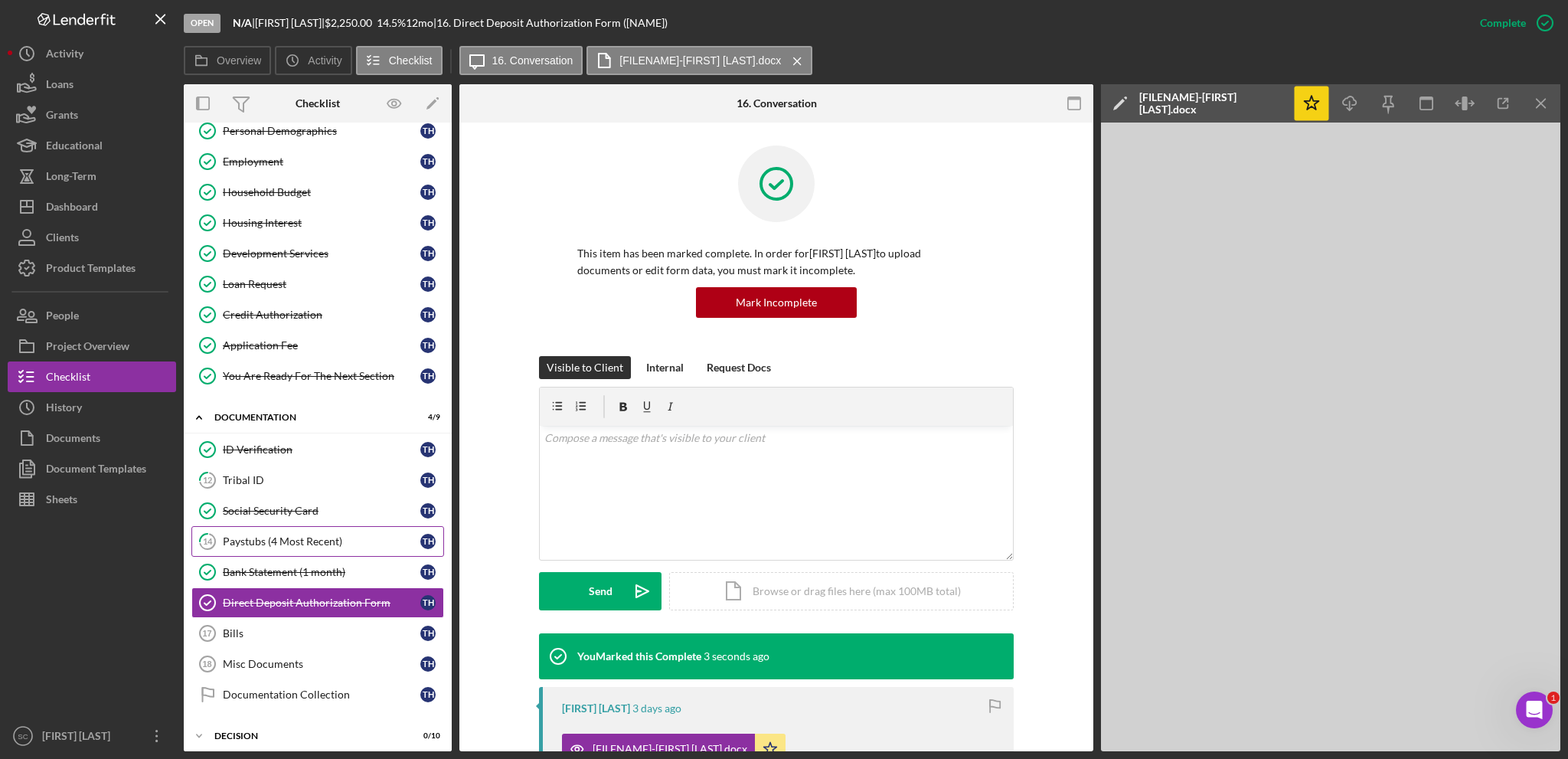 click on "Paystubs (4 Most Recent)" at bounding box center [322, 541] 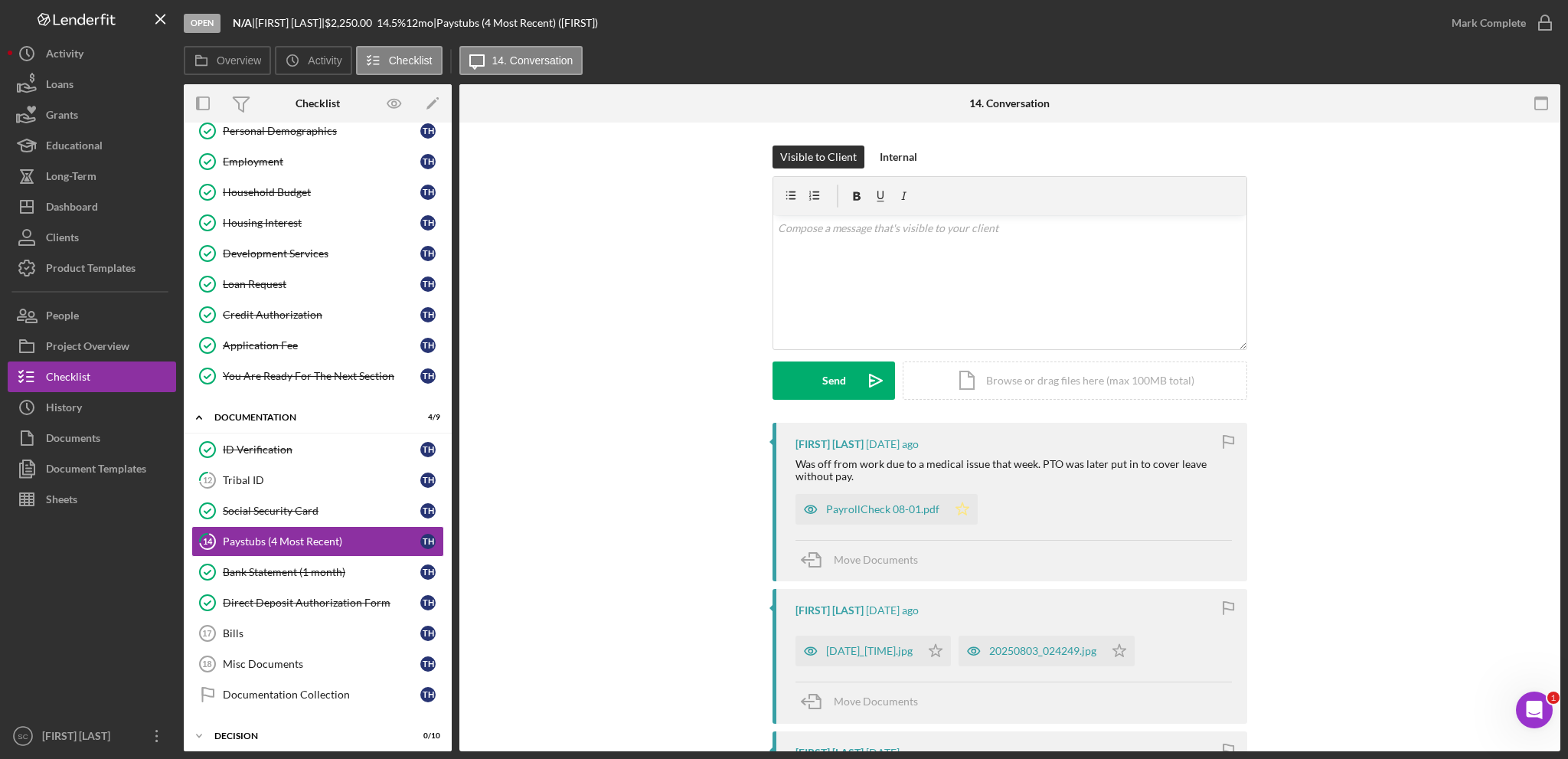 click 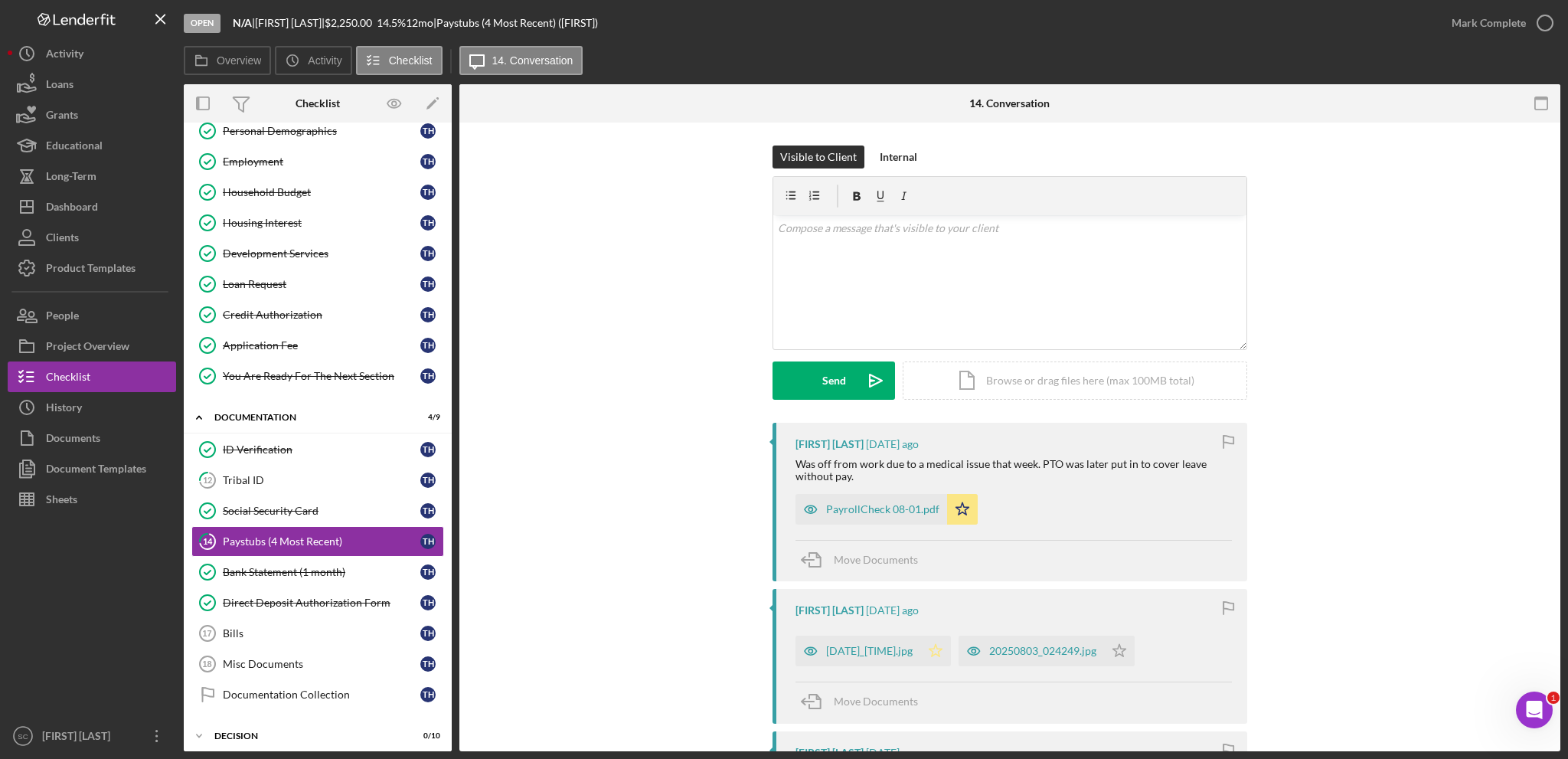 click on "Icon/Star" 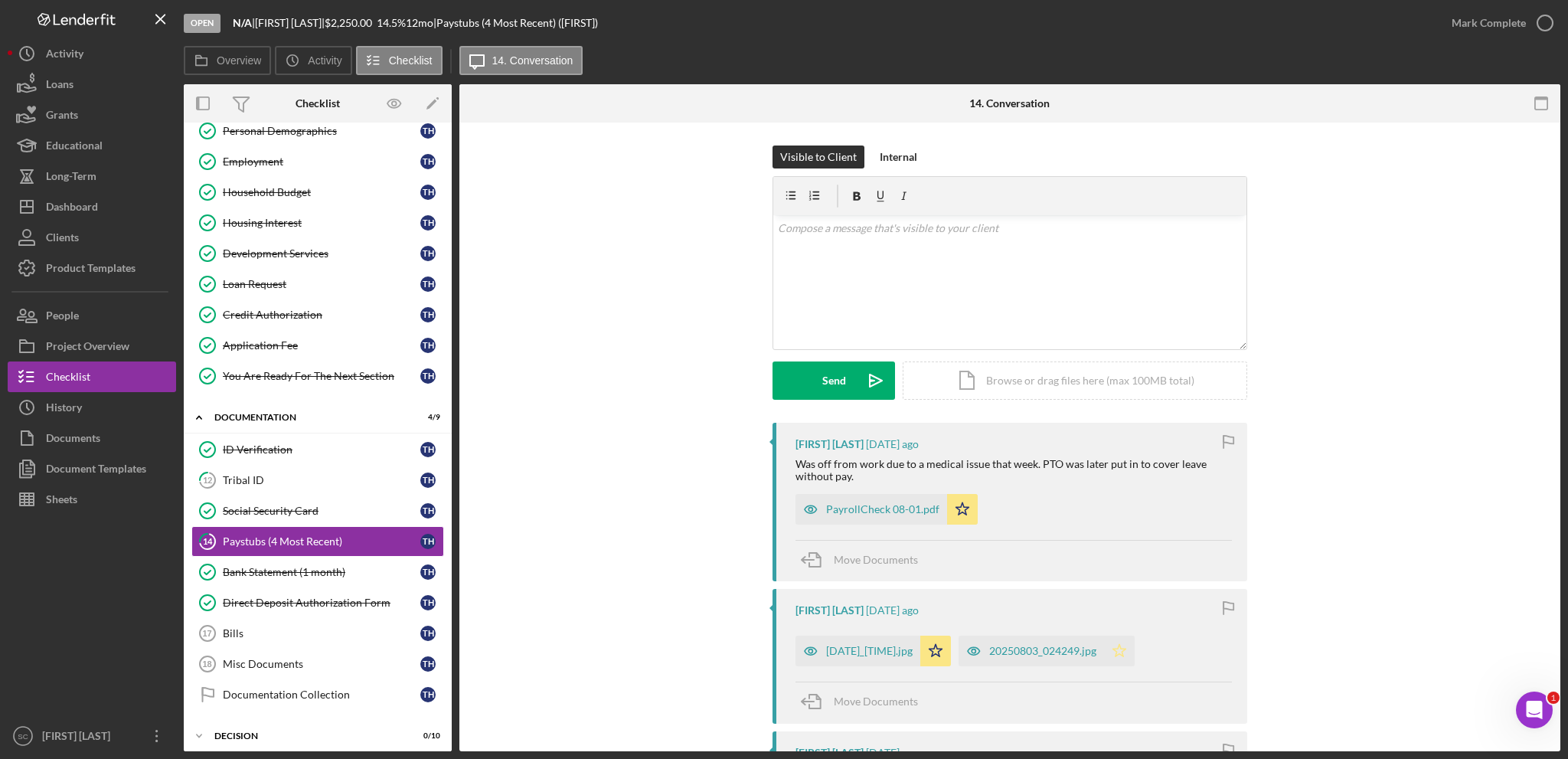 click 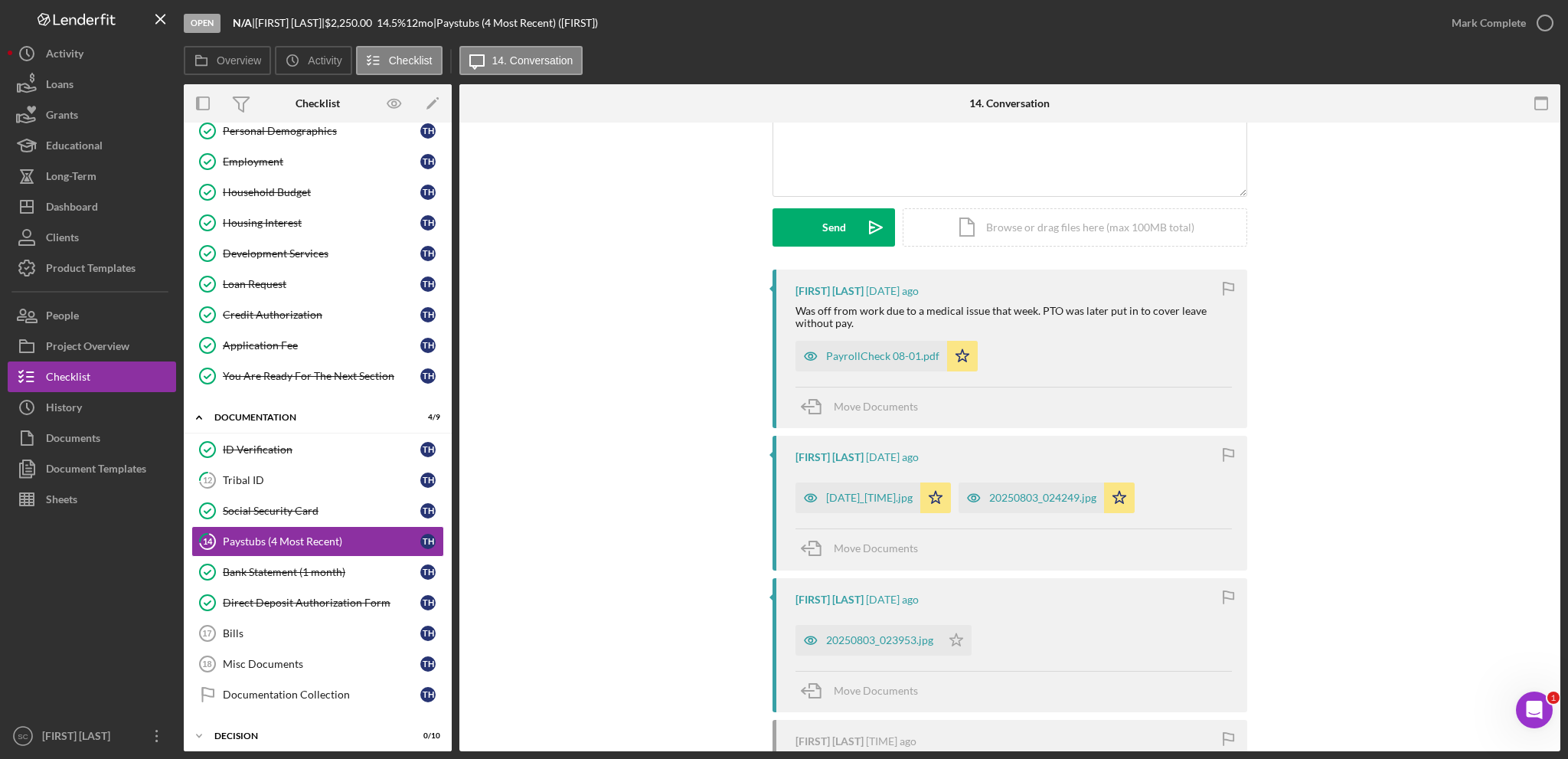scroll, scrollTop: 230, scrollLeft: 0, axis: vertical 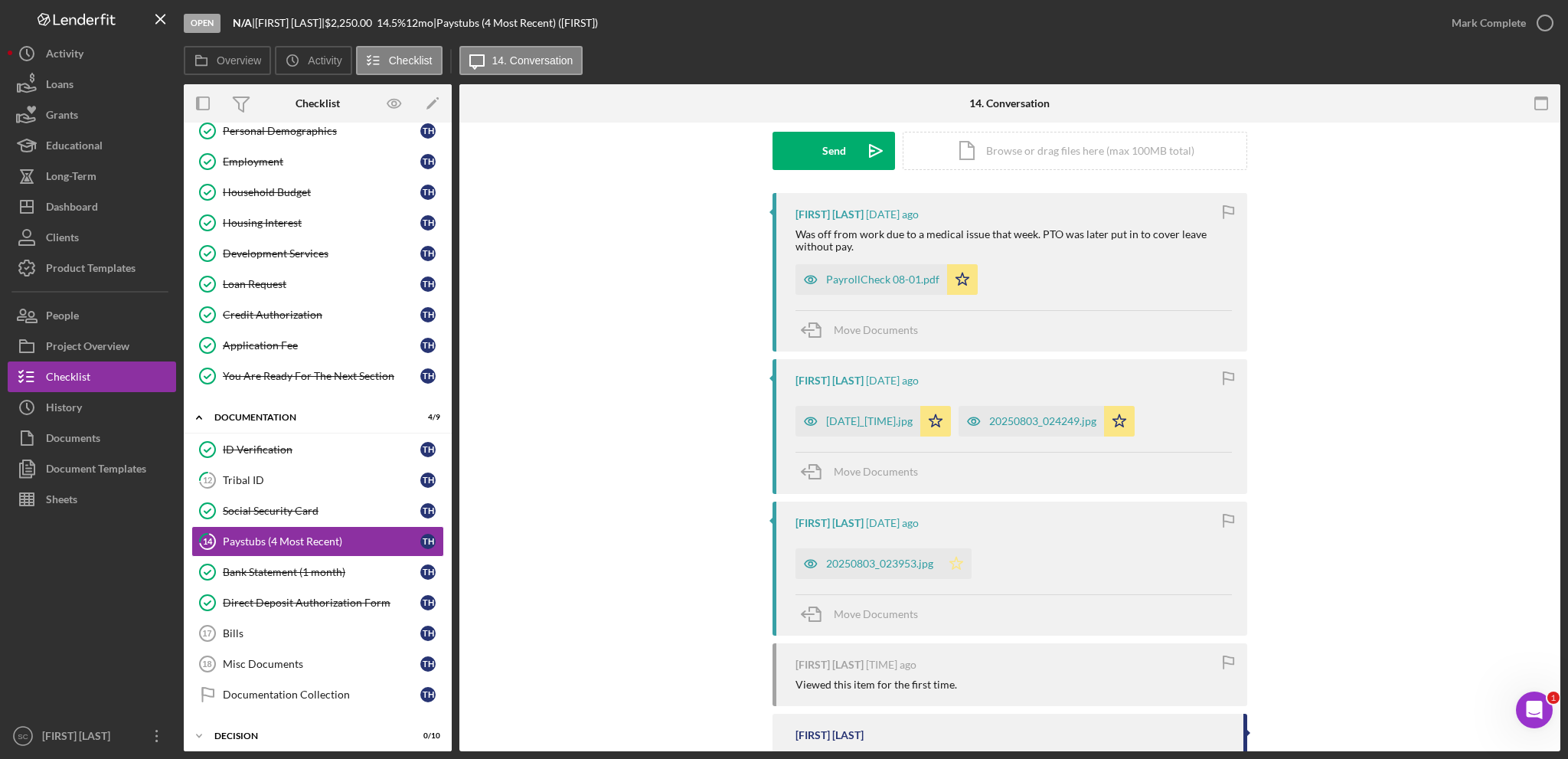 click on "Icon/Star" 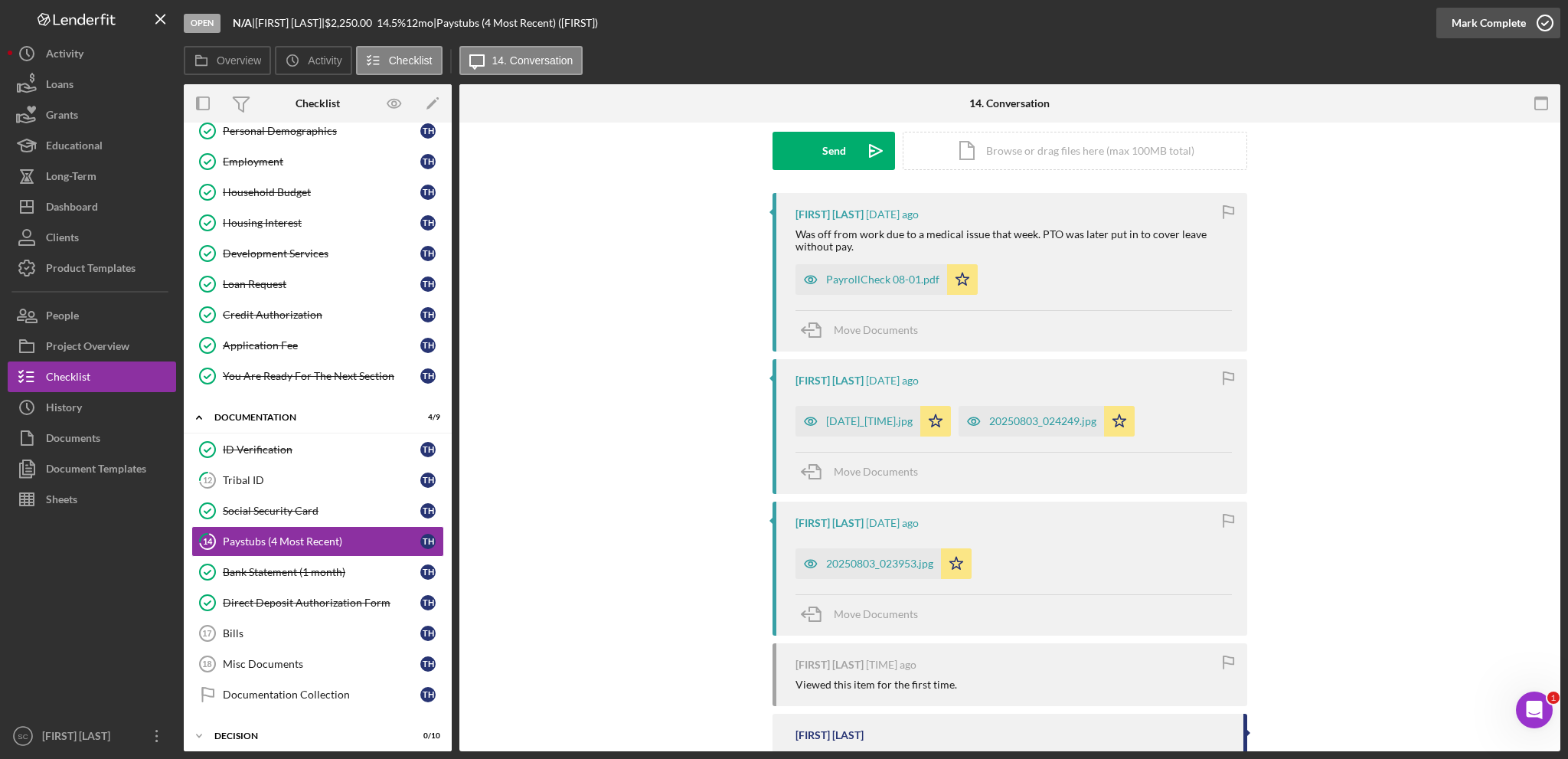 click on "Mark Complete" at bounding box center [1488, 23] 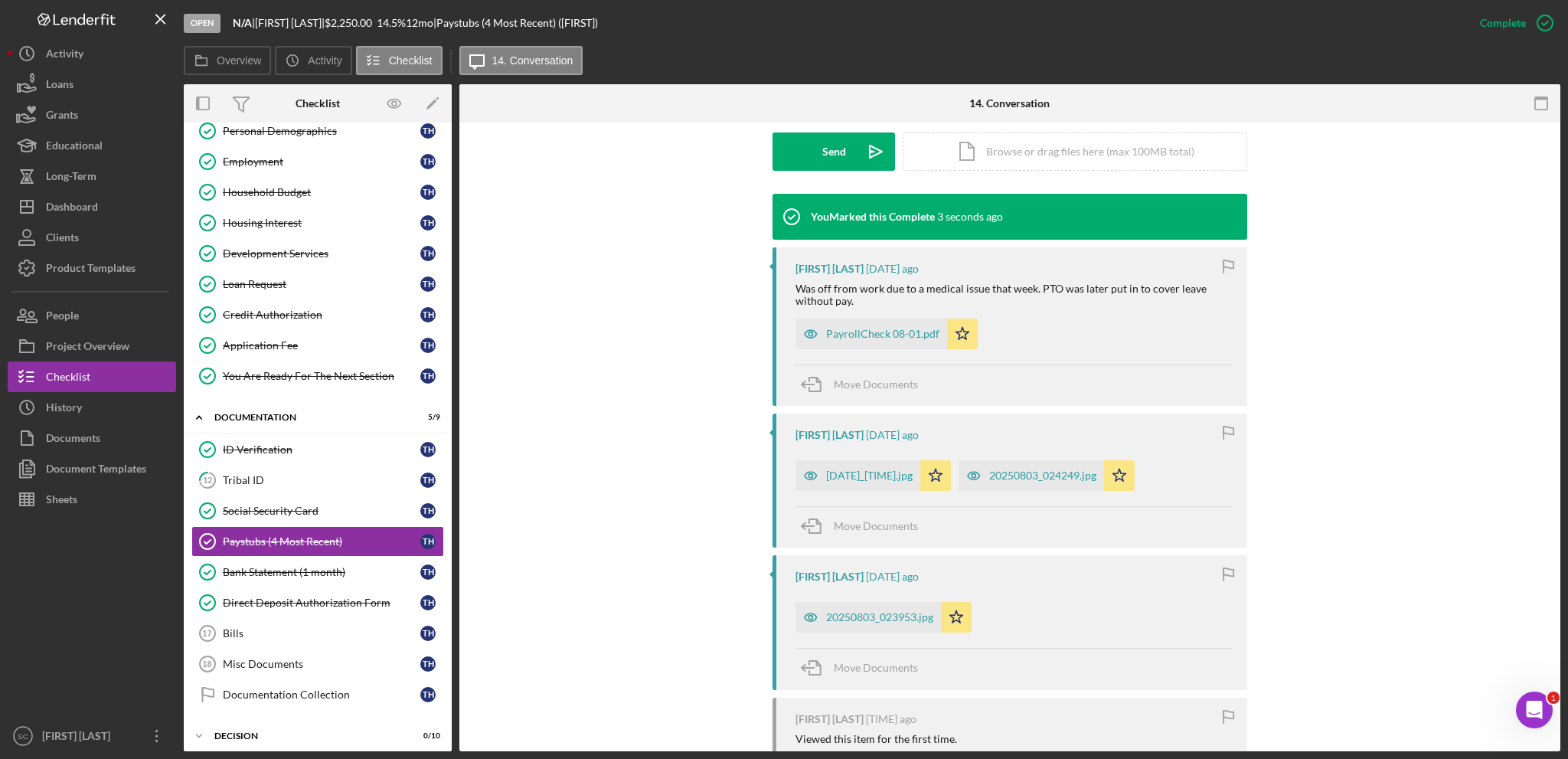 scroll, scrollTop: 516, scrollLeft: 0, axis: vertical 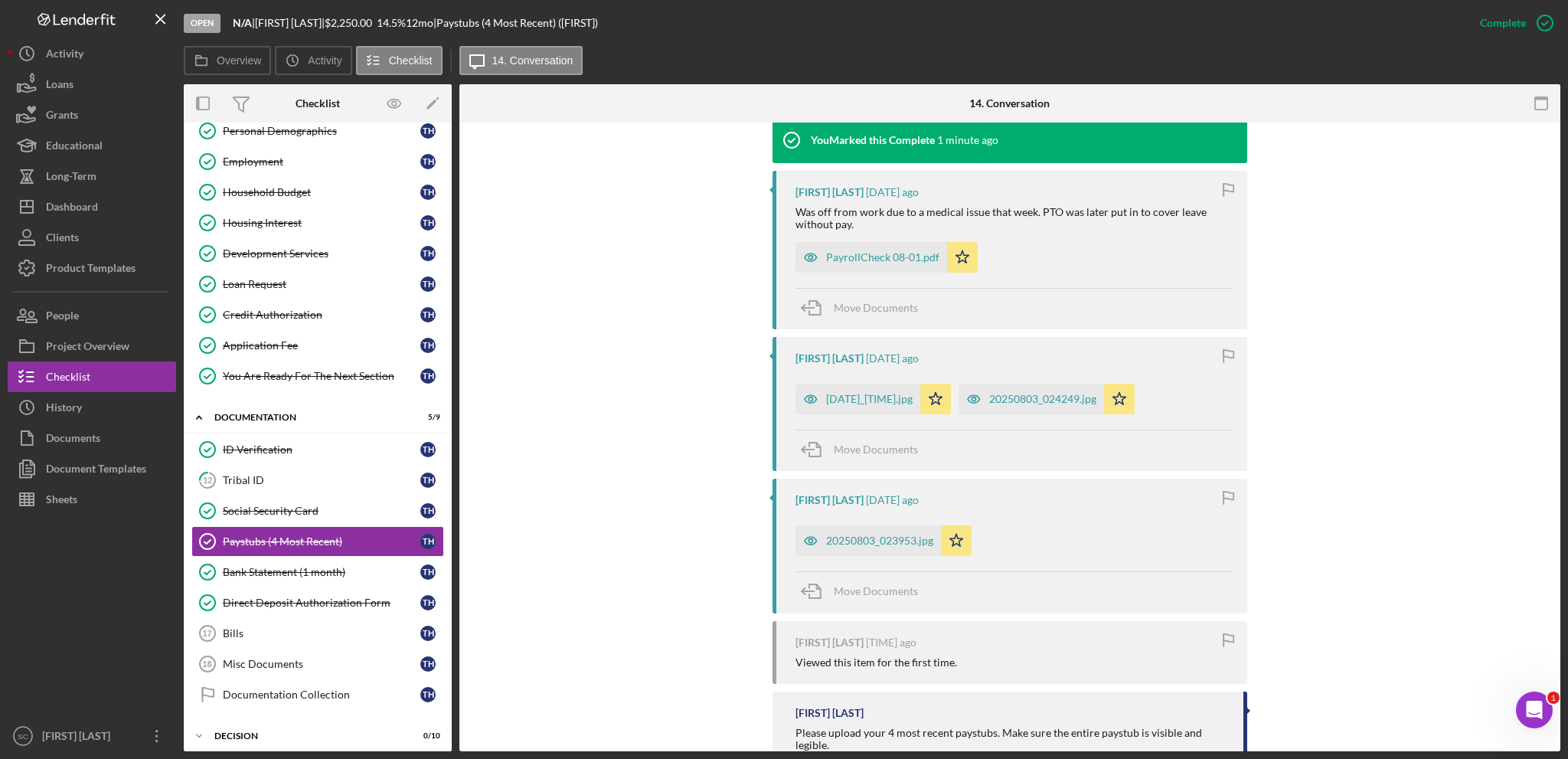 click on "PayrollCheck 08-01.pdf" at bounding box center [883, 257] 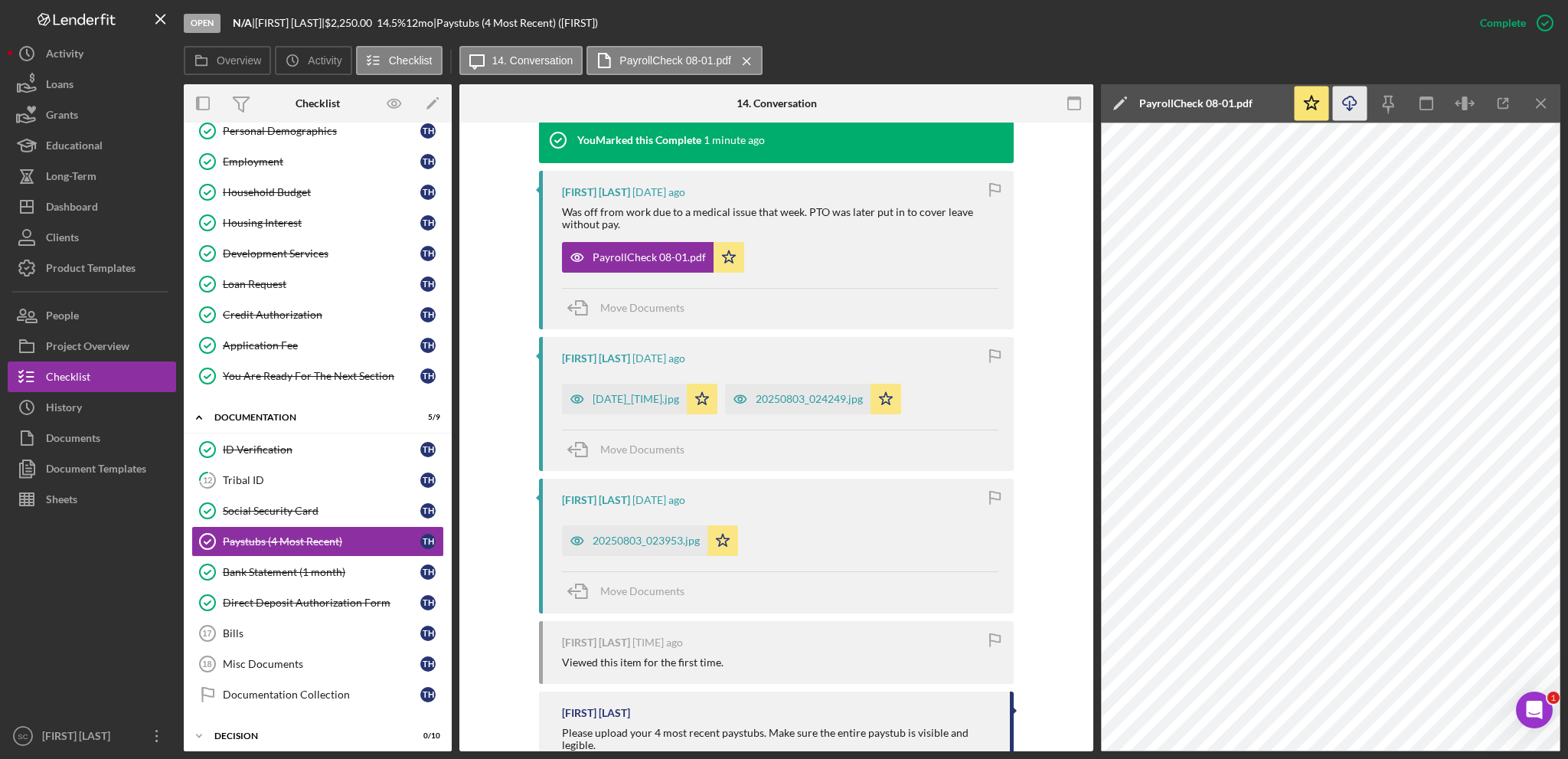 click 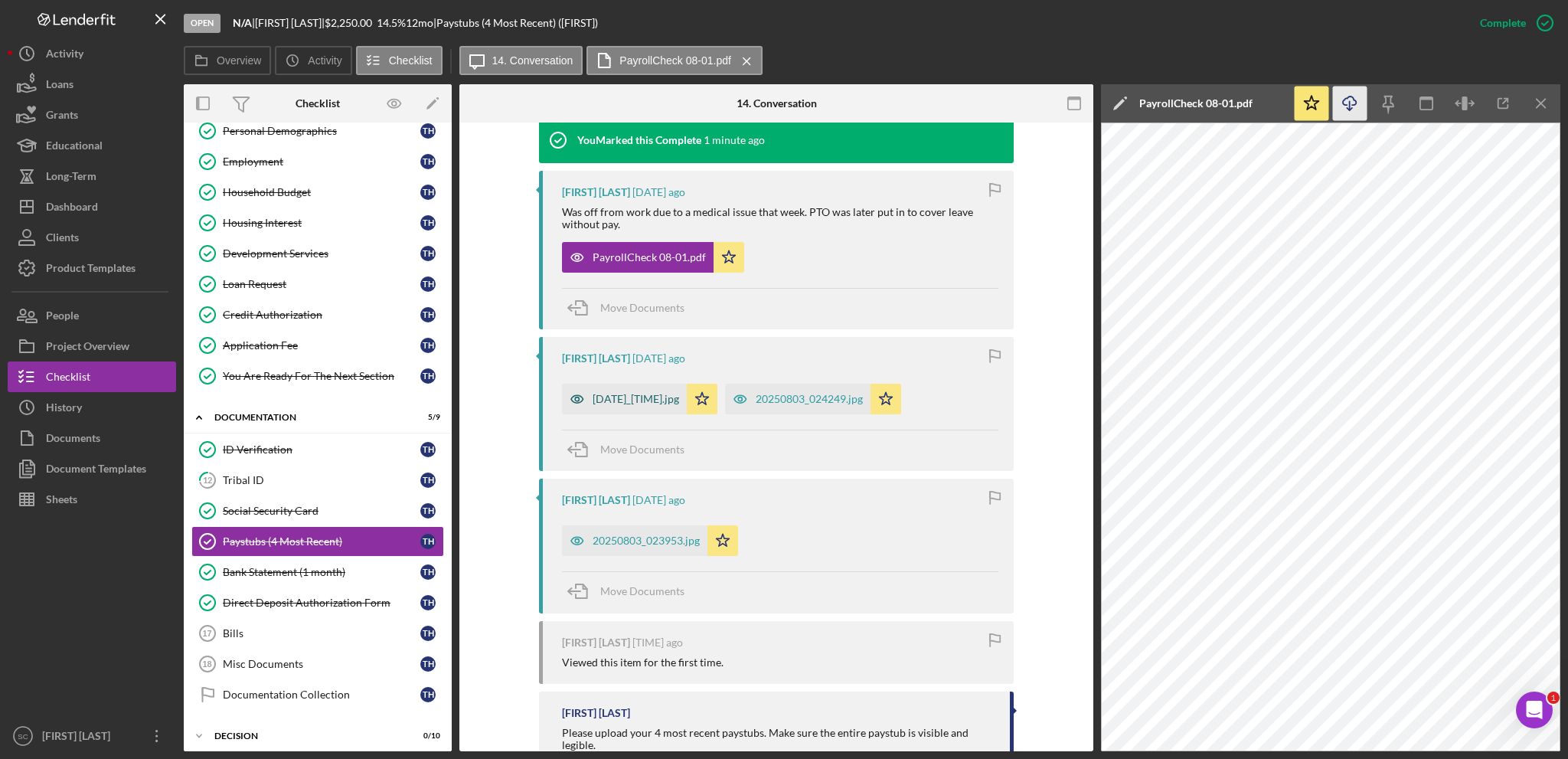 click on "[DATE]_[TIME].jpg" at bounding box center (635, 399) 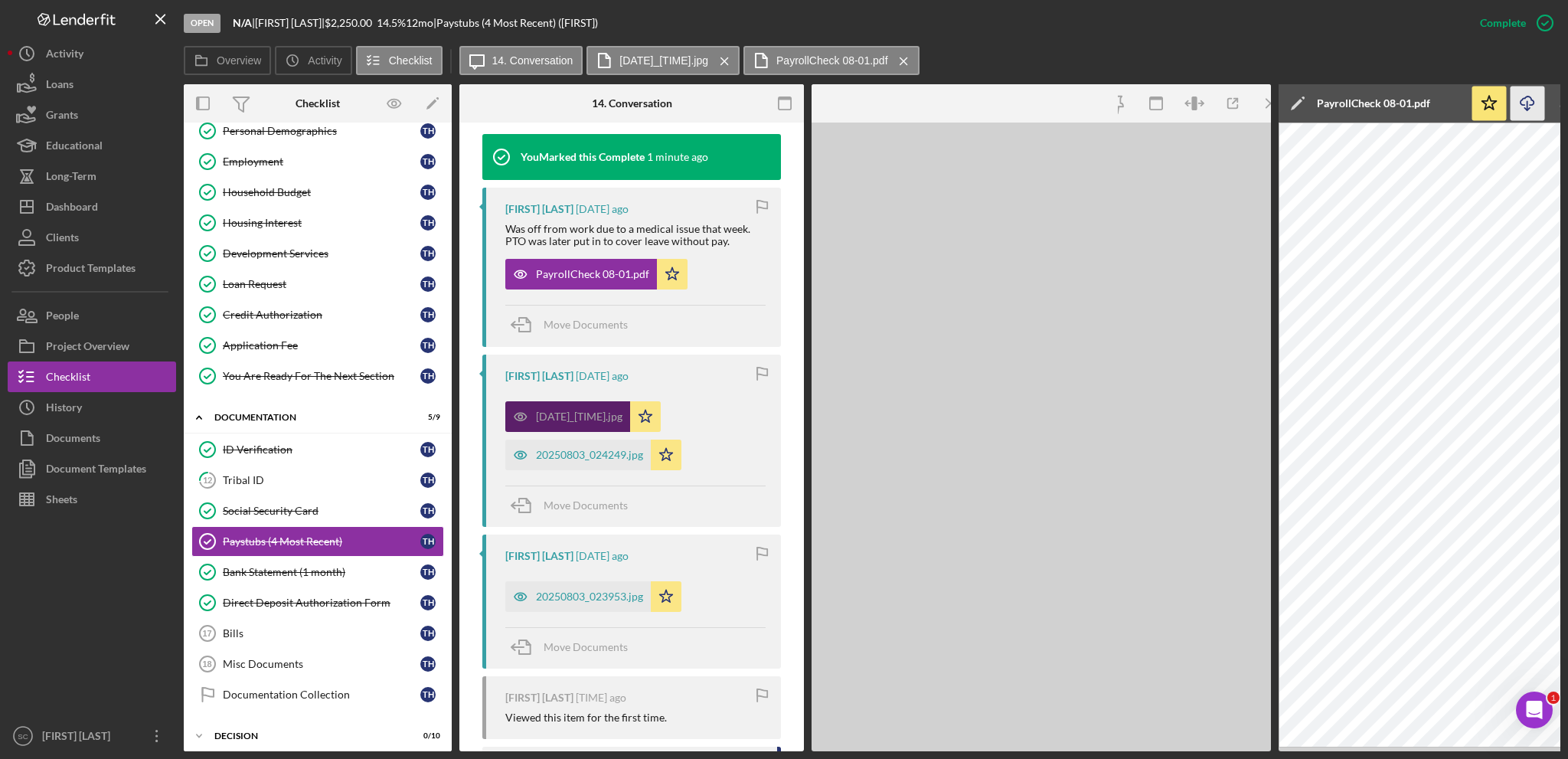 scroll, scrollTop: 533, scrollLeft: 0, axis: vertical 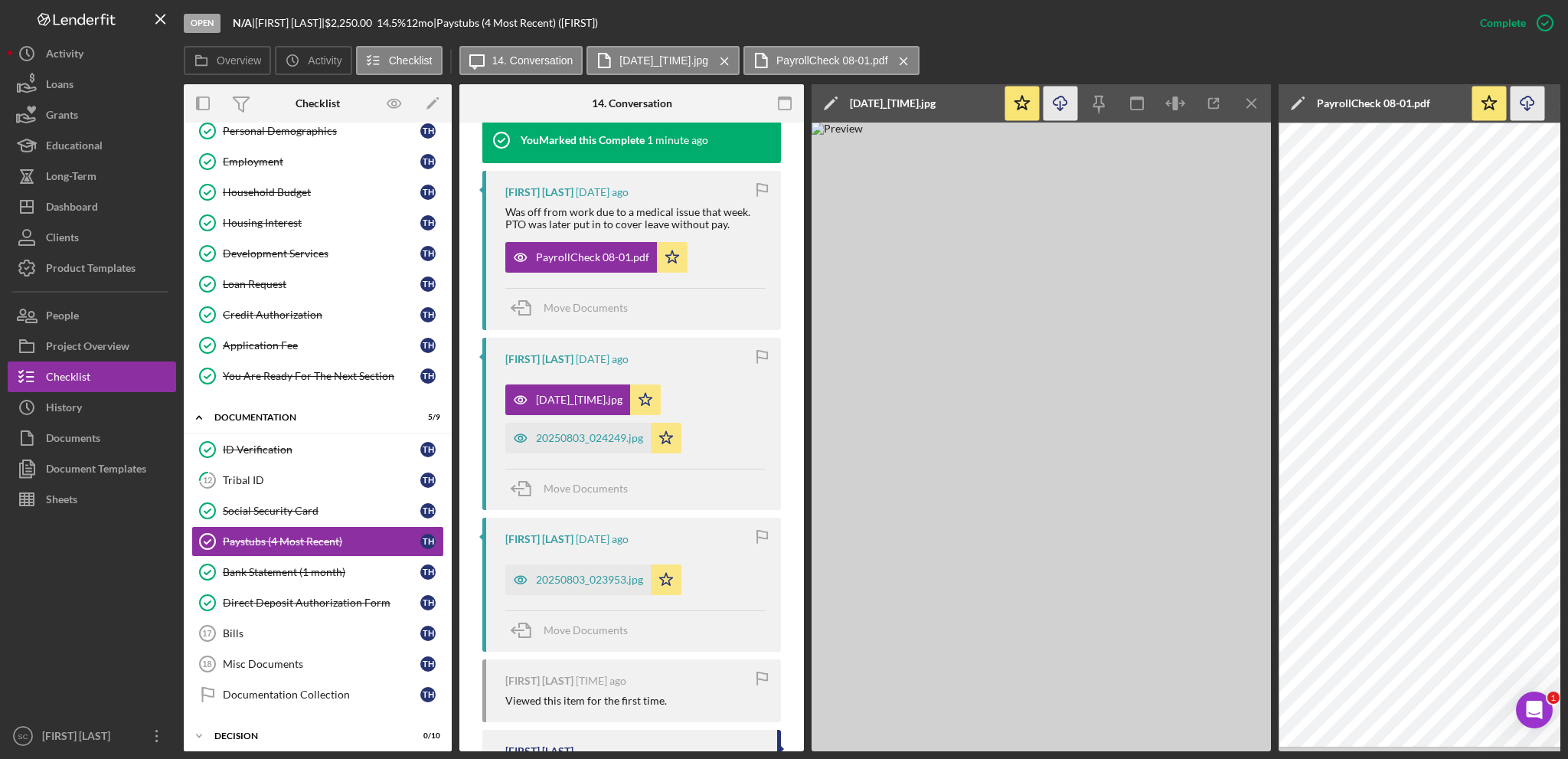 click on "Icon/Download" 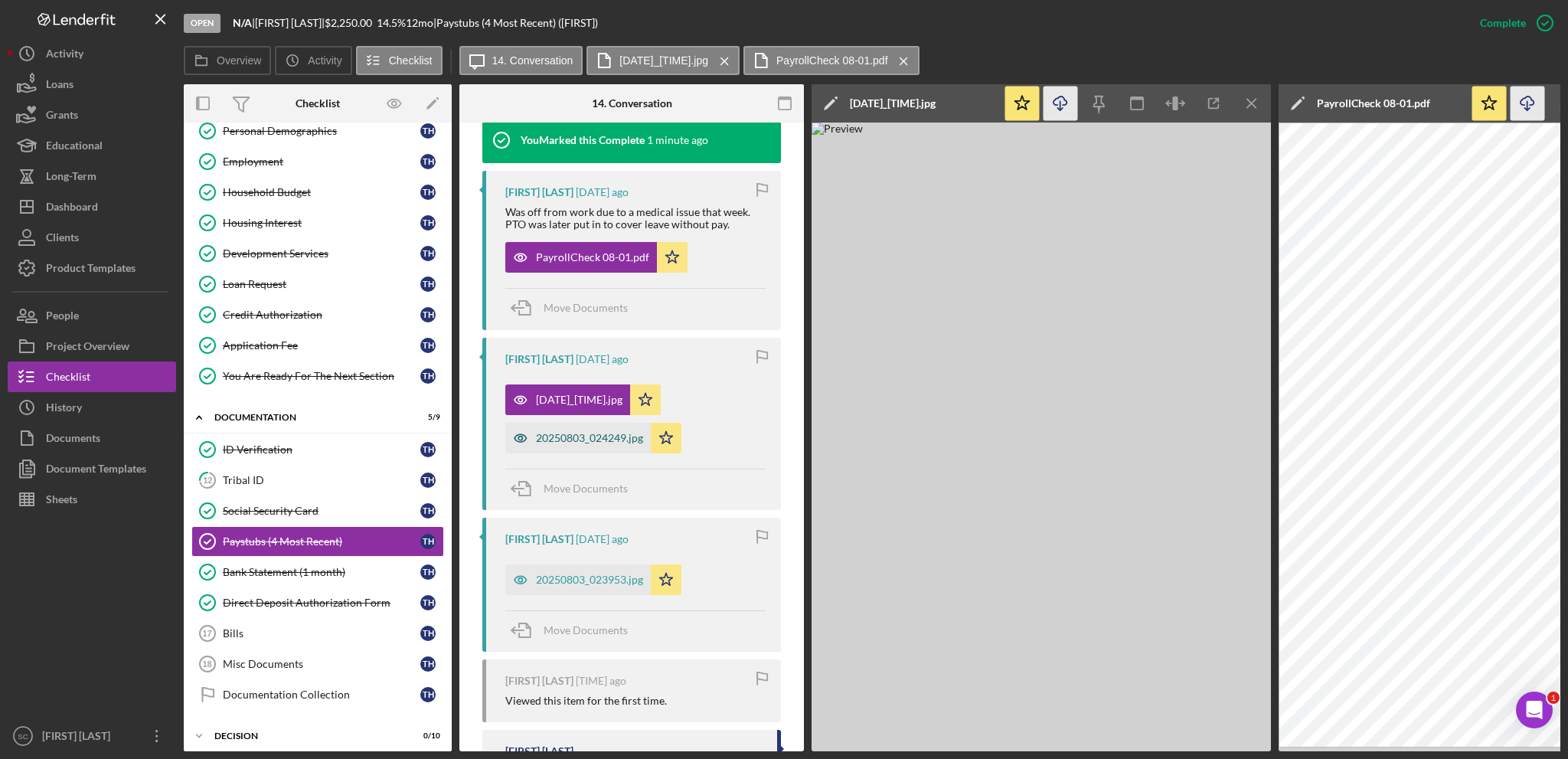 click on "20250803_024249.jpg" at bounding box center [578, 438] 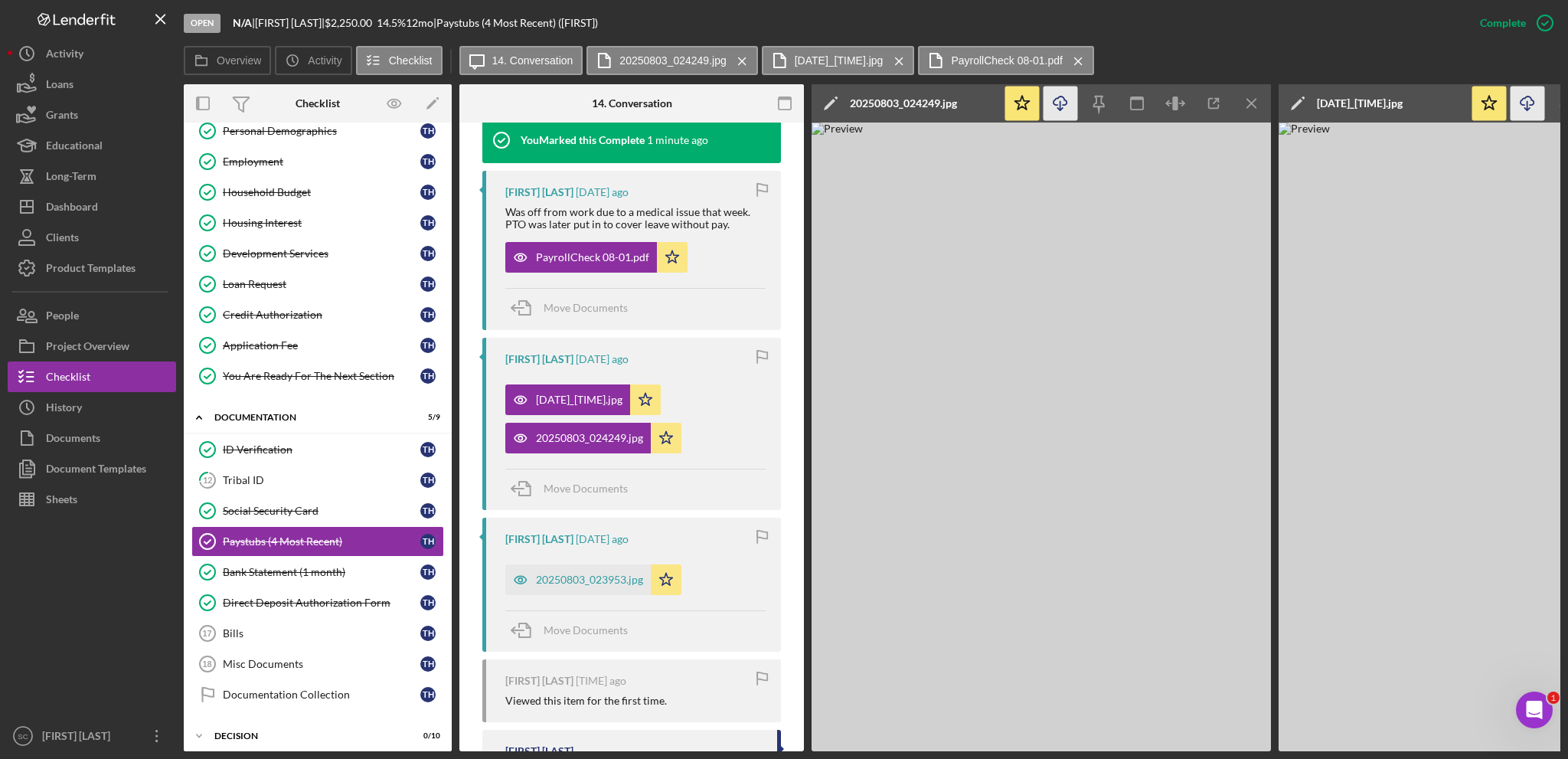 click 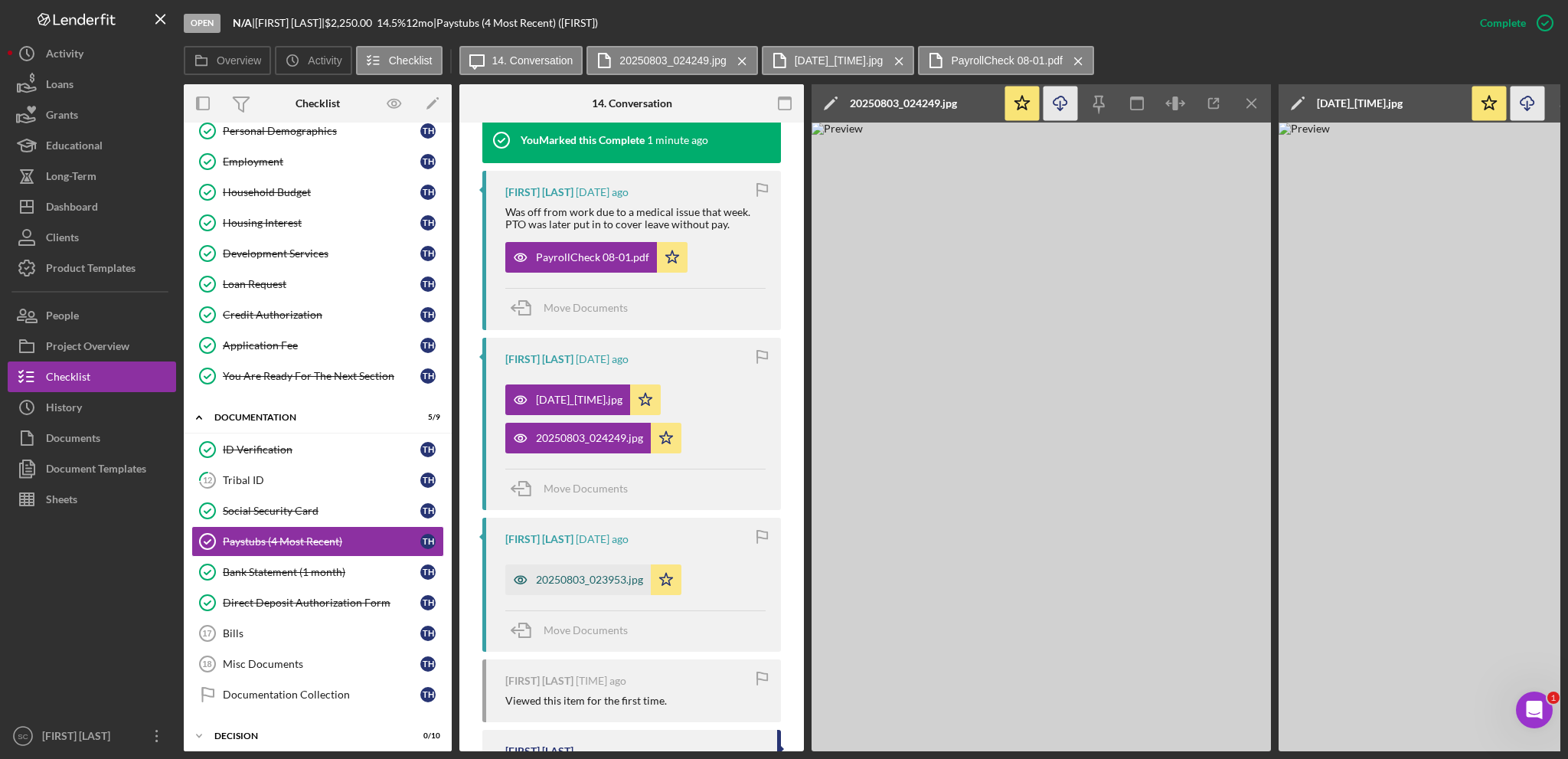click on "20250803_023953.jpg" at bounding box center [590, 580] 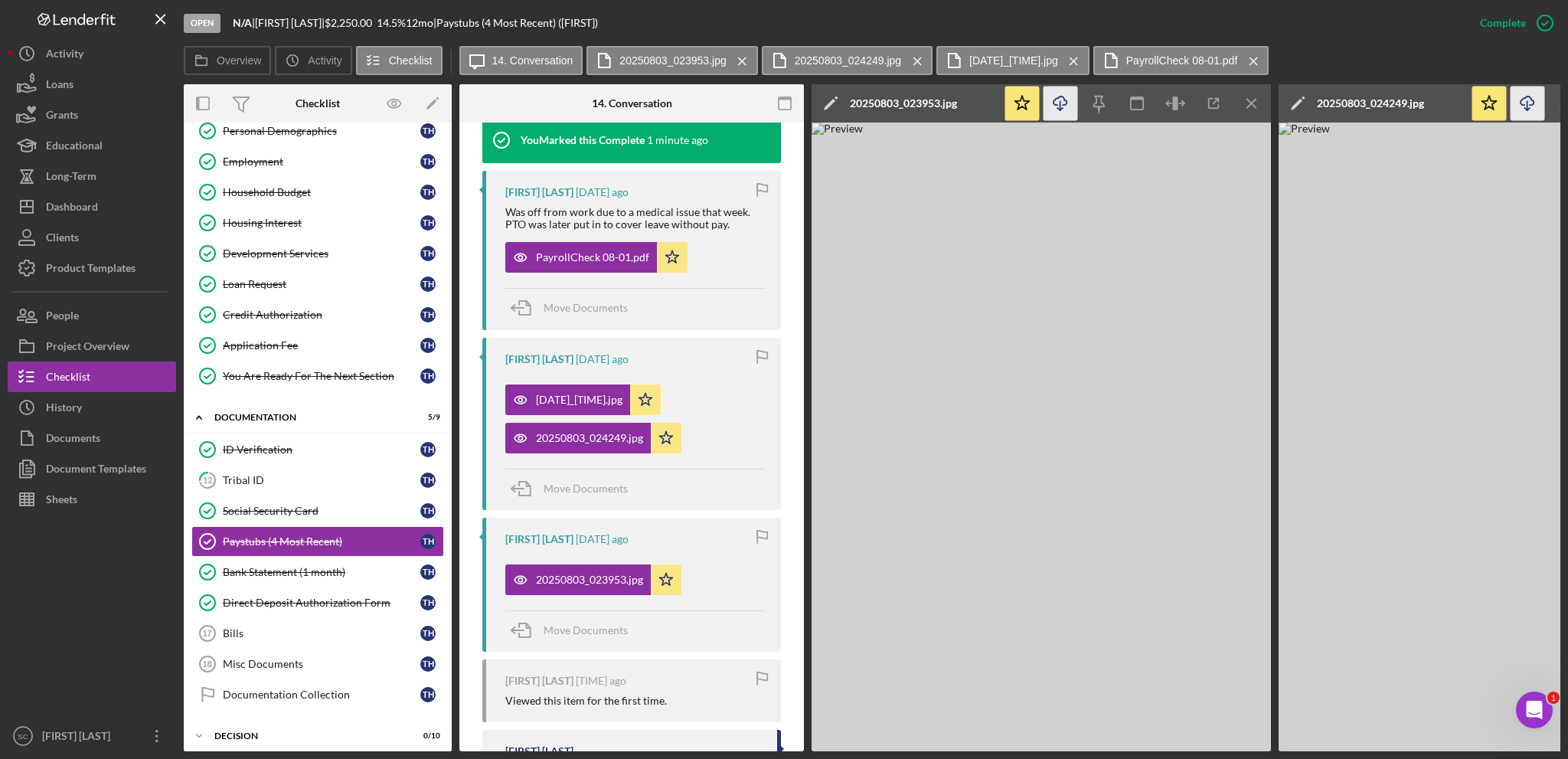 click on "Icon/Download" 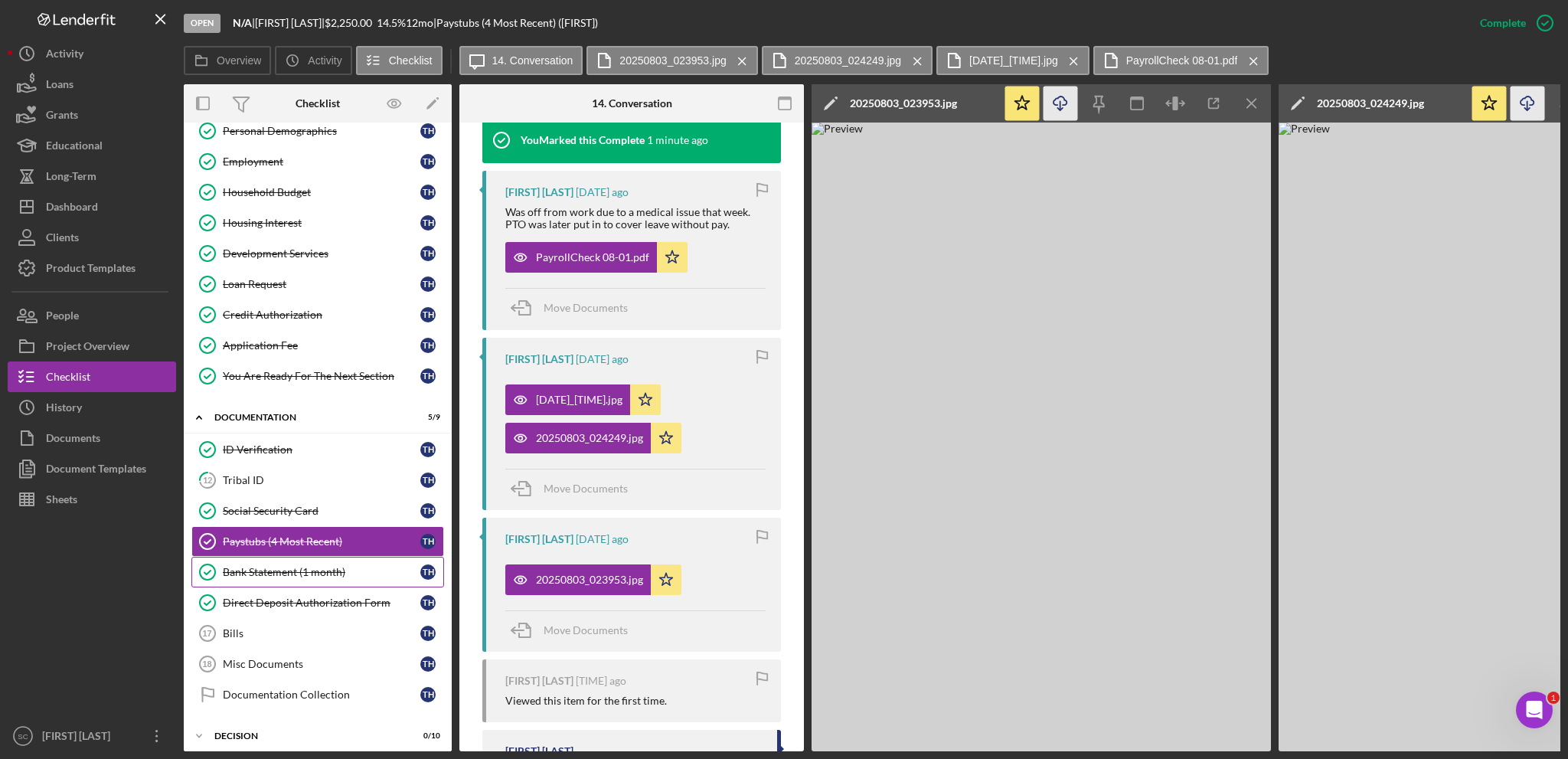 click on "Bank Statement (1 month)" at bounding box center [322, 572] 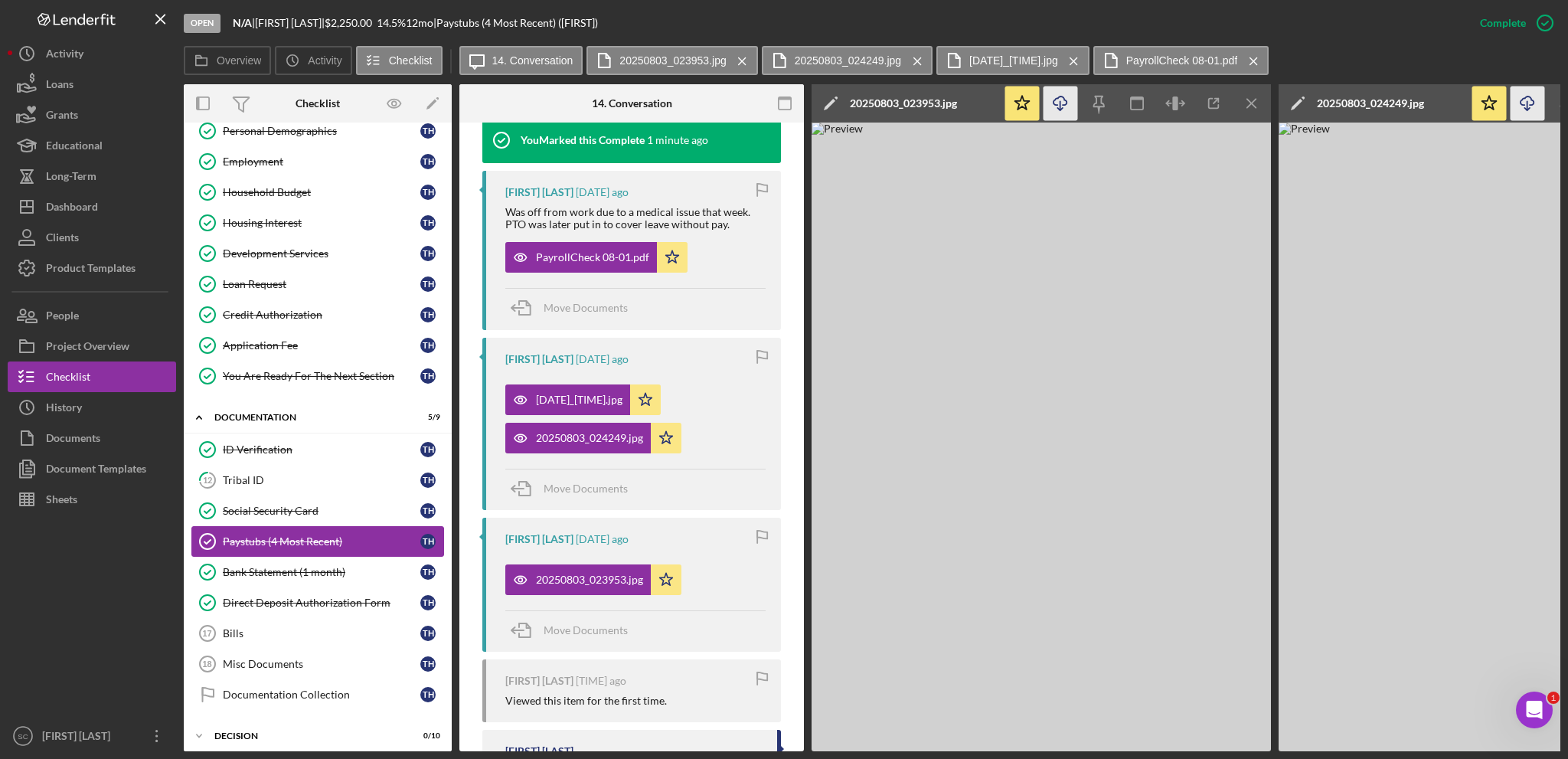 scroll, scrollTop: 0, scrollLeft: 0, axis: both 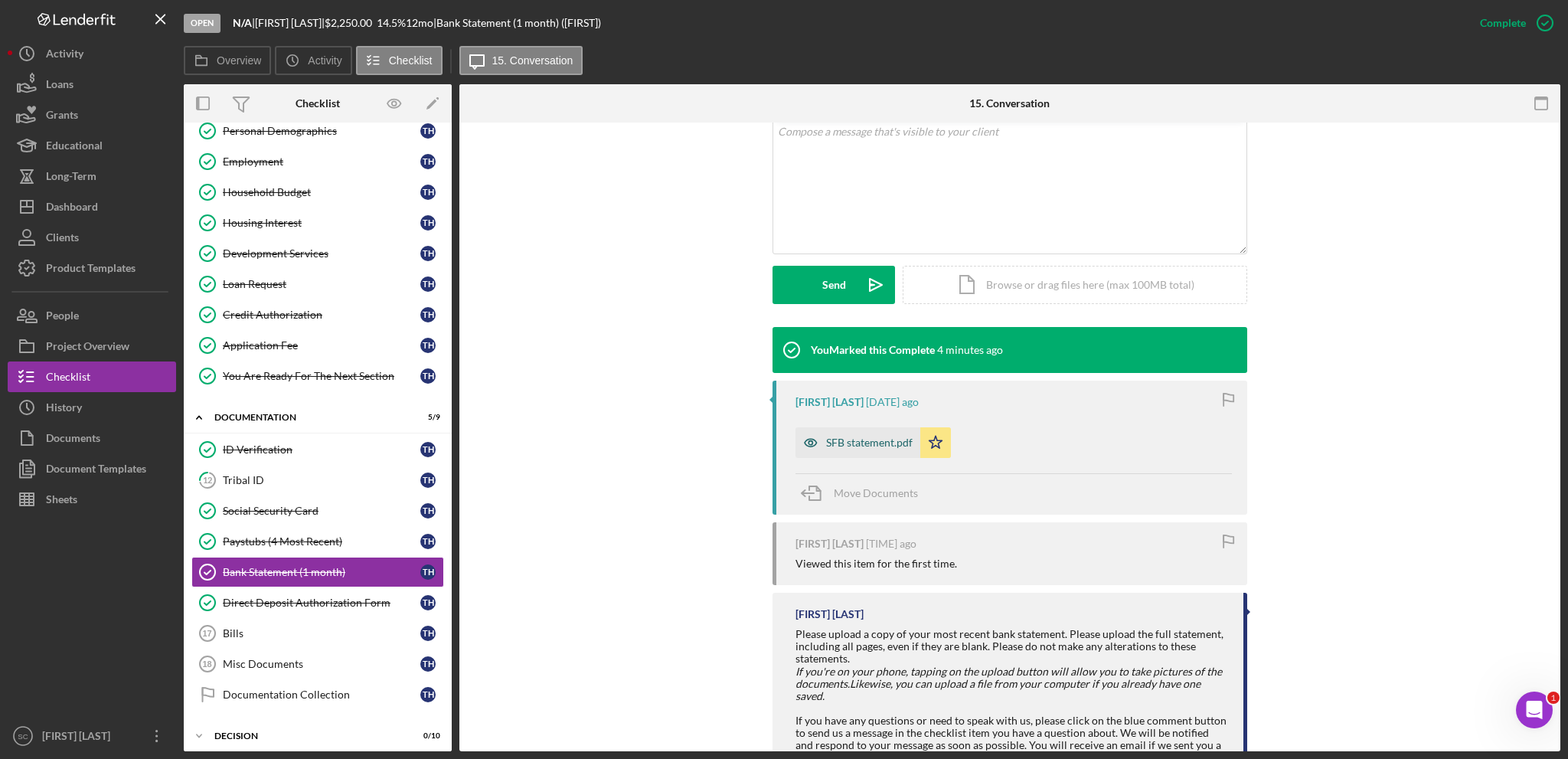 click on "SFB statement.pdf" at bounding box center (869, 443) 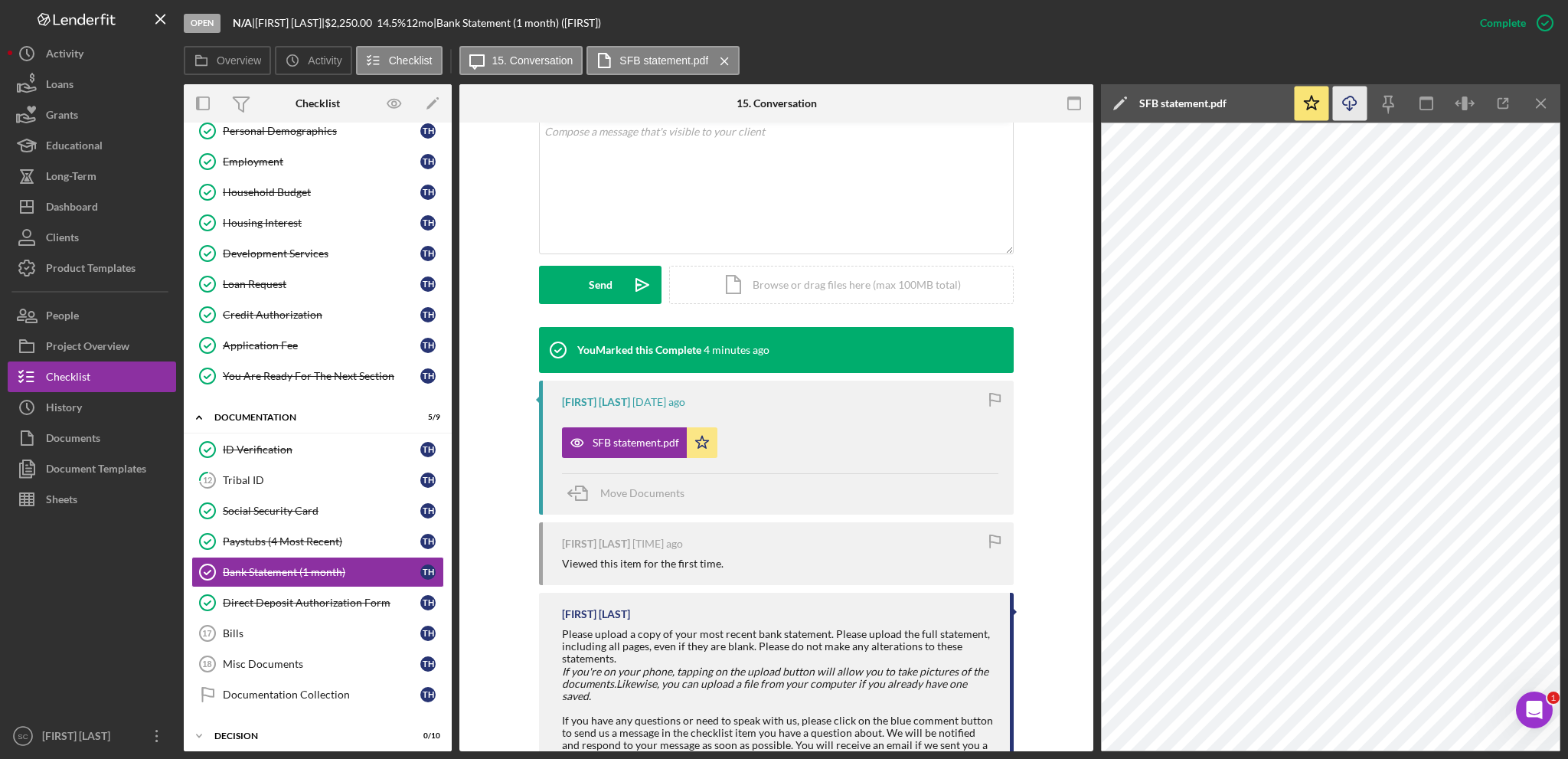 click on "Icon/Download" 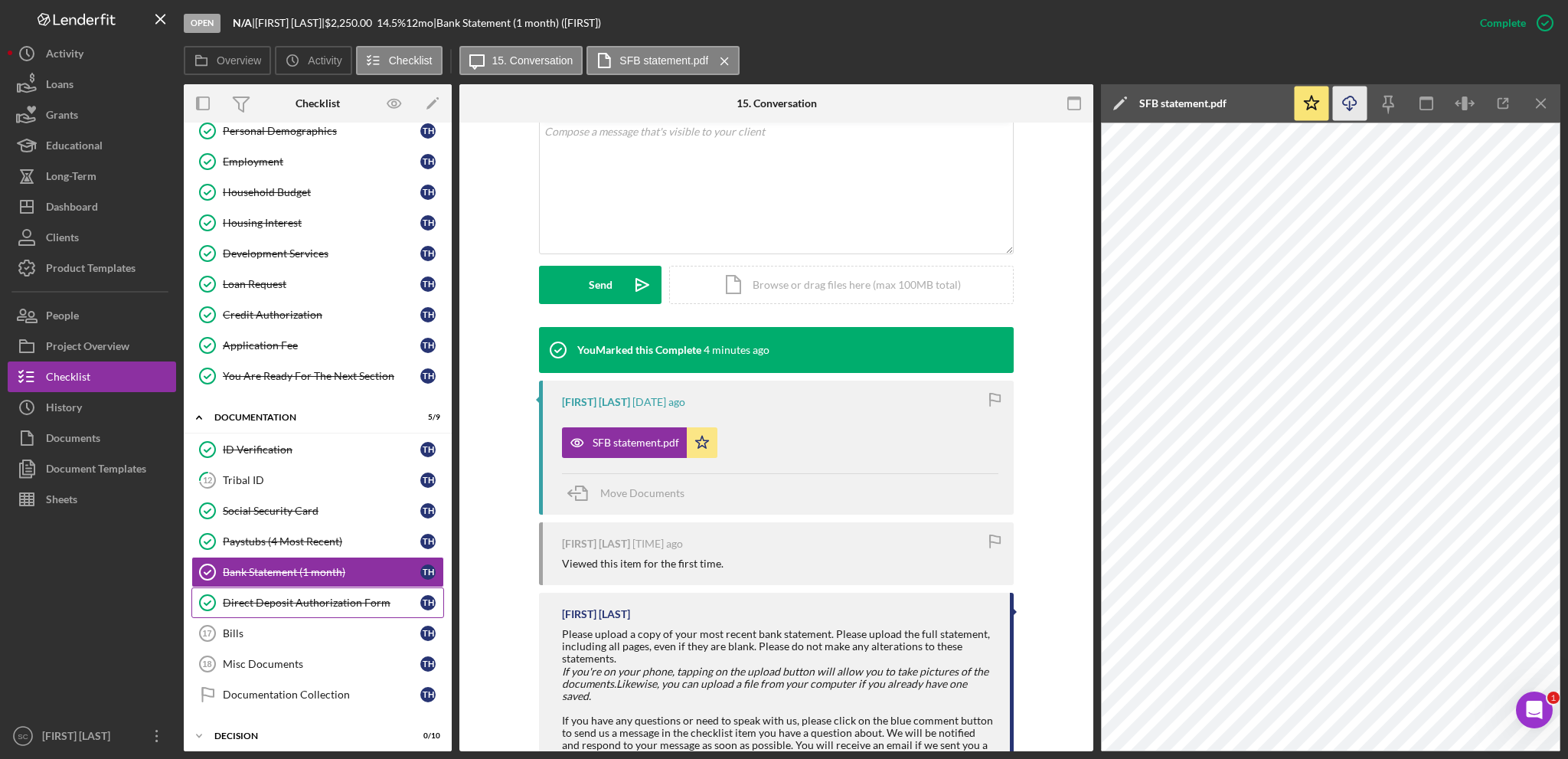 drag, startPoint x: 276, startPoint y: 594, endPoint x: 348, endPoint y: 596, distance: 72.02777 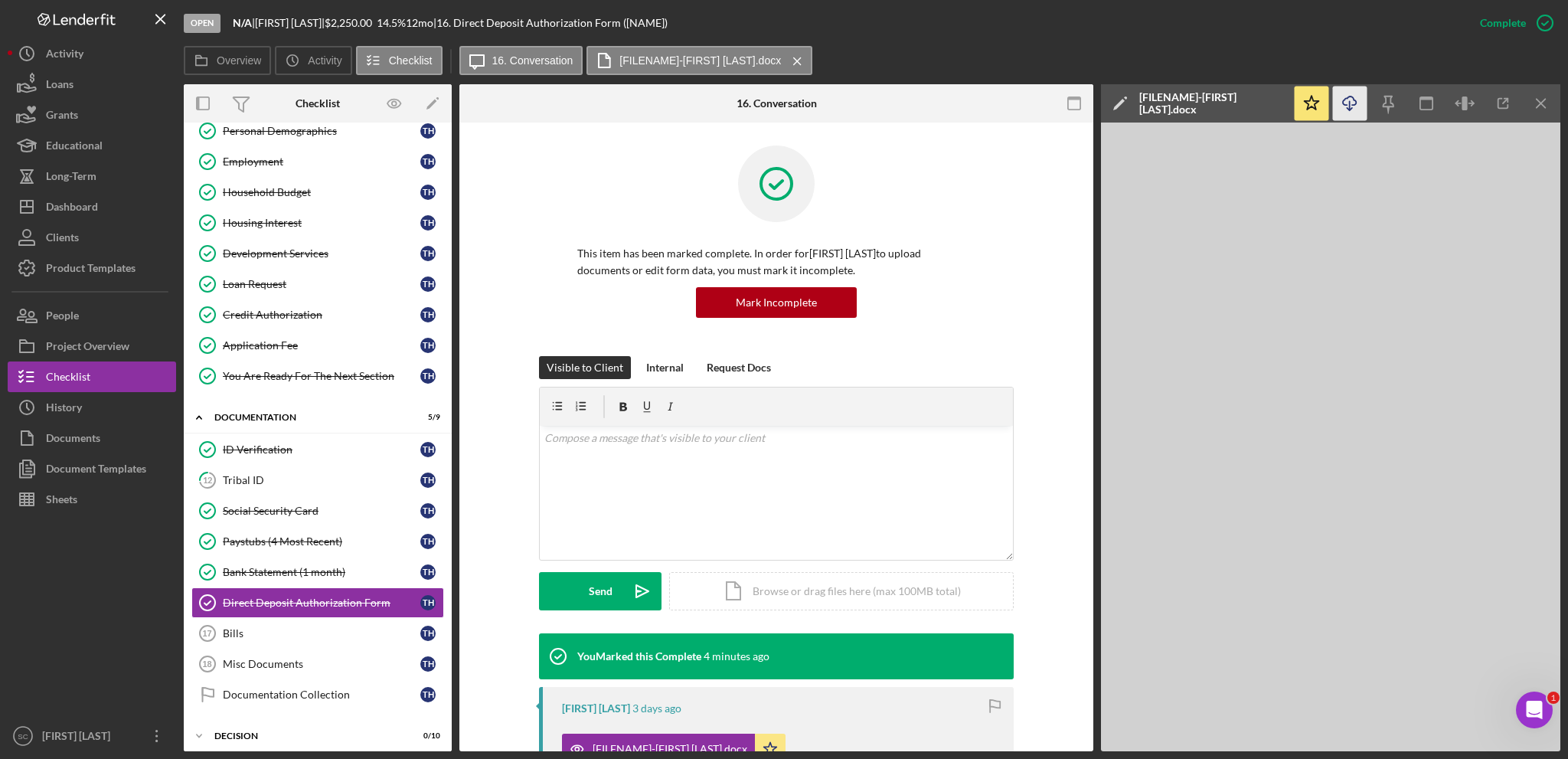 click on "Icon/Download" 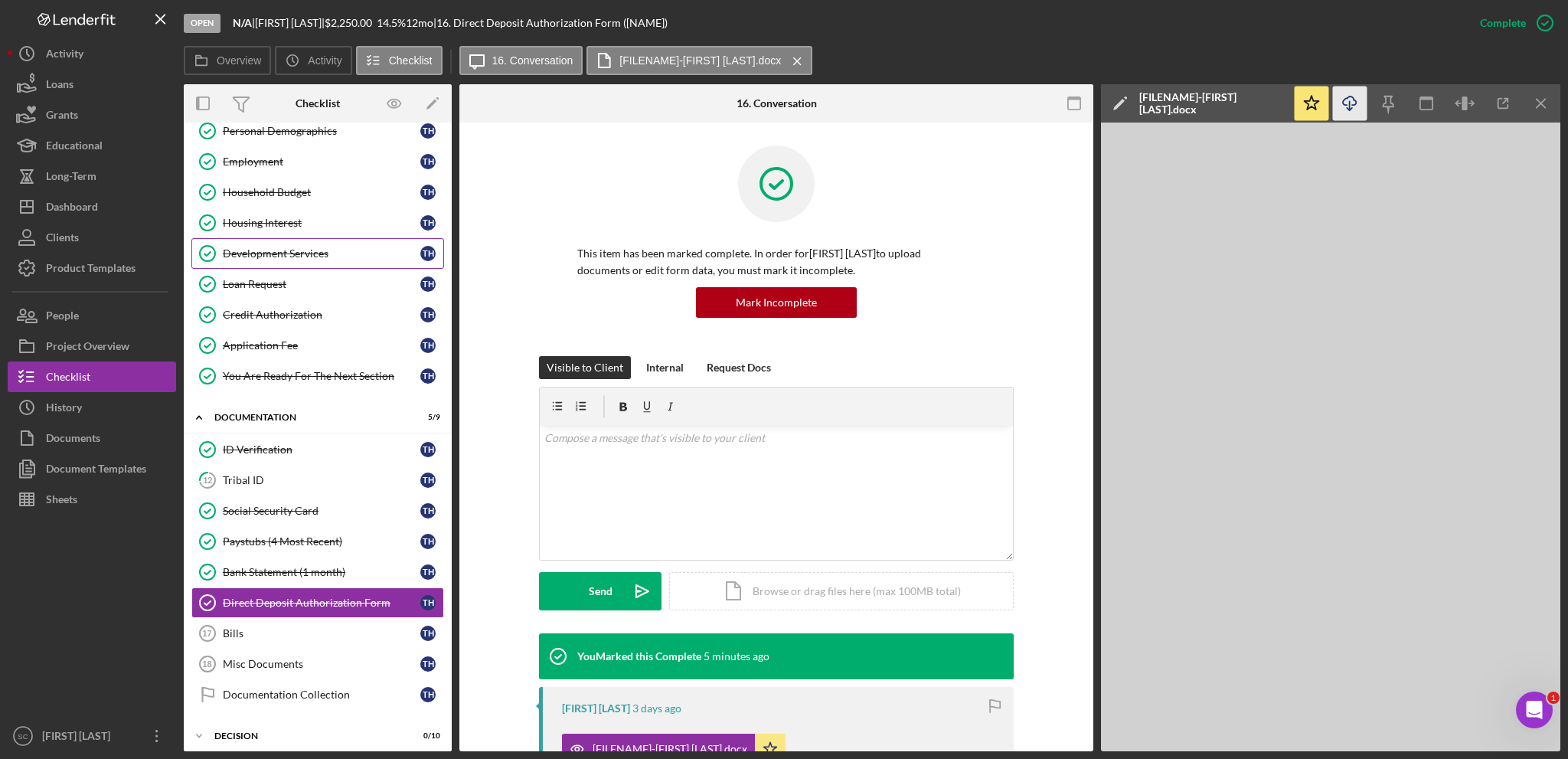 click on "Development Services Development Services T H" at bounding box center (318, 254) 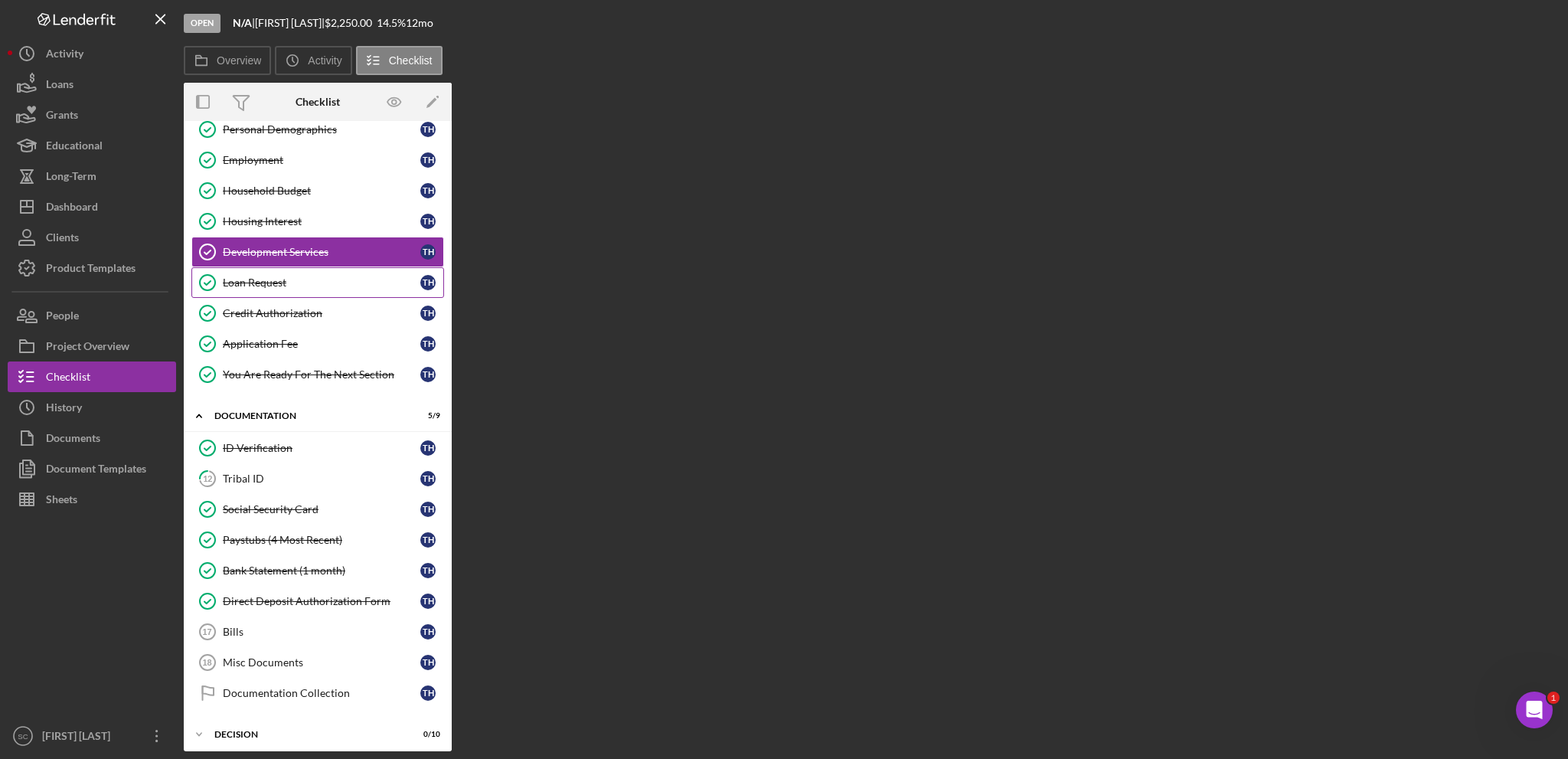 click on "Loan Request" at bounding box center [322, 283] 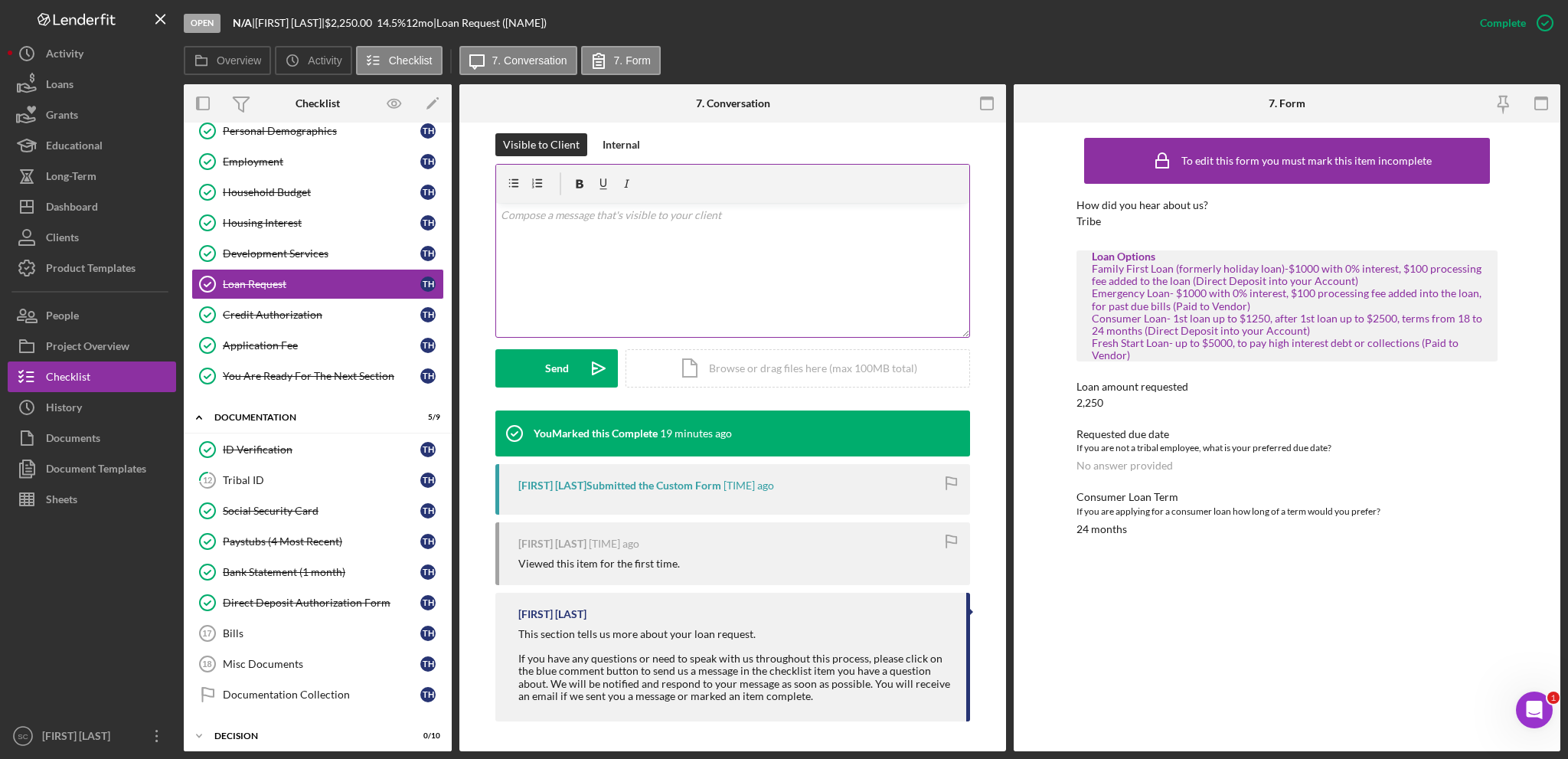 scroll, scrollTop: 0, scrollLeft: 0, axis: both 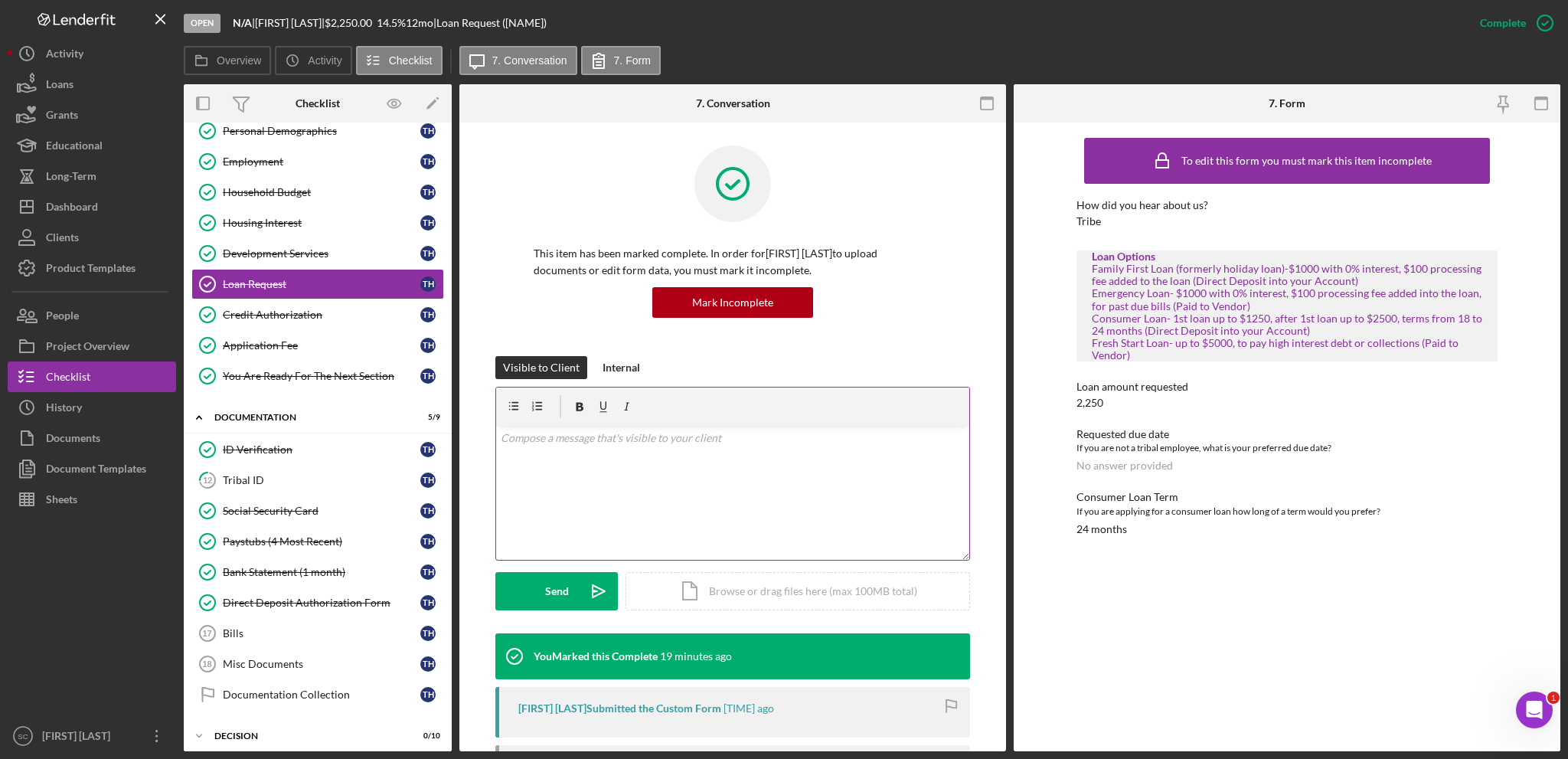 click on "v Color teal Color pink Remove color Add row above Add row below Add column before Add column after Merge cells Split cells Remove column Remove row Remove table" at bounding box center [733, 492] 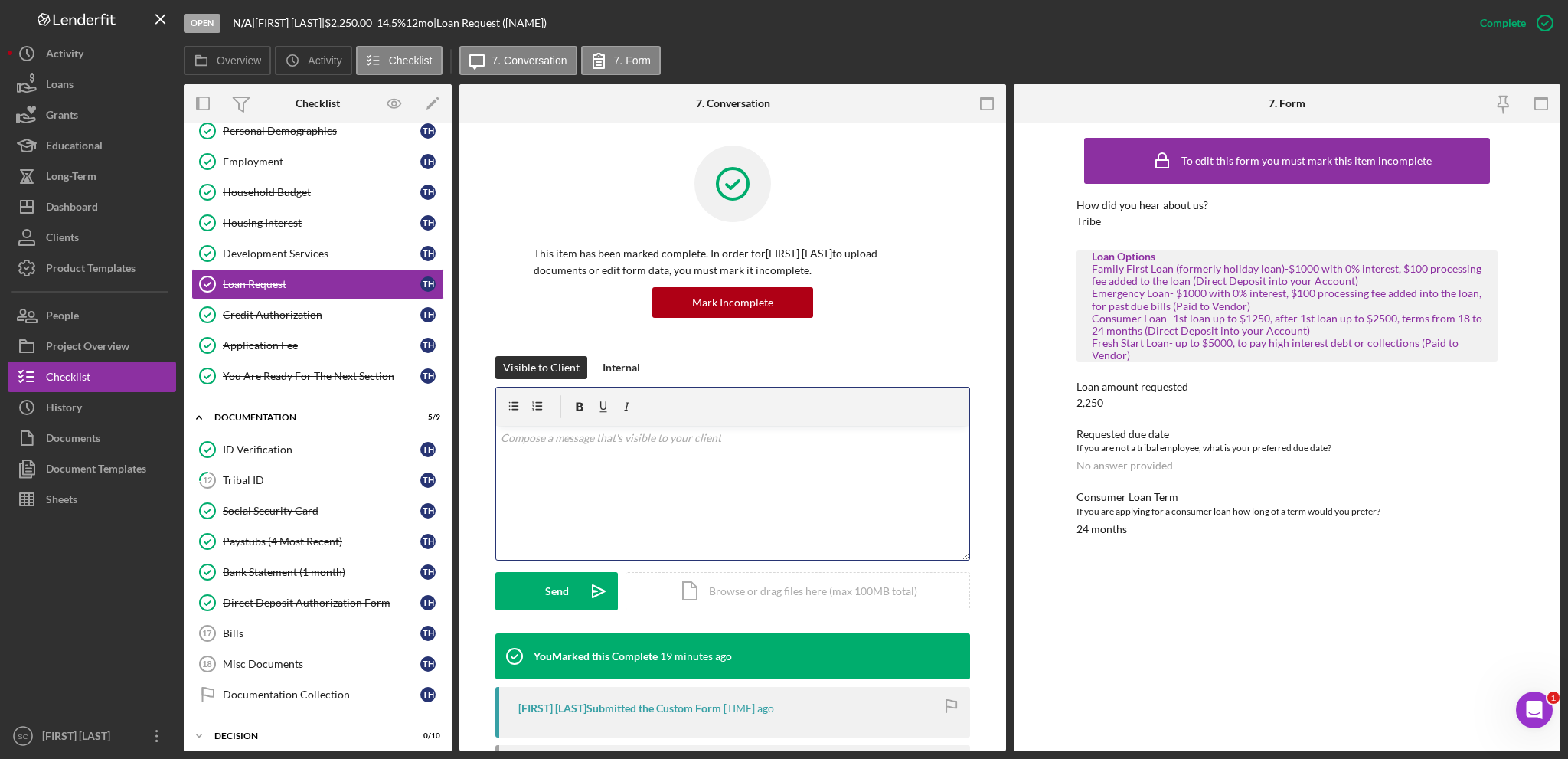 type 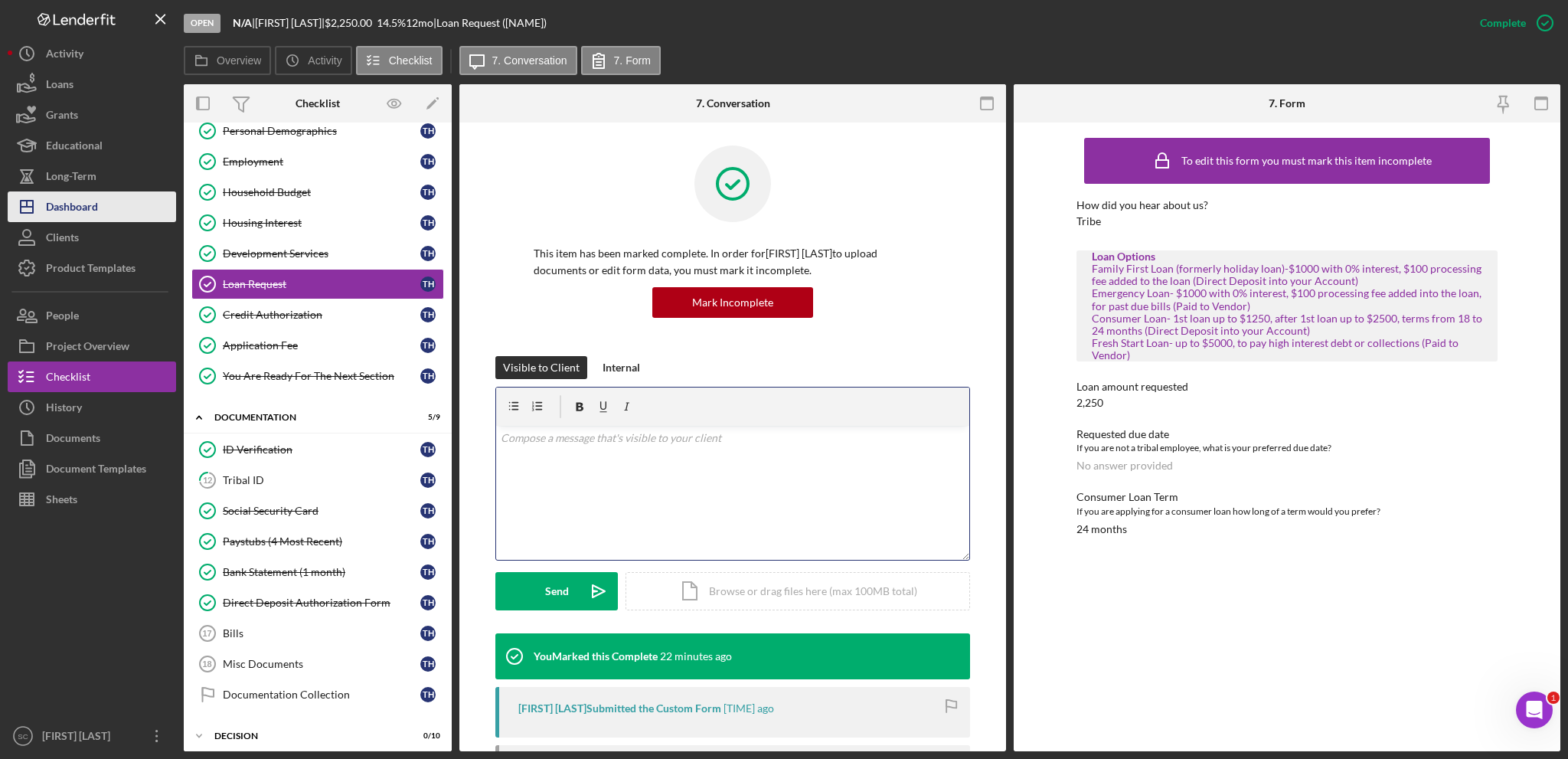 click on "Dashboard" at bounding box center [72, 208] 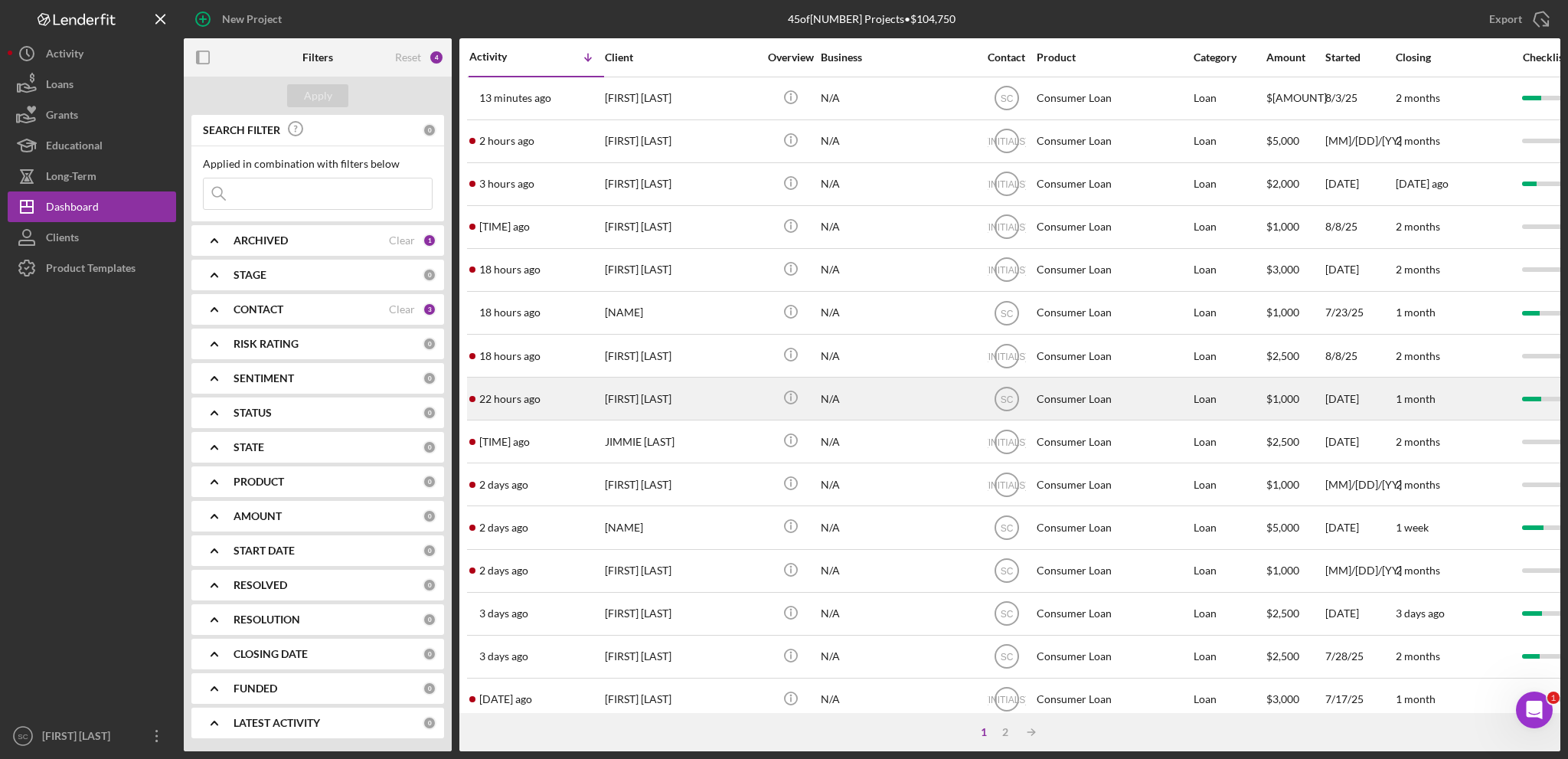 click on "[FIRST] [LAST]" at bounding box center (681, 398) 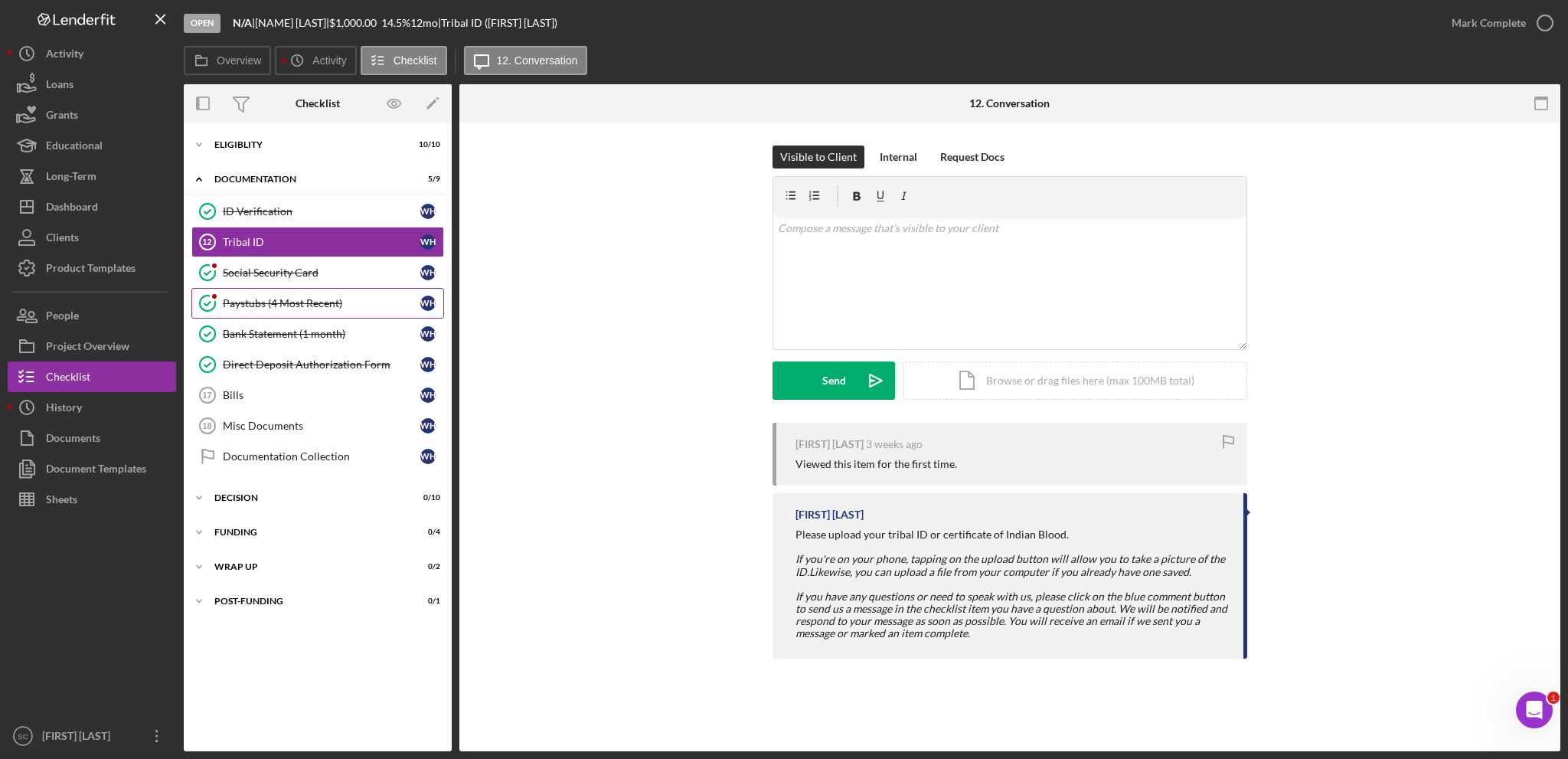 click on "Paystubs (4 Most Recent)" at bounding box center [322, 303] 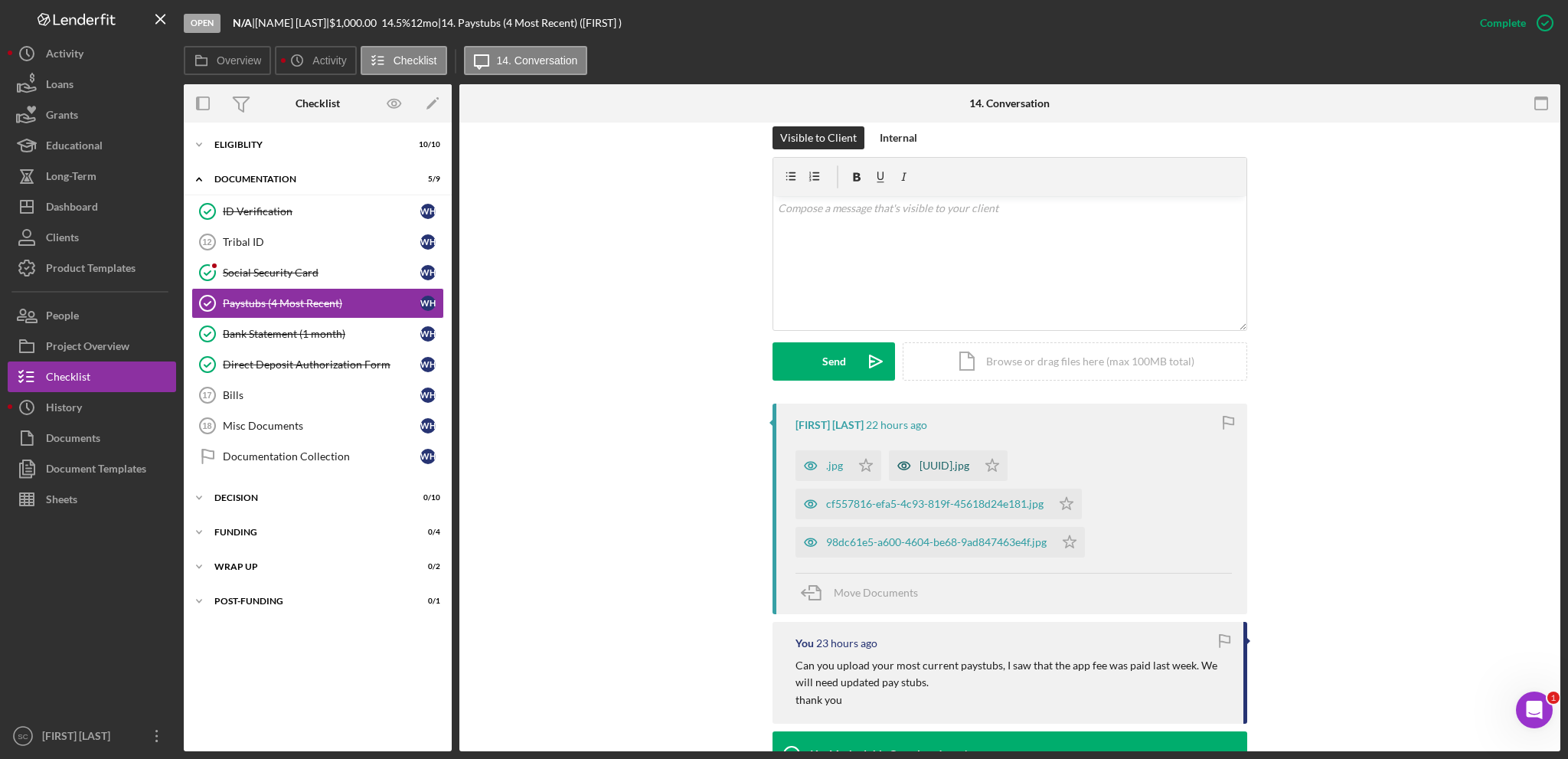 scroll, scrollTop: 460, scrollLeft: 0, axis: vertical 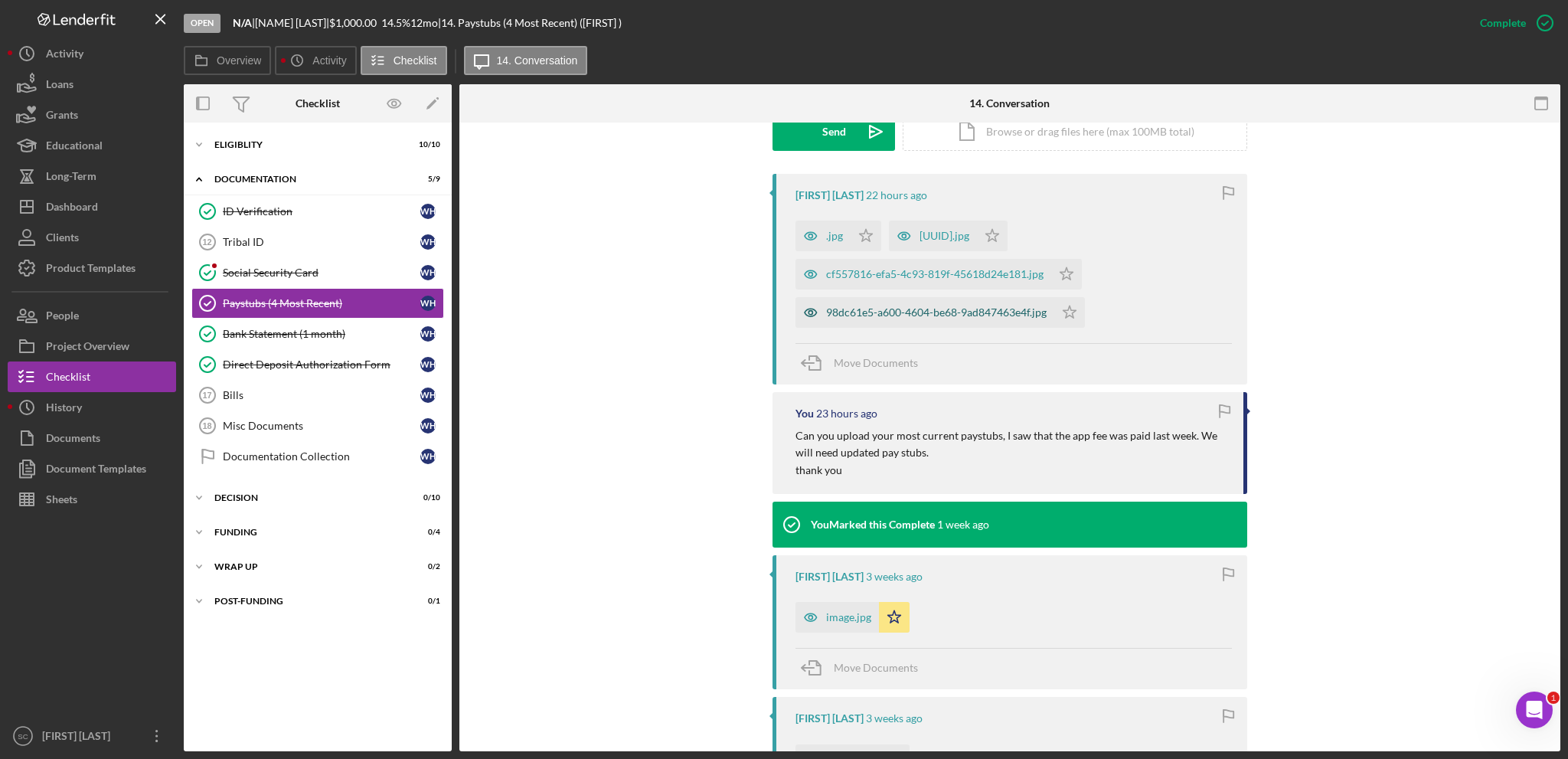 click on "98dc61e5-a600-4604-be68-9ad847463e4f.jpg" at bounding box center (936, 312) 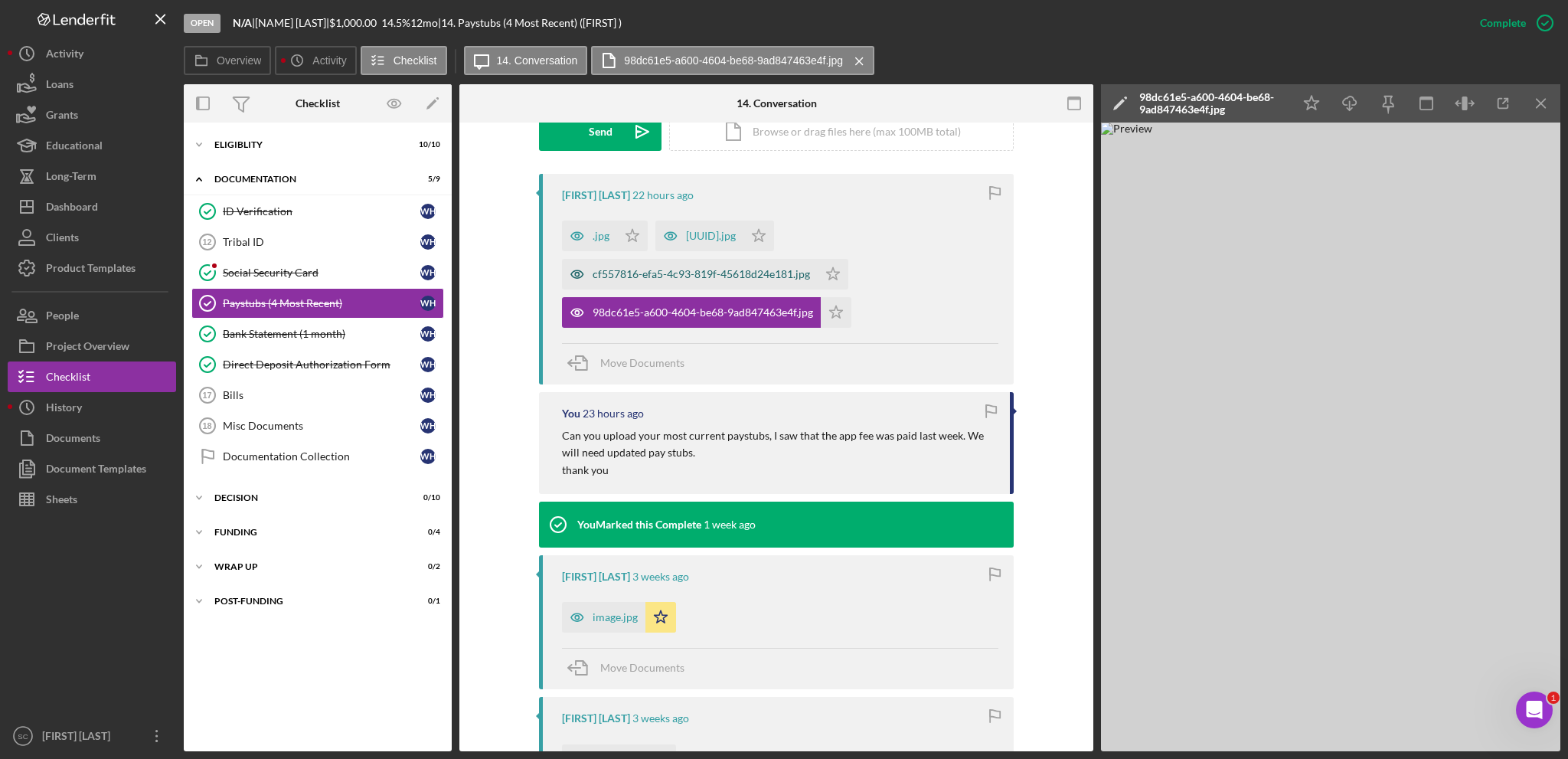 click on "cf557816-efa5-4c93-819f-45618d24e181.jpg" at bounding box center [690, 274] 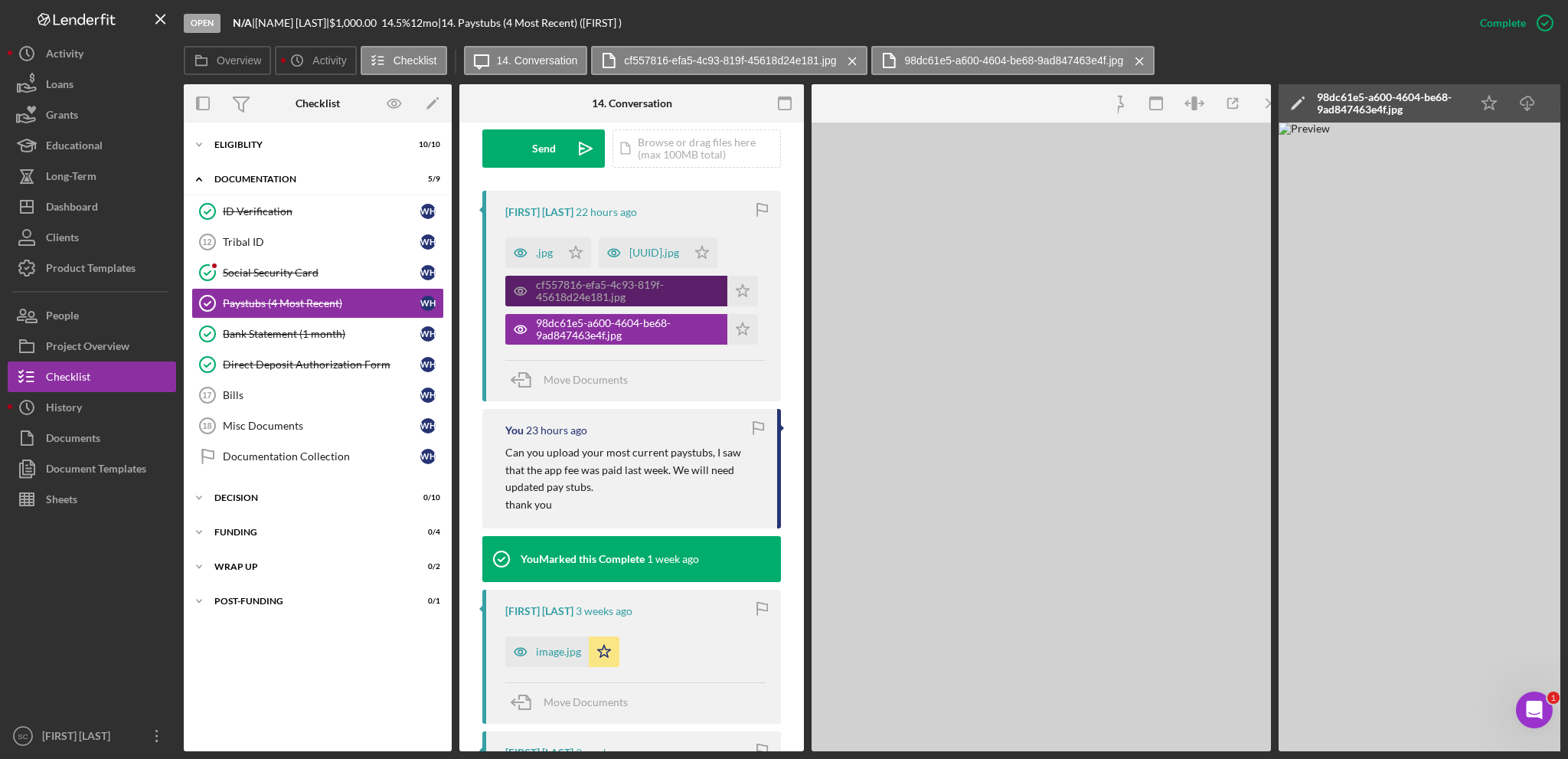scroll, scrollTop: 476, scrollLeft: 0, axis: vertical 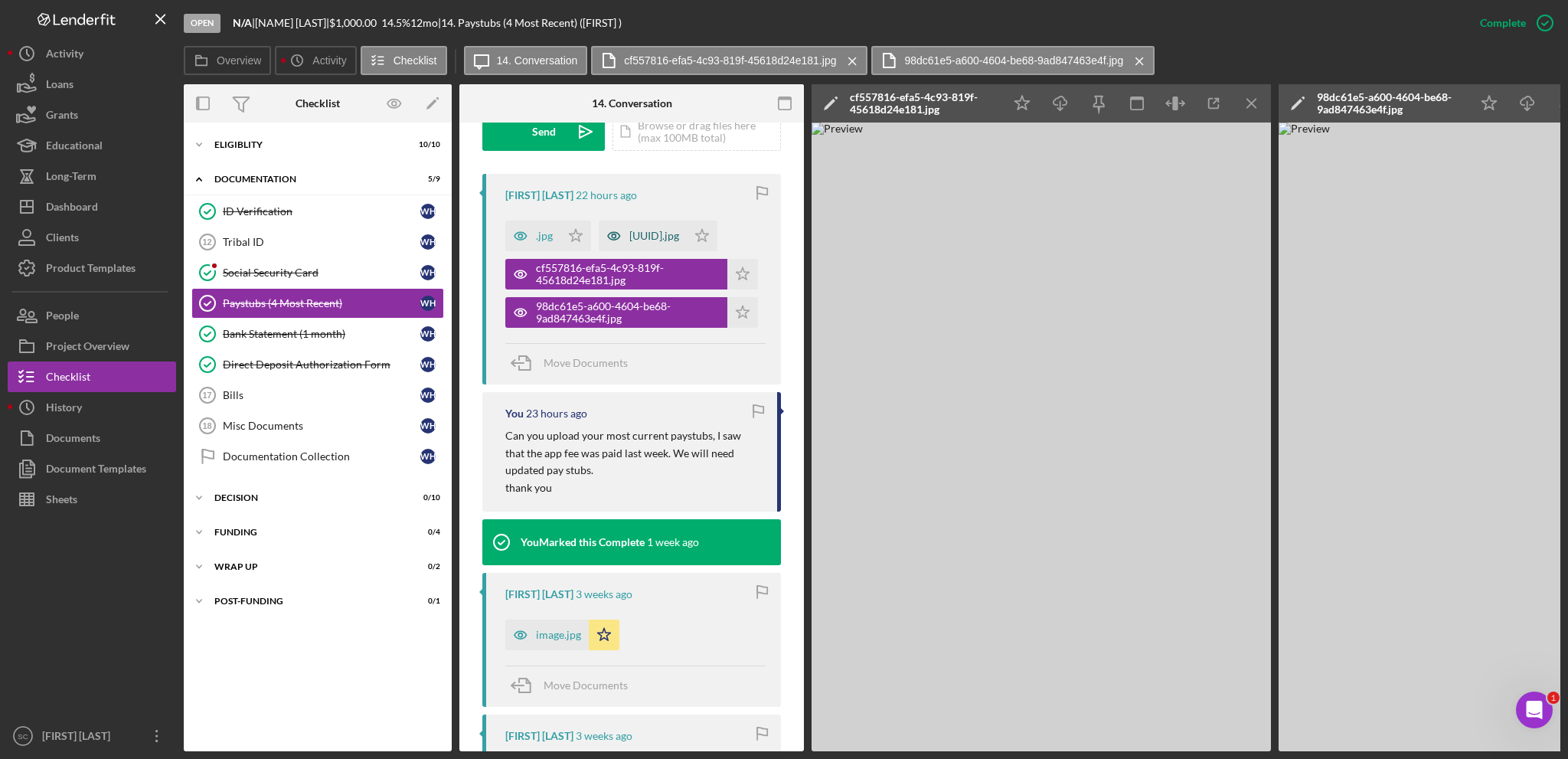 click on "[UUID].jpg" at bounding box center (654, 236) 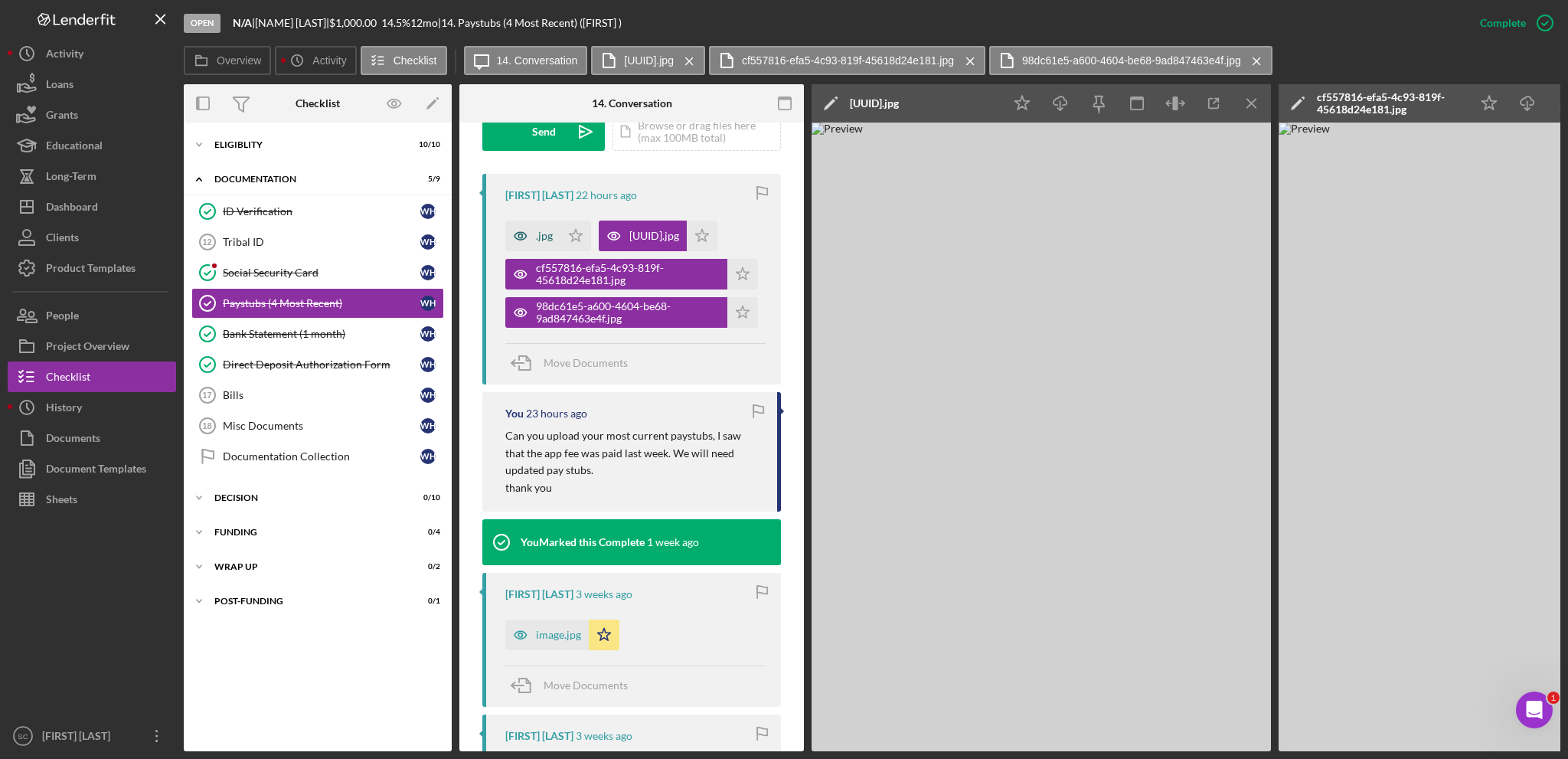 click on ".jpg" at bounding box center (544, 236) 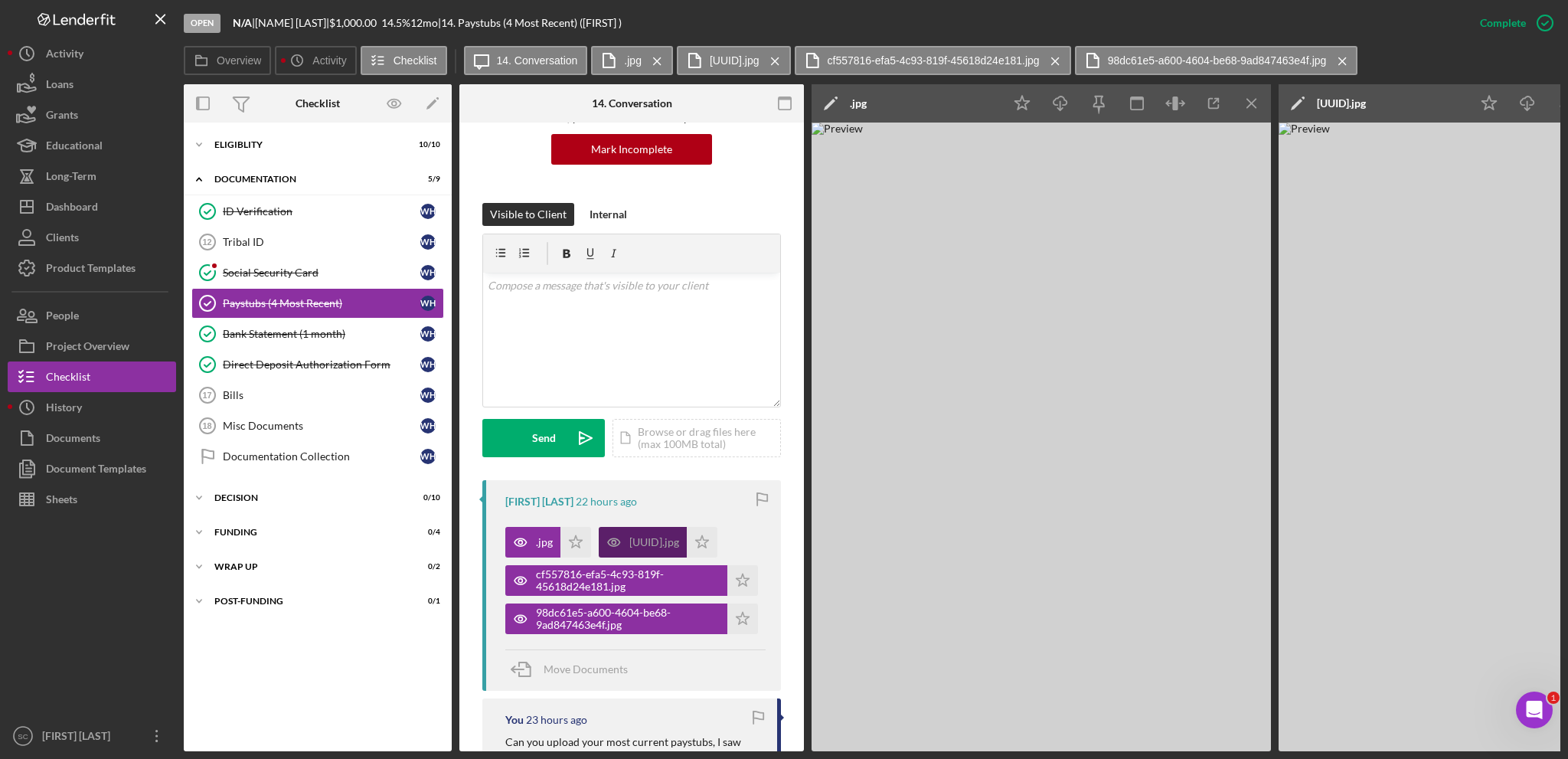 scroll, scrollTop: 93, scrollLeft: 0, axis: vertical 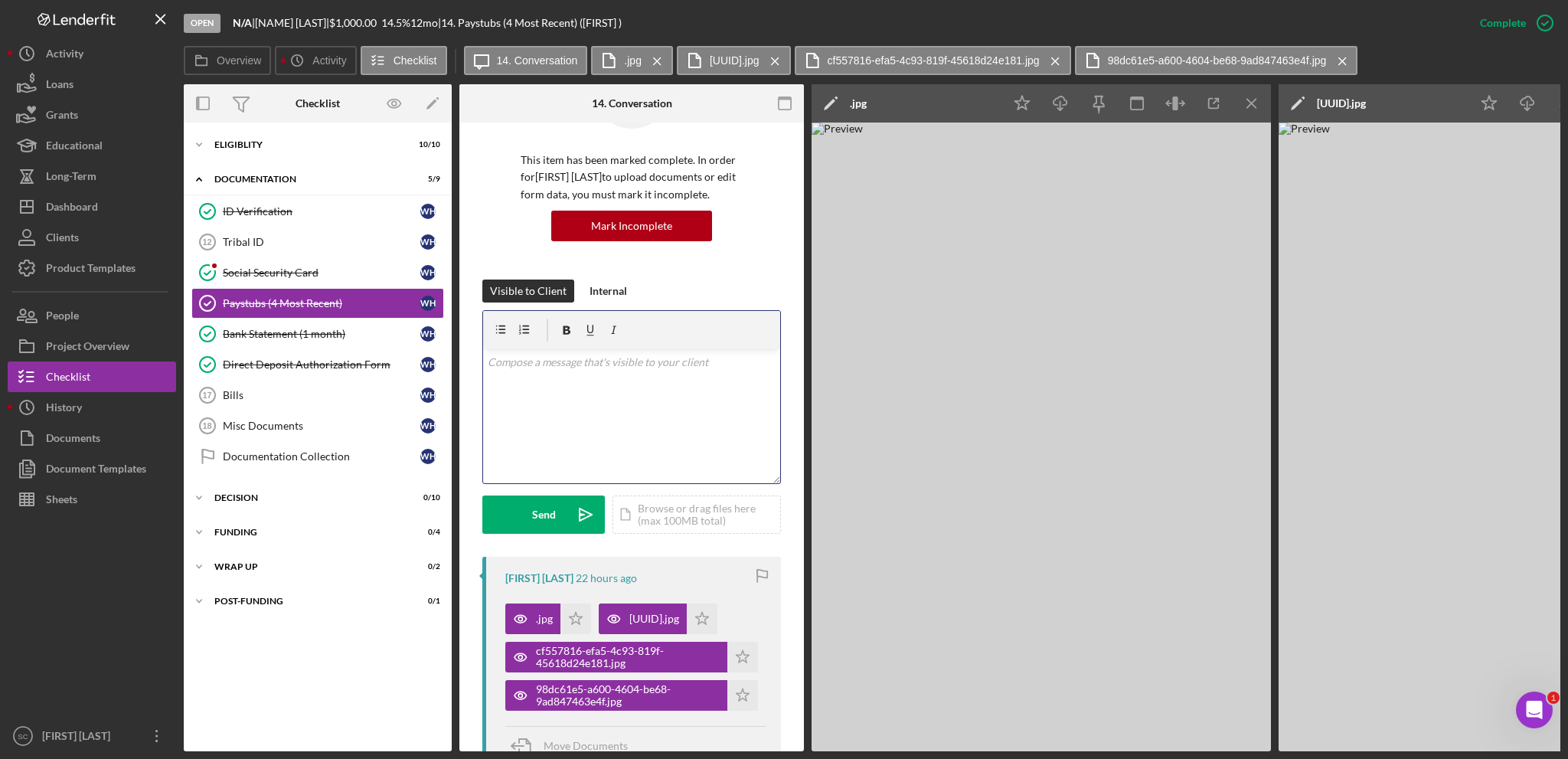 click on "v Color teal Color pink Remove color Add row above Add row below Add column before Add column after Merge cells Split cells Remove column Remove row Remove table" at bounding box center (632, 416) 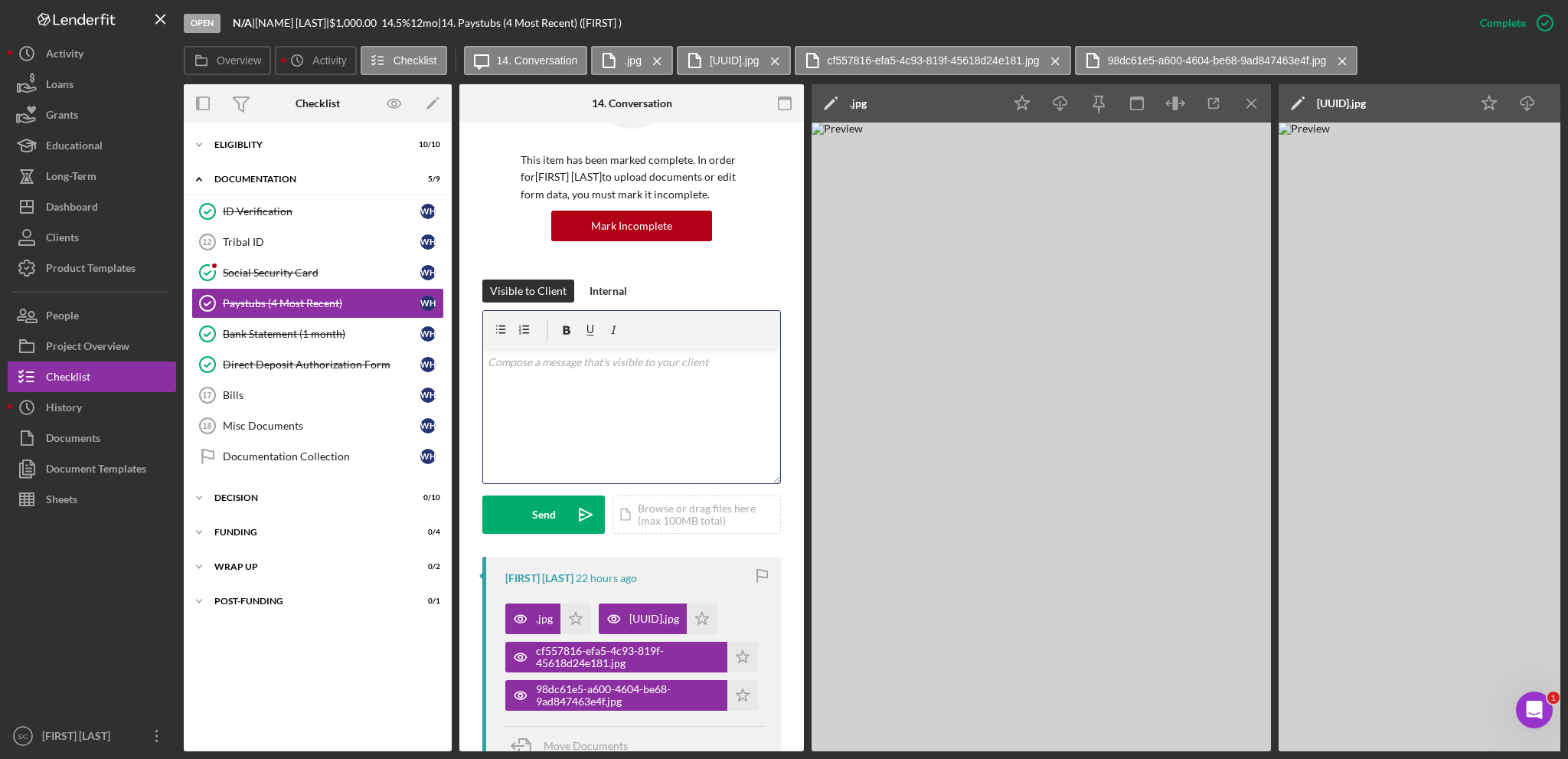 type 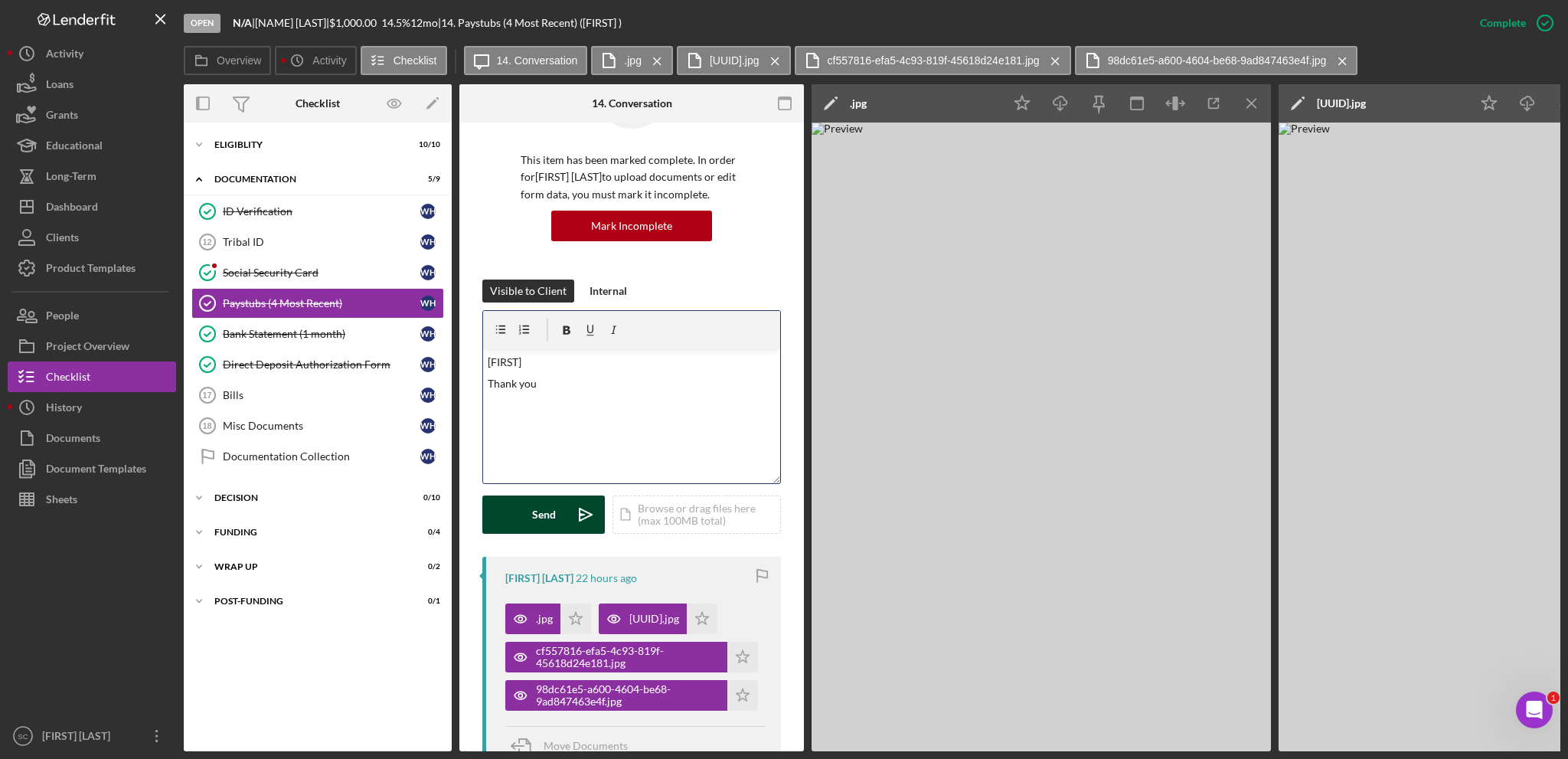 click on "Send Icon/icon-invite-send" at bounding box center [544, 515] 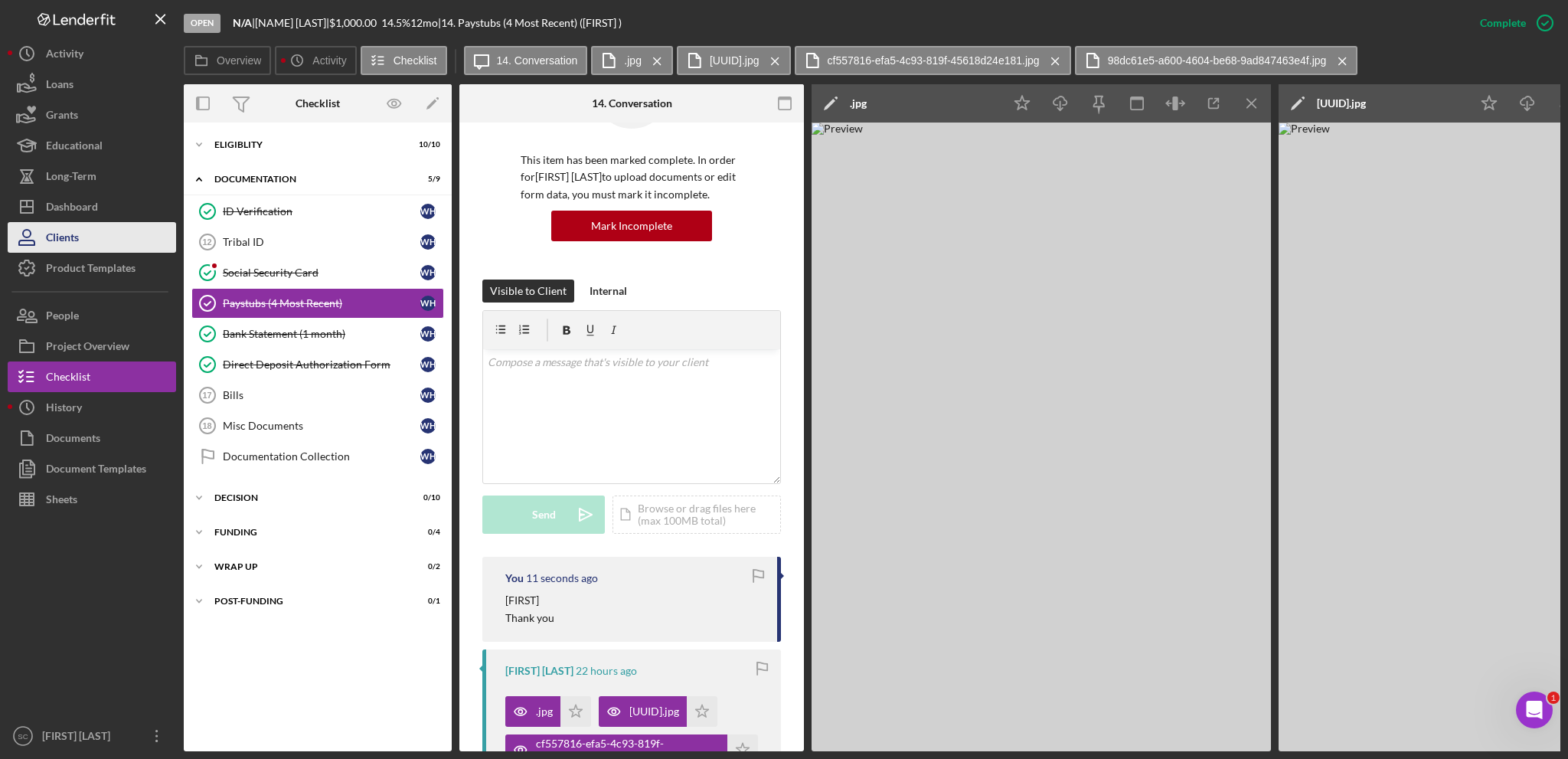 click on "Clients" at bounding box center [92, 237] 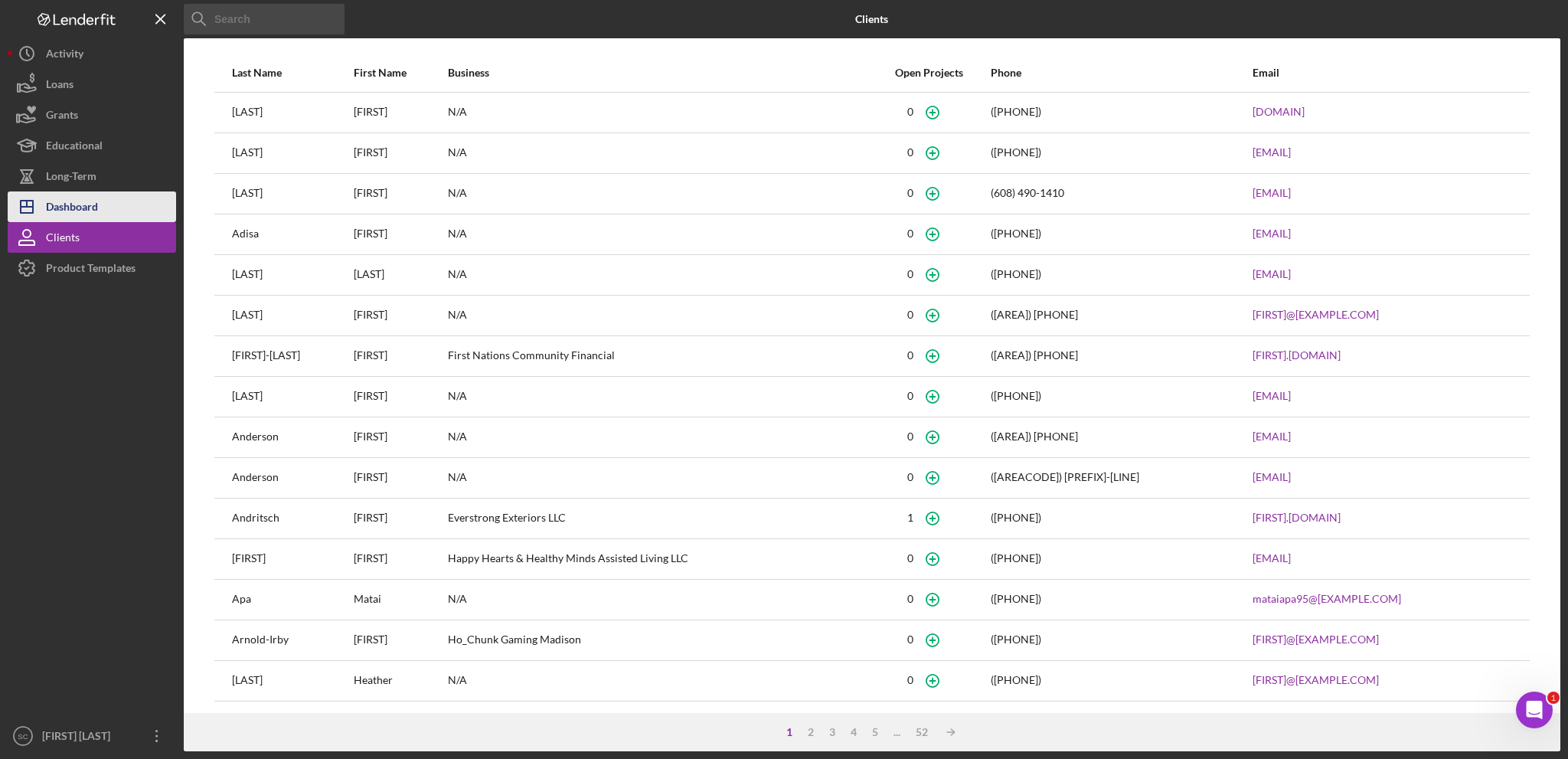 click on "Icon/Dashboard Dashboard" at bounding box center (92, 207) 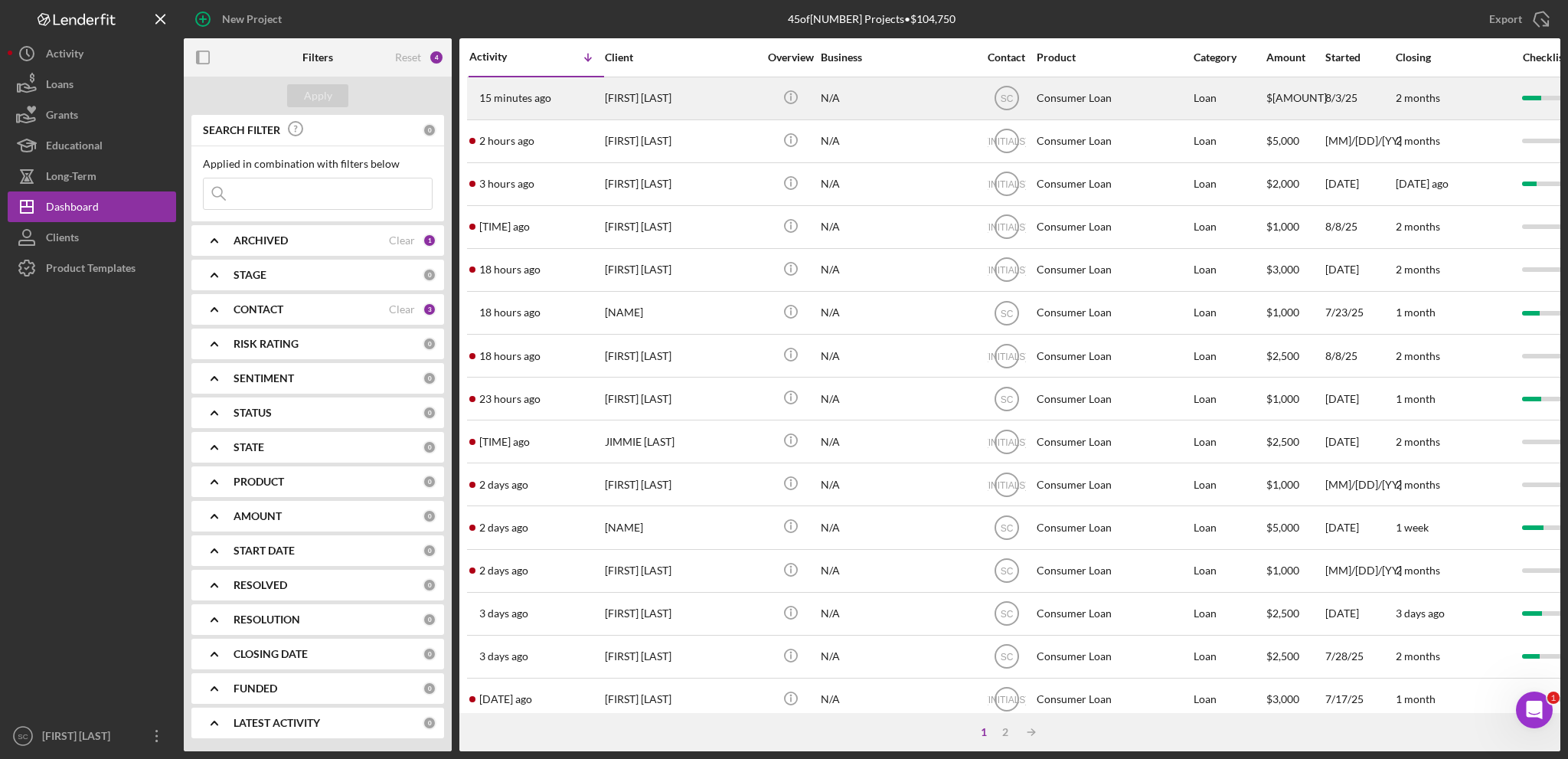 click on "[FIRST] [LAST]" at bounding box center [681, 98] 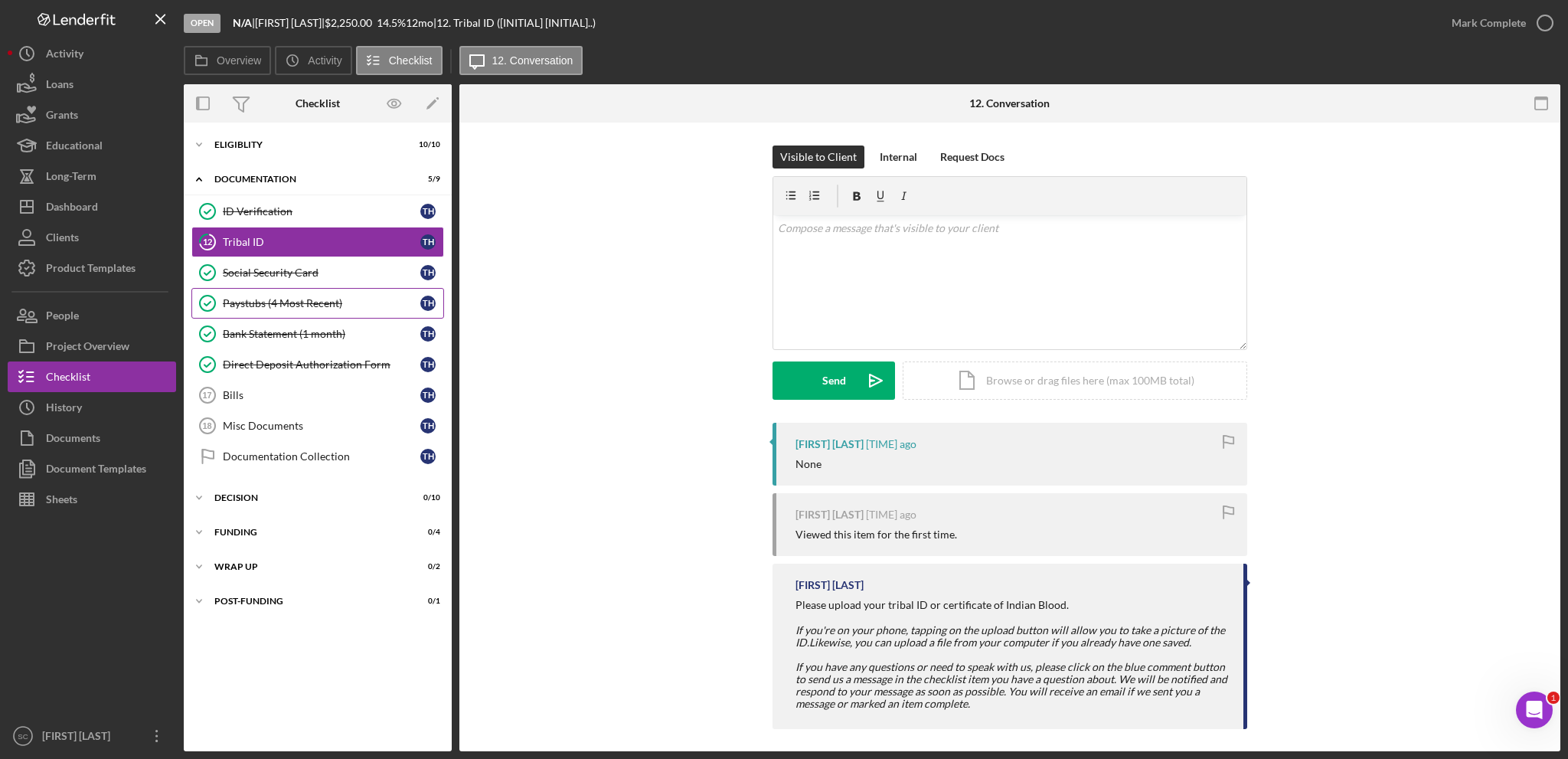 click on "Paystubs (4 Most Recent)" at bounding box center [322, 303] 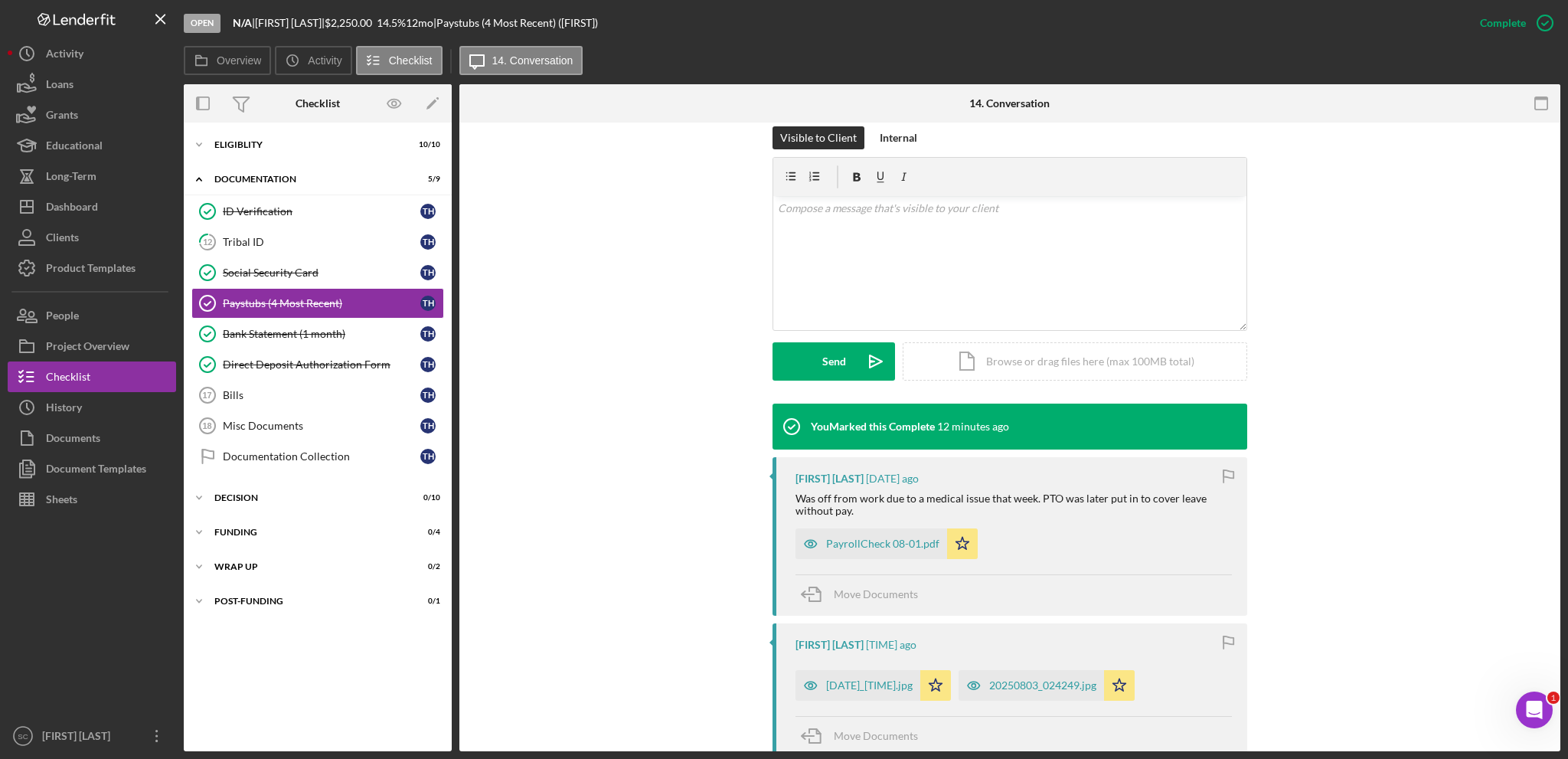 scroll, scrollTop: 536, scrollLeft: 0, axis: vertical 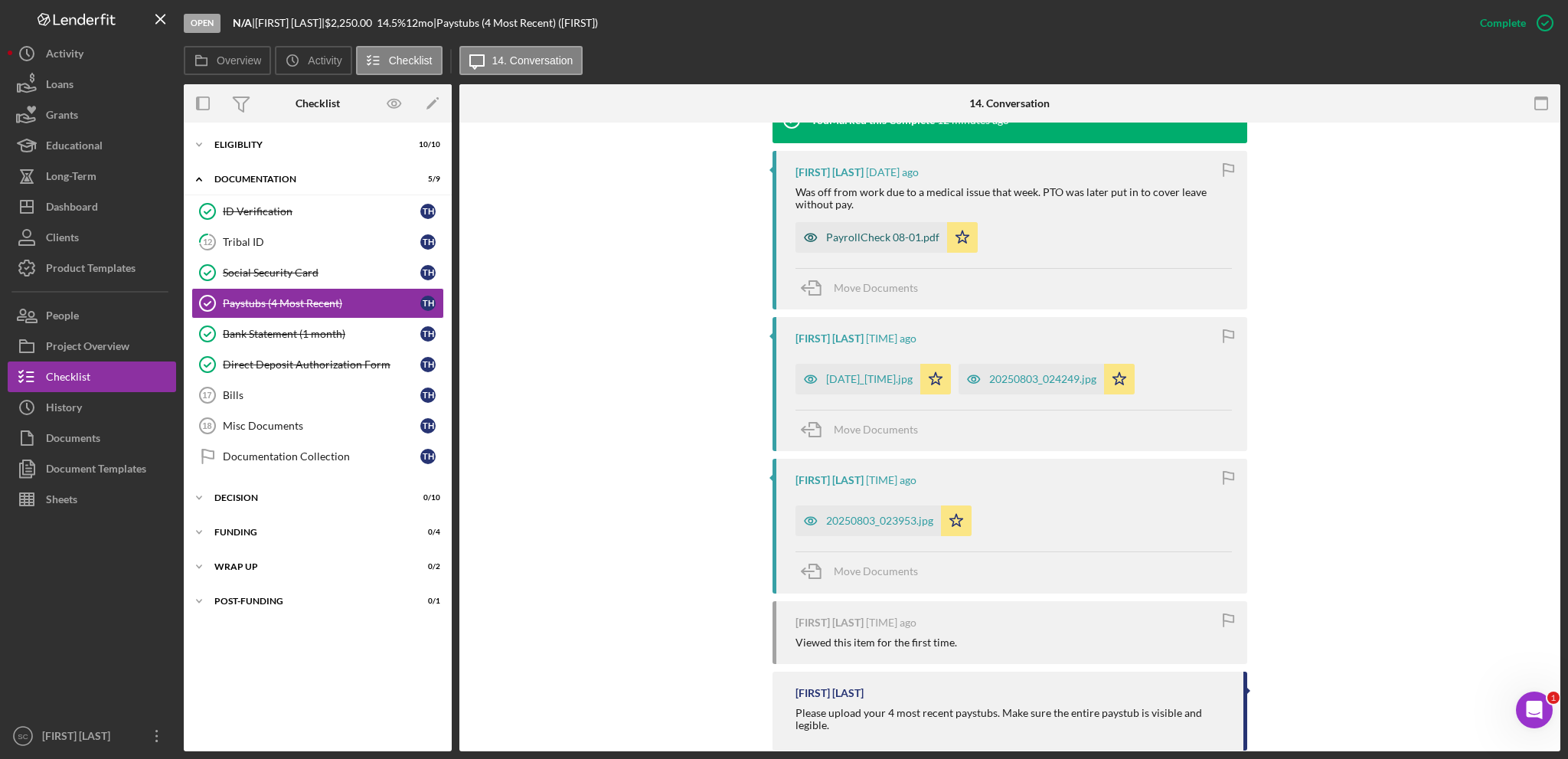 click on "PayrollCheck 08-01.pdf" at bounding box center [883, 237] 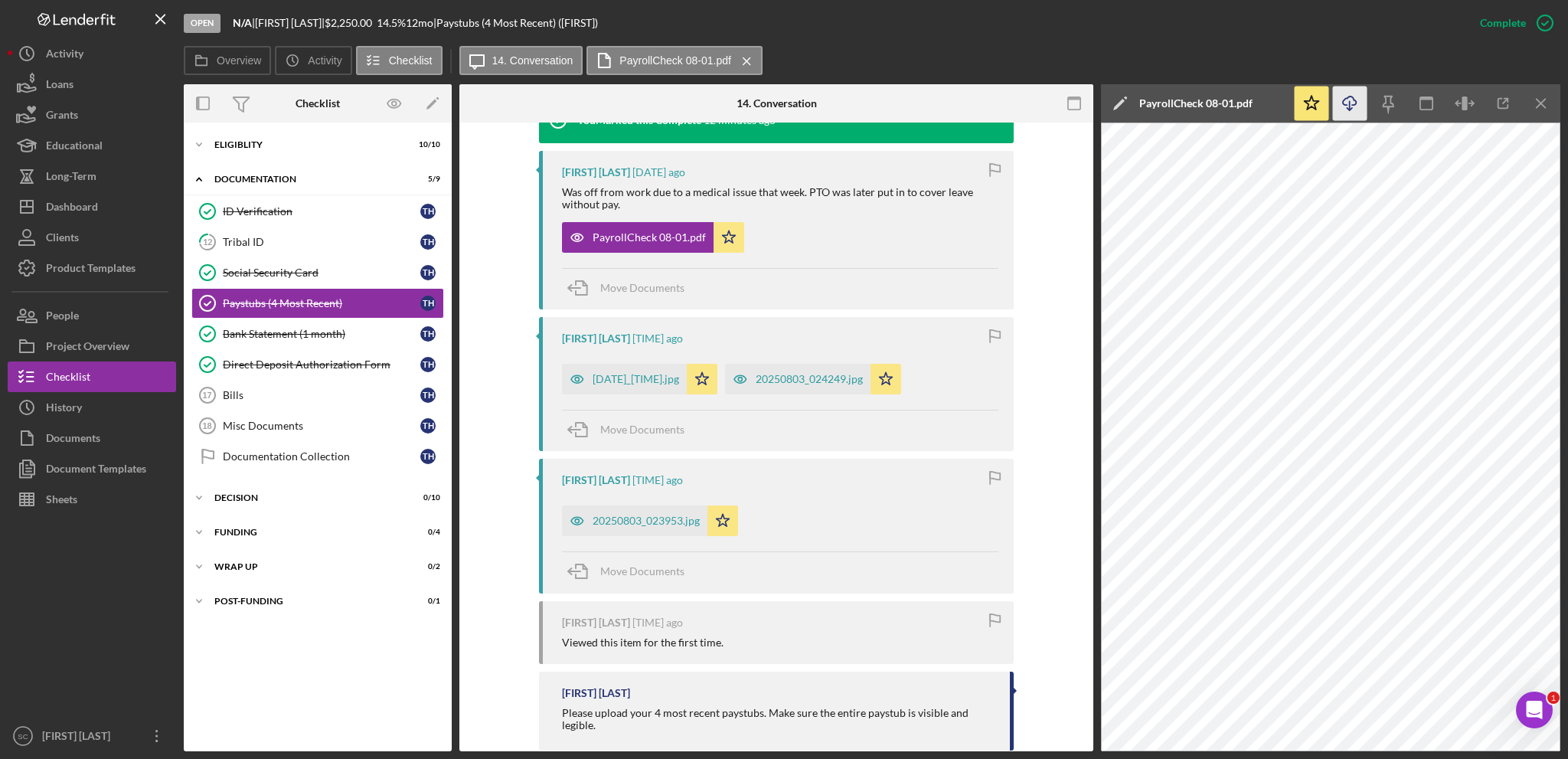 click on "Icon/Download" 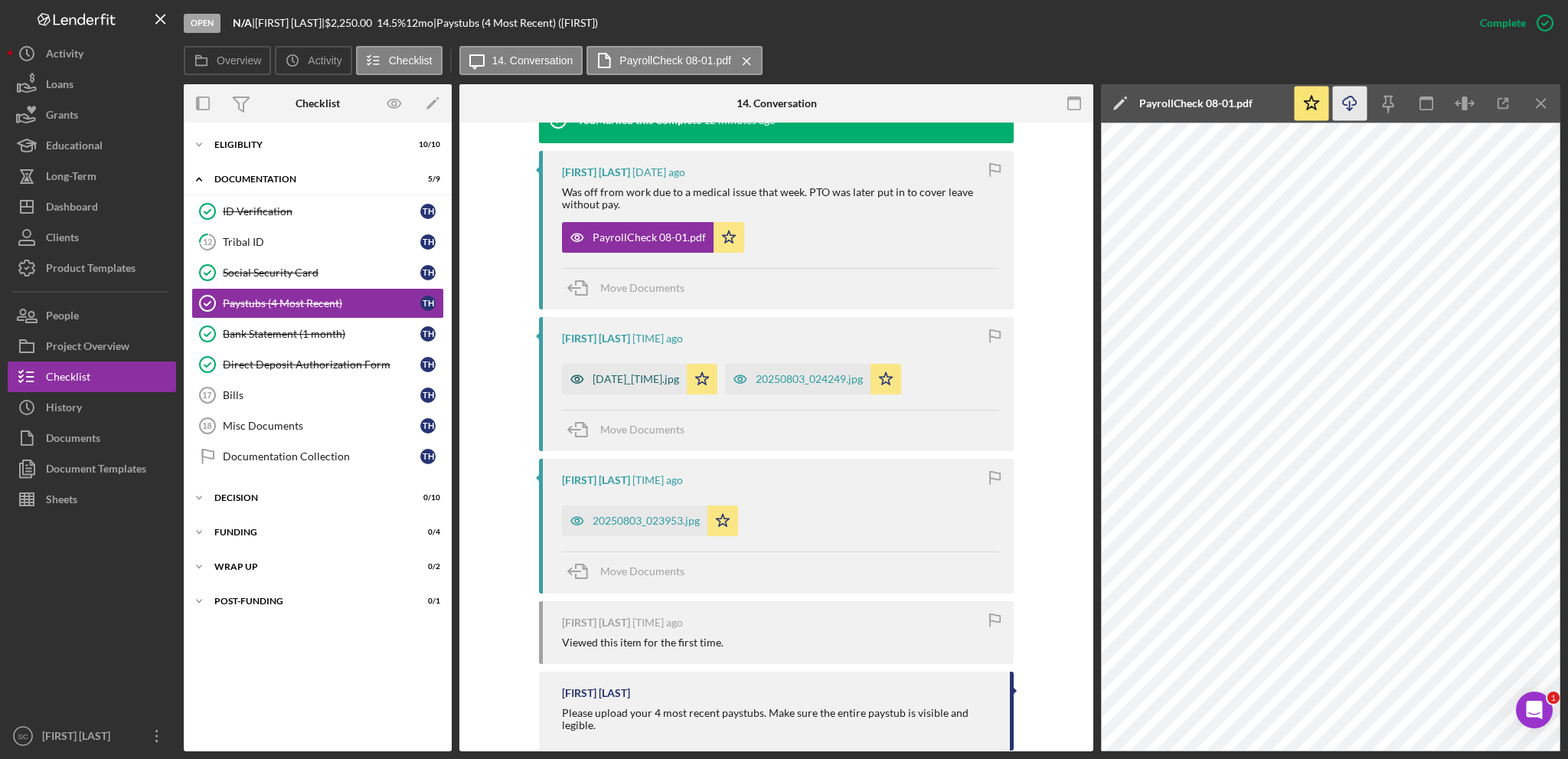 click on "[DATE]_[TIME].jpg" at bounding box center (635, 379) 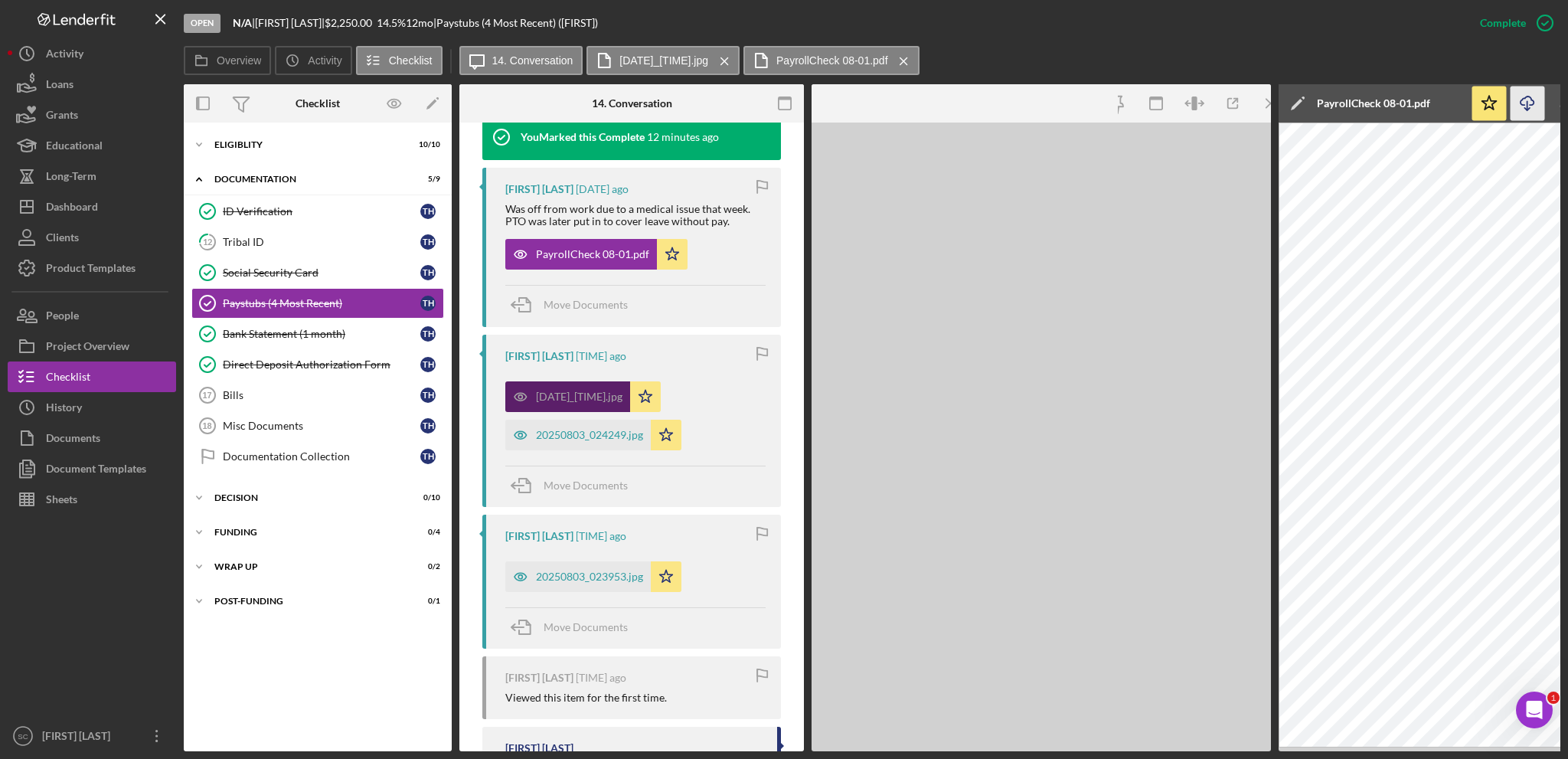 scroll, scrollTop: 553, scrollLeft: 0, axis: vertical 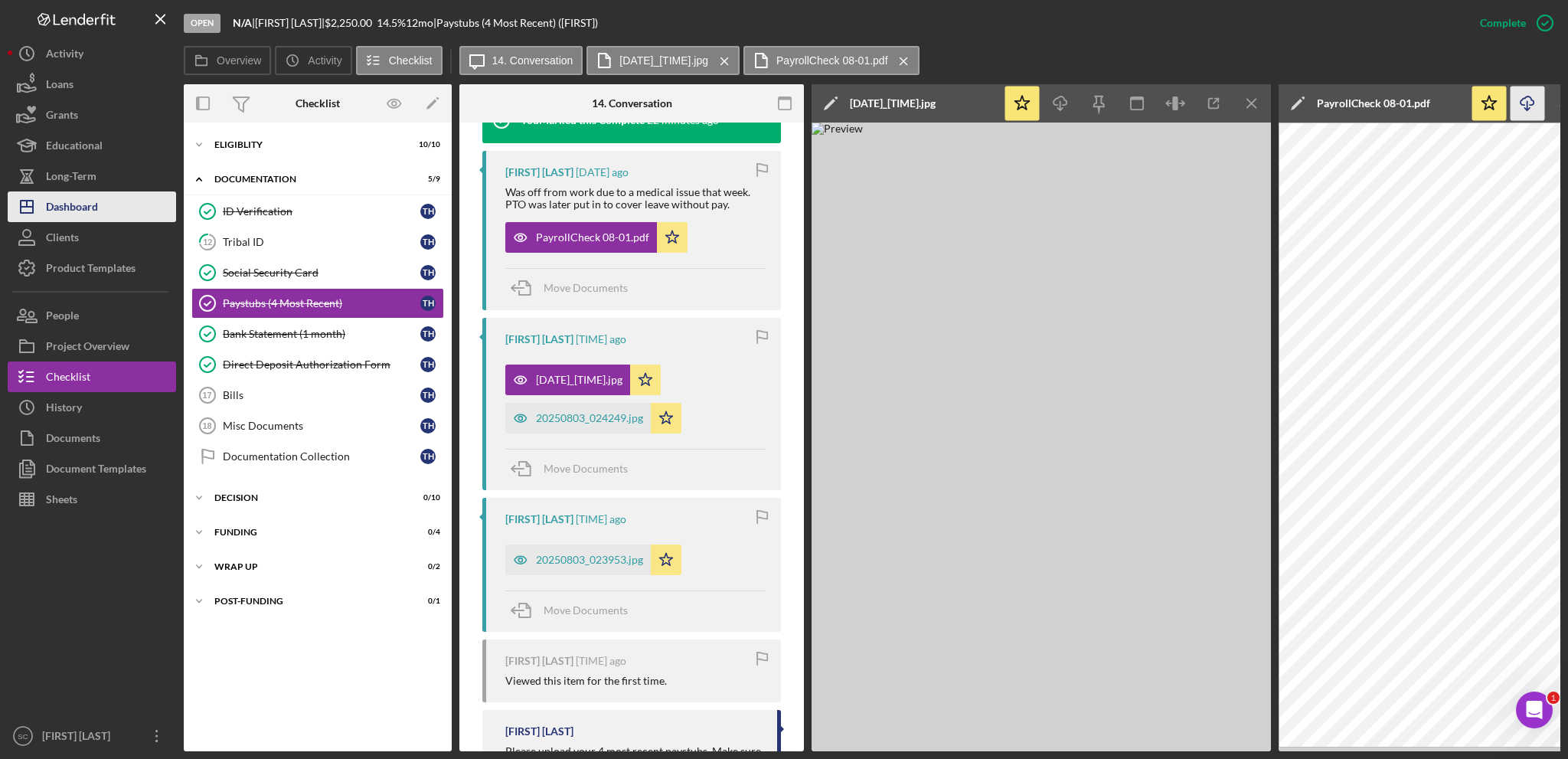 click on "Icon/Dashboard Dashboard" at bounding box center [92, 207] 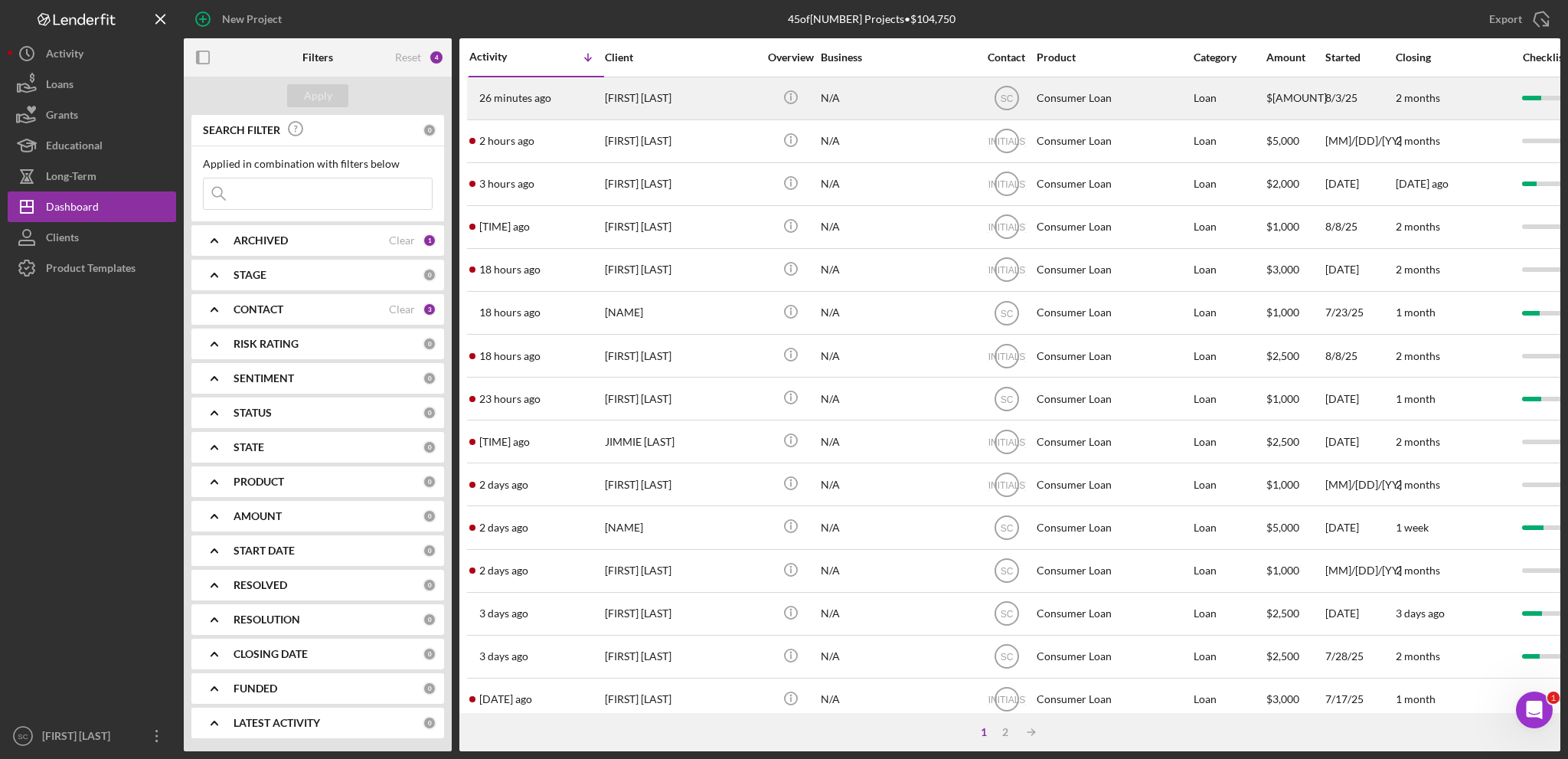 click on "[FIRST] [LAST]" at bounding box center (681, 98) 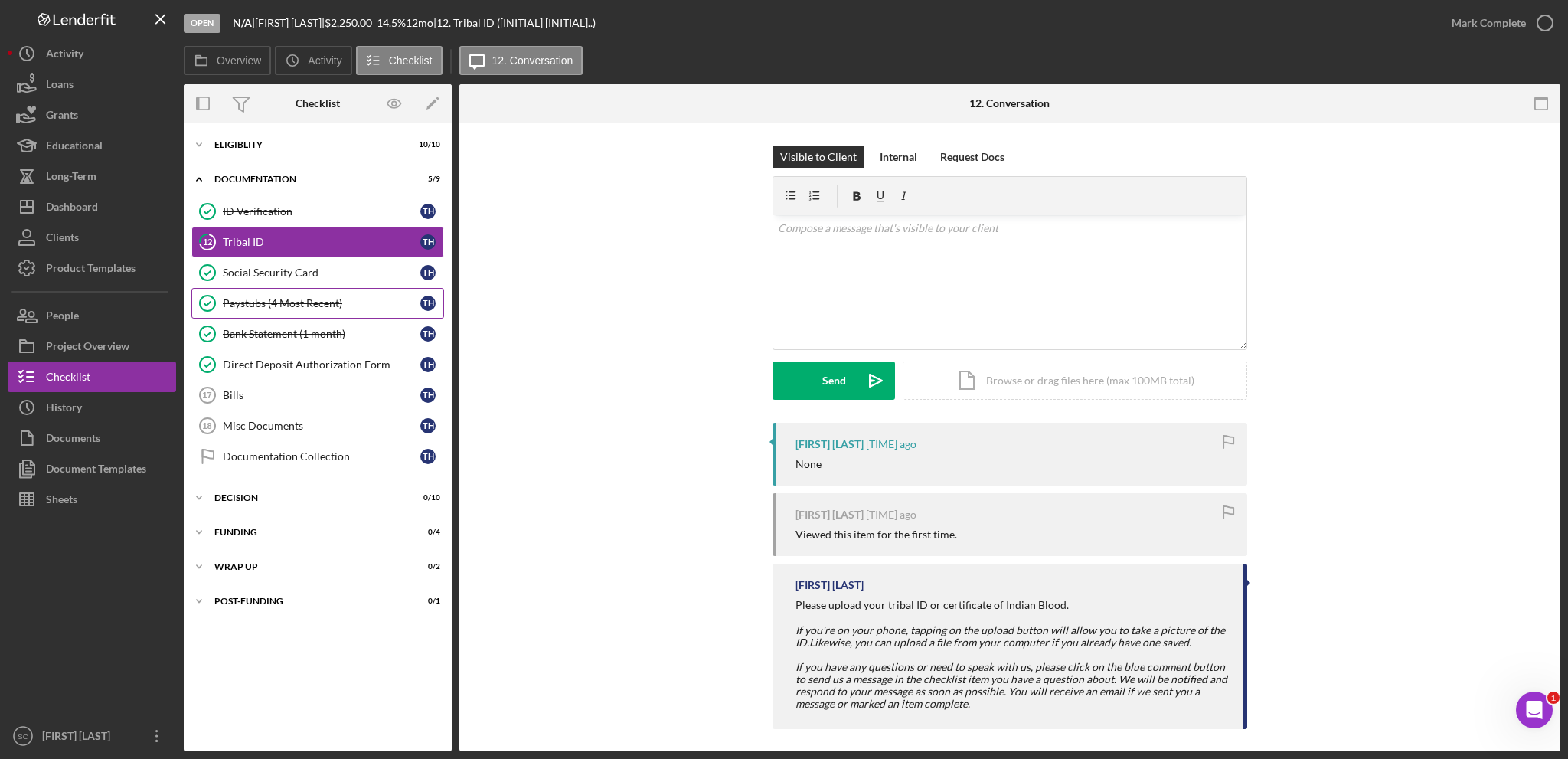 click on "Paystubs (4 Most Recent)" at bounding box center [322, 303] 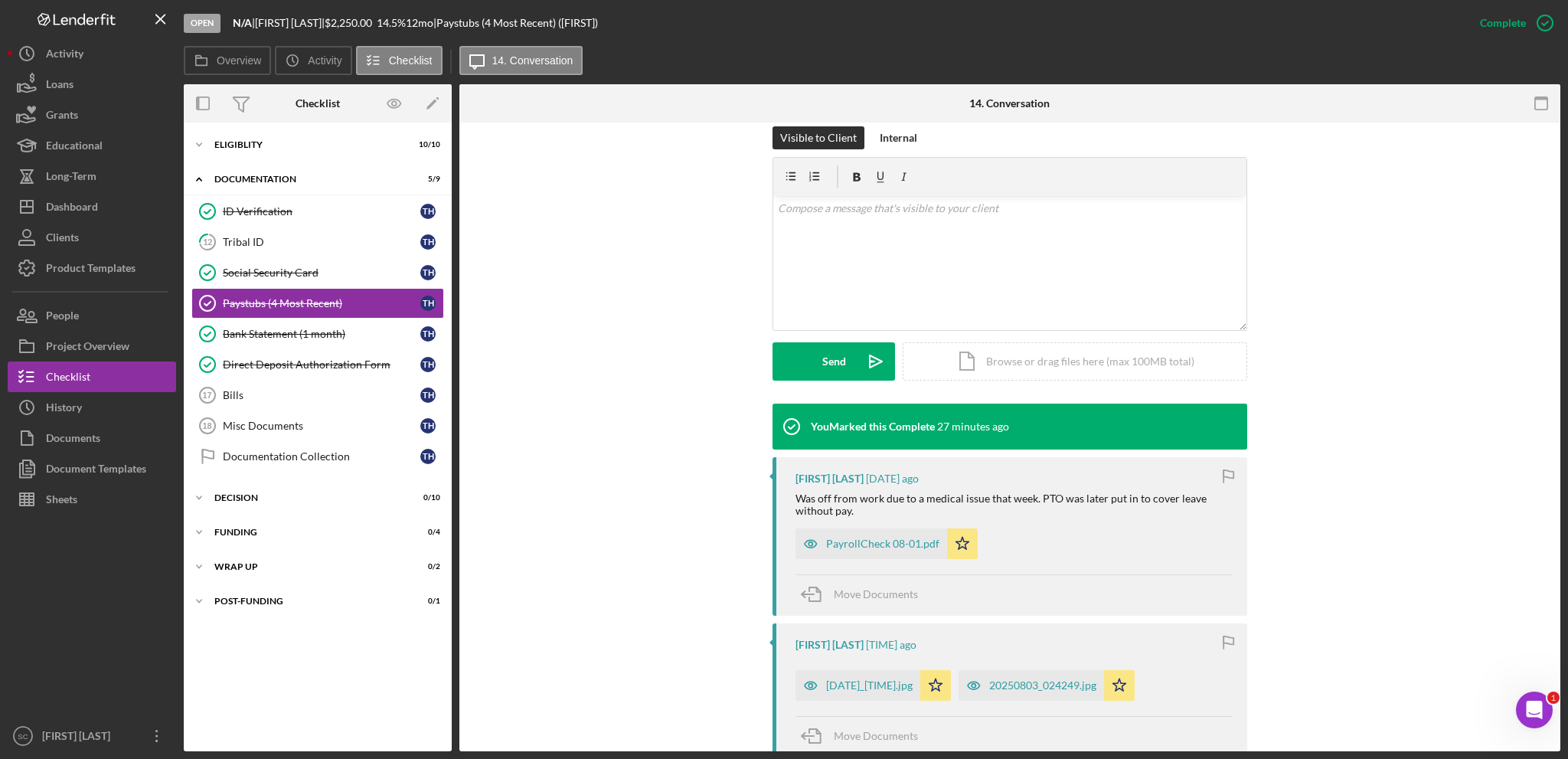 scroll, scrollTop: 306, scrollLeft: 0, axis: vertical 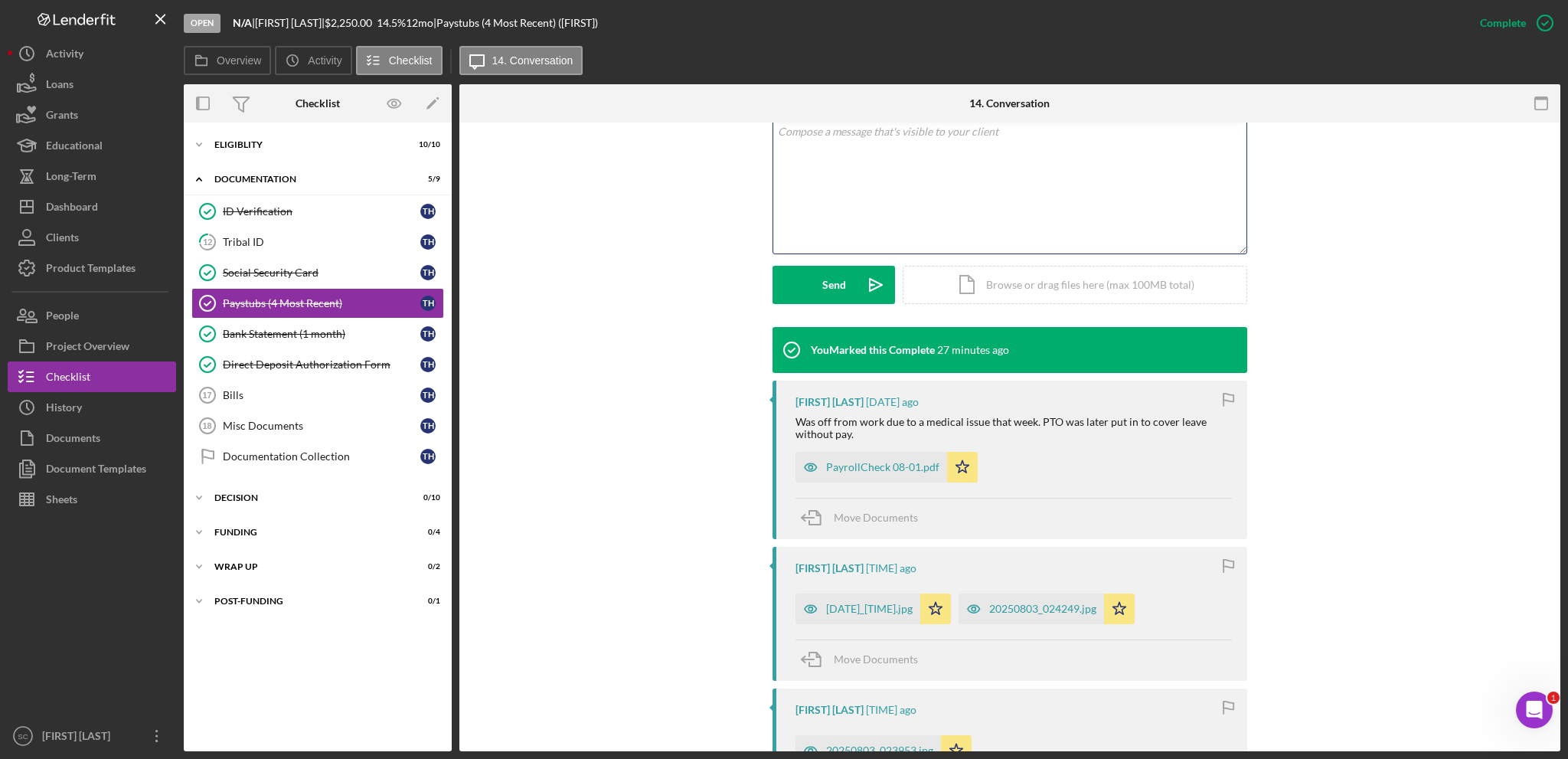 click on "v Color teal Color pink Remove color Add row above Add row below Add column before Add column after Merge cells Split cells Remove column Remove row Remove table" at bounding box center (1010, 186) 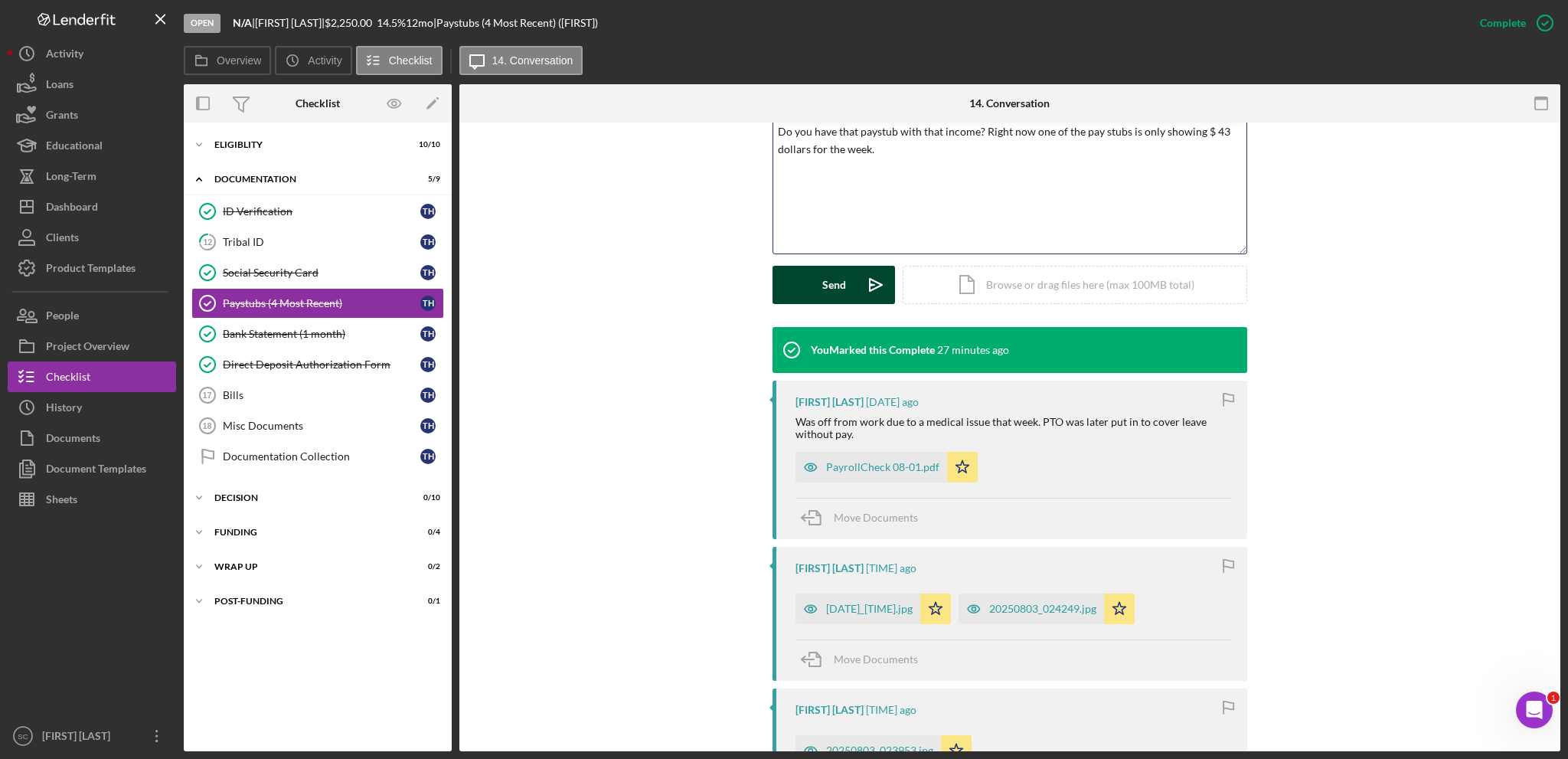 click on "Send Icon/icon-invite-send" at bounding box center (834, 285) 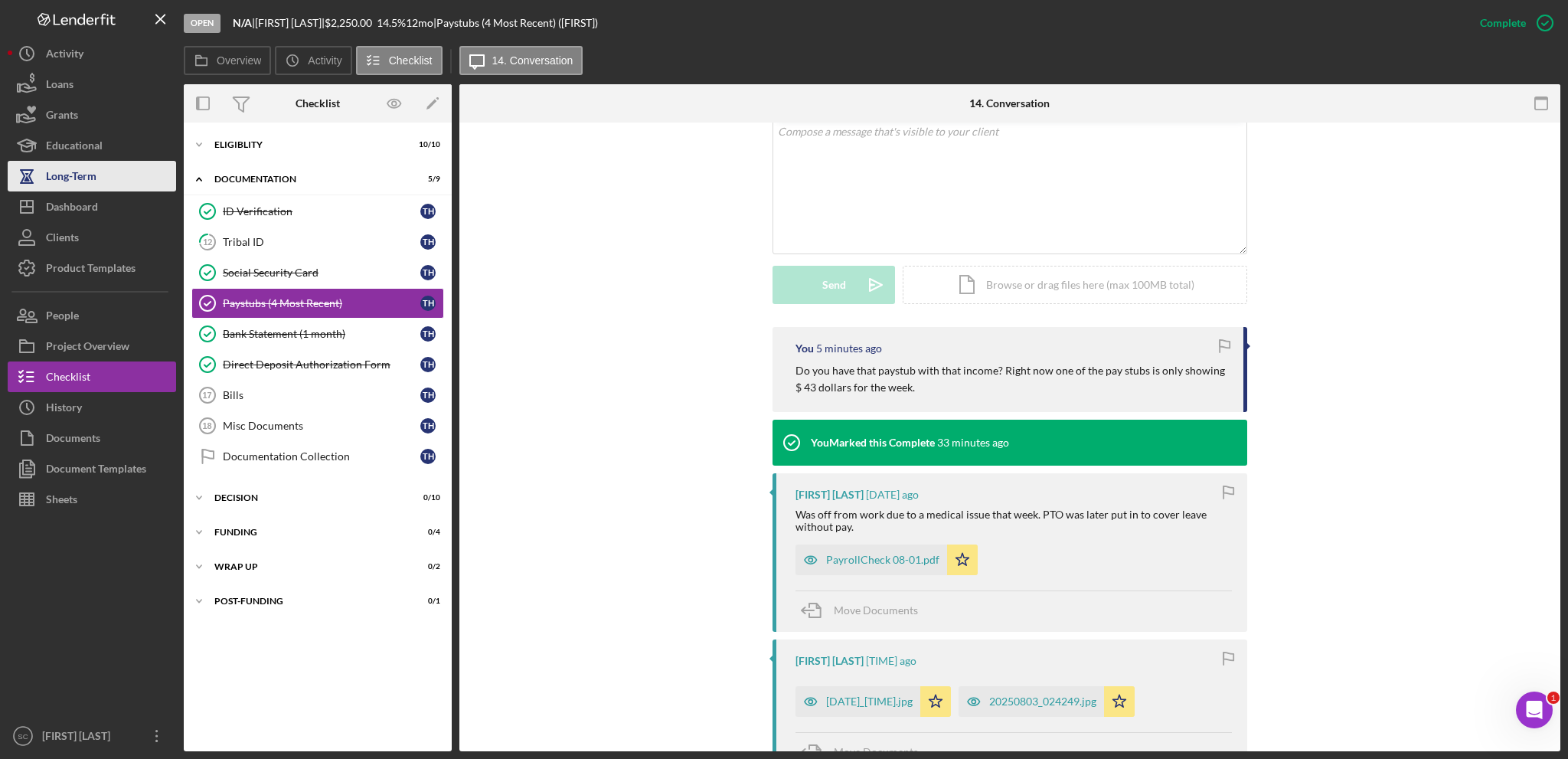 click on "Long-Term" at bounding box center [92, 176] 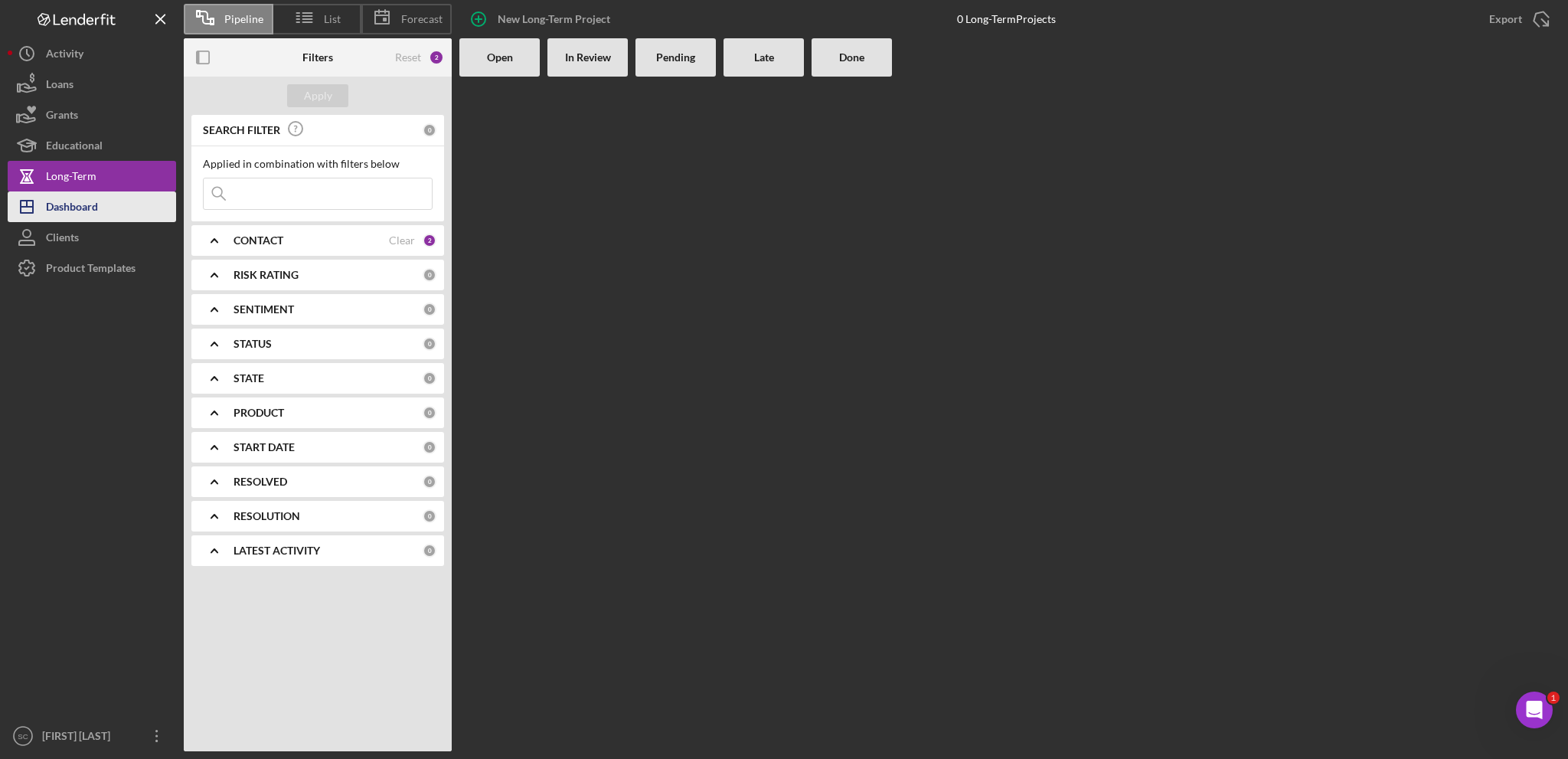 click on "Dashboard" at bounding box center [72, 208] 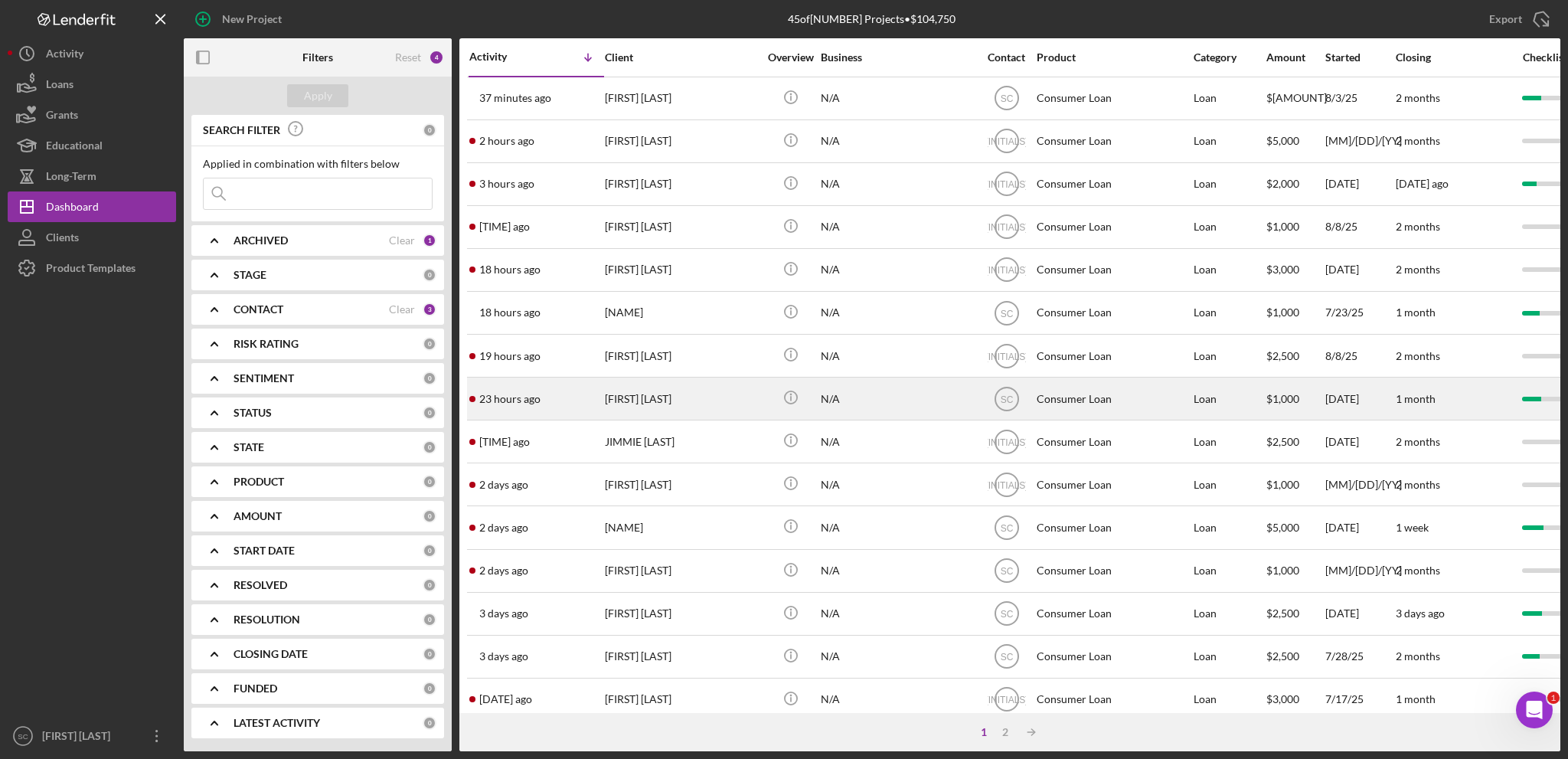 click on "[FIRST] [LAST]" at bounding box center (681, 398) 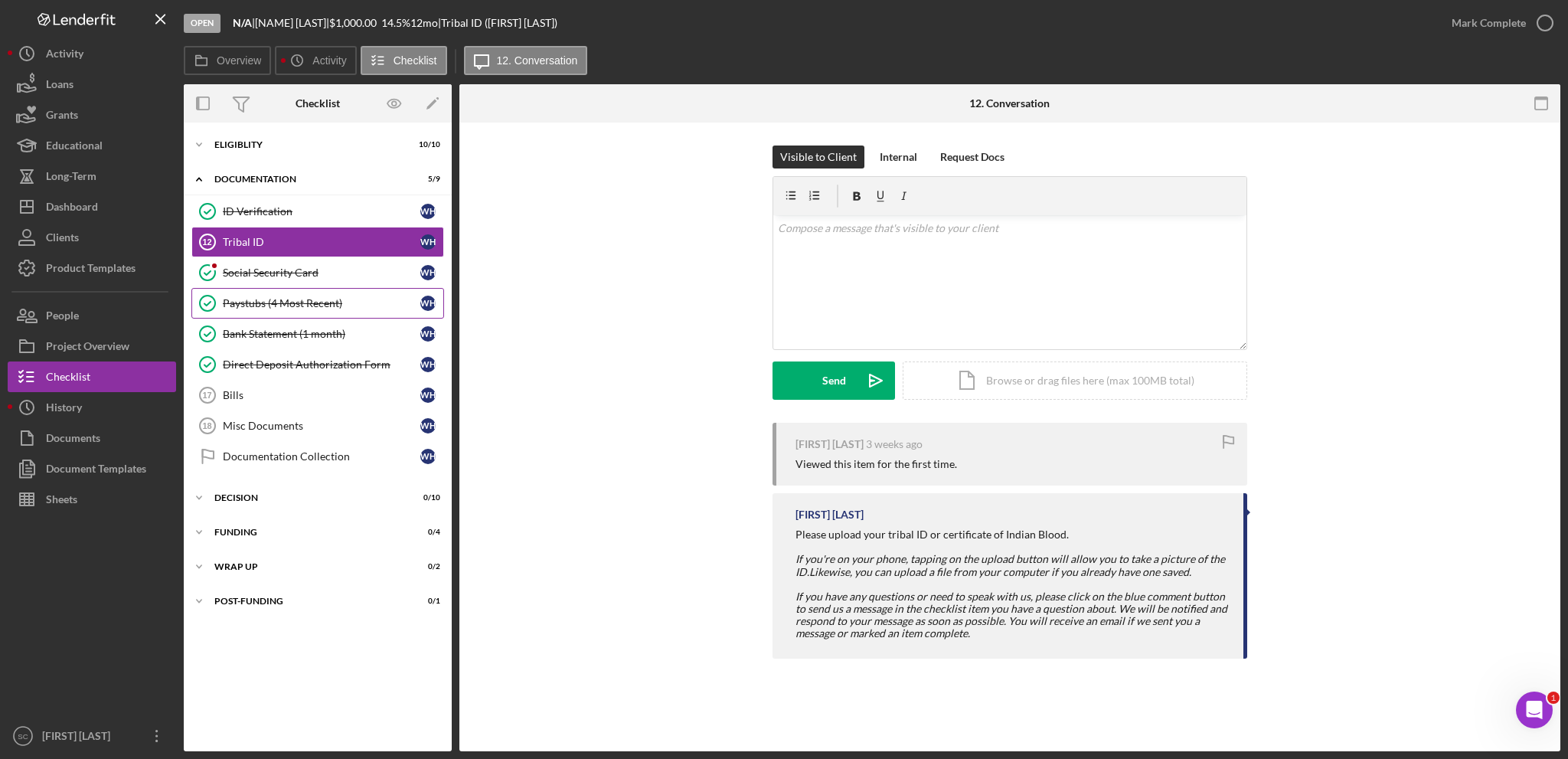 click on "Paystubs (4 Most Recent)" at bounding box center [322, 303] 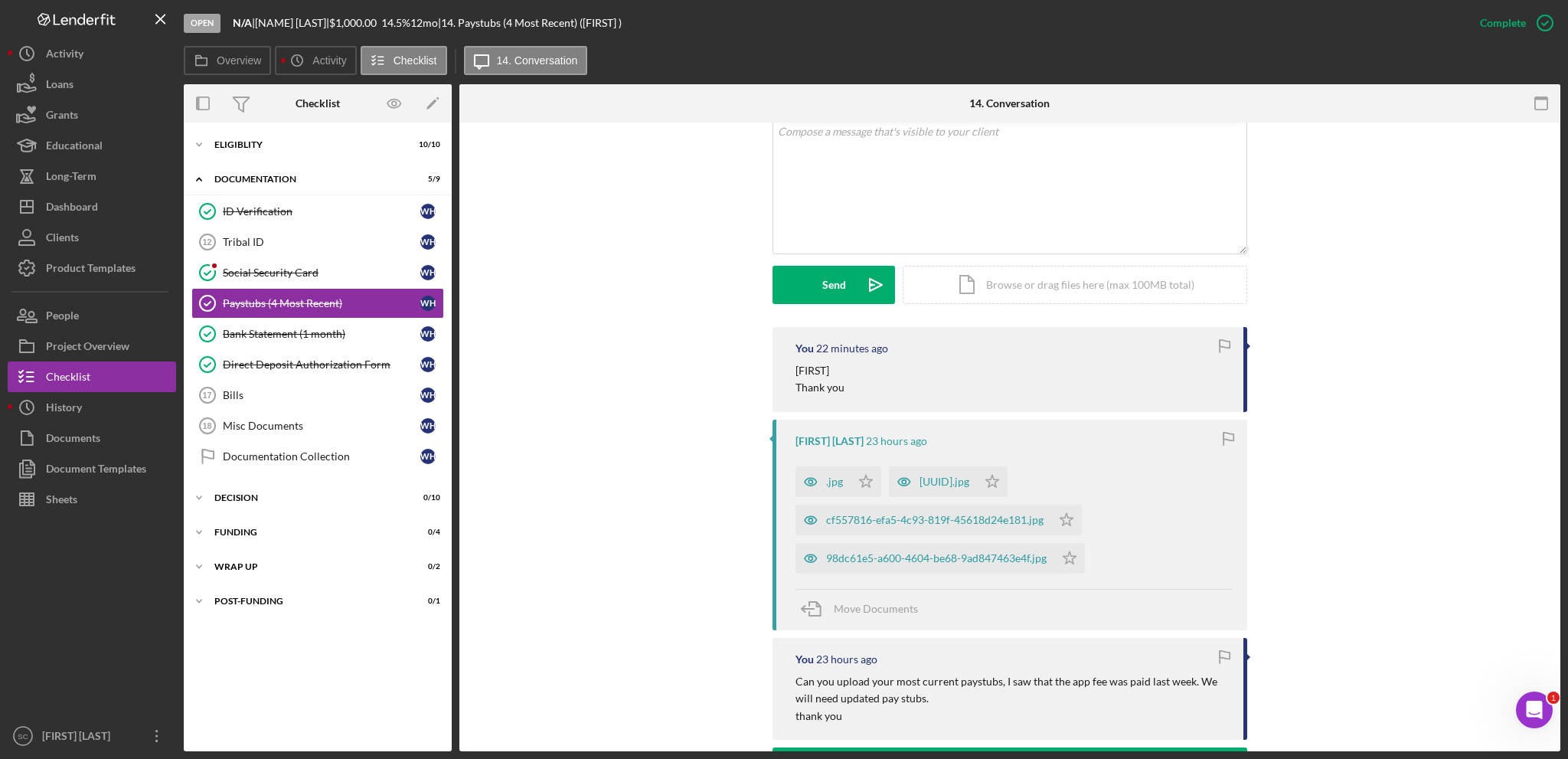 scroll, scrollTop: 383, scrollLeft: 0, axis: vertical 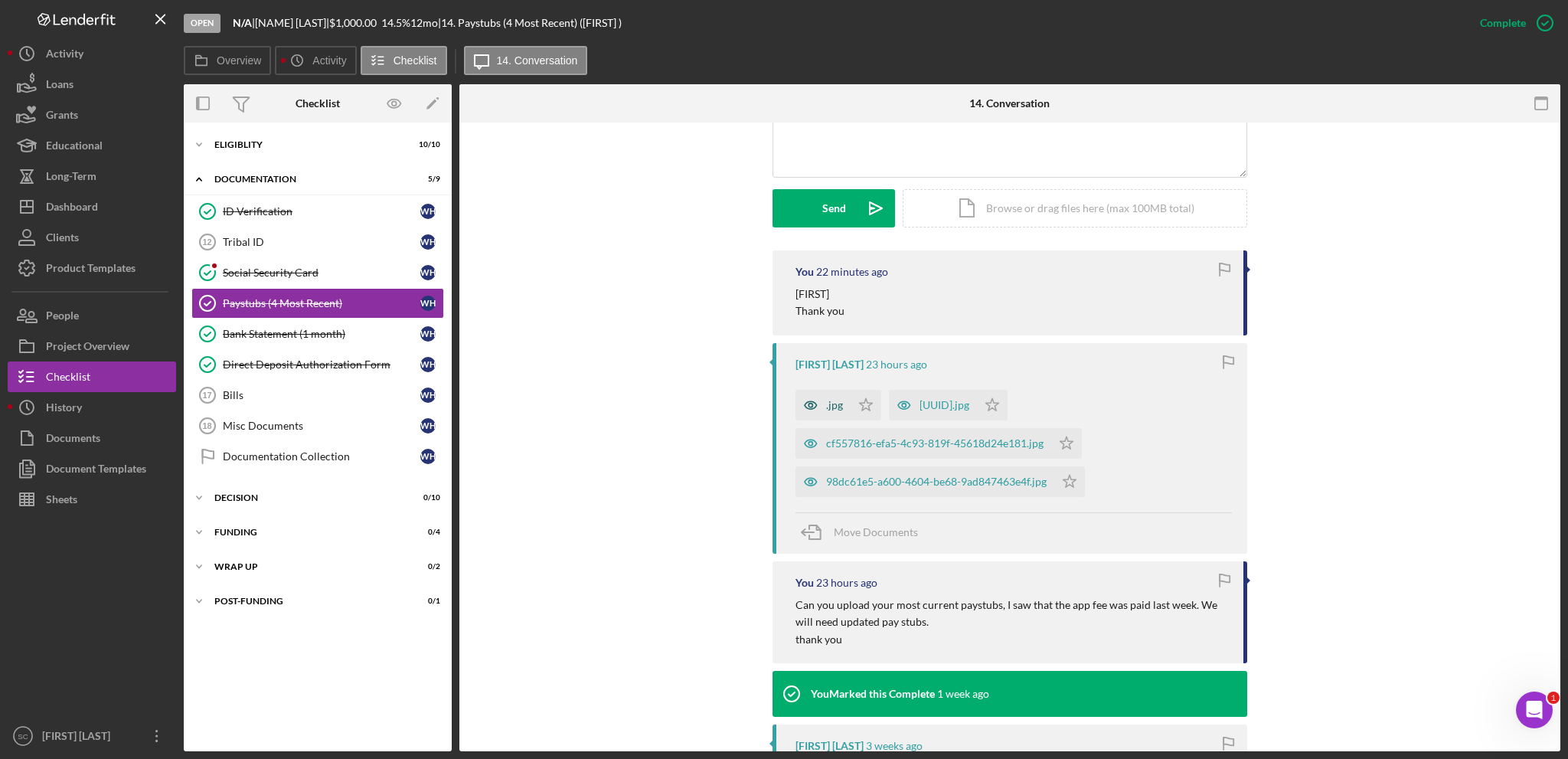 click on ".jpg" at bounding box center (835, 405) 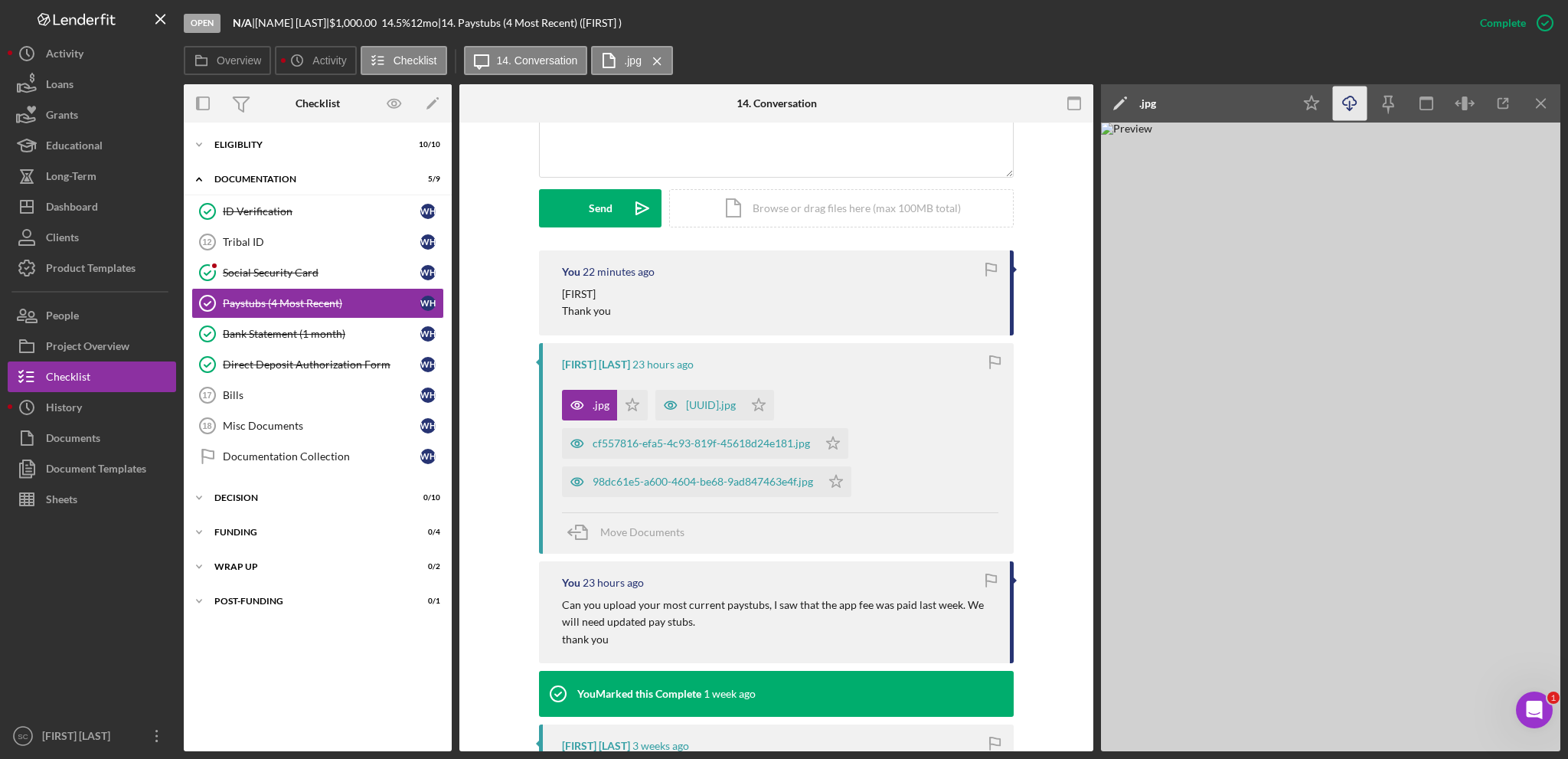 click on "Icon/Download" 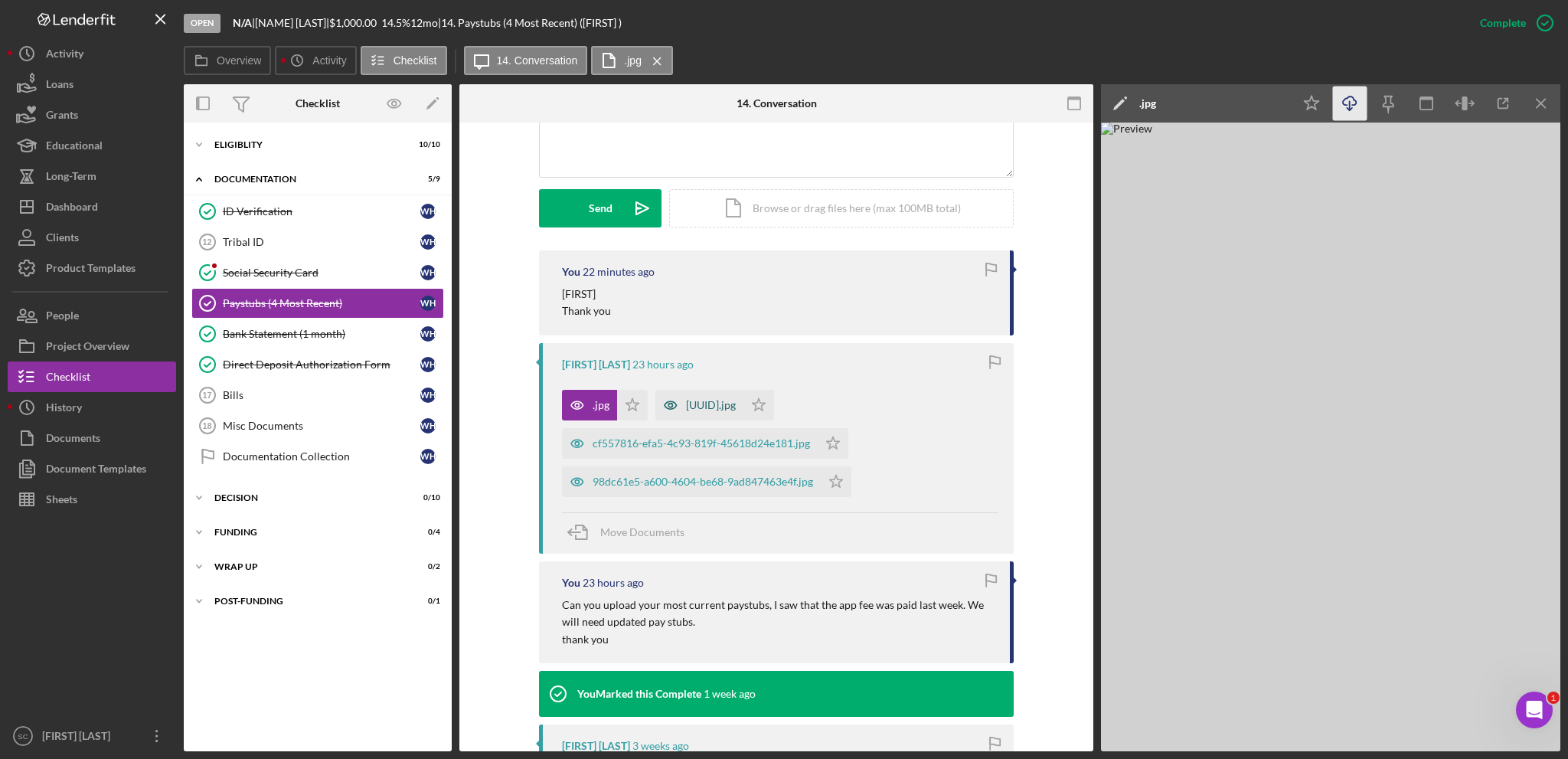 click on "[UUID].jpg" at bounding box center [699, 405] 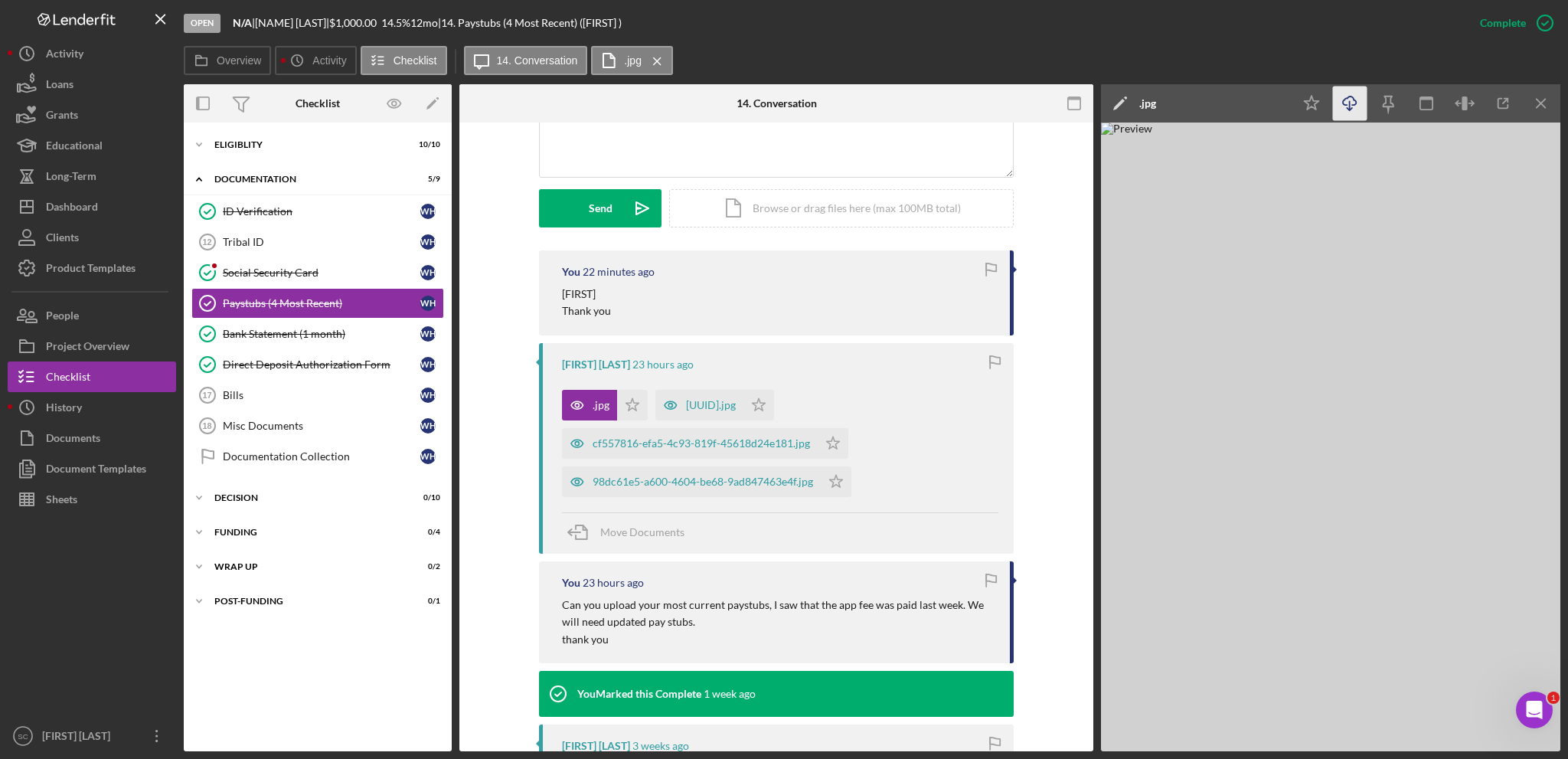 scroll, scrollTop: 400, scrollLeft: 0, axis: vertical 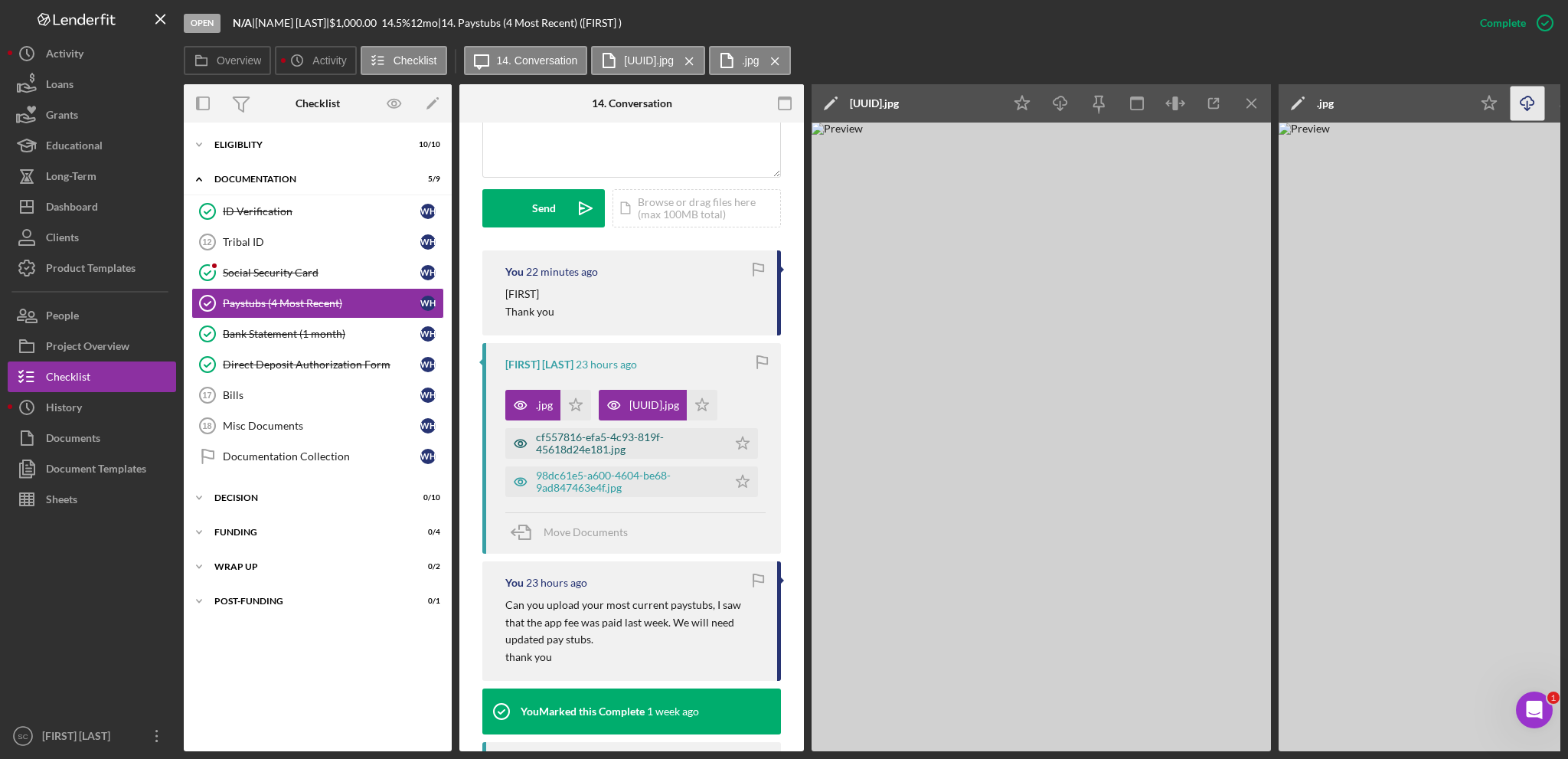 click on "cf557816-efa5-4c93-819f-45618d24e181.jpg" at bounding box center [628, 443] 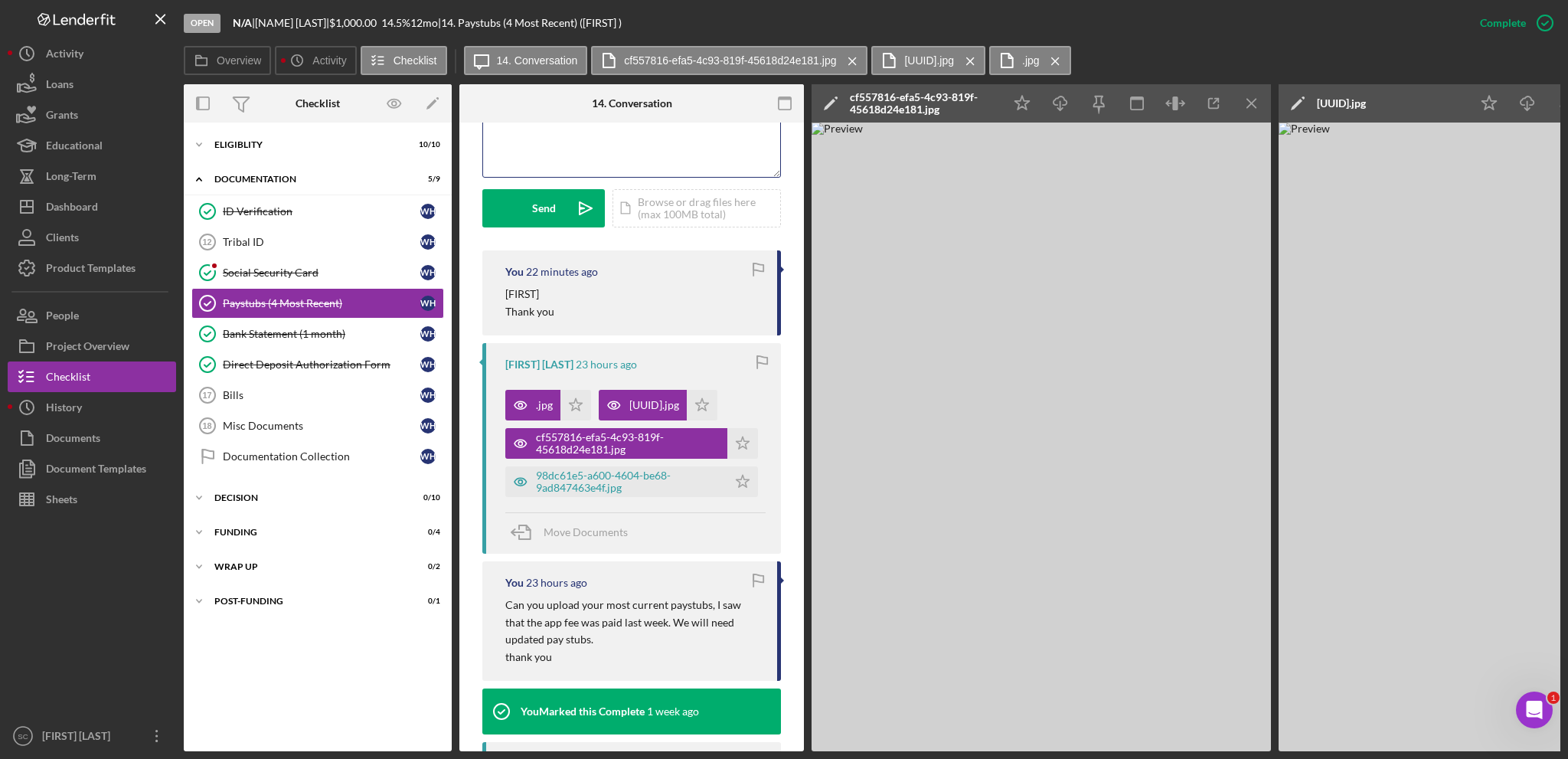 click on "v Color teal Color pink Remove color Add row above Add row below Add column before Add column after Merge cells Split cells Remove column Remove row Remove table" at bounding box center [632, 110] 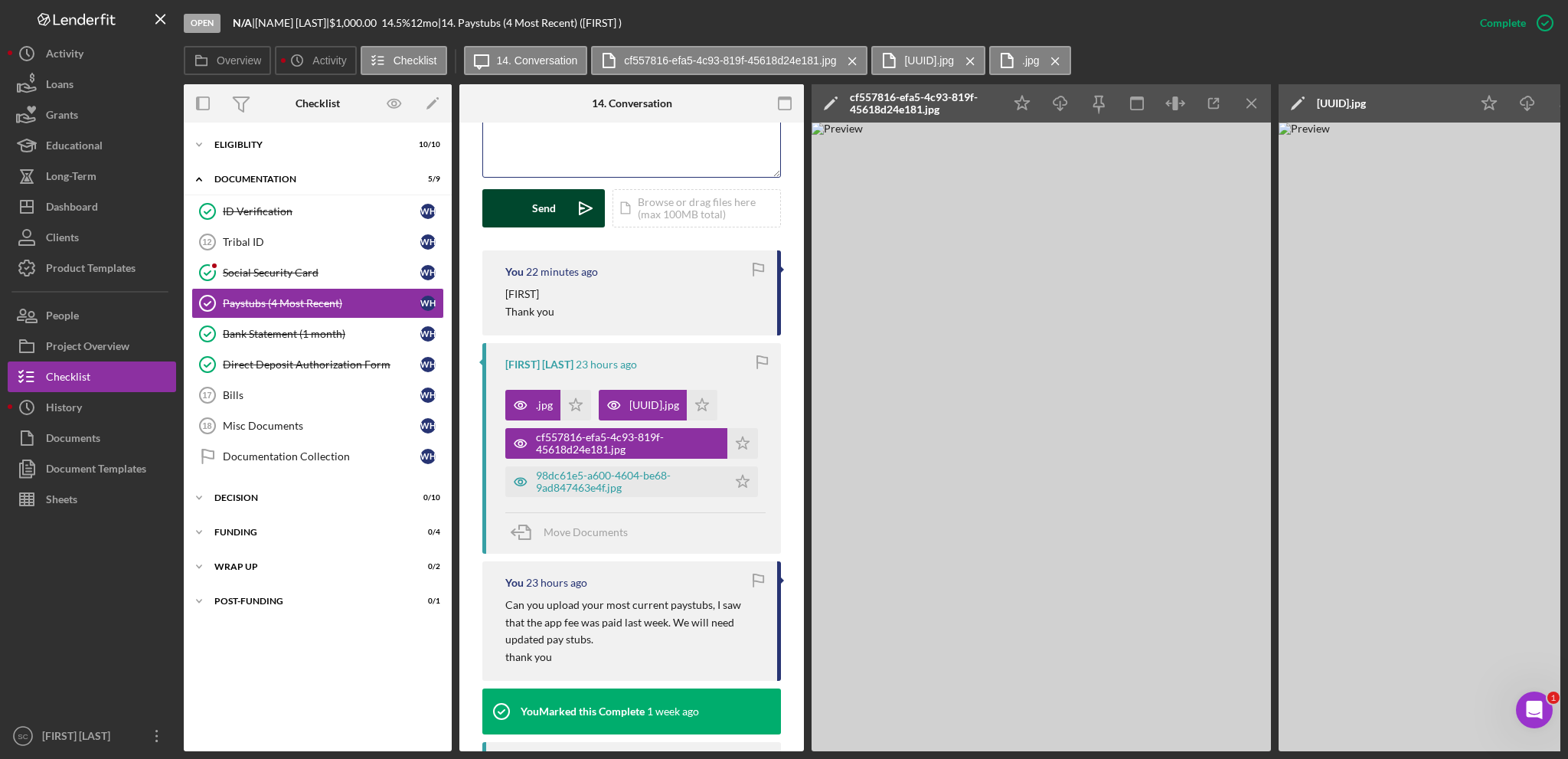 scroll, scrollTop: 247, scrollLeft: 0, axis: vertical 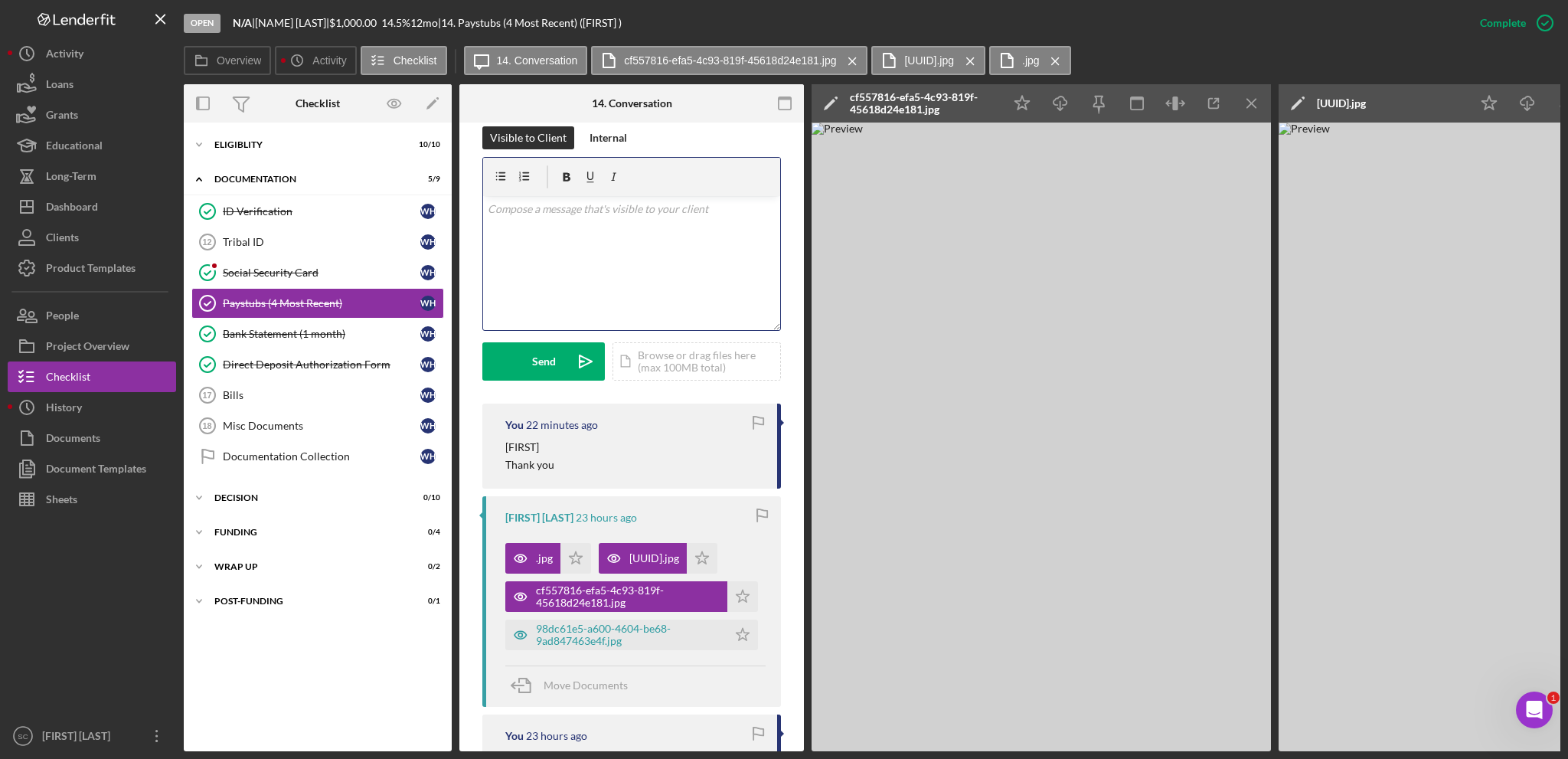 type 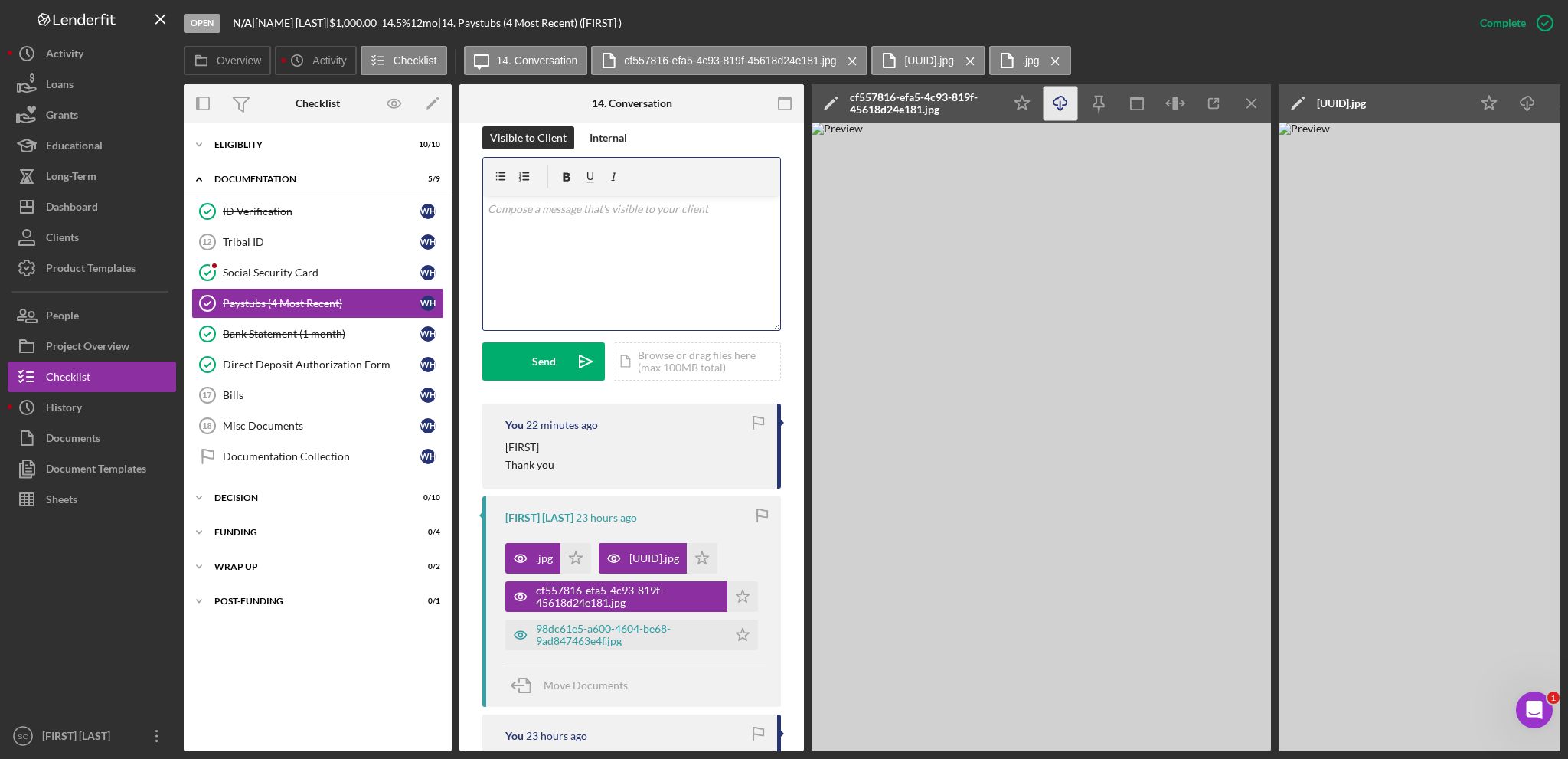 click on "Icon/Download" 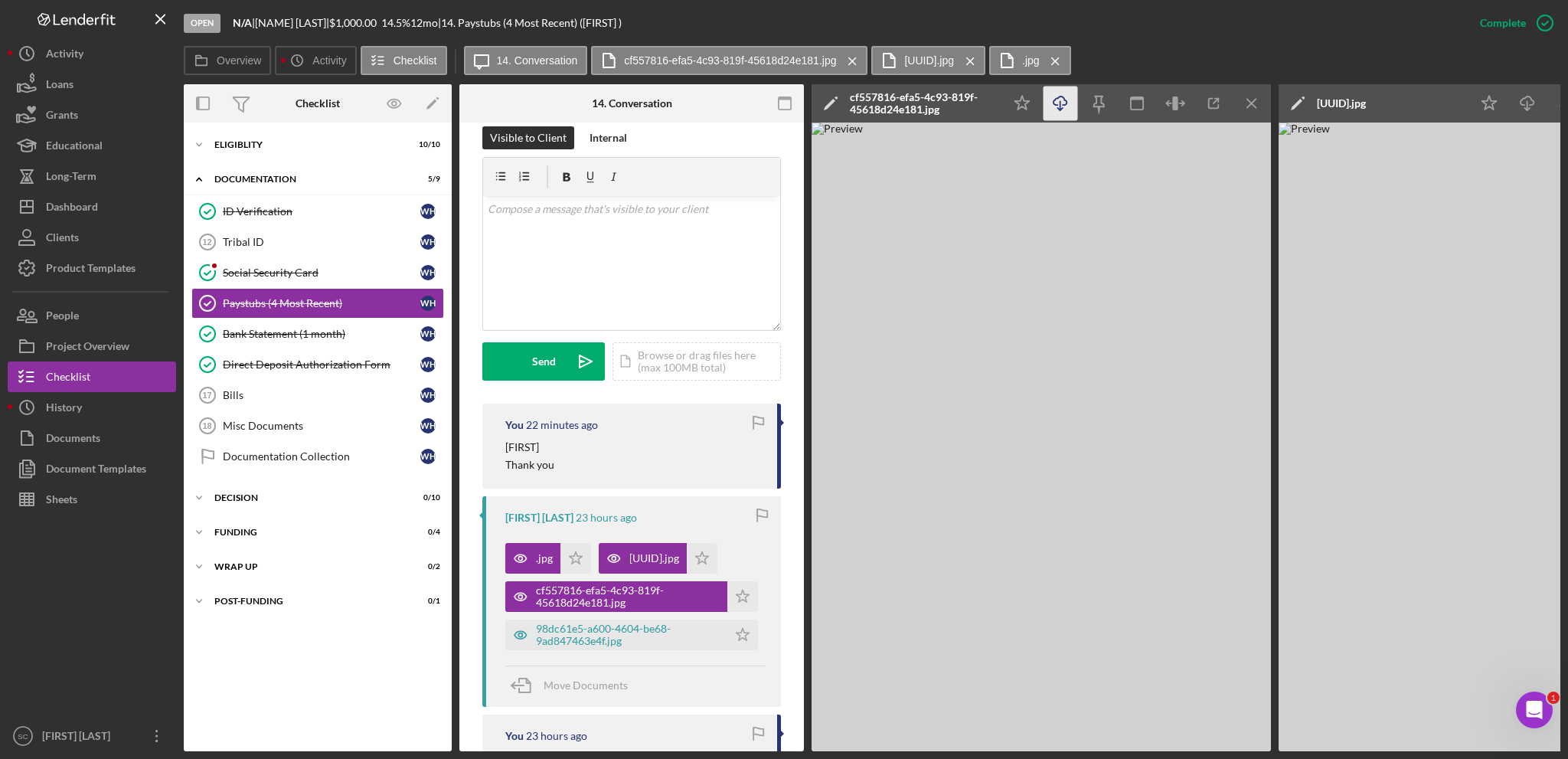 click on "[NAME] [TIME] ago [UUID].jpg Icon/Star [UUID].jpg Icon/Star [UUID].jpg Icon/Star [UUID].jpg Icon/Star Move Documents" at bounding box center [632, 601] 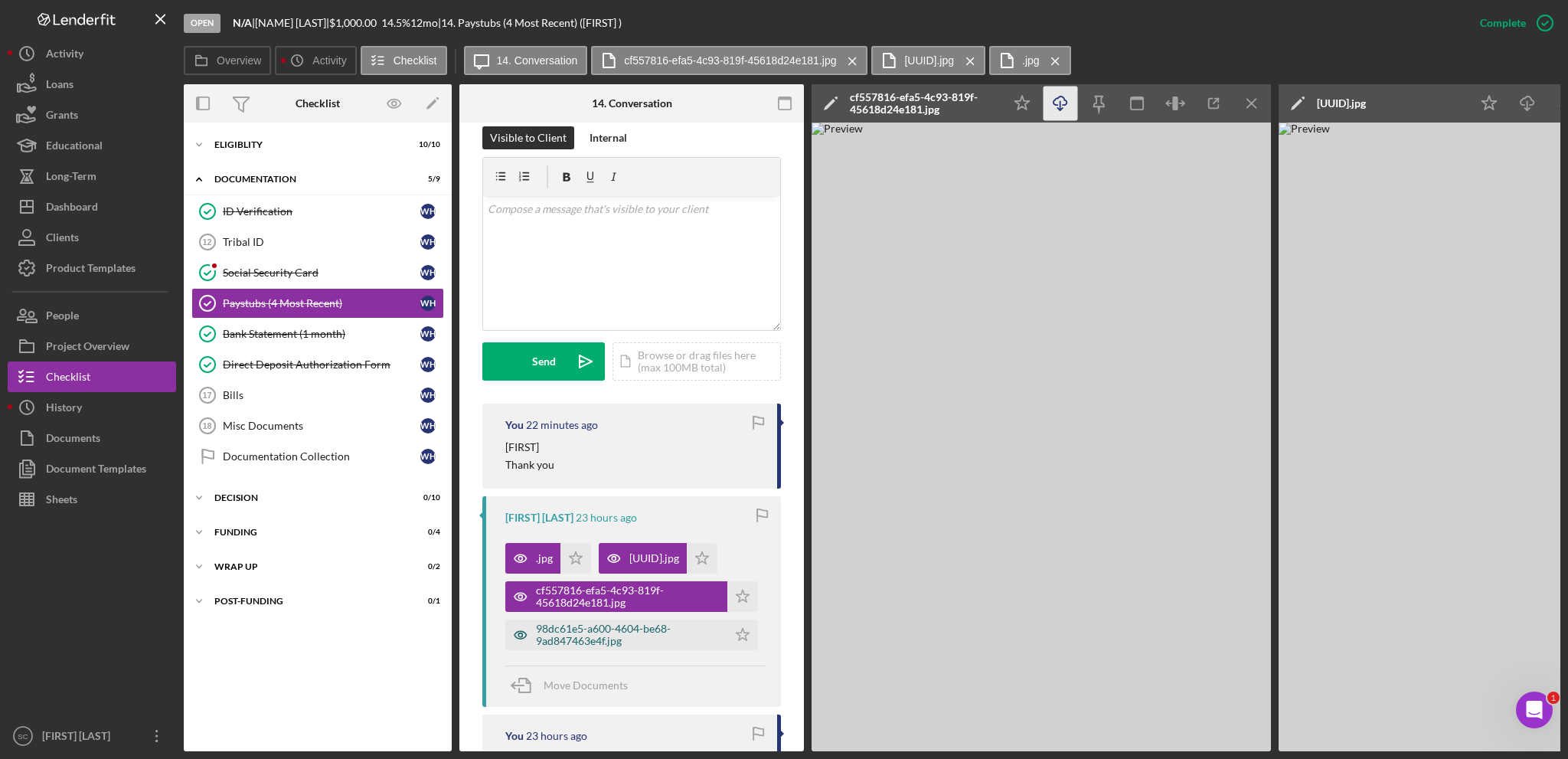 click on "98dc61e5-a600-4604-be68-9ad847463e4f.jpg" at bounding box center [628, 635] 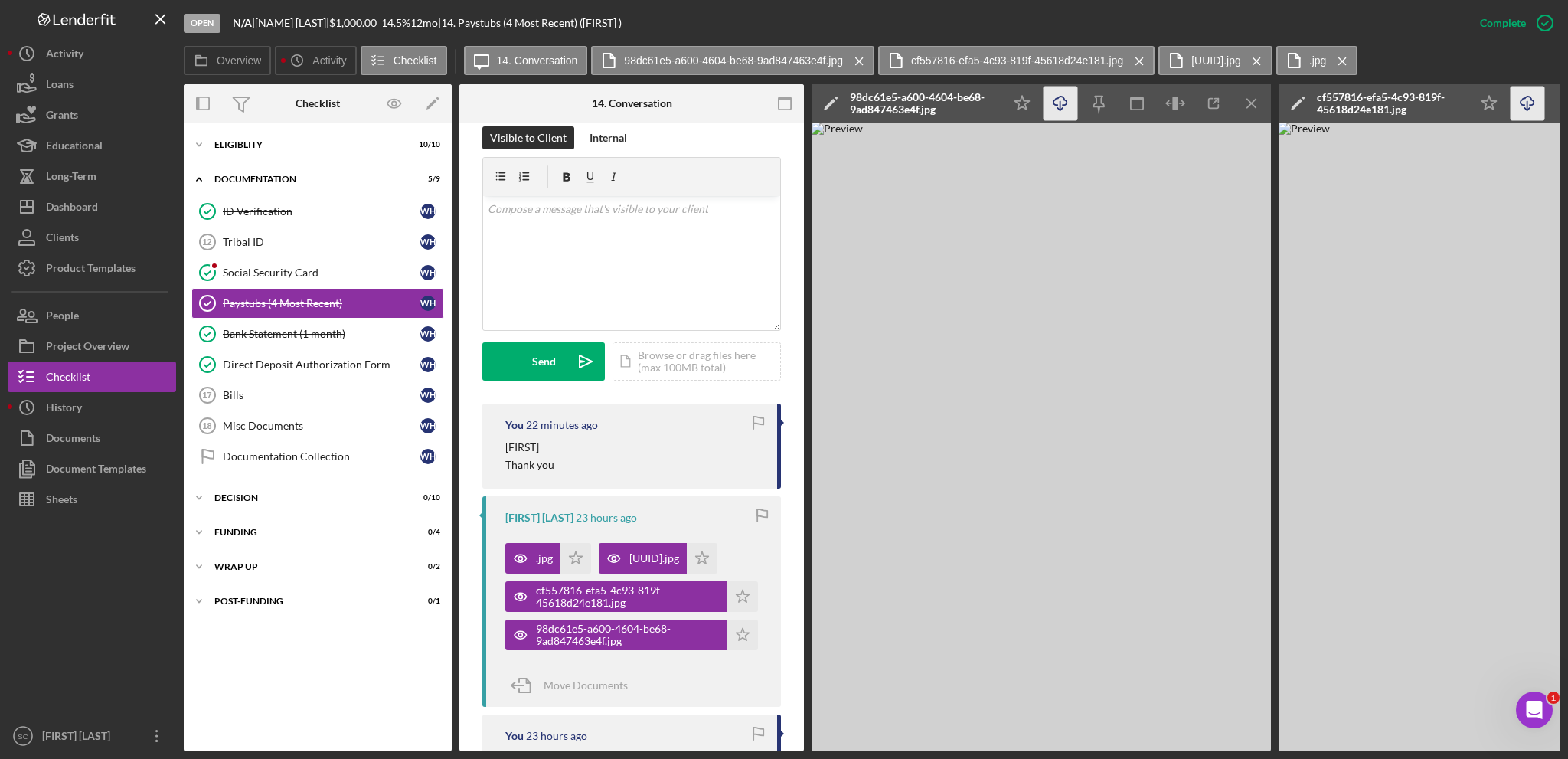 click on "Icon/Download" 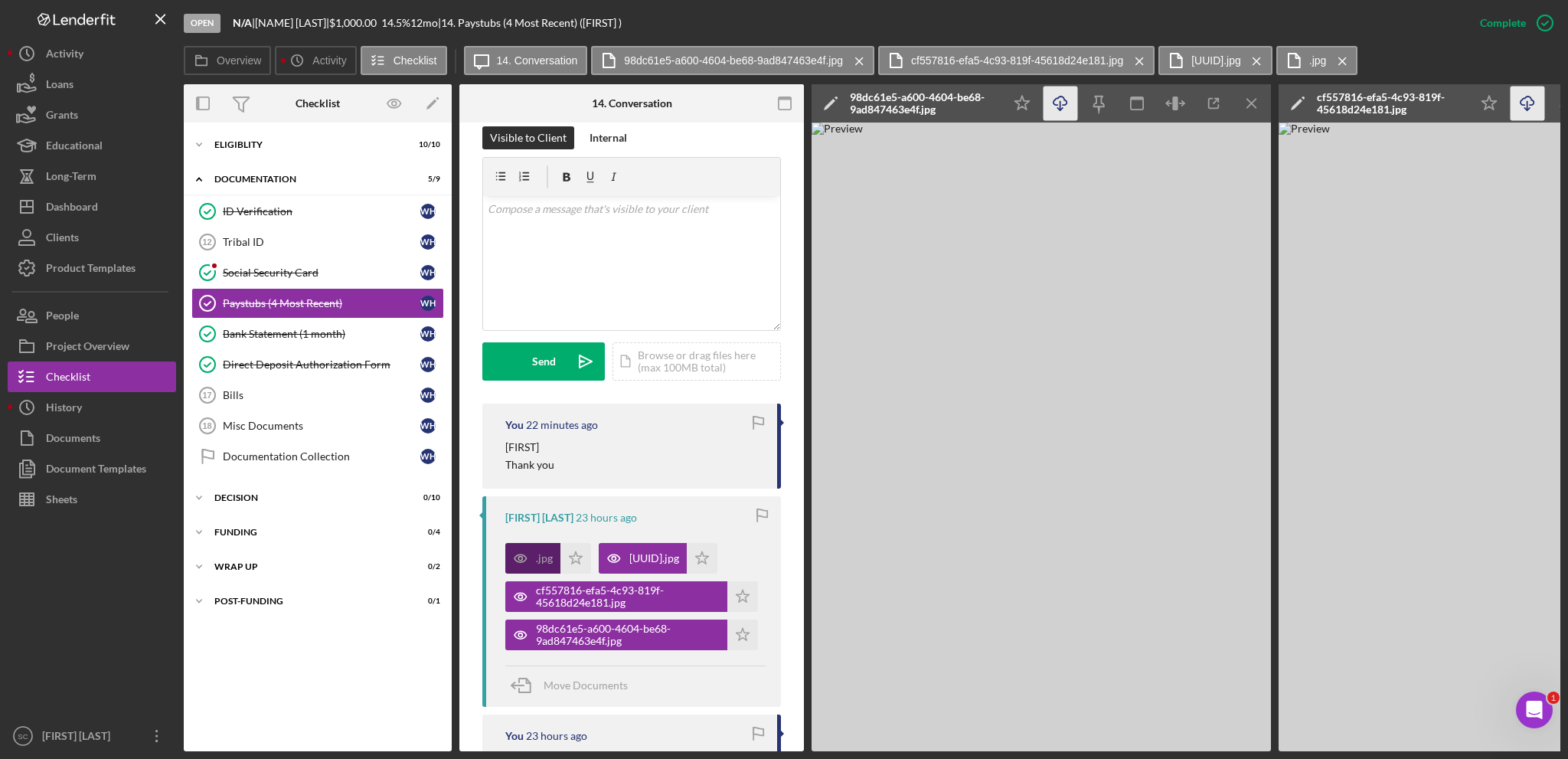 click on ".jpg" at bounding box center [544, 558] 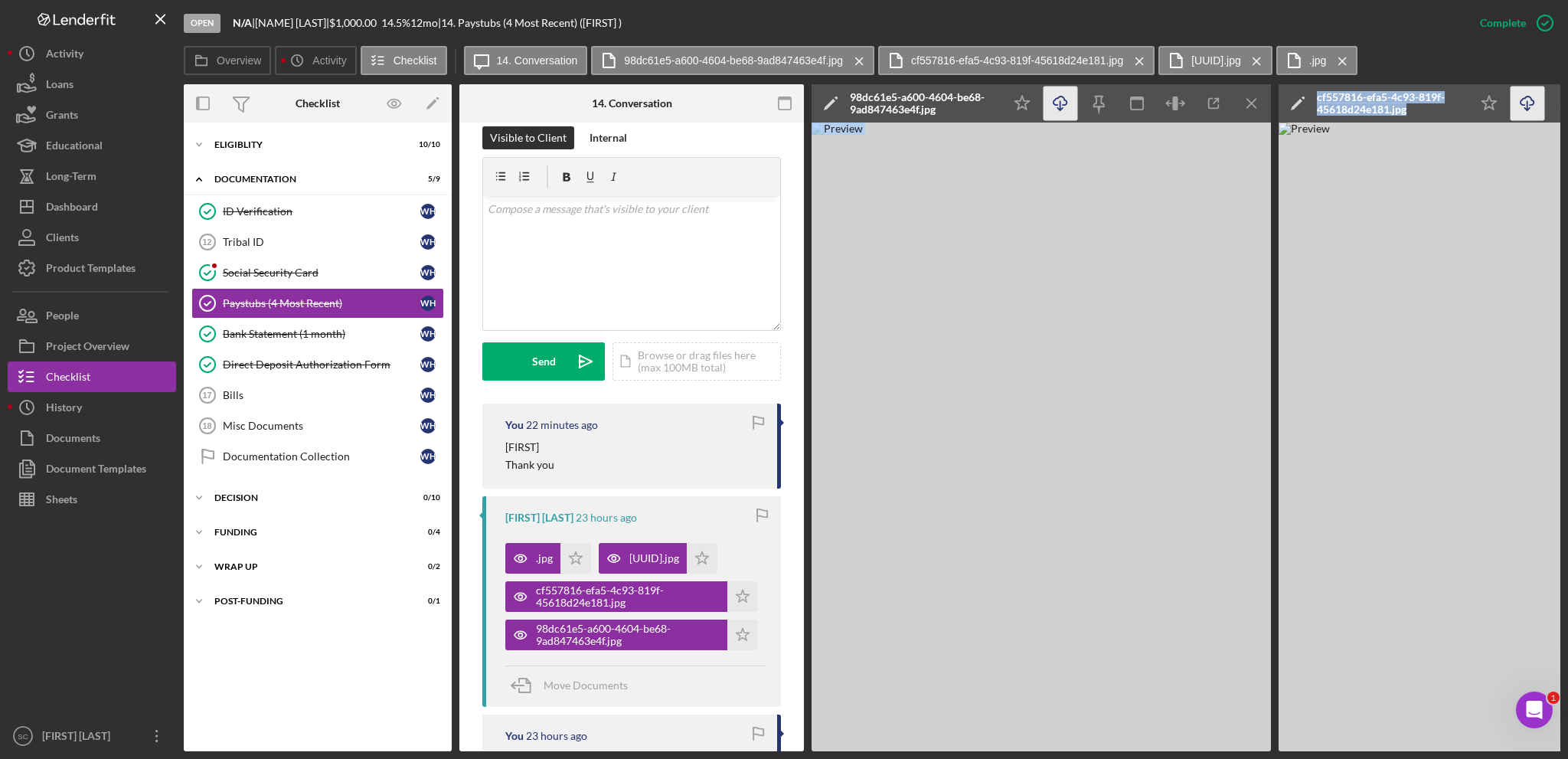 drag, startPoint x: 937, startPoint y: 751, endPoint x: 1425, endPoint y: 740, distance: 488.124 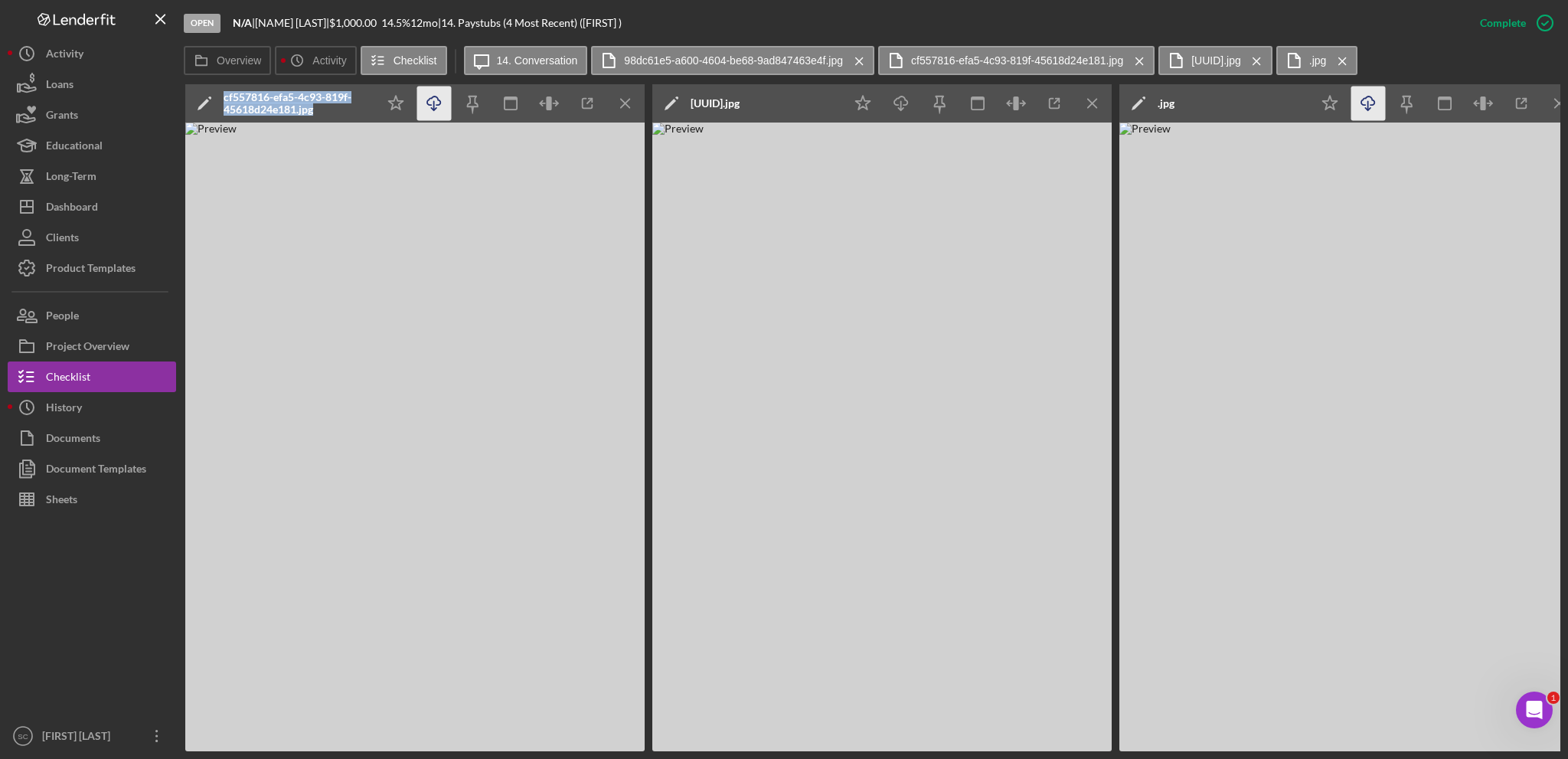 scroll, scrollTop: 0, scrollLeft: 1112, axis: horizontal 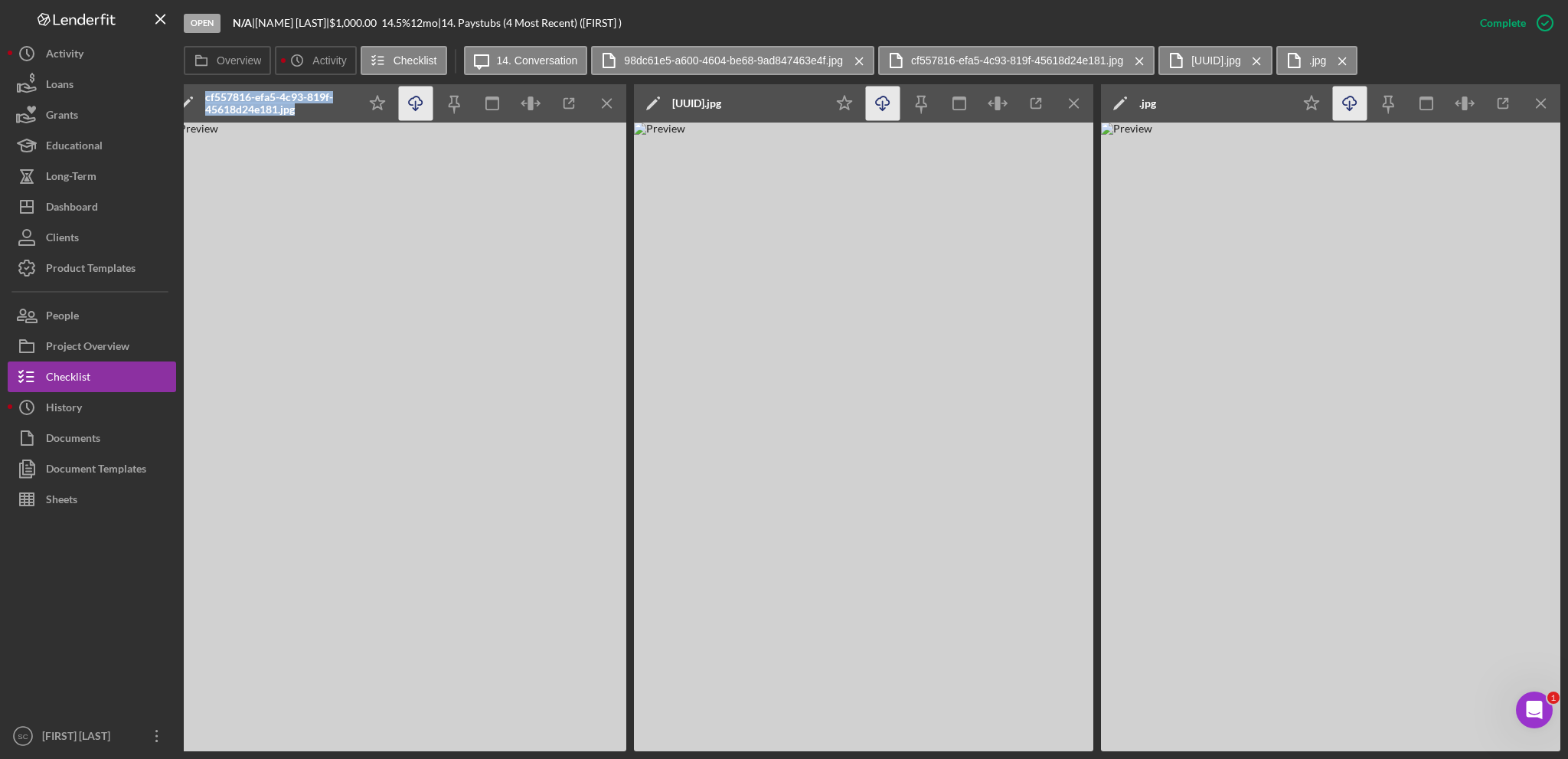 click on "Icon/Download" 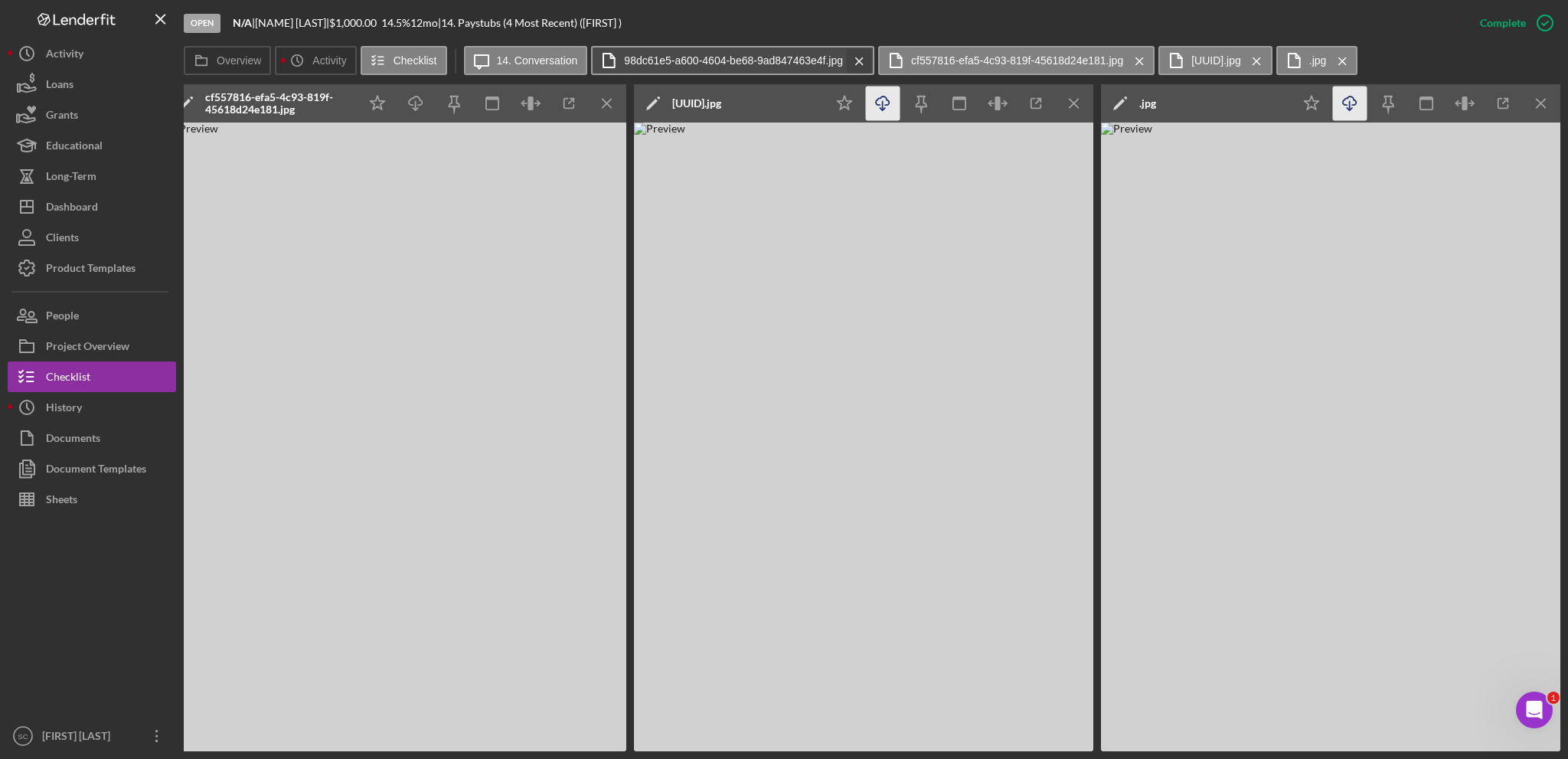 click on "Icon/Menu Close" 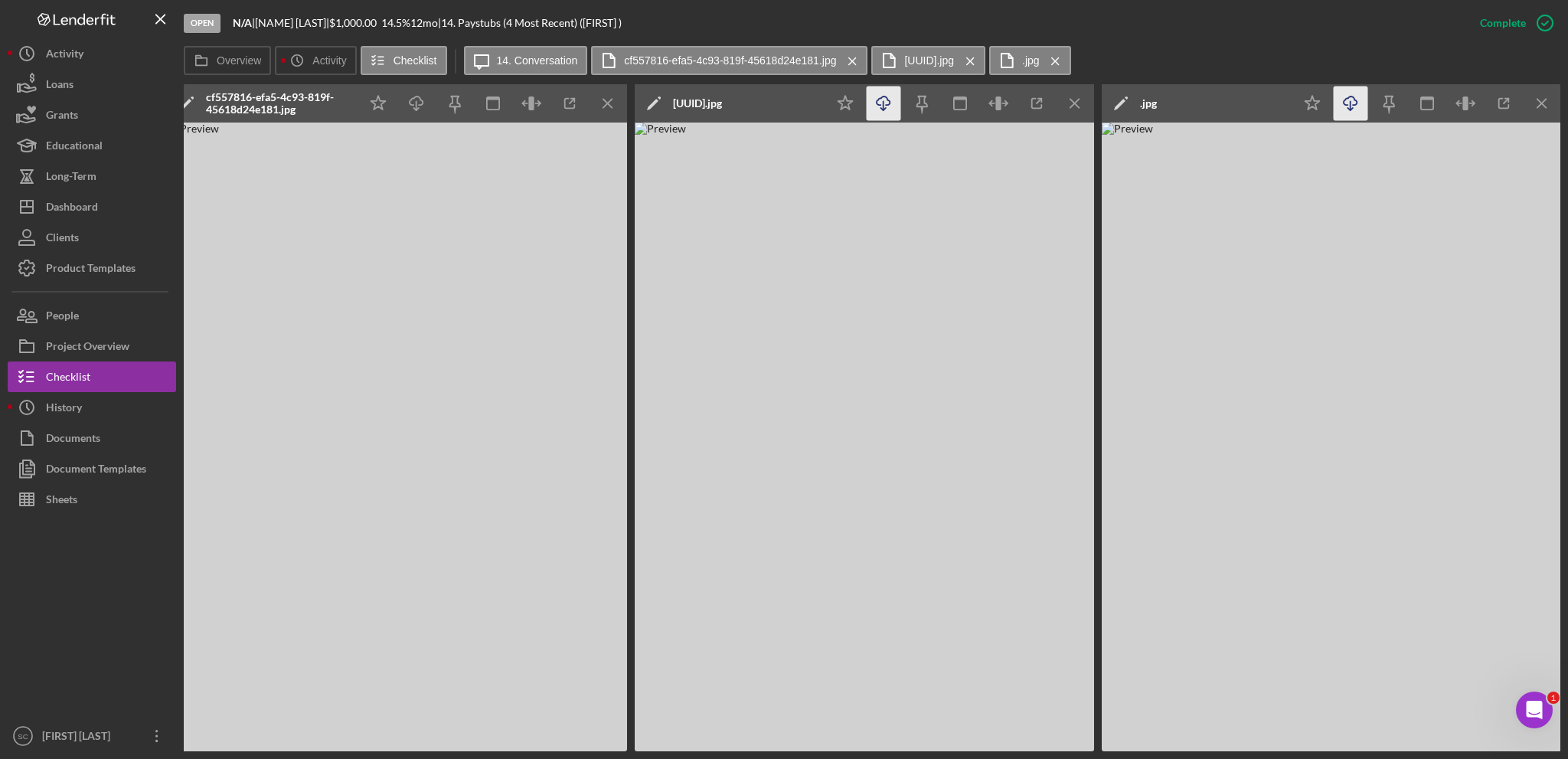 click on "Icon/Menu Close" 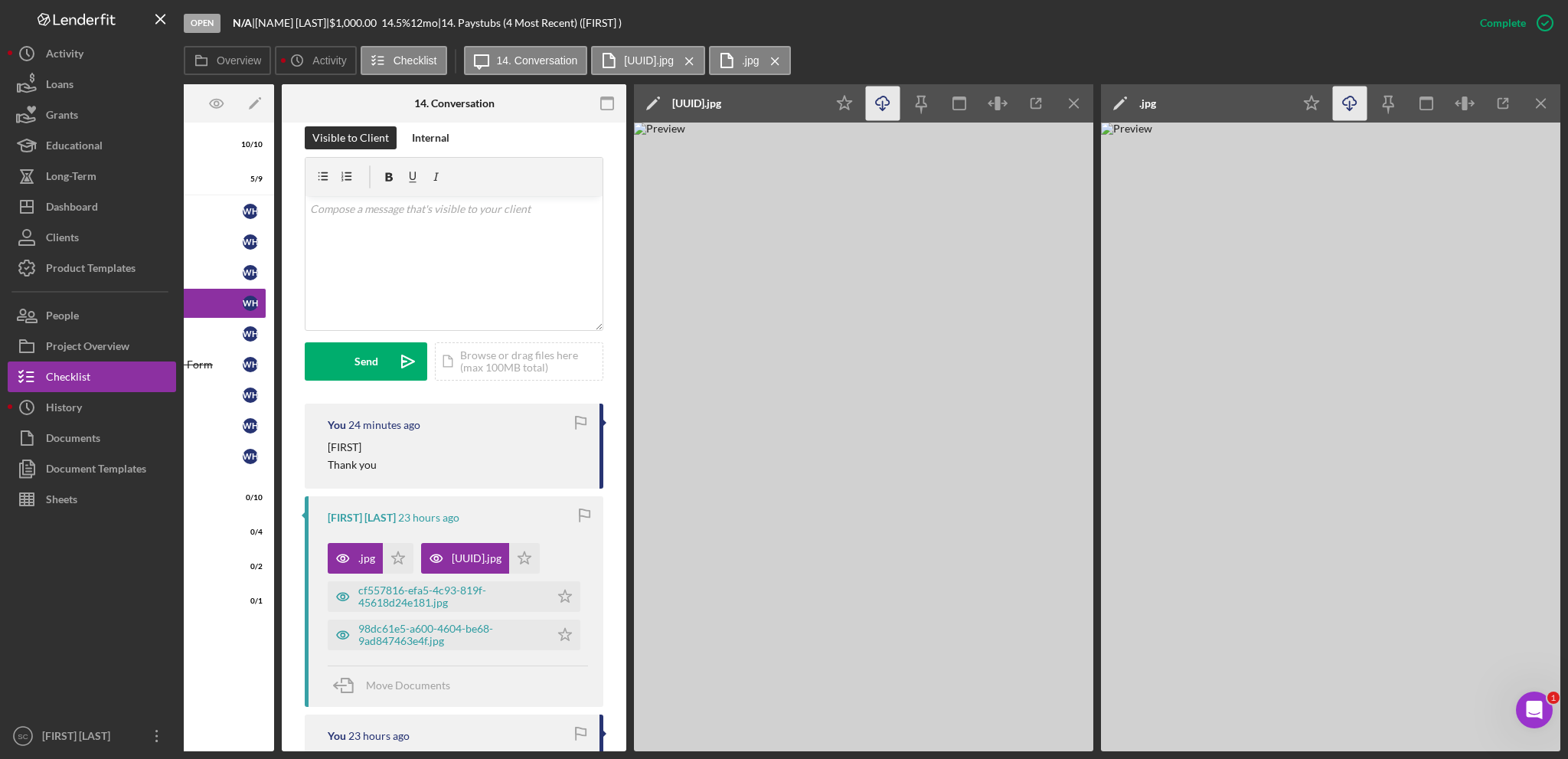 scroll, scrollTop: 0, scrollLeft: 178, axis: horizontal 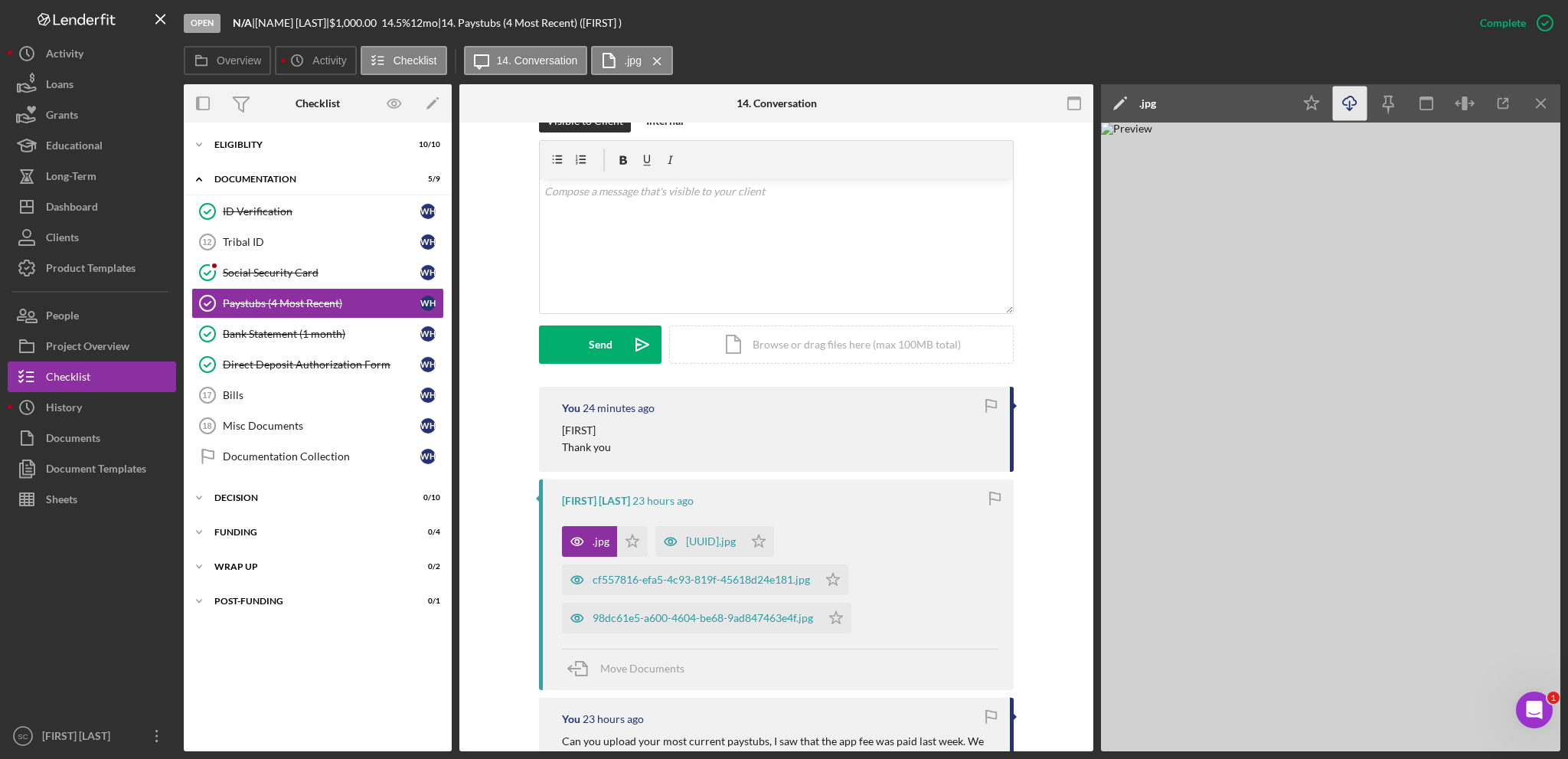 click on "Icon/Menu Close" 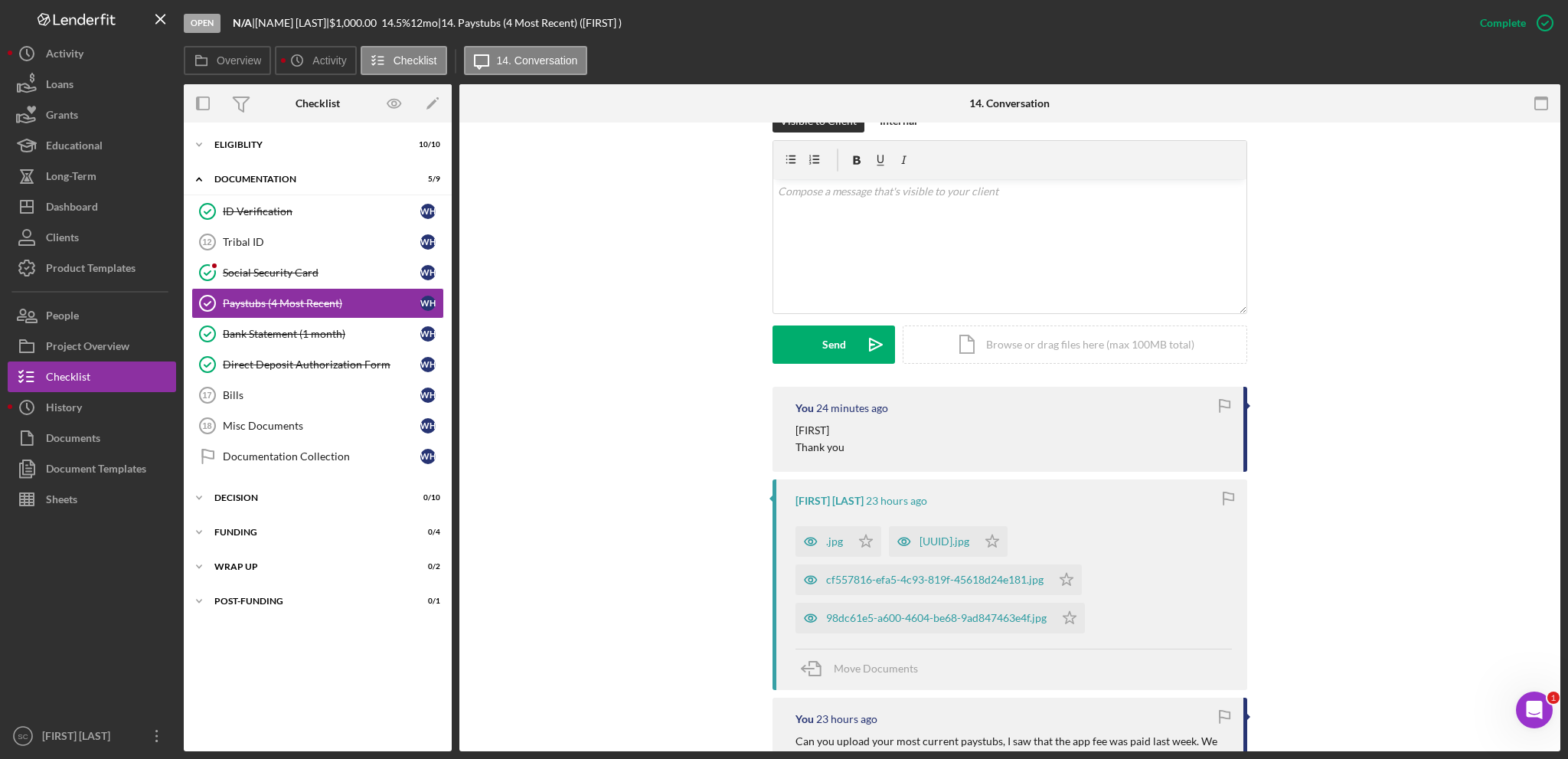 scroll, scrollTop: 553, scrollLeft: 0, axis: vertical 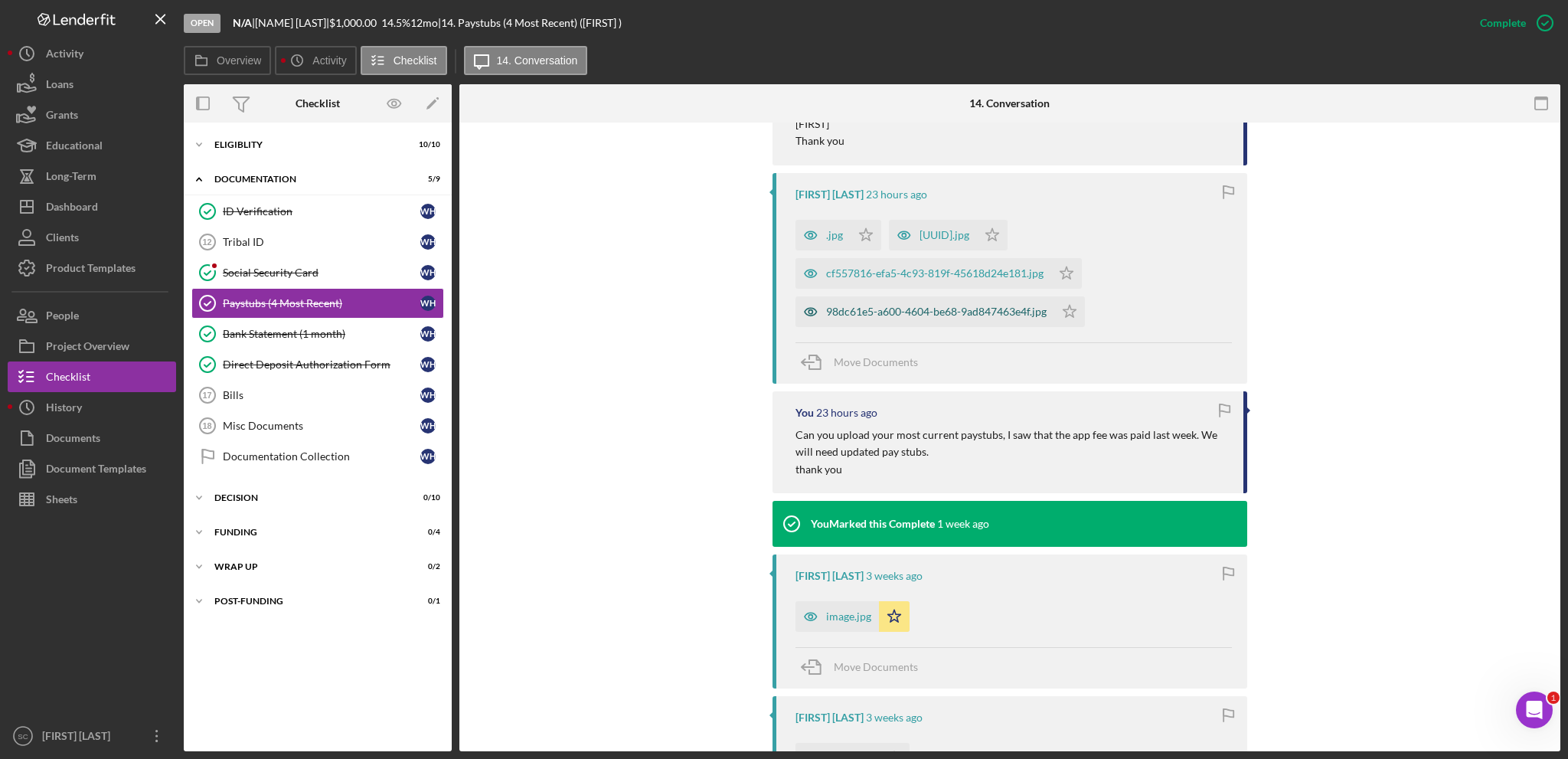 click on "98dc61e5-a600-4604-be68-9ad847463e4f.jpg" at bounding box center (936, 312) 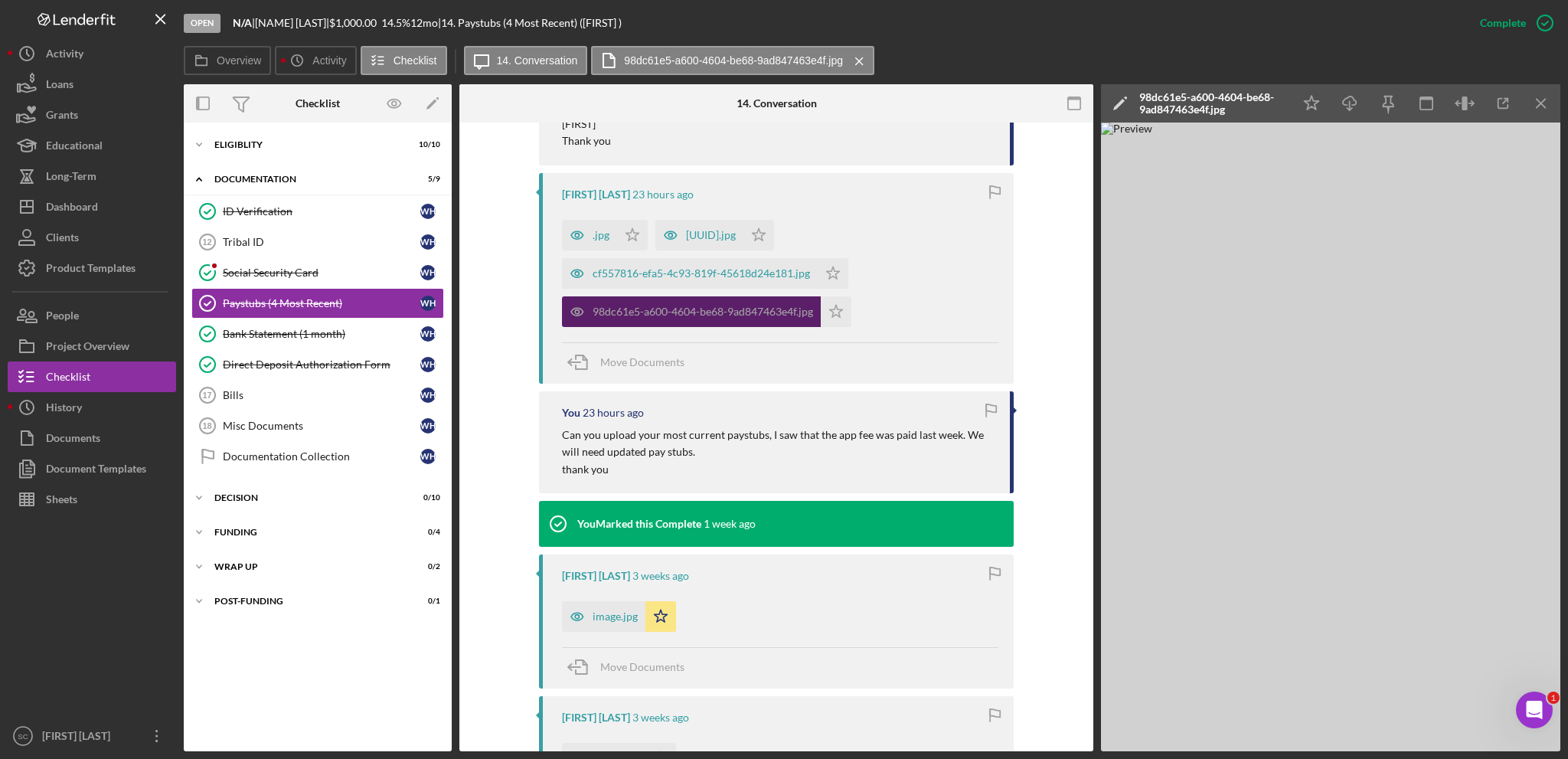 click on "faafcc63-aad2-4b02-8b9e-d0e486b0e54d.jpg cf557816-efa5-4c93-819f-45618d24e181.jpg 98dc61e5-a600-4604-be68-9ad847463e4f.jpg" at bounding box center (780, 270) 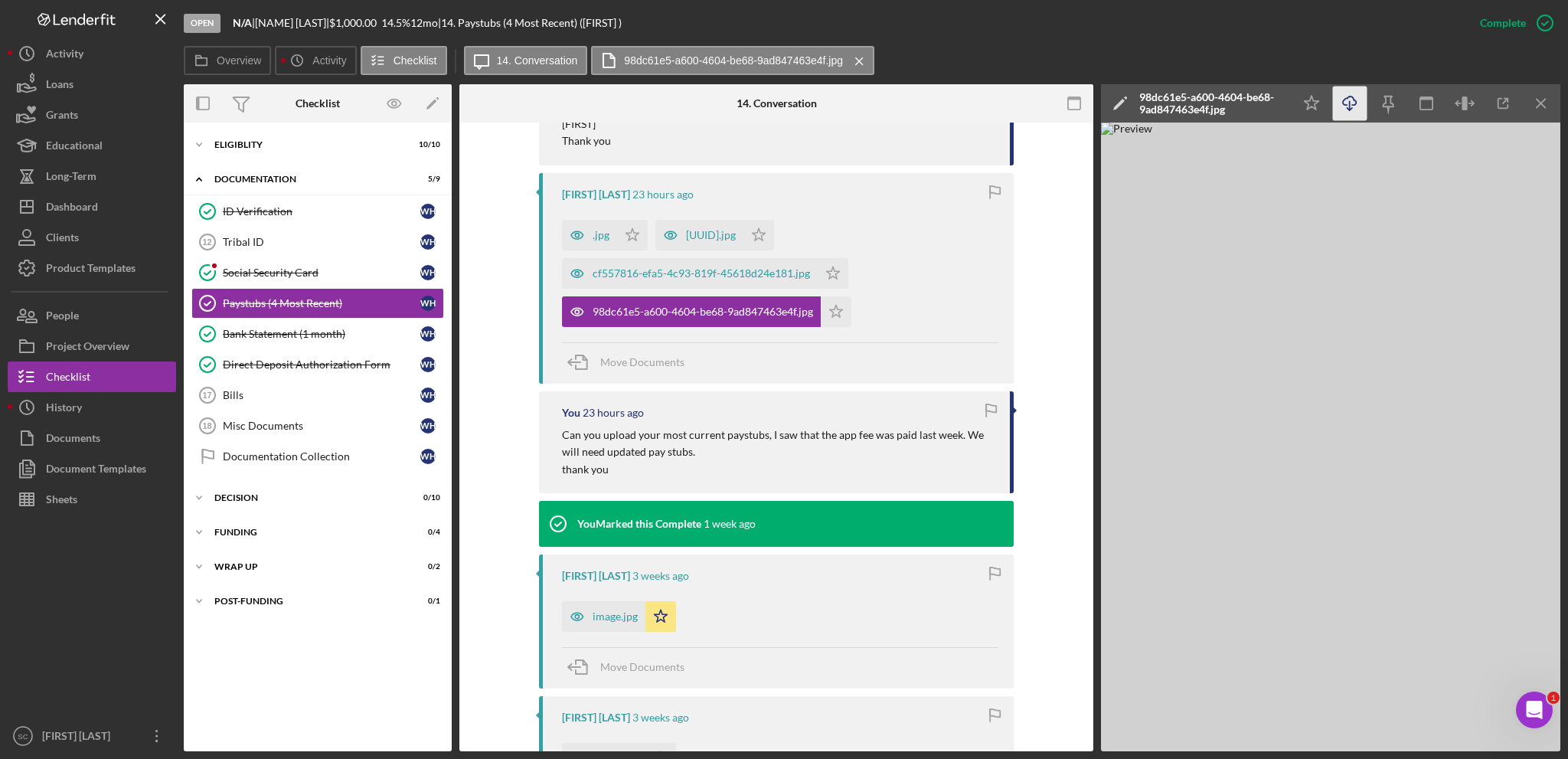 click on "Icon/Download" 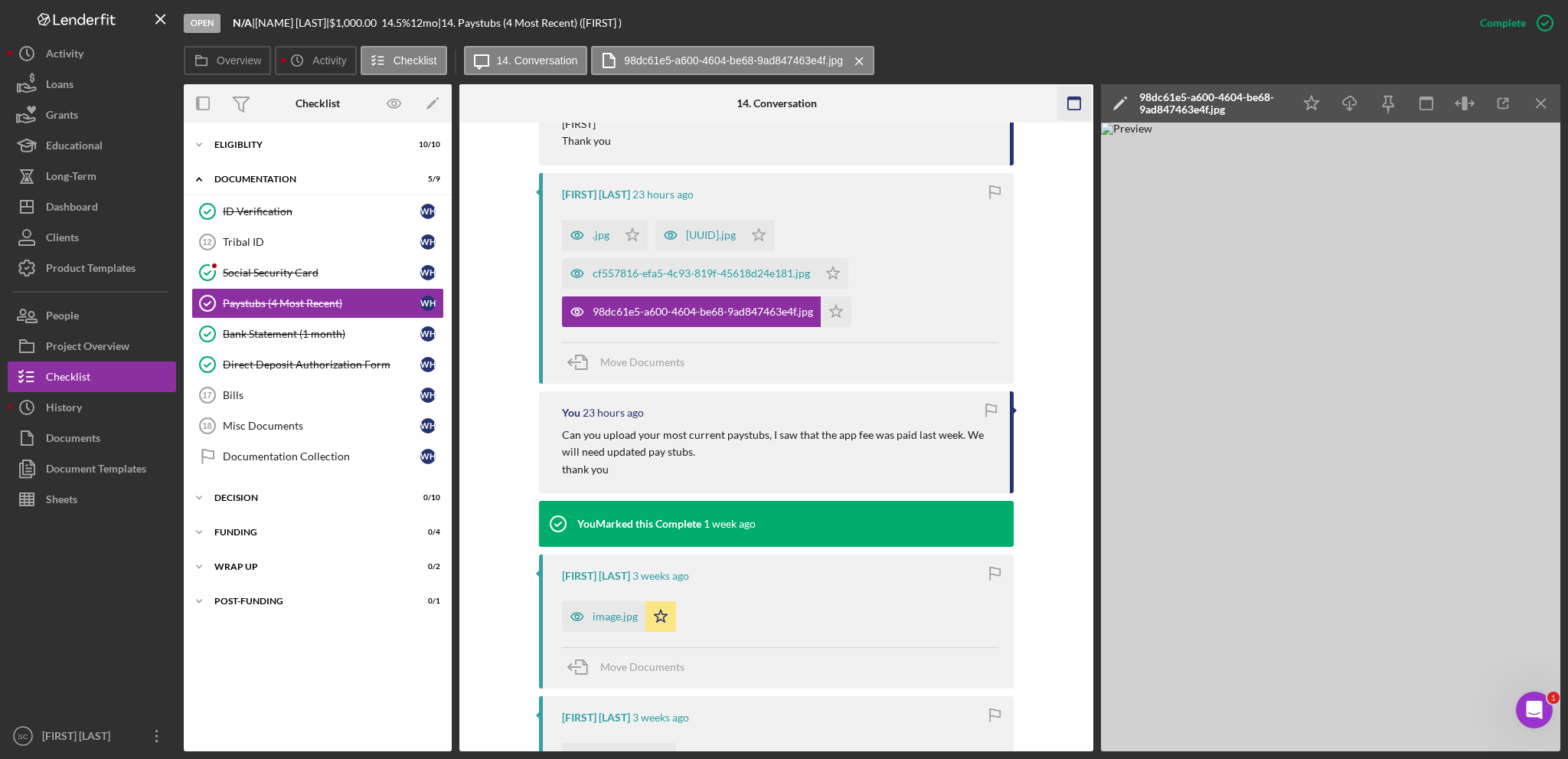 click on "Icon/Menu Close" 